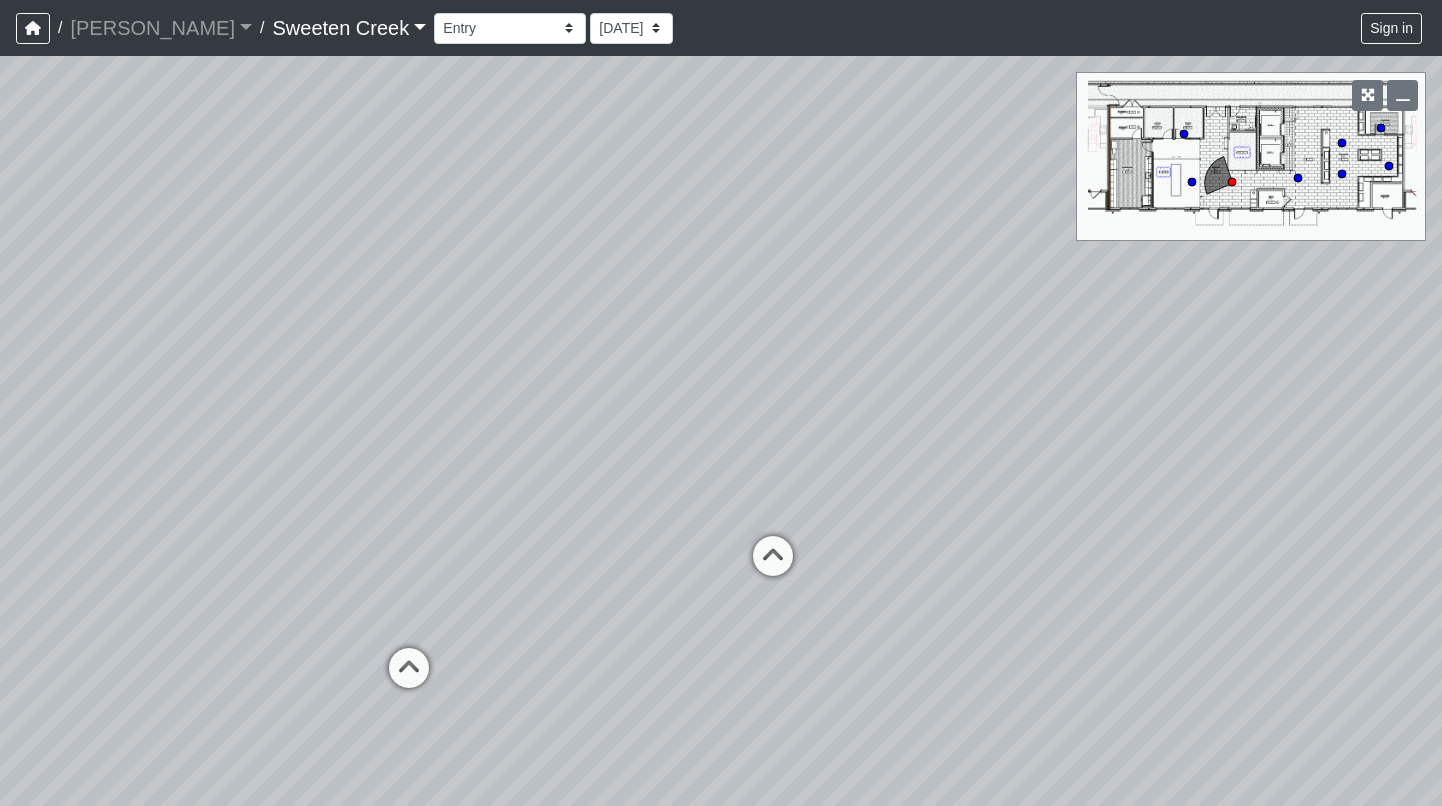 scroll, scrollTop: 0, scrollLeft: 0, axis: both 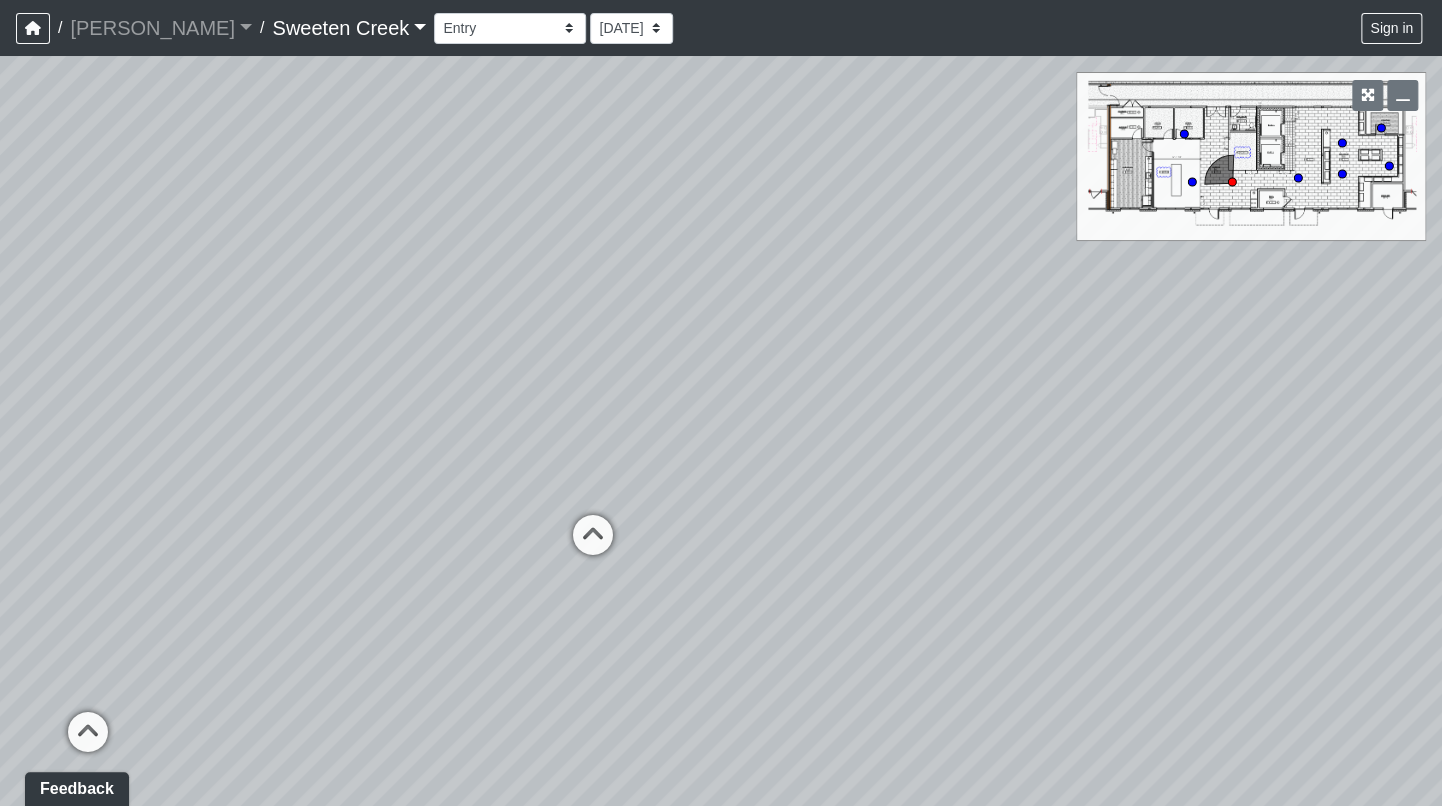 drag, startPoint x: 1012, startPoint y: 319, endPoint x: 625, endPoint y: 289, distance: 388.16104 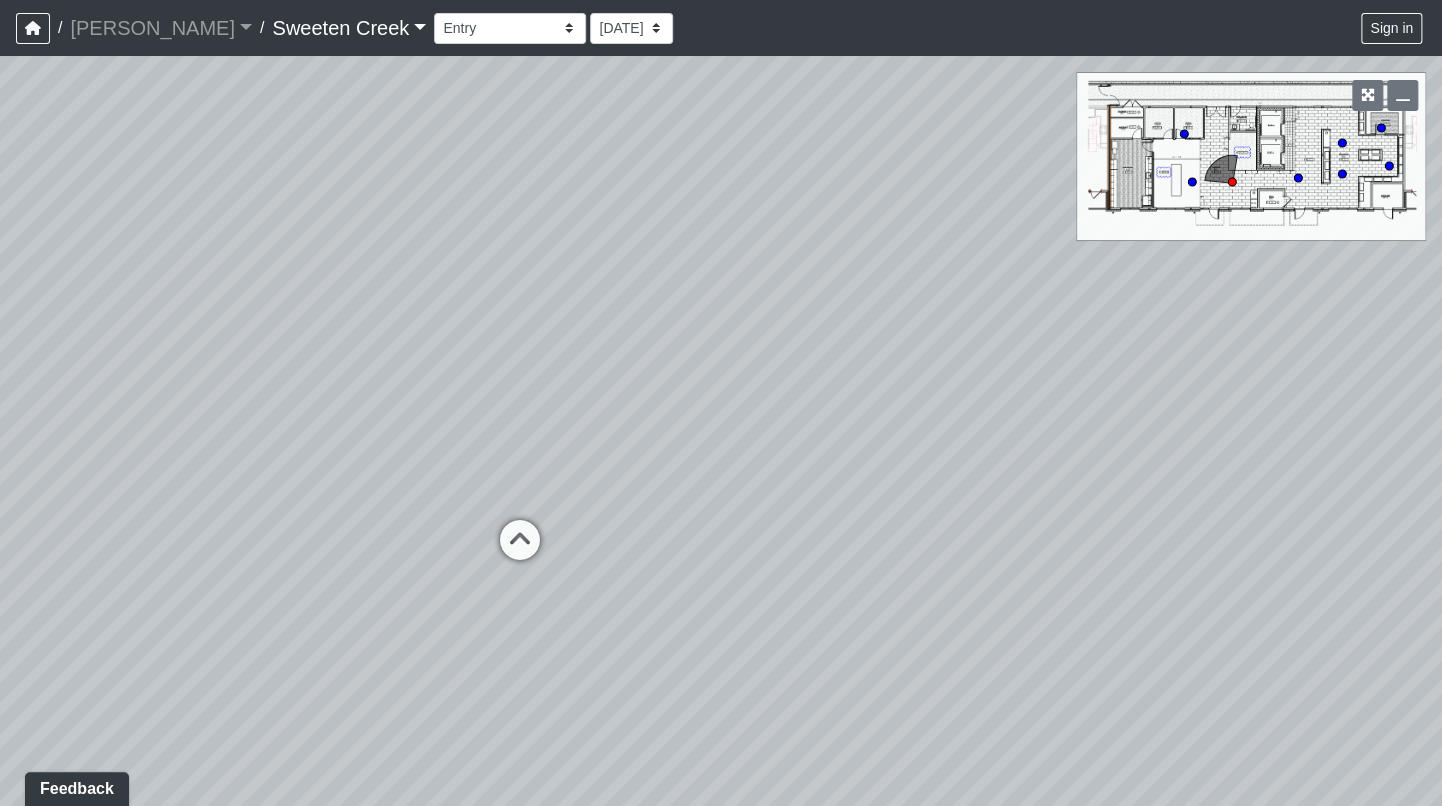 click on "Loading... Office Loading... Reception Loading... Mailroom - Elevator Lobby" at bounding box center [721, 431] 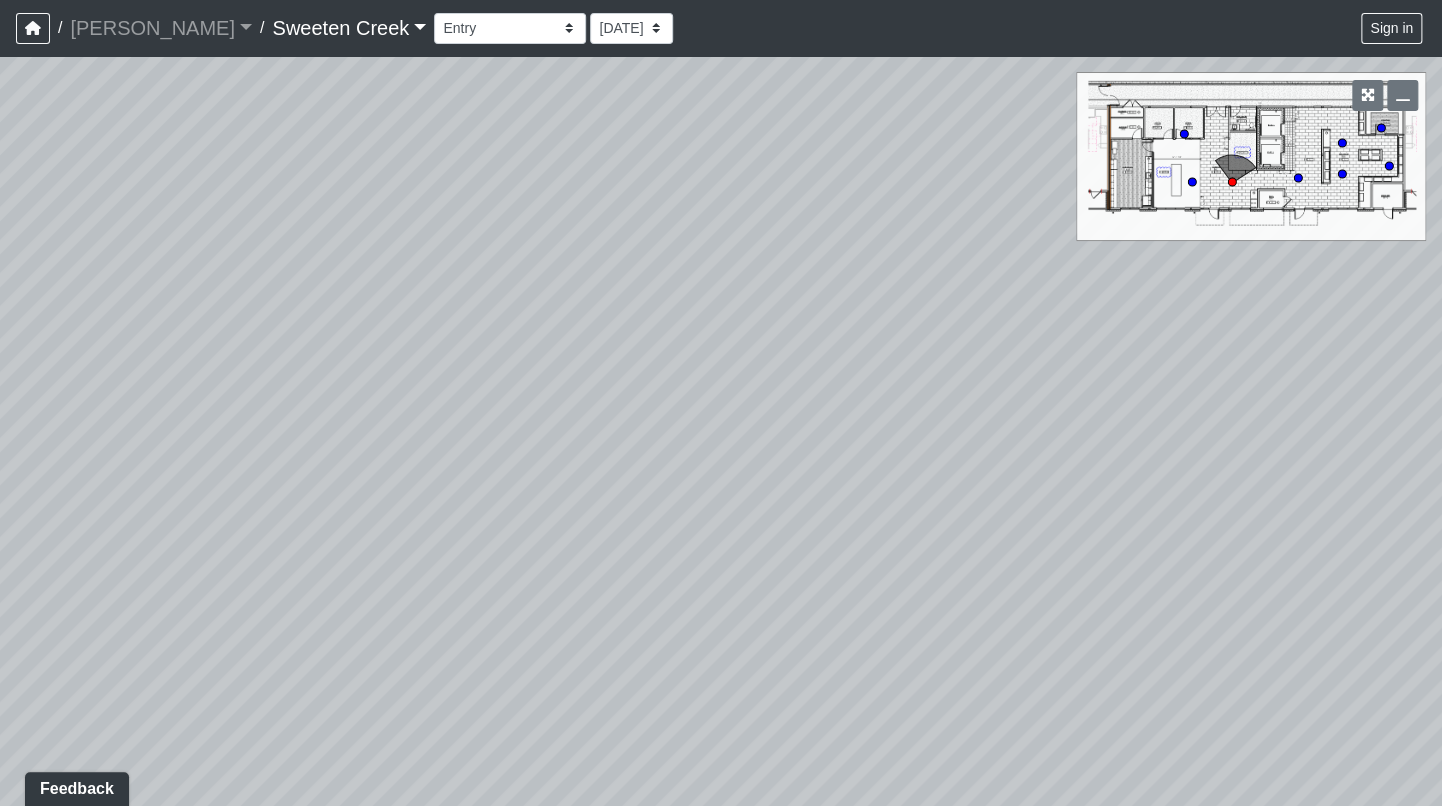 drag, startPoint x: 964, startPoint y: 433, endPoint x: 313, endPoint y: 334, distance: 658.4846 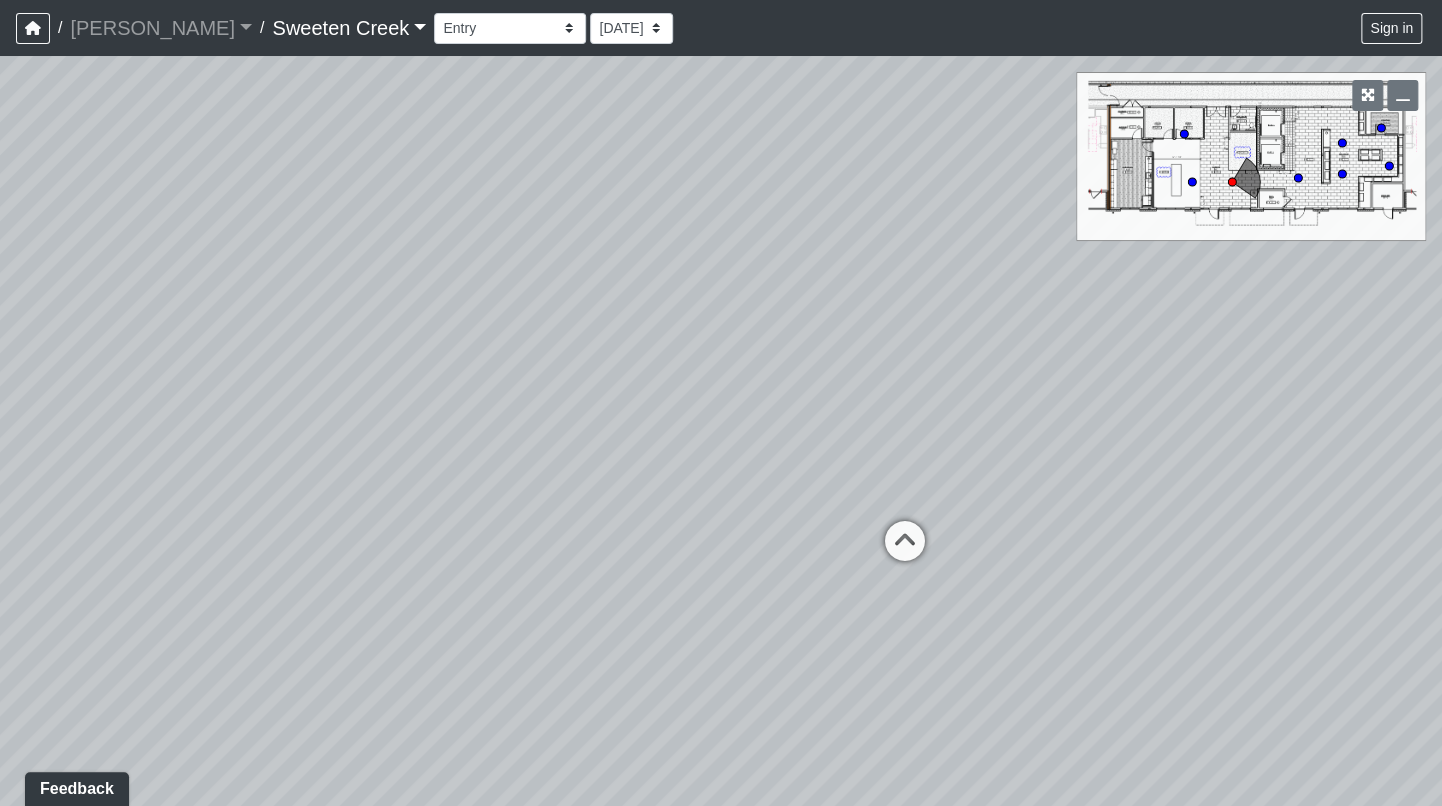 drag, startPoint x: 992, startPoint y: 408, endPoint x: 181, endPoint y: 357, distance: 812.602 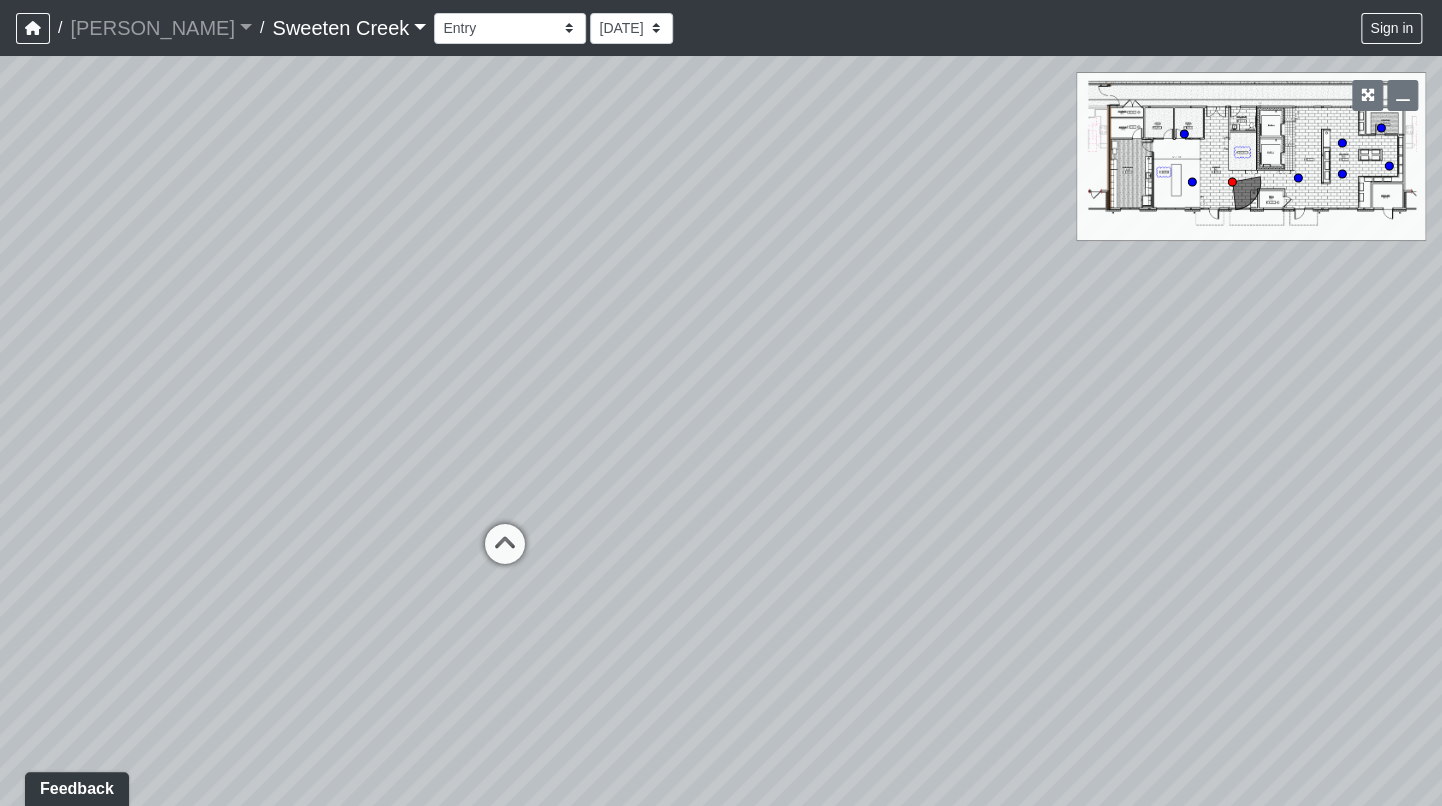drag, startPoint x: 1018, startPoint y: 415, endPoint x: 380, endPoint y: 410, distance: 638.0196 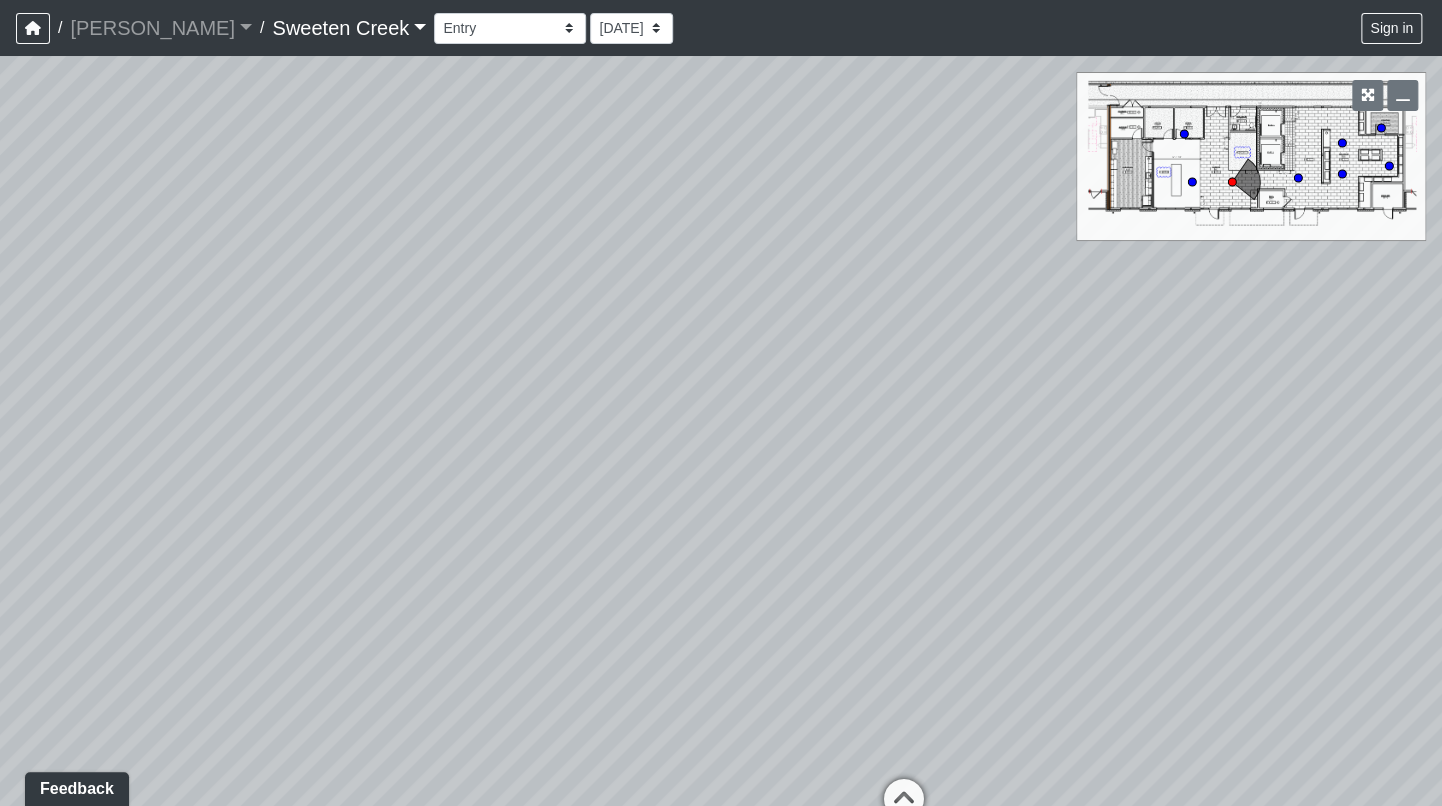 drag, startPoint x: 895, startPoint y: 311, endPoint x: 1484, endPoint y: 568, distance: 642.62744 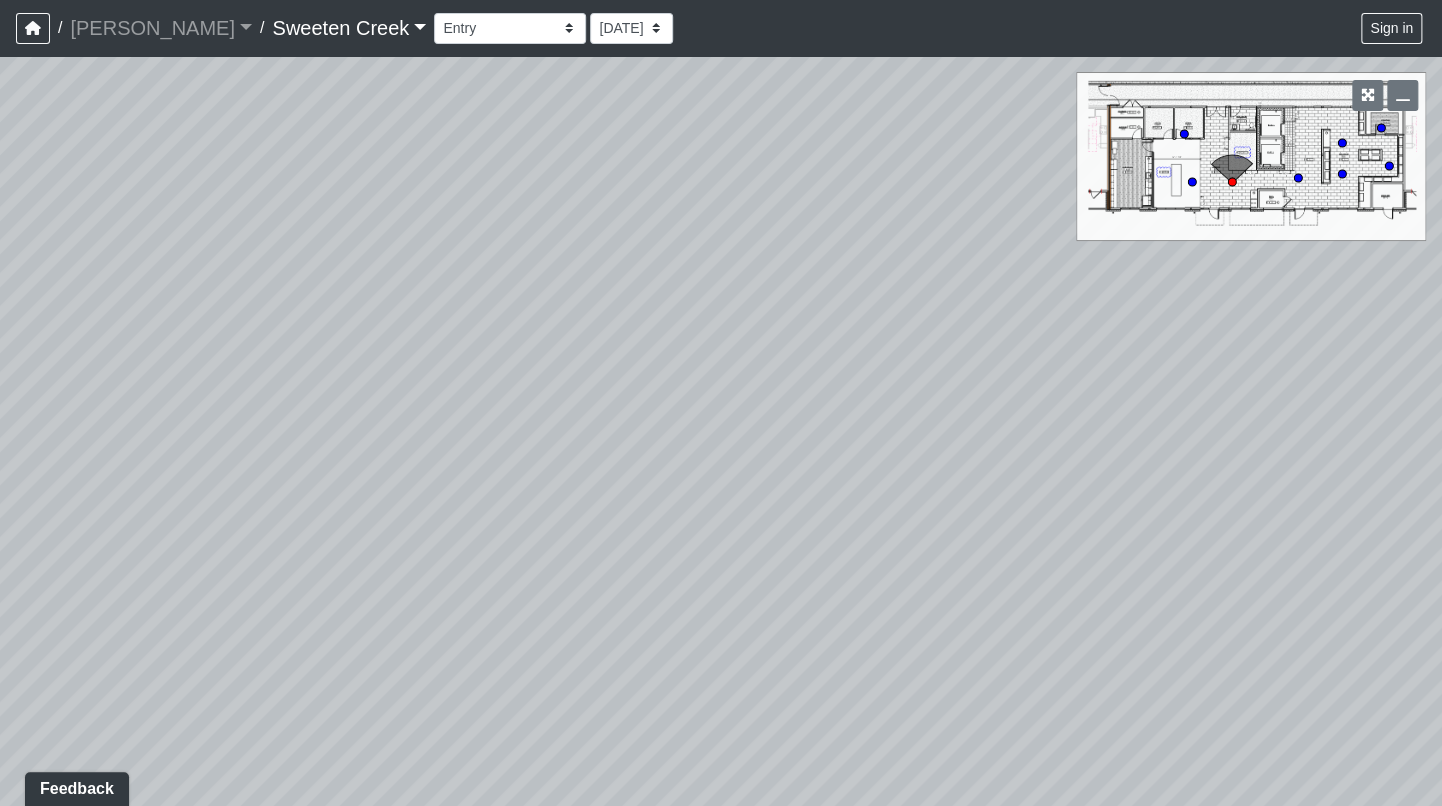 drag, startPoint x: 724, startPoint y: 318, endPoint x: 1484, endPoint y: 310, distance: 760.0421 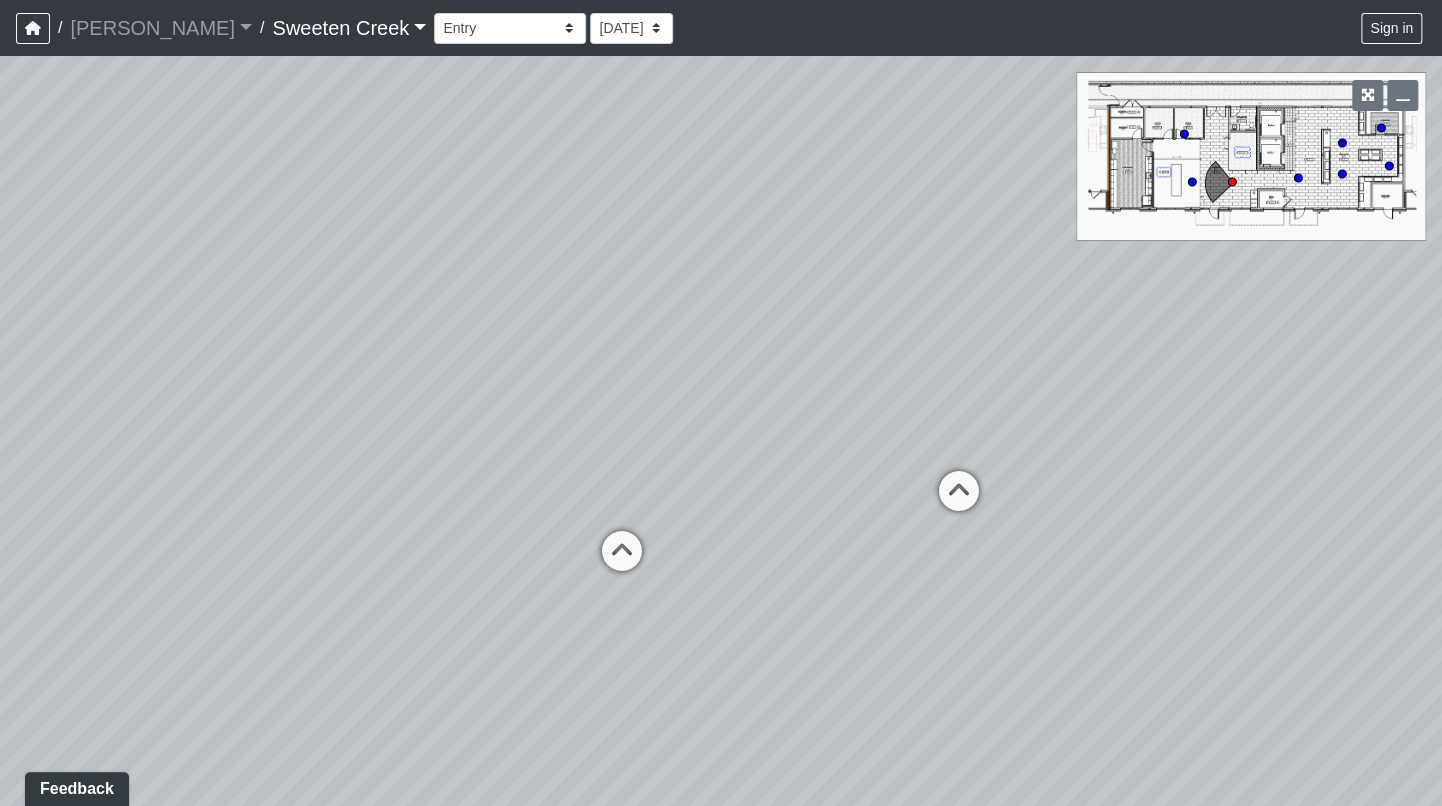 drag, startPoint x: 374, startPoint y: 400, endPoint x: 1484, endPoint y: 278, distance: 1116.6843 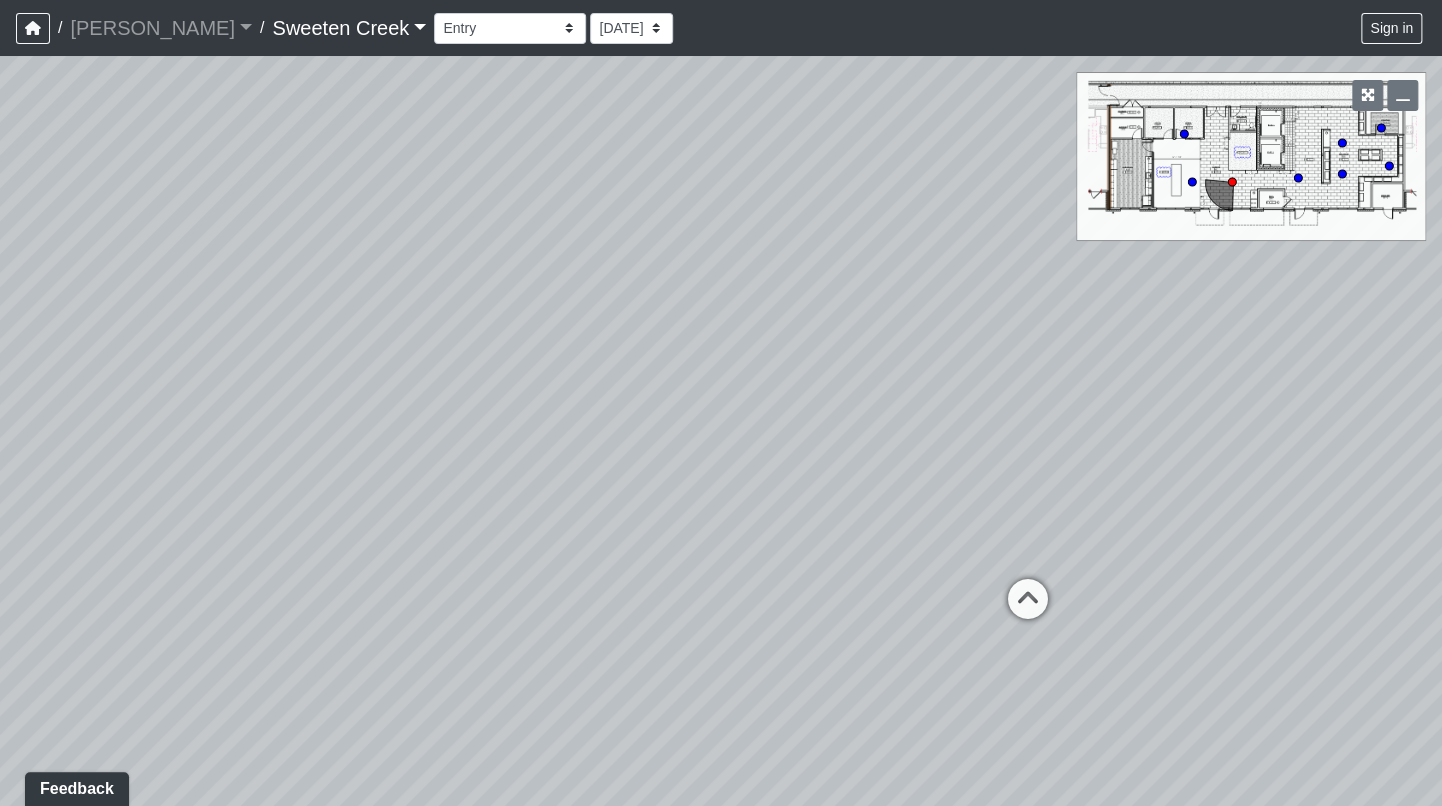 drag, startPoint x: 675, startPoint y: 330, endPoint x: 1264, endPoint y: 351, distance: 589.37427 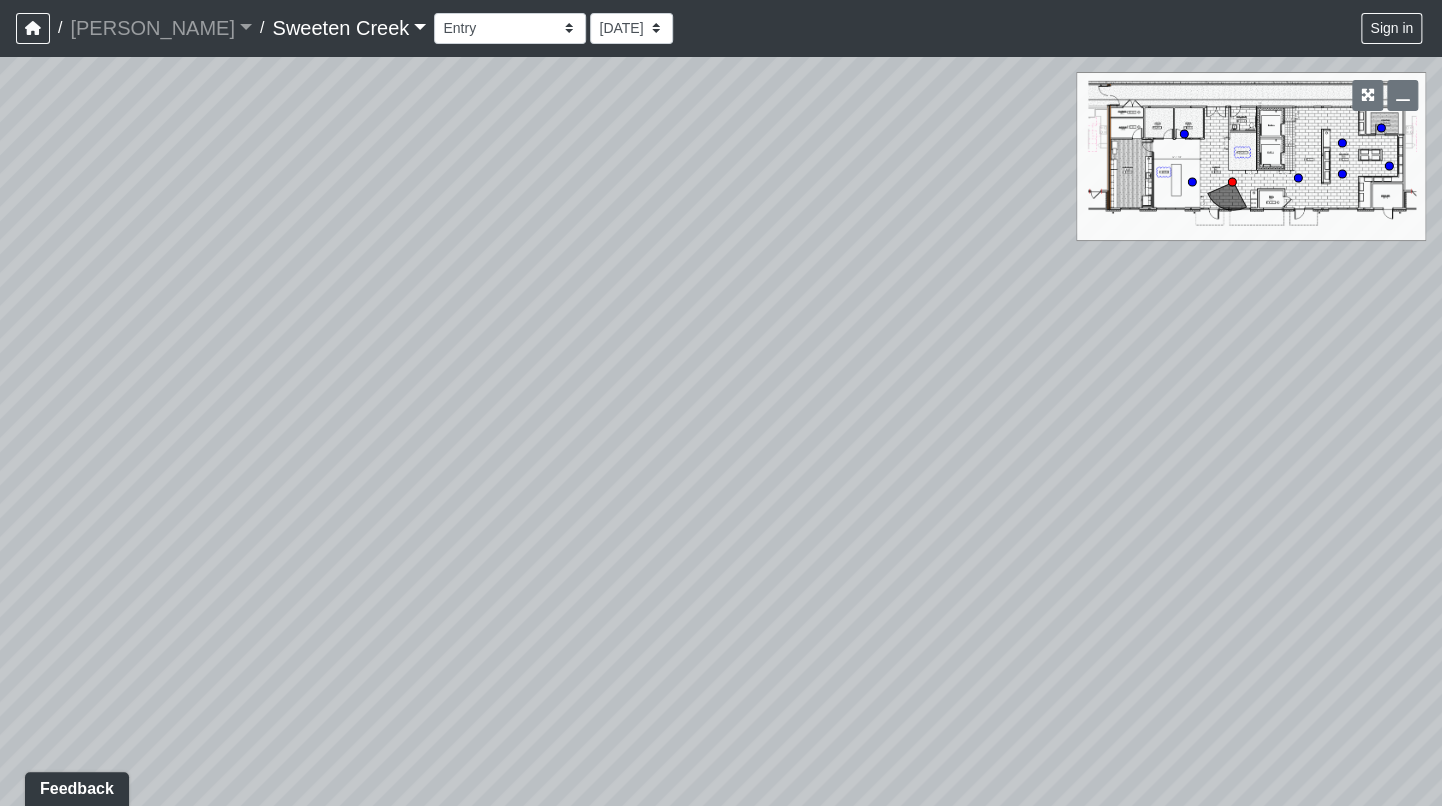 drag, startPoint x: 939, startPoint y: 346, endPoint x: 1103, endPoint y: 318, distance: 166.37308 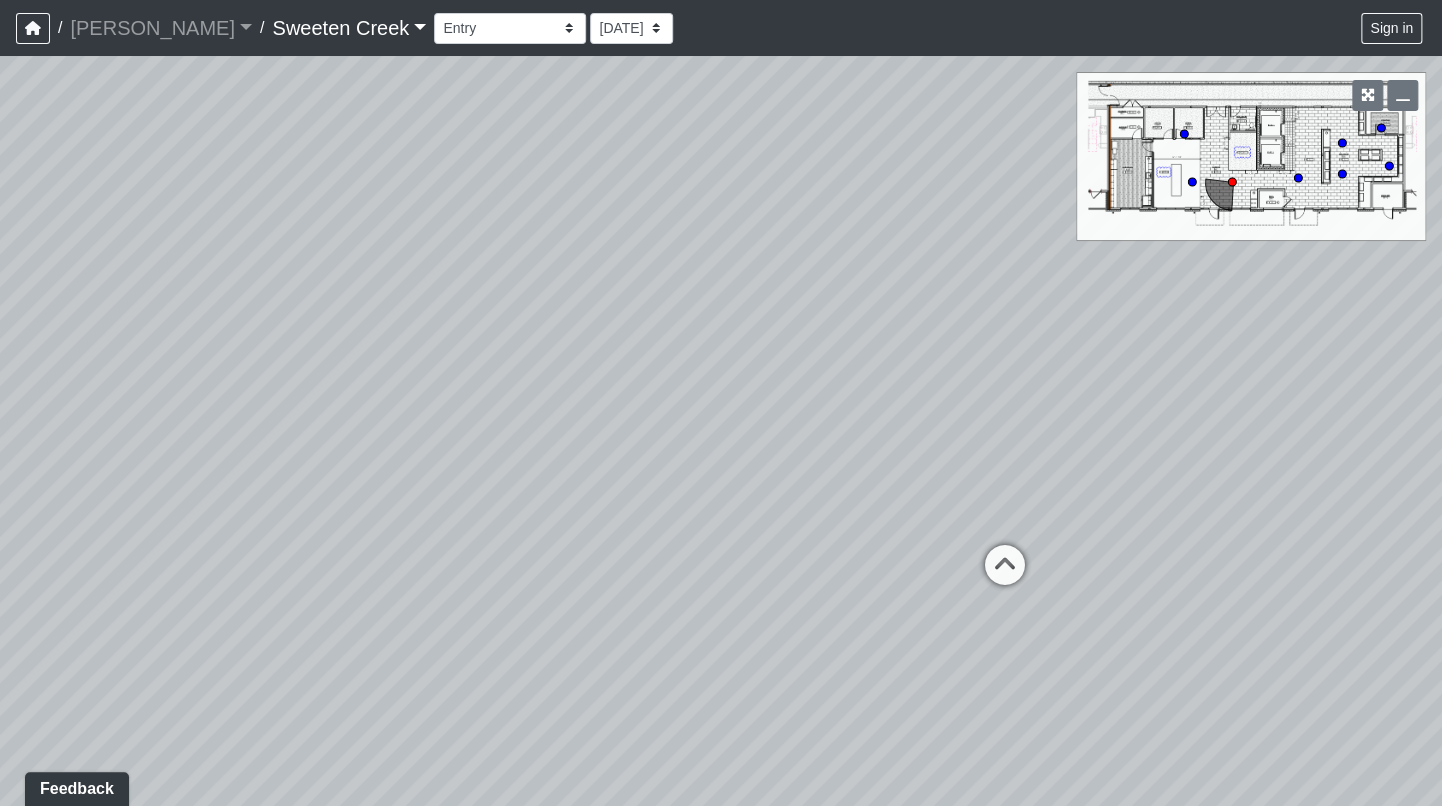 drag, startPoint x: 765, startPoint y: 486, endPoint x: 345, endPoint y: 476, distance: 420.11902 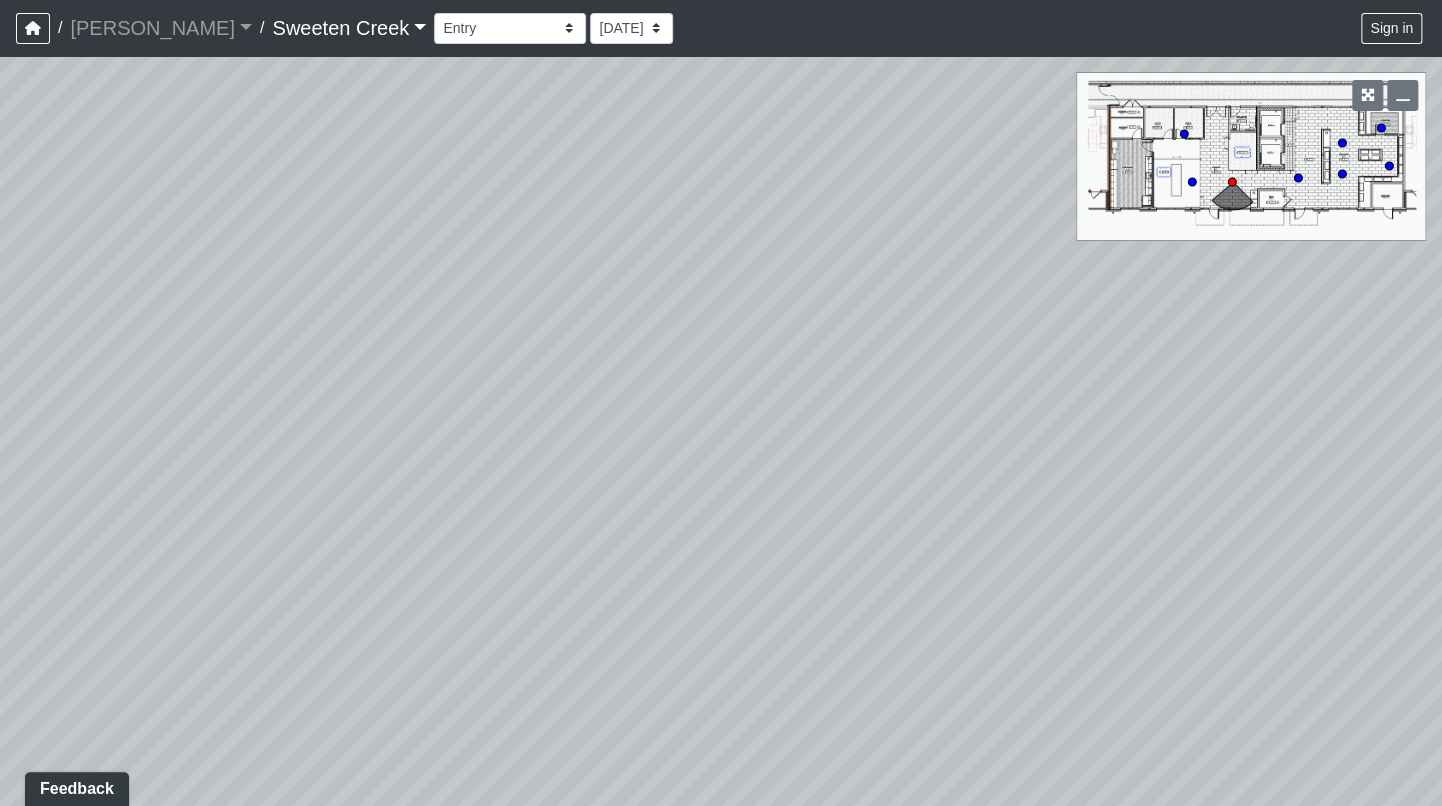 drag, startPoint x: 193, startPoint y: 602, endPoint x: 838, endPoint y: 572, distance: 645.6973 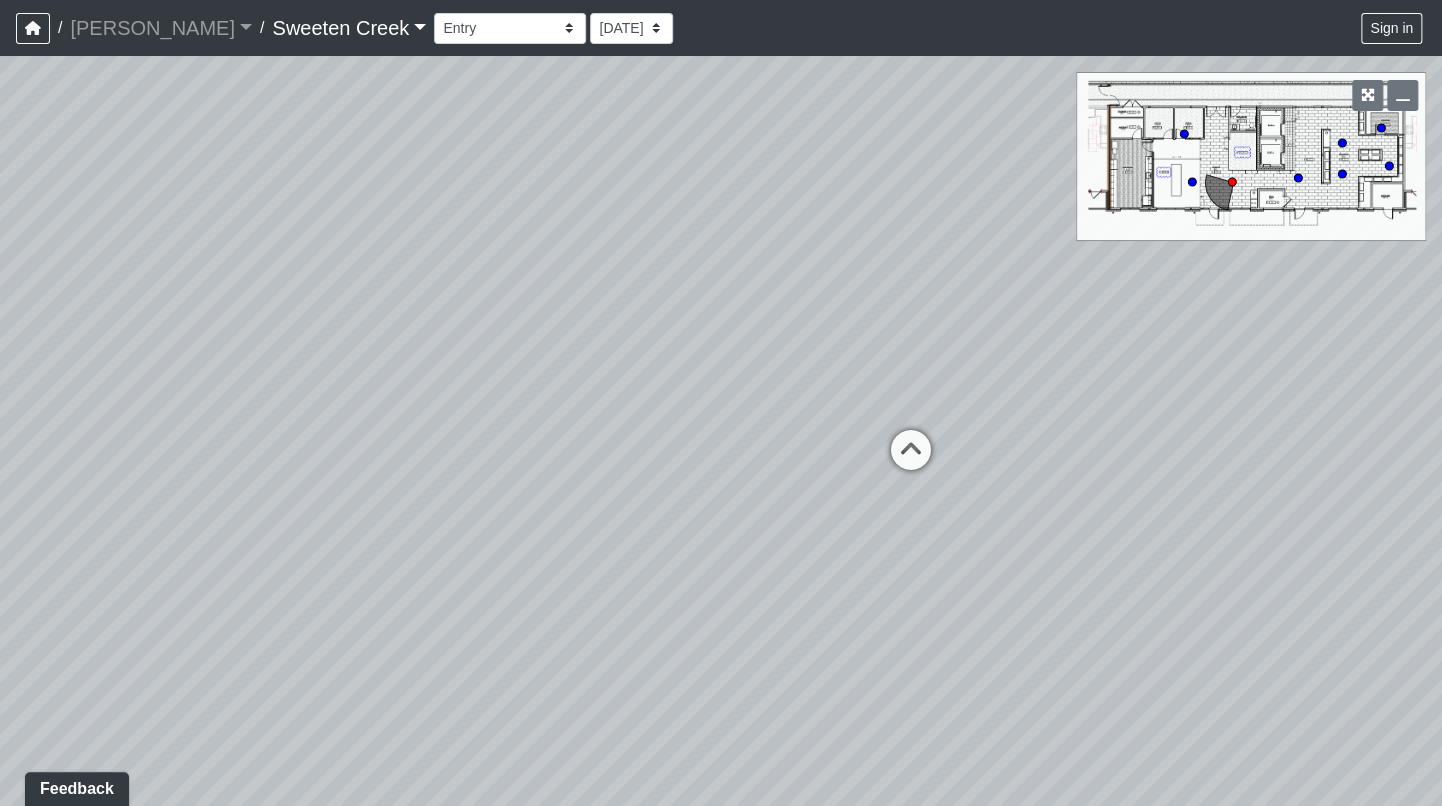 drag, startPoint x: 1305, startPoint y: 402, endPoint x: 523, endPoint y: 355, distance: 783.41113 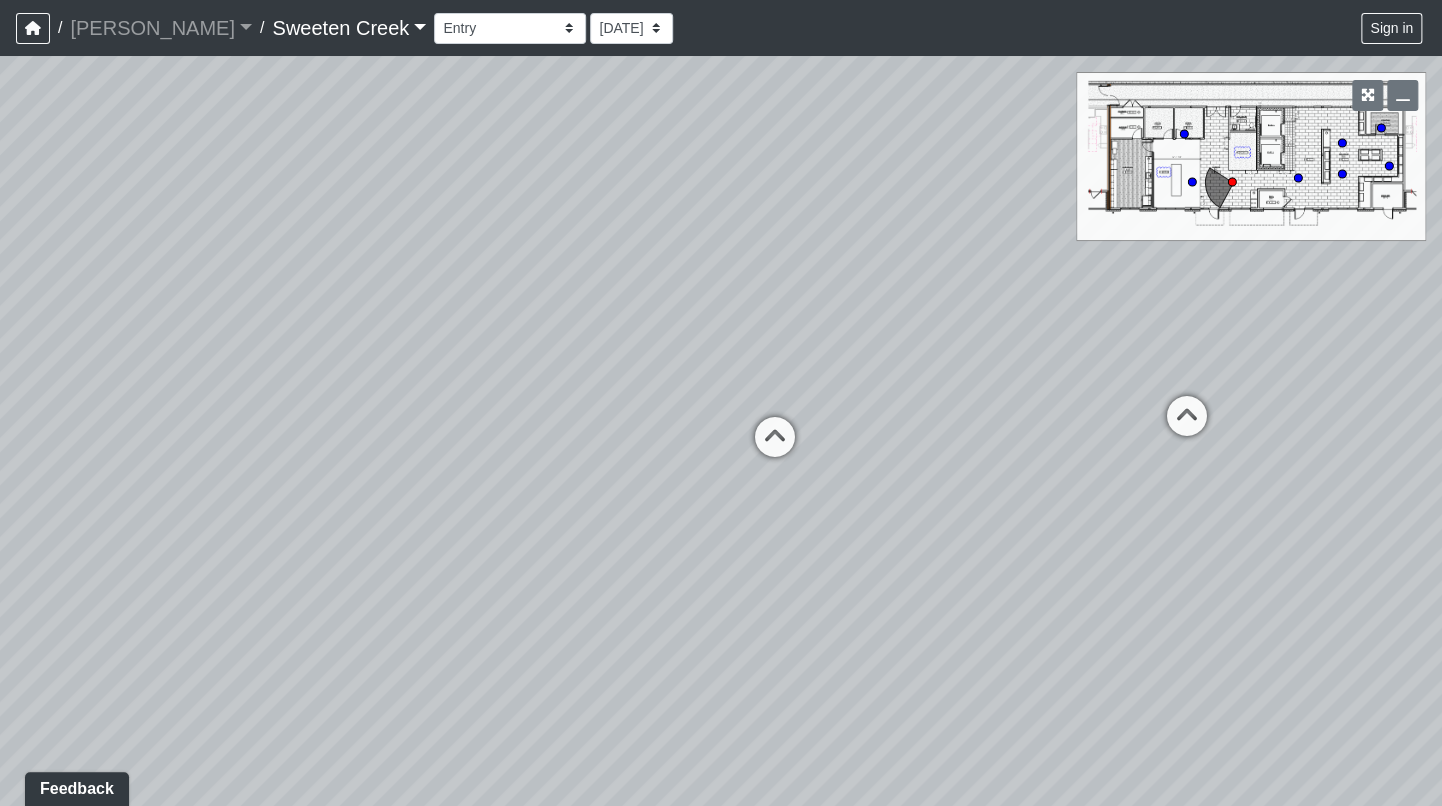 drag, startPoint x: 1309, startPoint y: 498, endPoint x: 1139, endPoint y: 461, distance: 173.97989 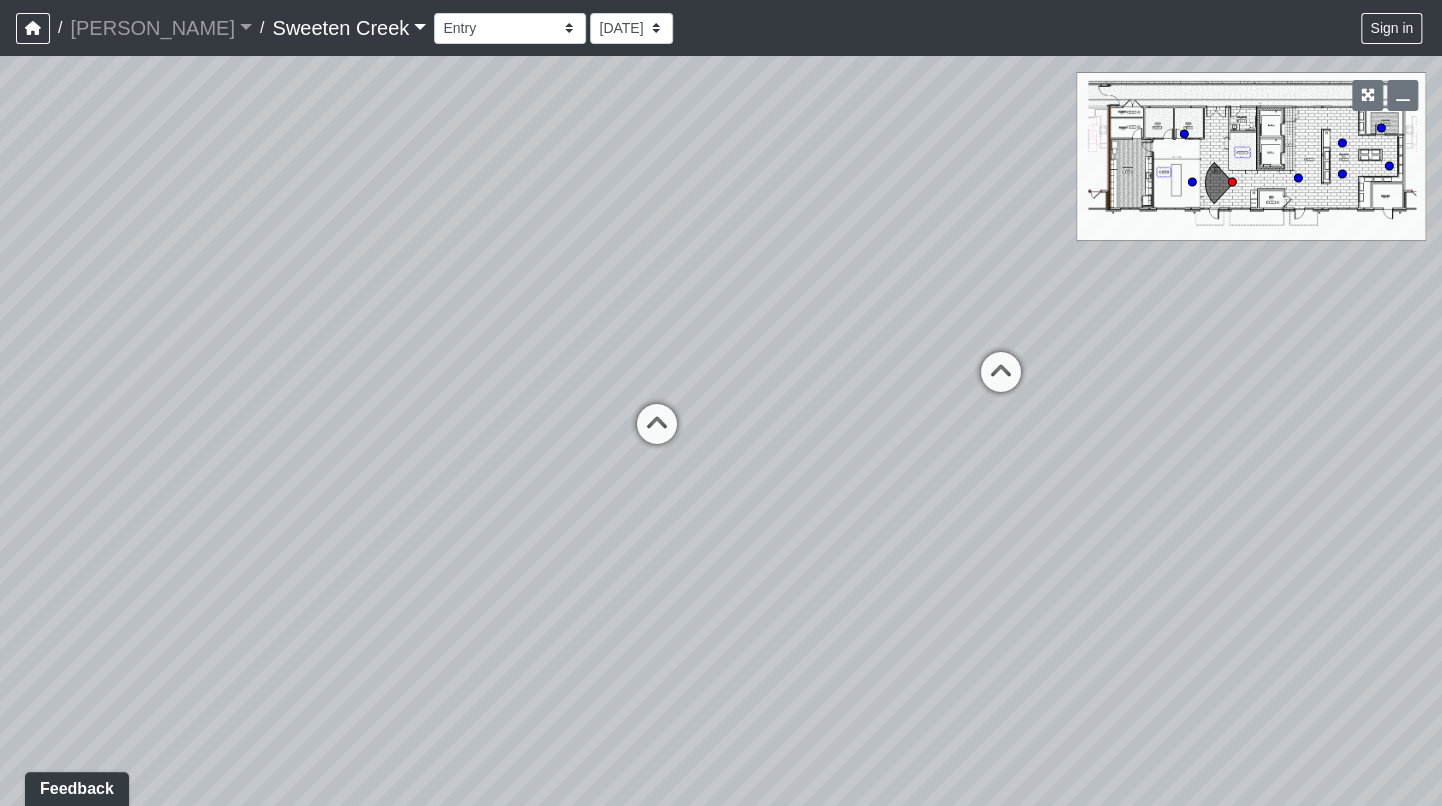 drag, startPoint x: 1075, startPoint y: 419, endPoint x: 726, endPoint y: 411, distance: 349.09167 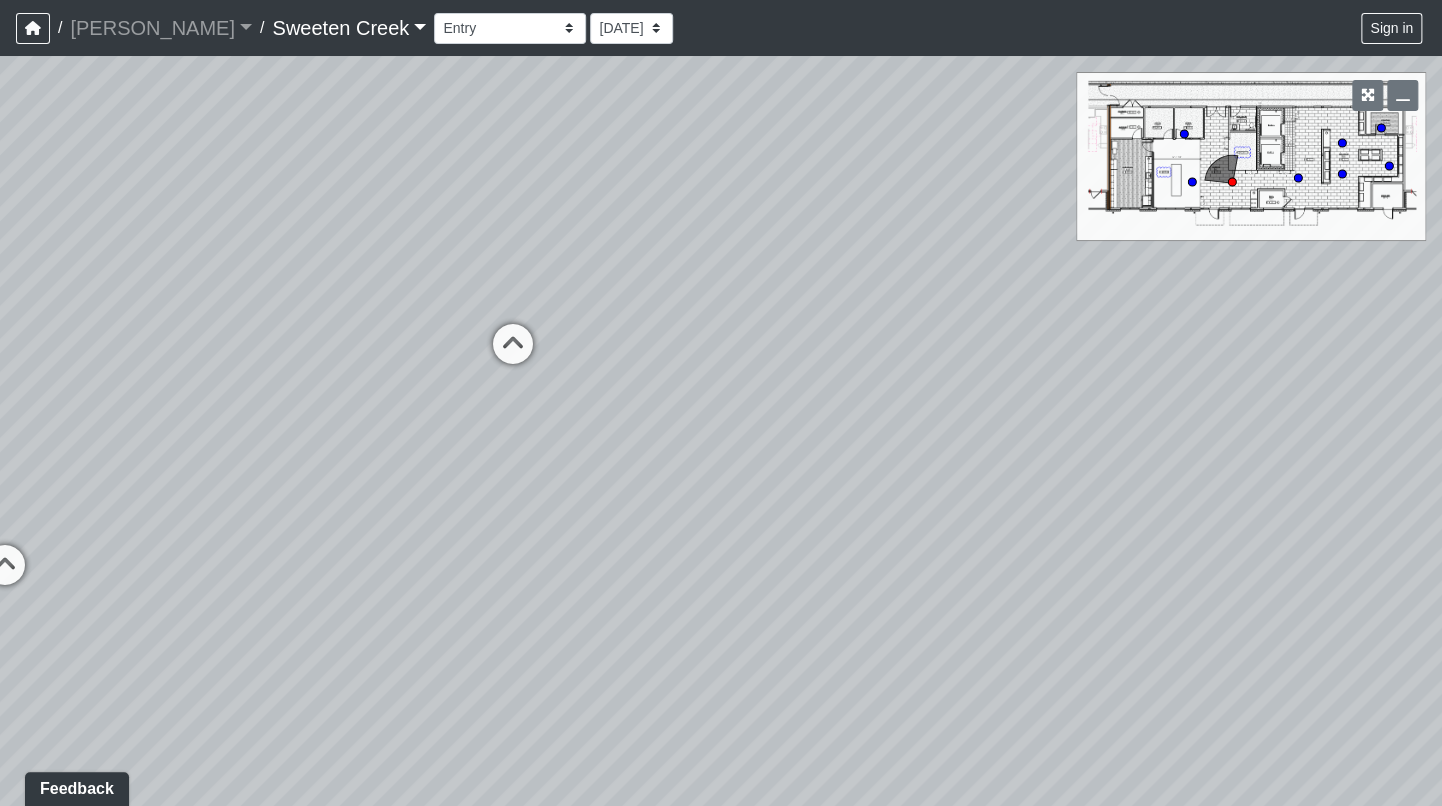 drag, startPoint x: 1162, startPoint y: 466, endPoint x: 613, endPoint y: 459, distance: 549.0446 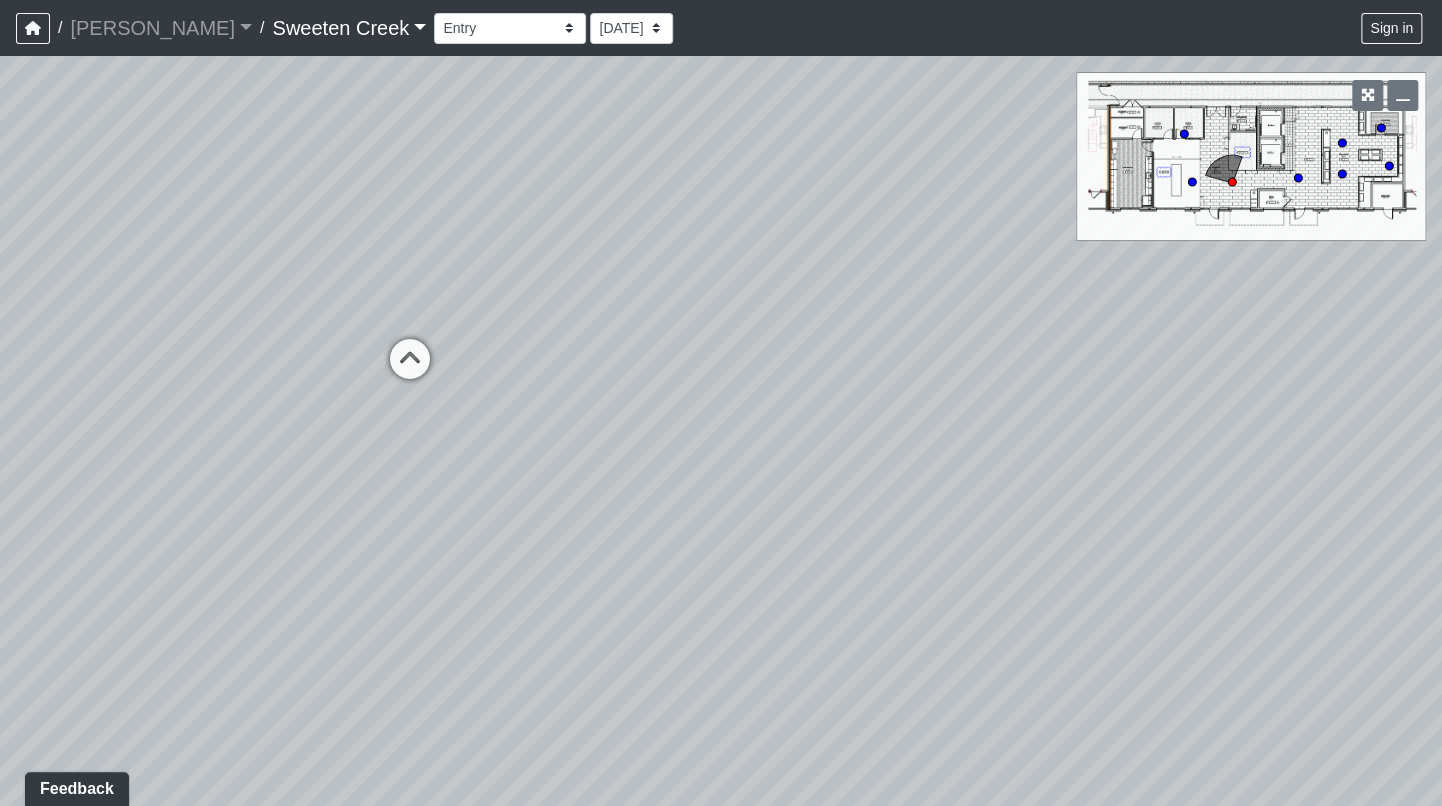drag, startPoint x: 1257, startPoint y: 468, endPoint x: 1145, endPoint y: 455, distance: 112.75194 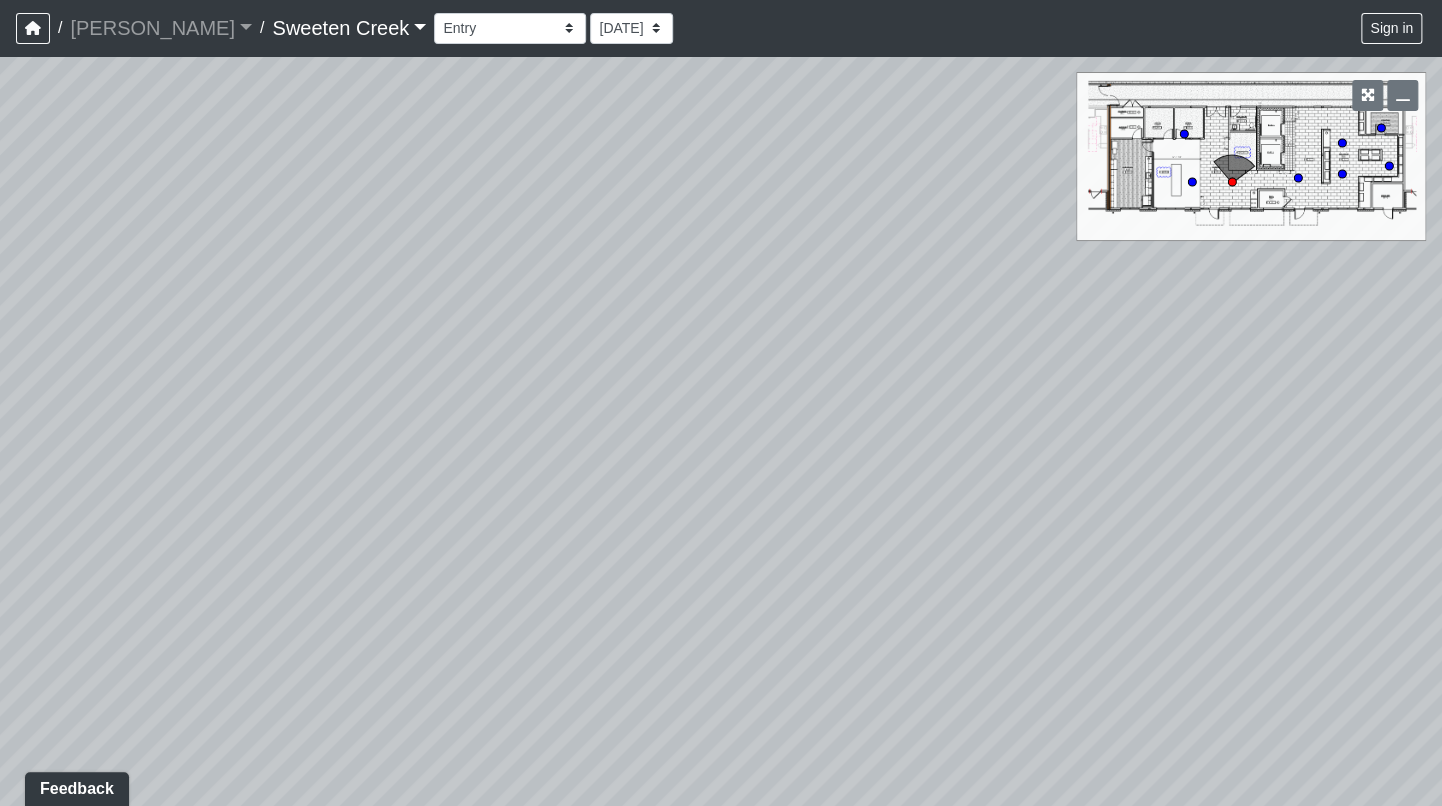 drag, startPoint x: 1252, startPoint y: 492, endPoint x: 784, endPoint y: 366, distance: 484.66483 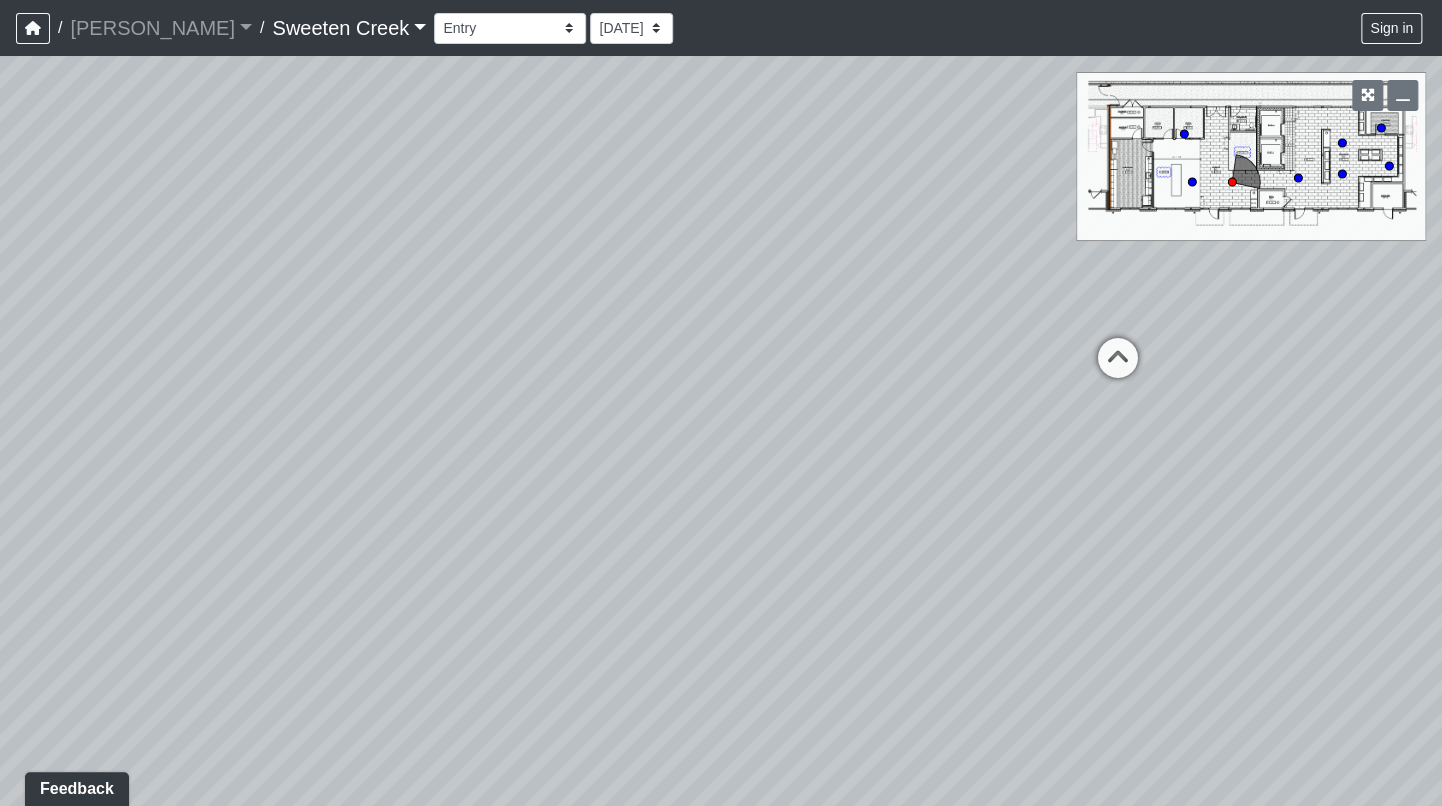 drag, startPoint x: 1215, startPoint y: 482, endPoint x: 585, endPoint y: 438, distance: 631.53467 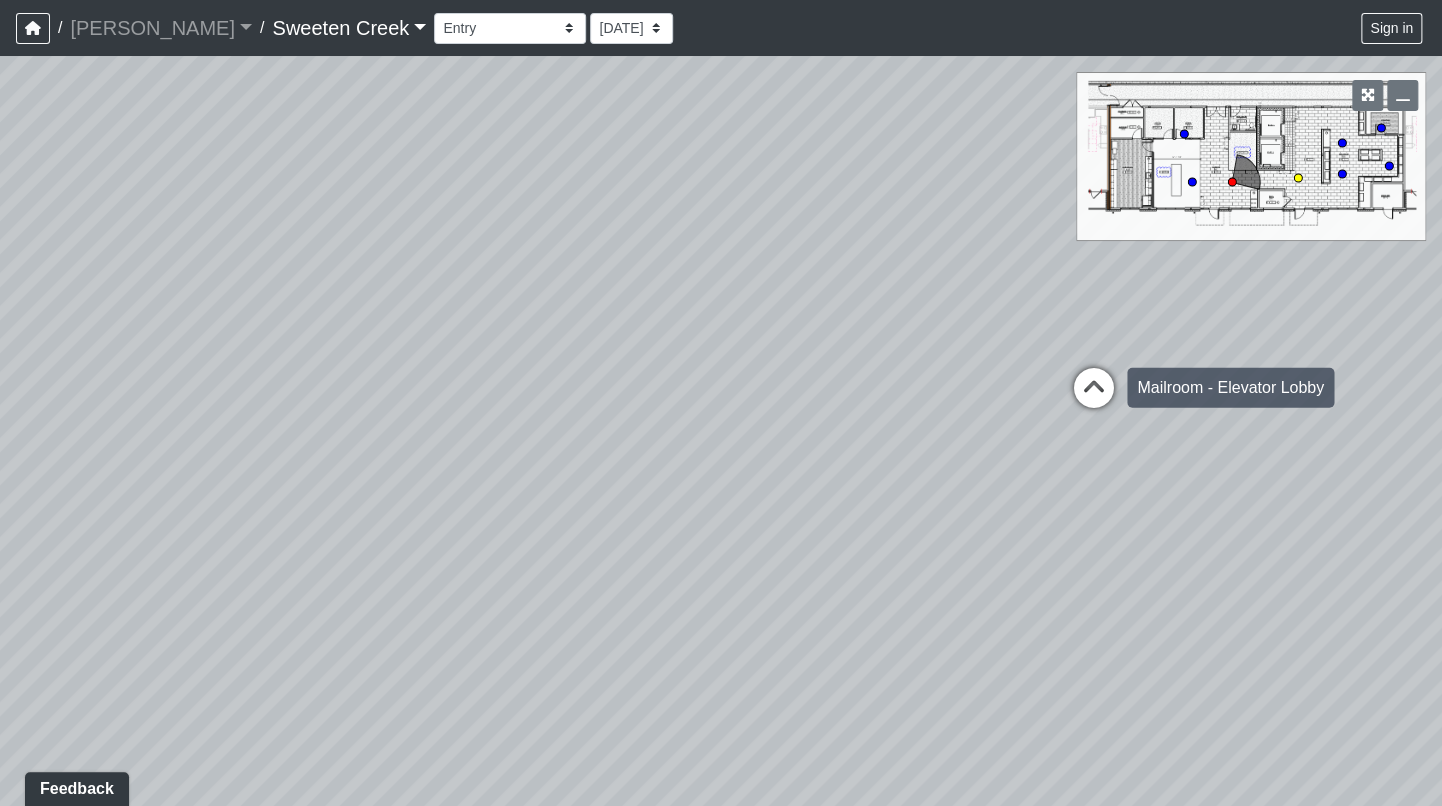 click at bounding box center [1094, 398] 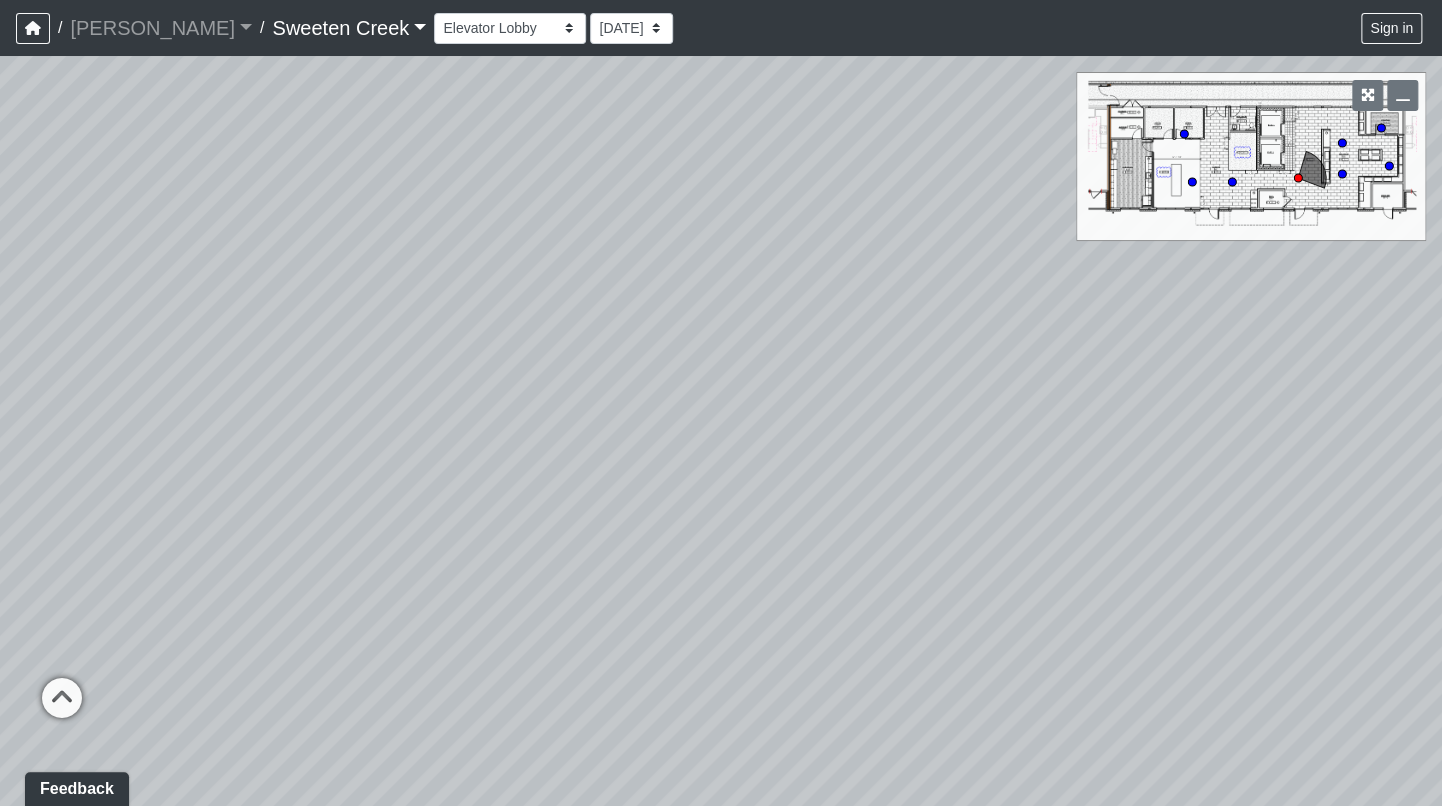 drag, startPoint x: 764, startPoint y: 375, endPoint x: 681, endPoint y: 772, distance: 405.58353 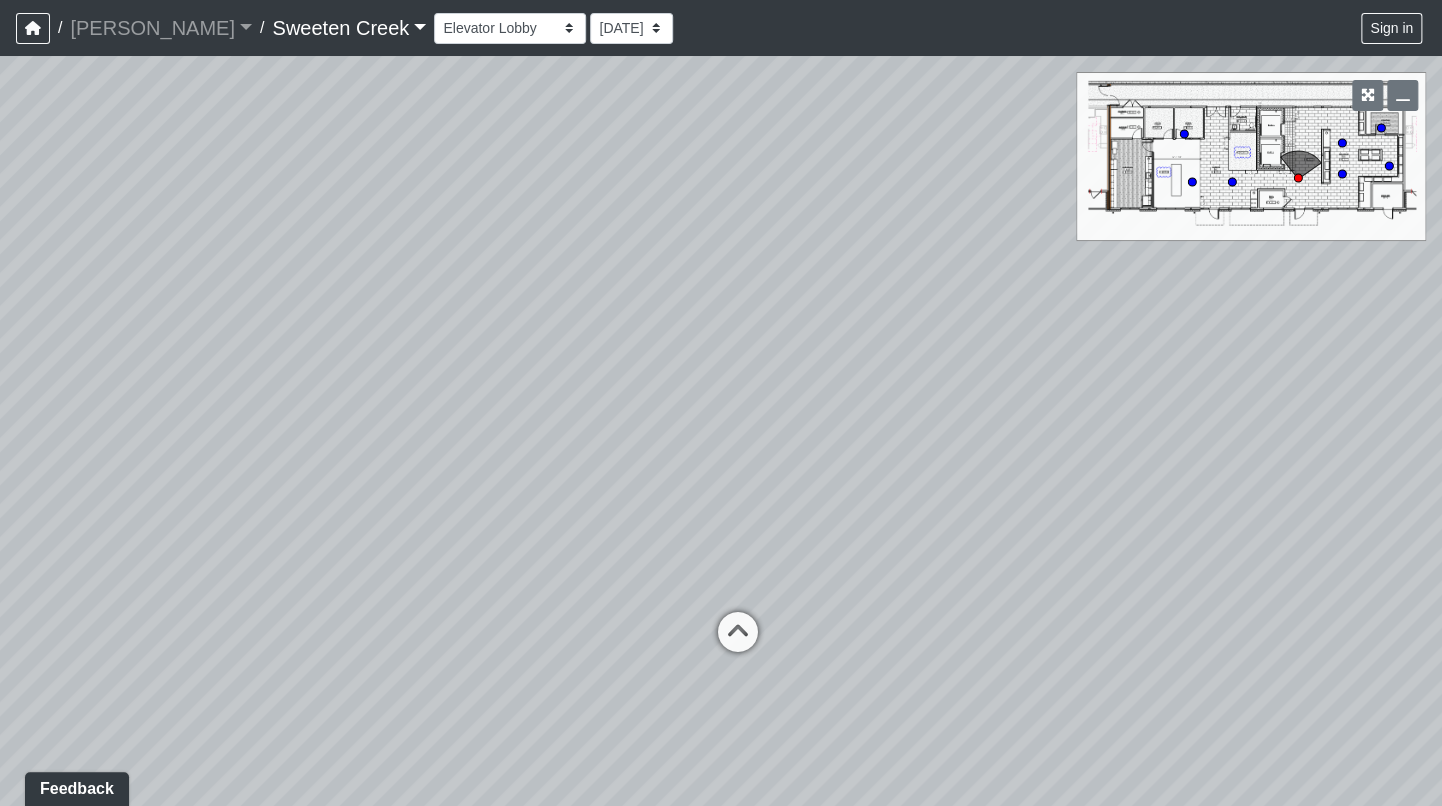 drag, startPoint x: 757, startPoint y: 600, endPoint x: 1484, endPoint y: 652, distance: 728.8573 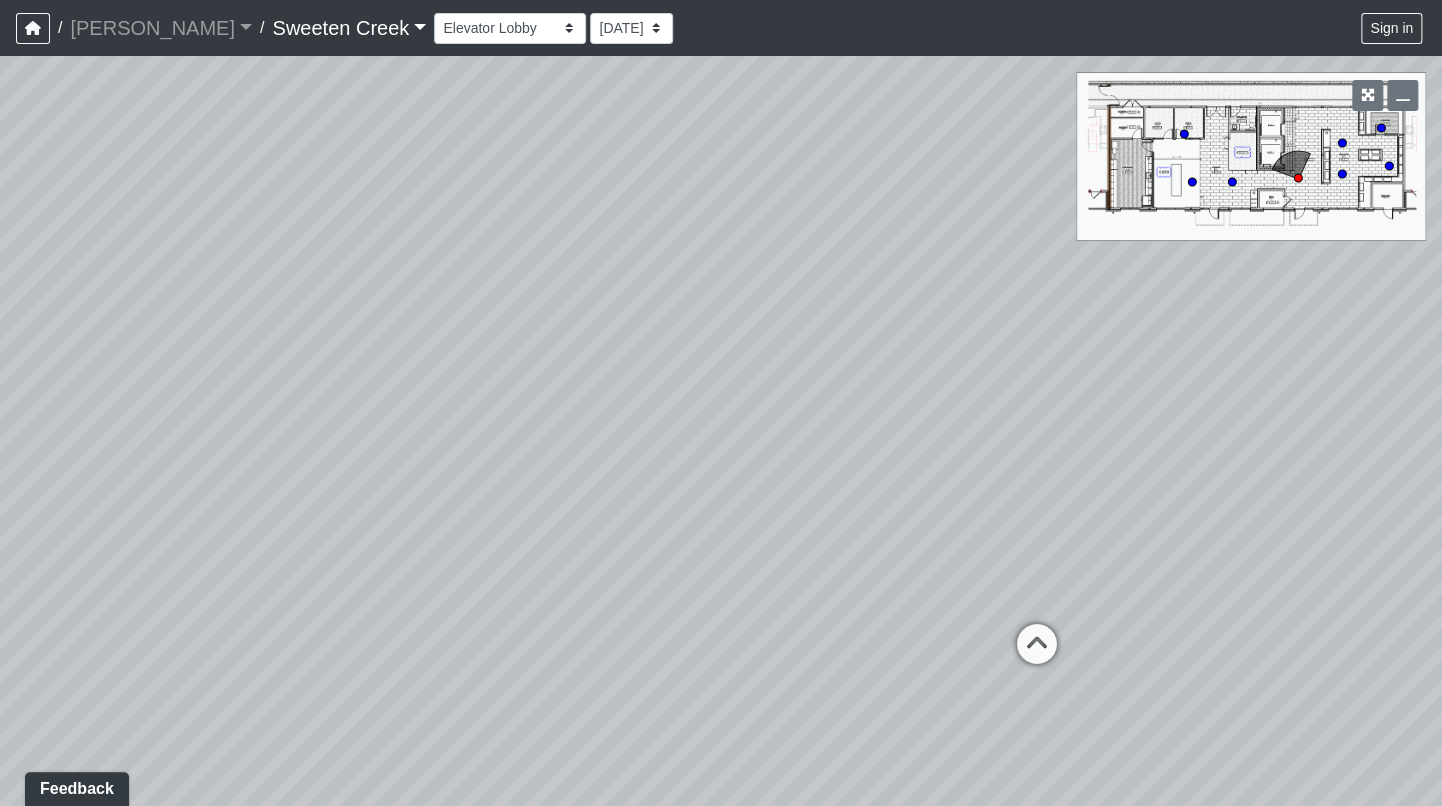 drag, startPoint x: 873, startPoint y: 359, endPoint x: 1354, endPoint y: 354, distance: 481.026 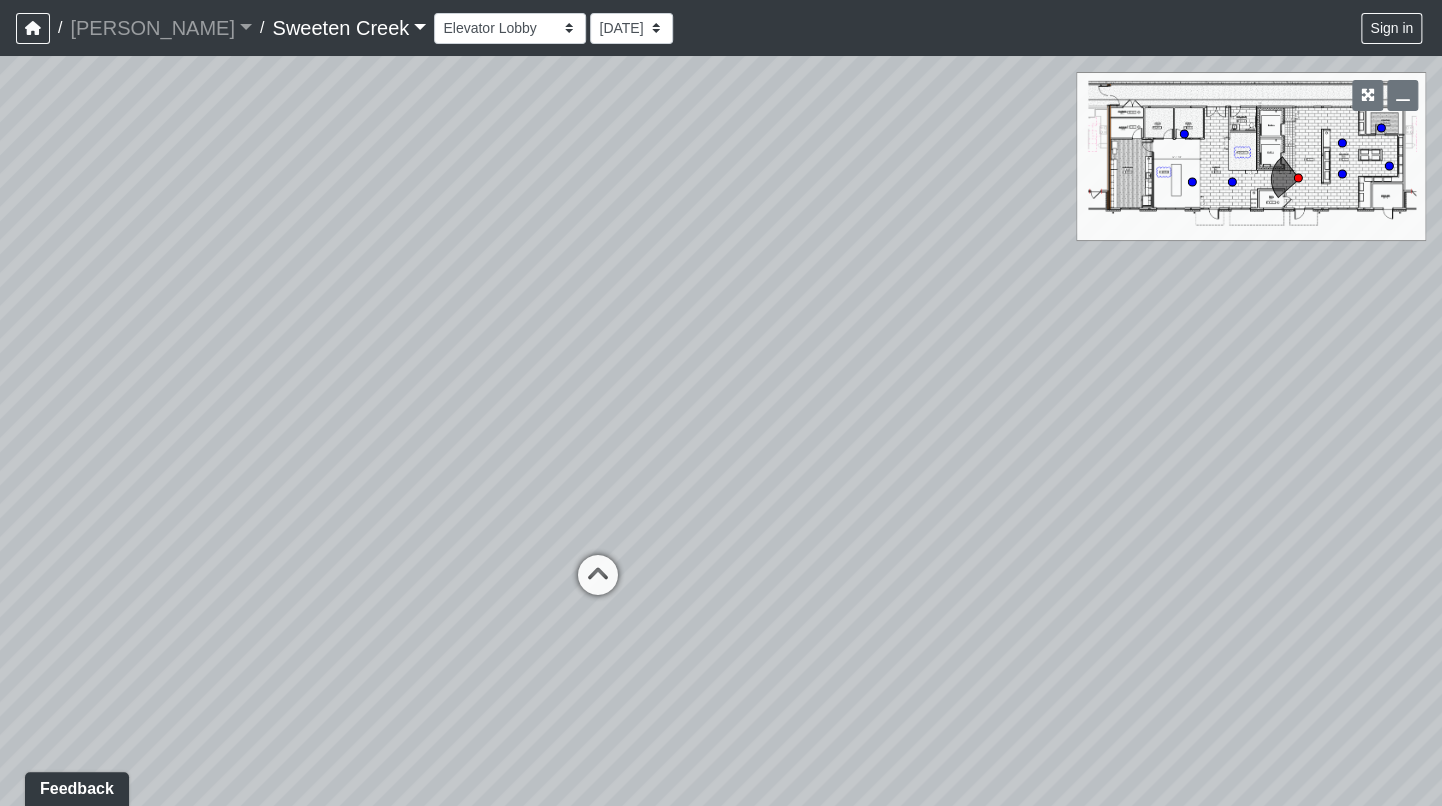 drag, startPoint x: 393, startPoint y: 326, endPoint x: 1114, endPoint y: 326, distance: 721 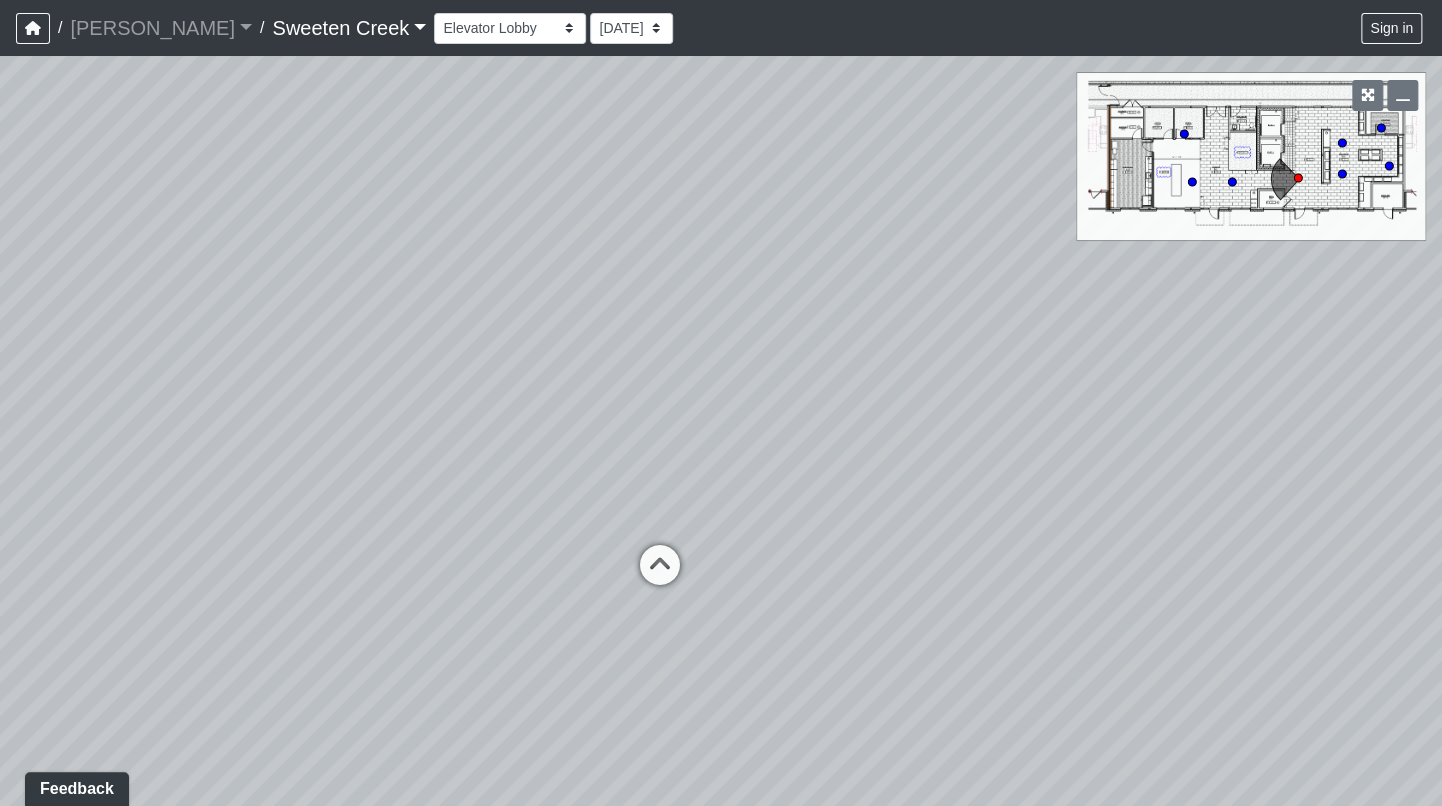 drag, startPoint x: 657, startPoint y: 356, endPoint x: 747, endPoint y: 348, distance: 90.35486 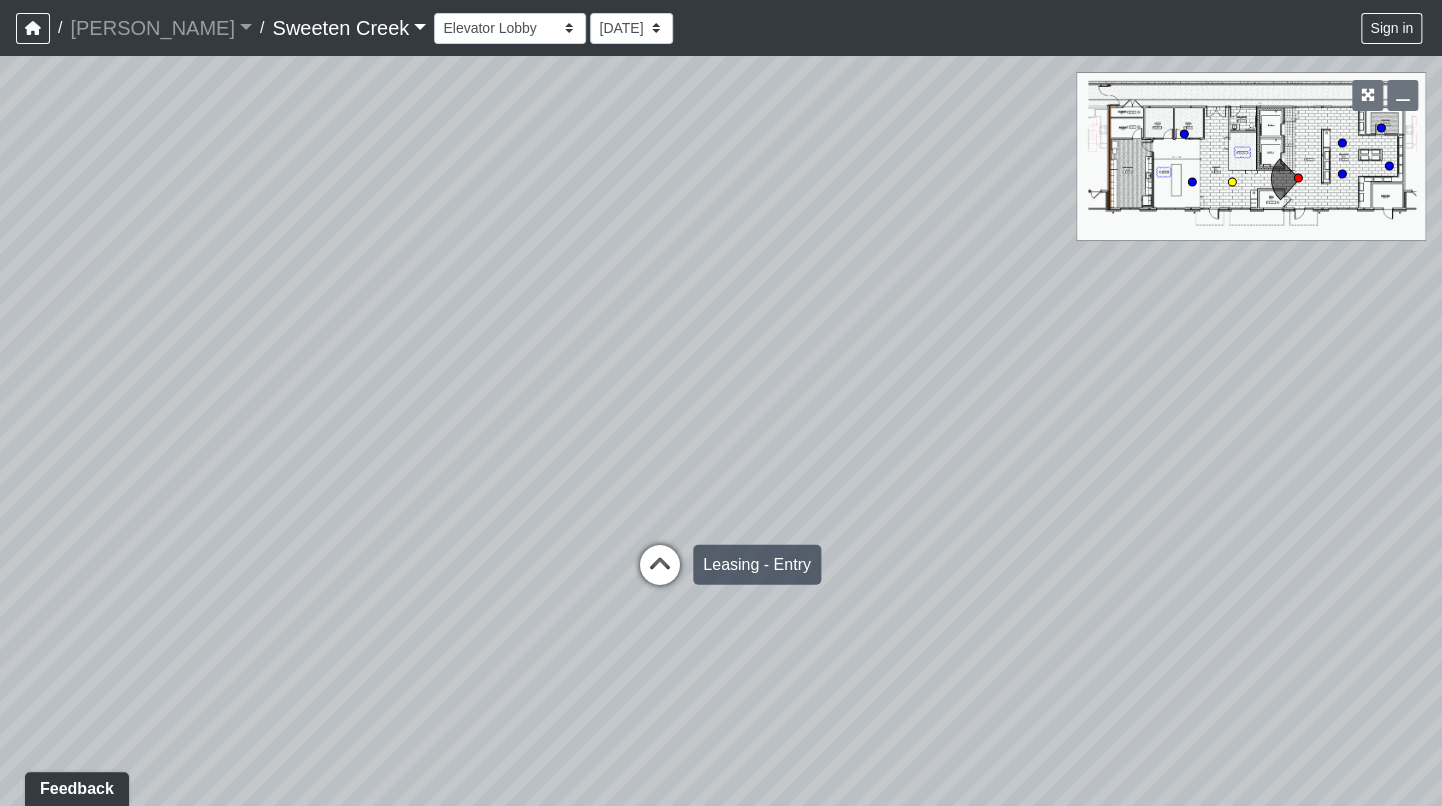 click at bounding box center (660, 575) 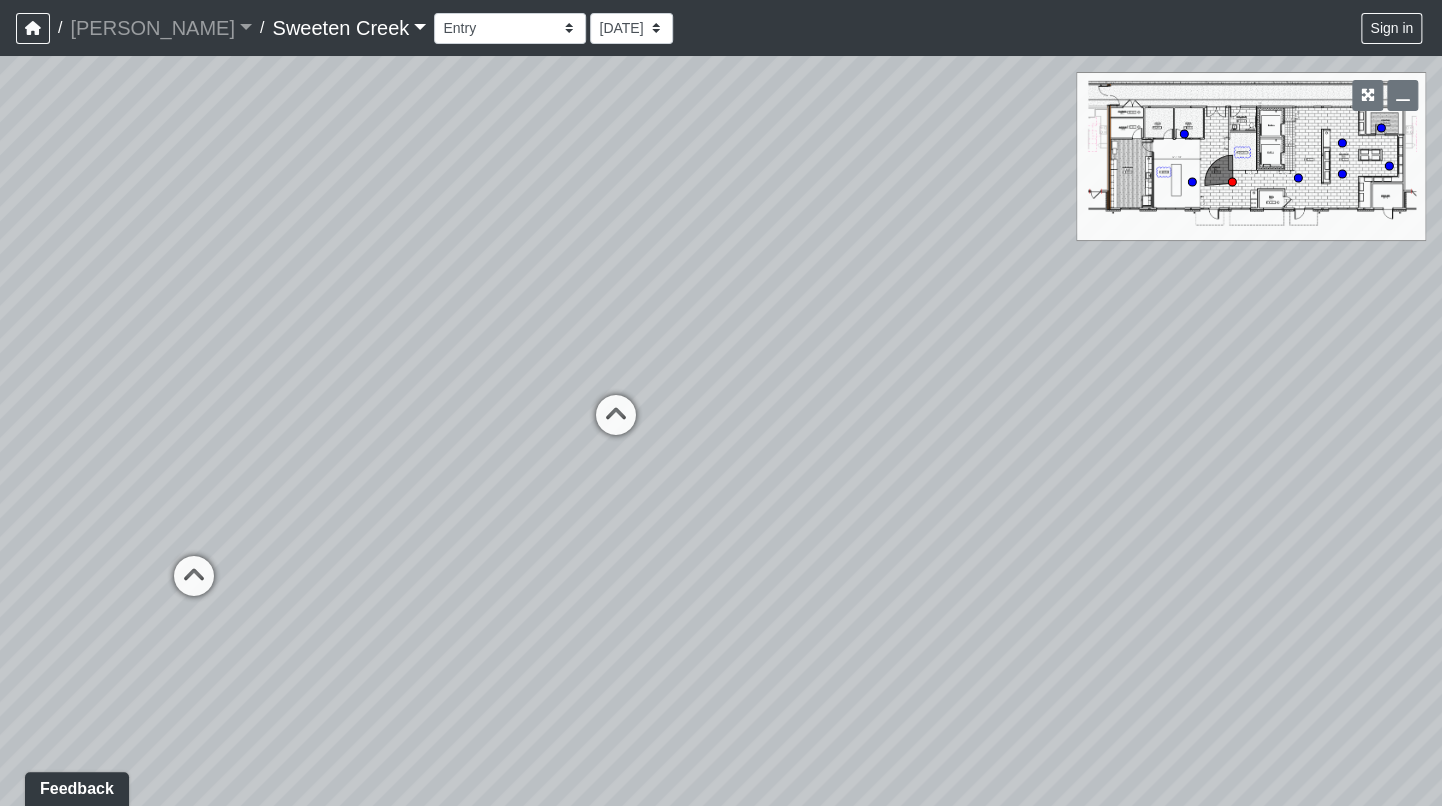 drag, startPoint x: 1349, startPoint y: 514, endPoint x: 711, endPoint y: 422, distance: 644.5991 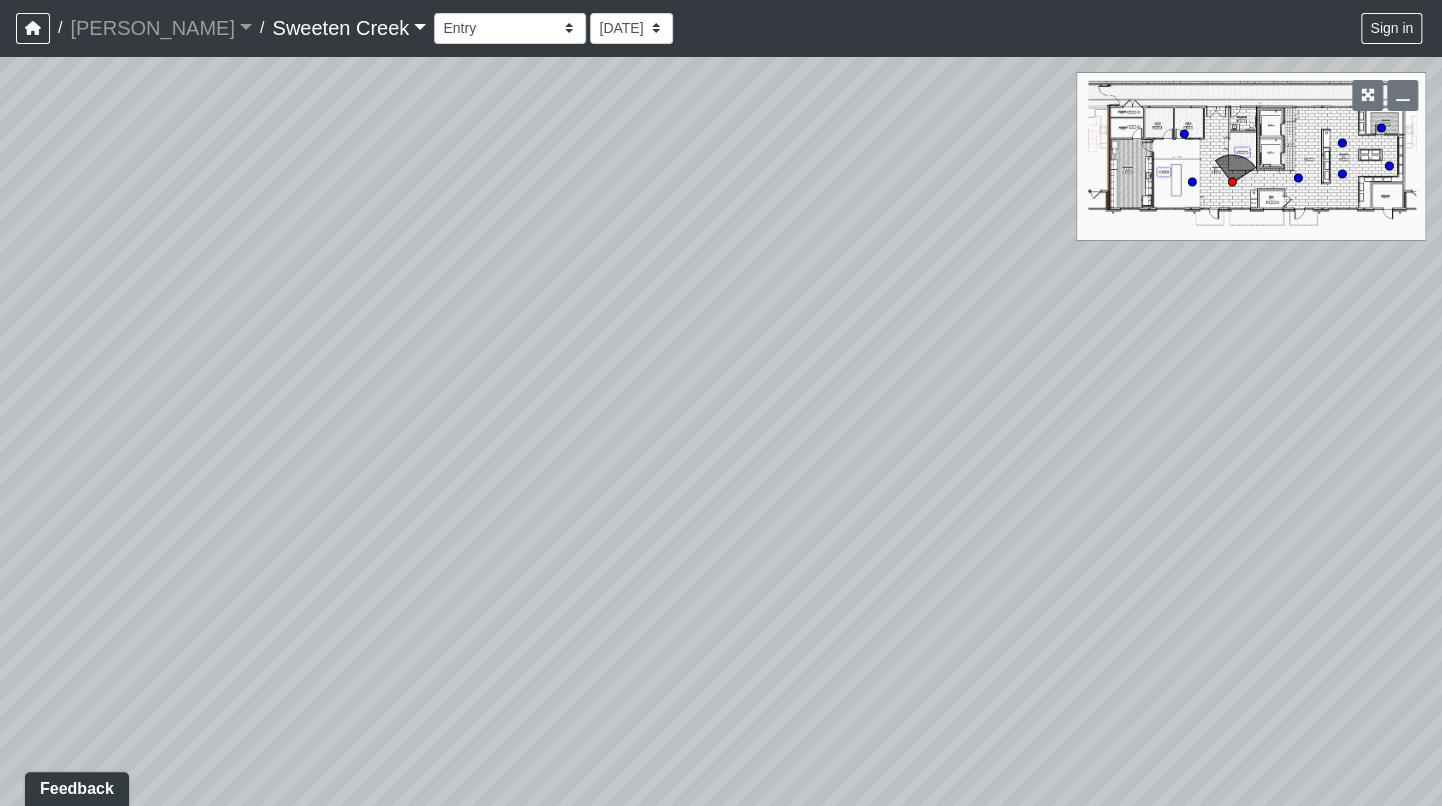drag, startPoint x: 1197, startPoint y: 414, endPoint x: 566, endPoint y: 351, distance: 634.1372 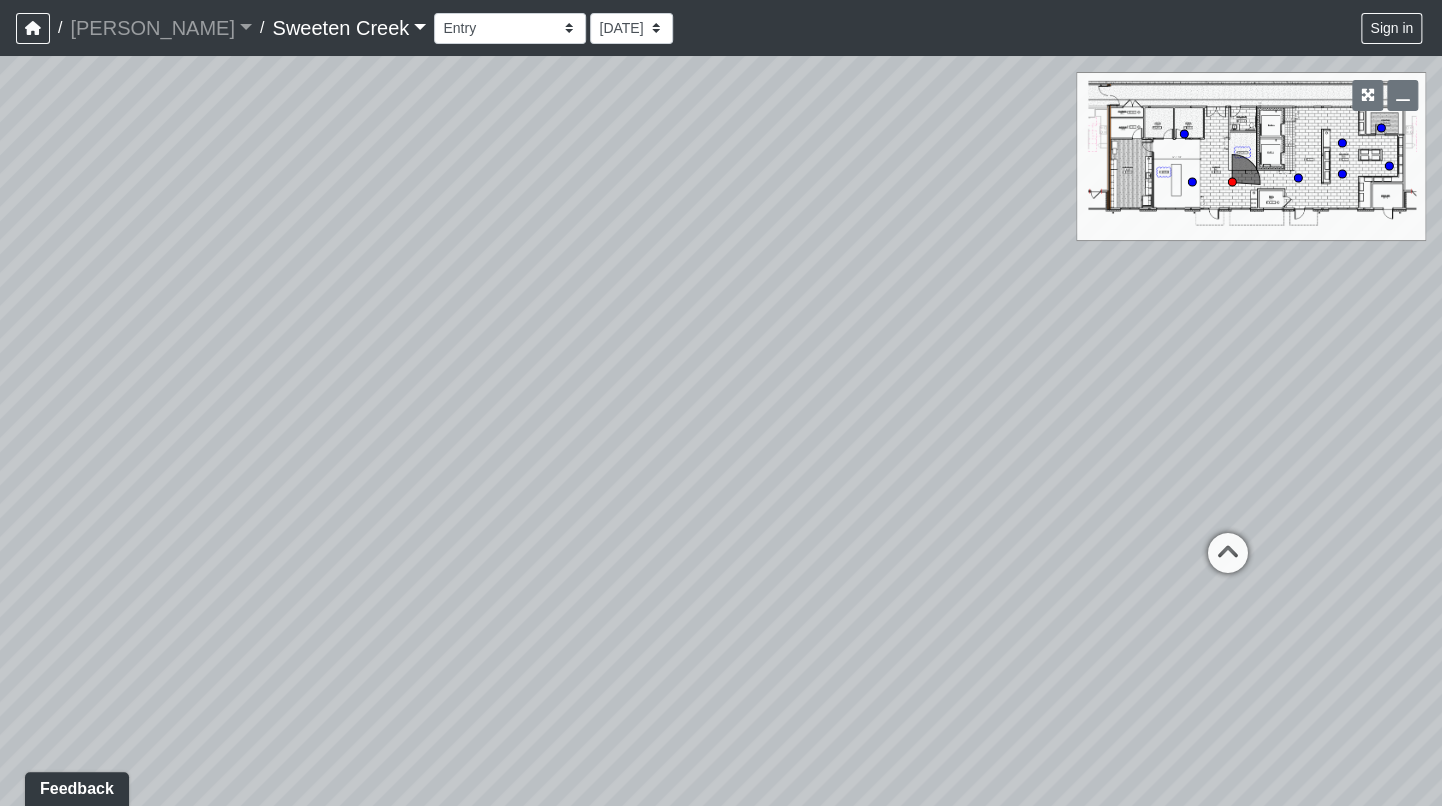 drag, startPoint x: 1032, startPoint y: 430, endPoint x: 619, endPoint y: 428, distance: 413.00485 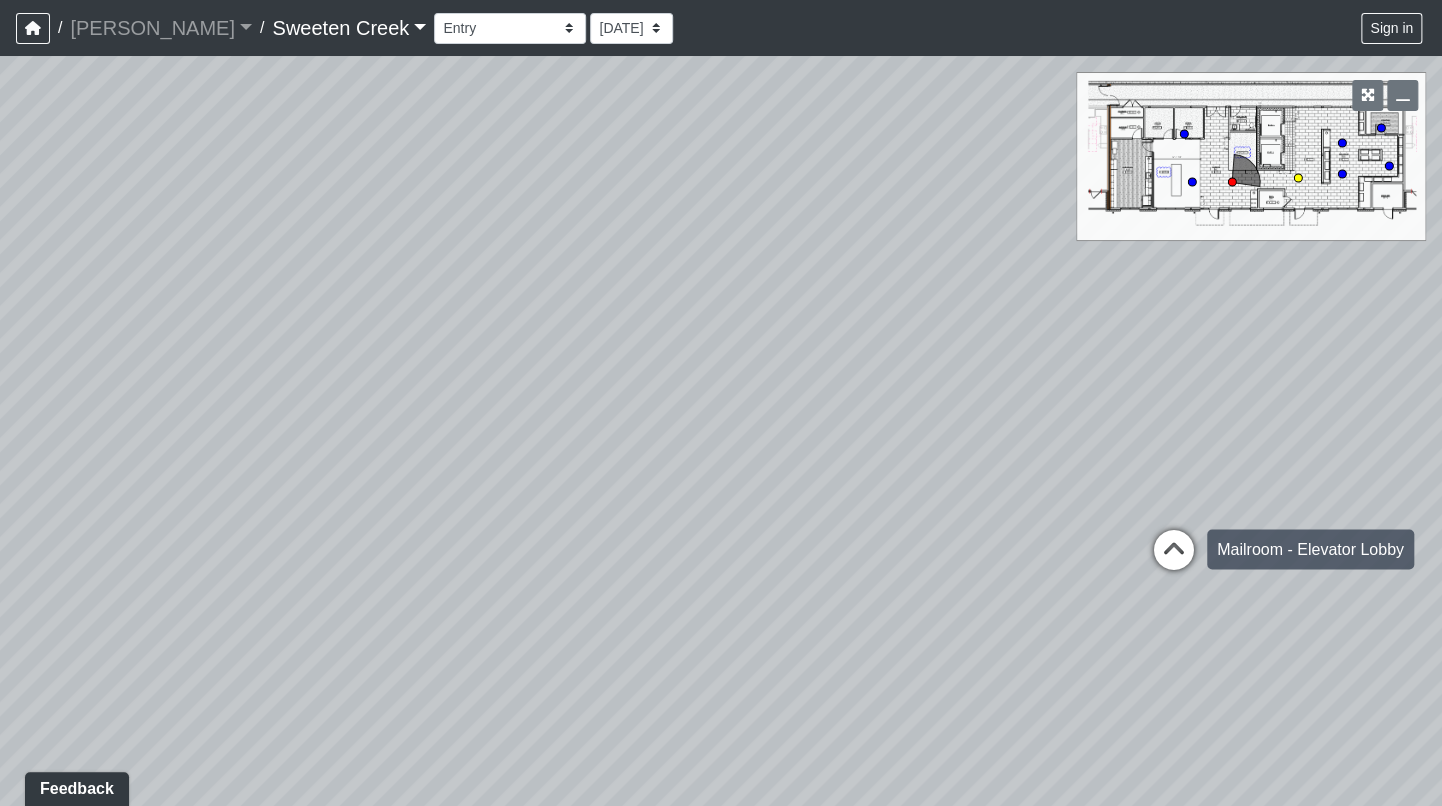 click at bounding box center [1174, 559] 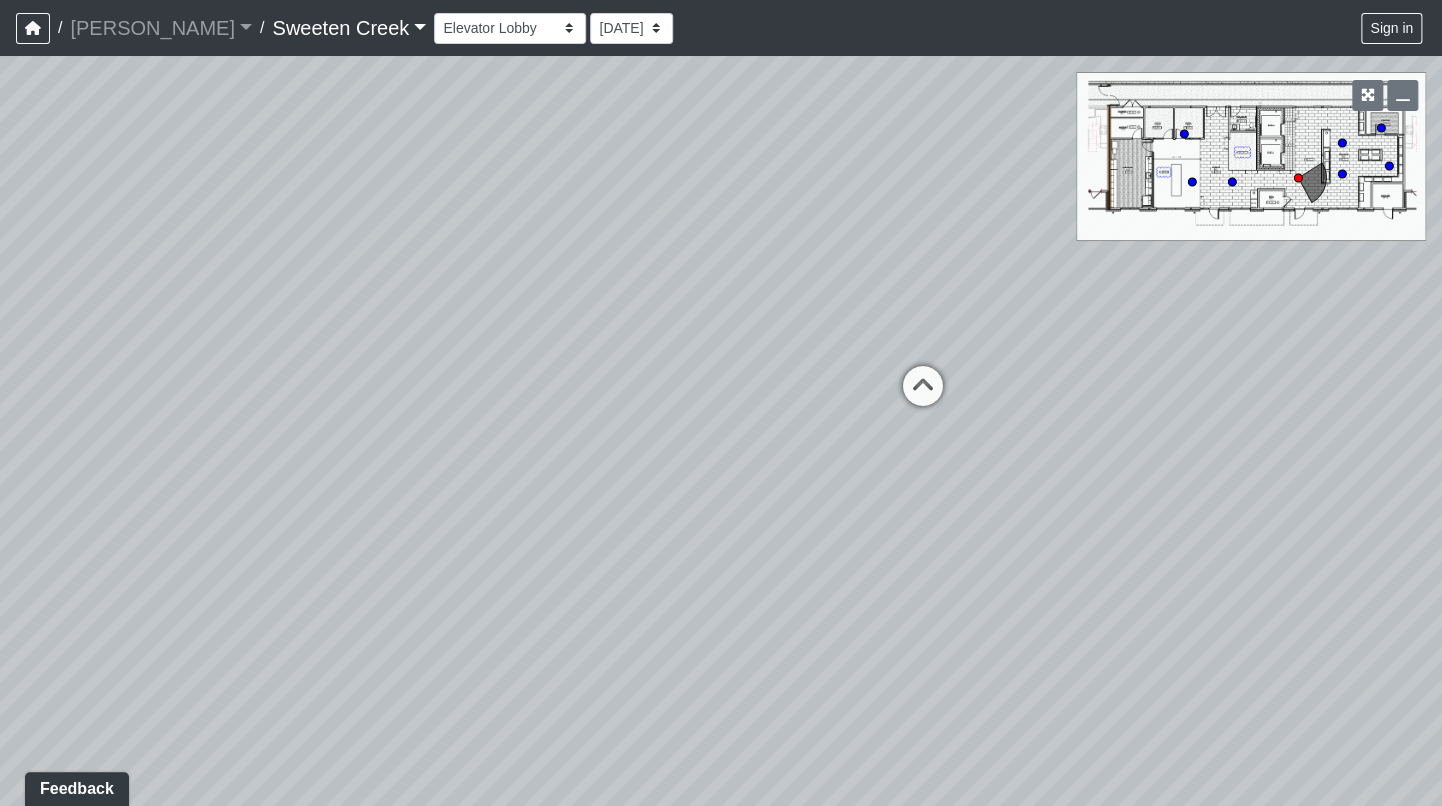 drag, startPoint x: 937, startPoint y: 384, endPoint x: 504, endPoint y: 422, distance: 434.66425 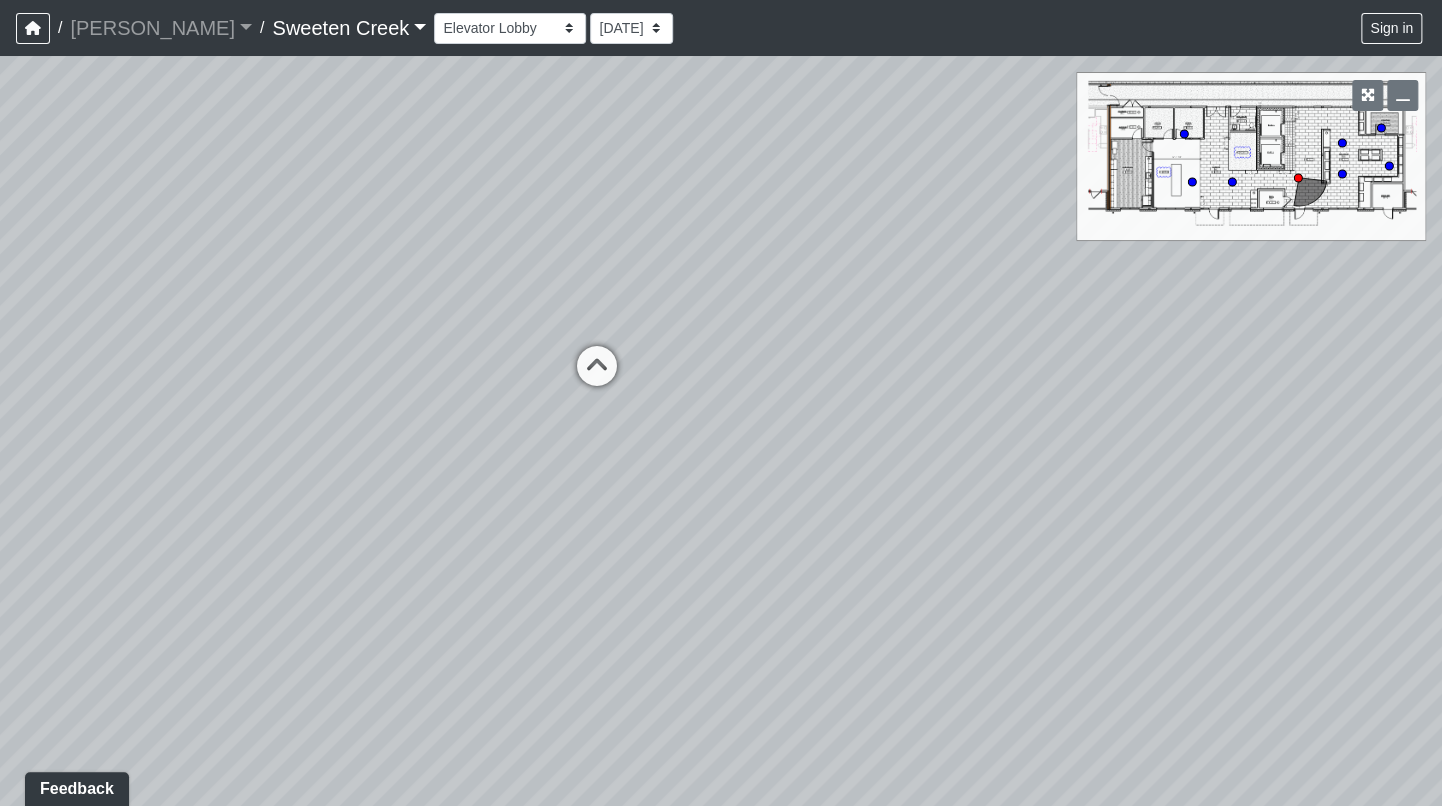 drag, startPoint x: 1083, startPoint y: 430, endPoint x: 545, endPoint y: 429, distance: 538.0009 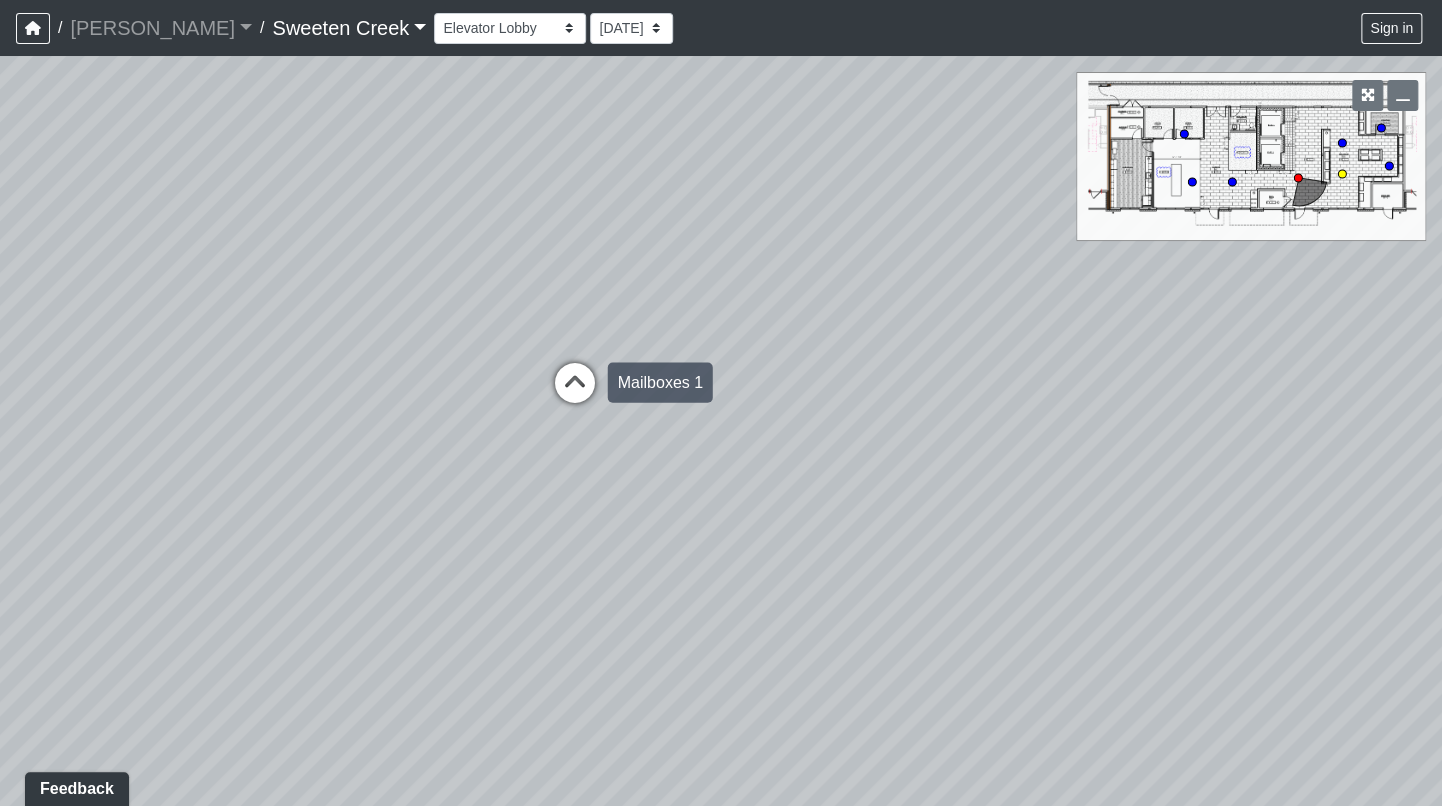 click at bounding box center [575, 393] 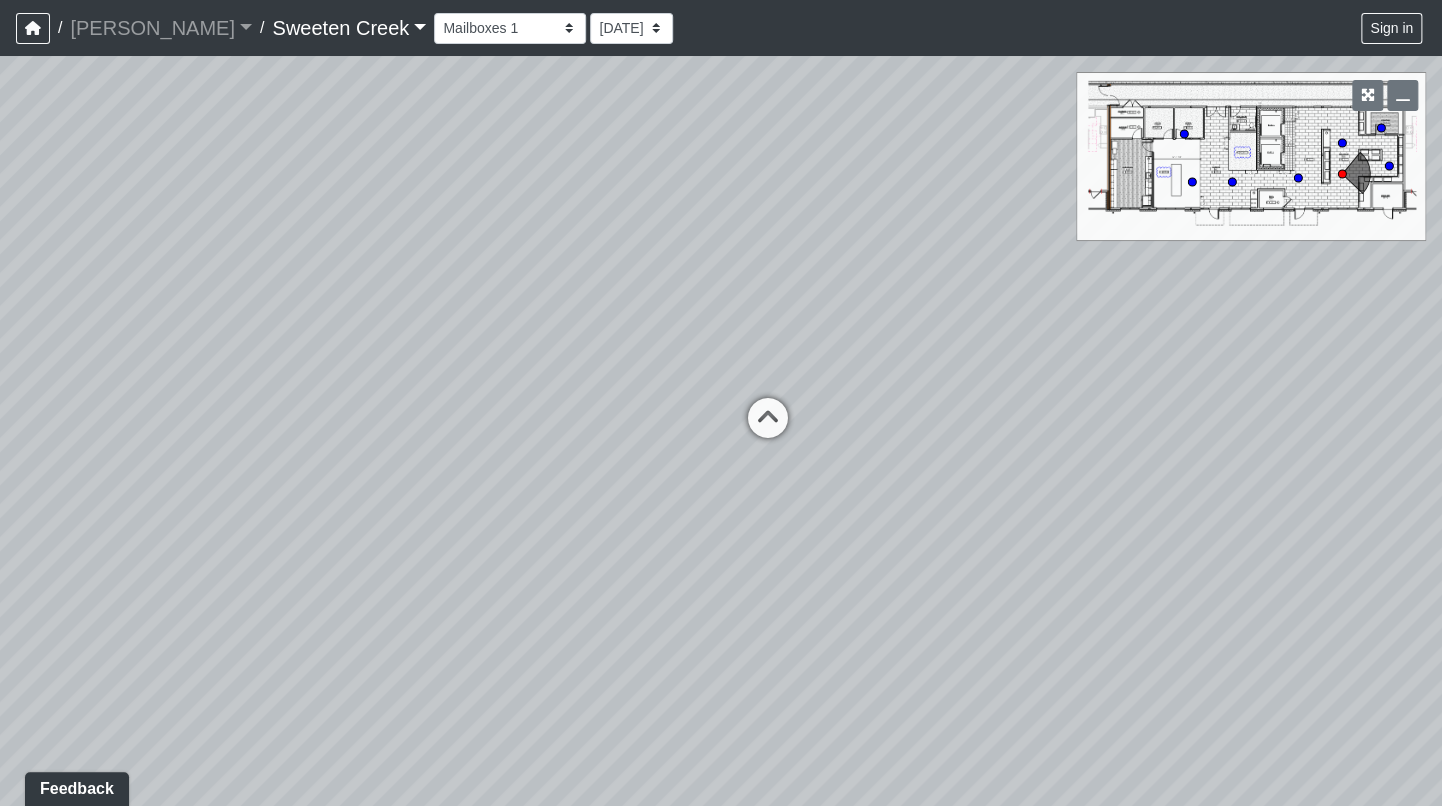 drag, startPoint x: 514, startPoint y: 279, endPoint x: 1287, endPoint y: 565, distance: 824.21173 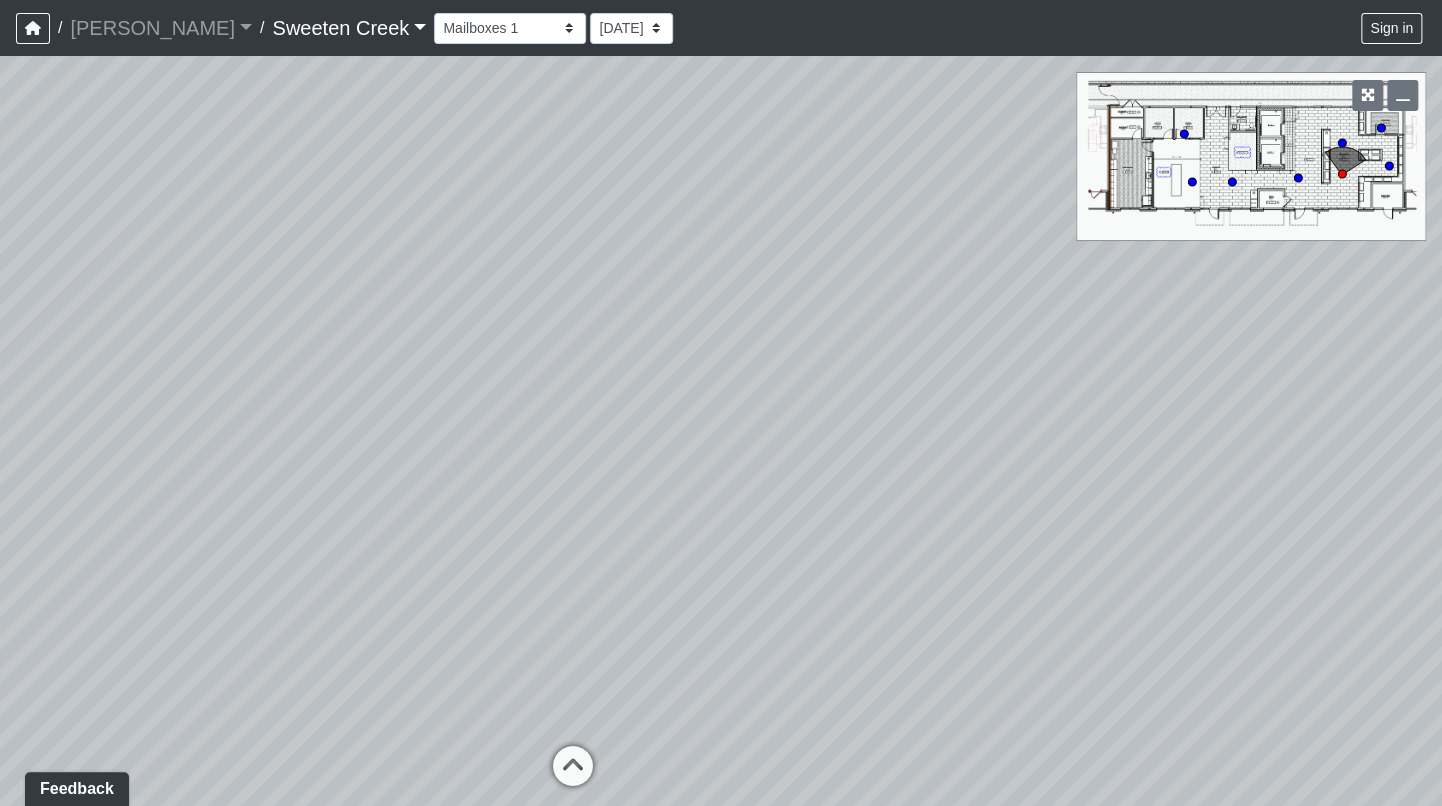 drag, startPoint x: 432, startPoint y: 459, endPoint x: 1429, endPoint y: 539, distance: 1000.20447 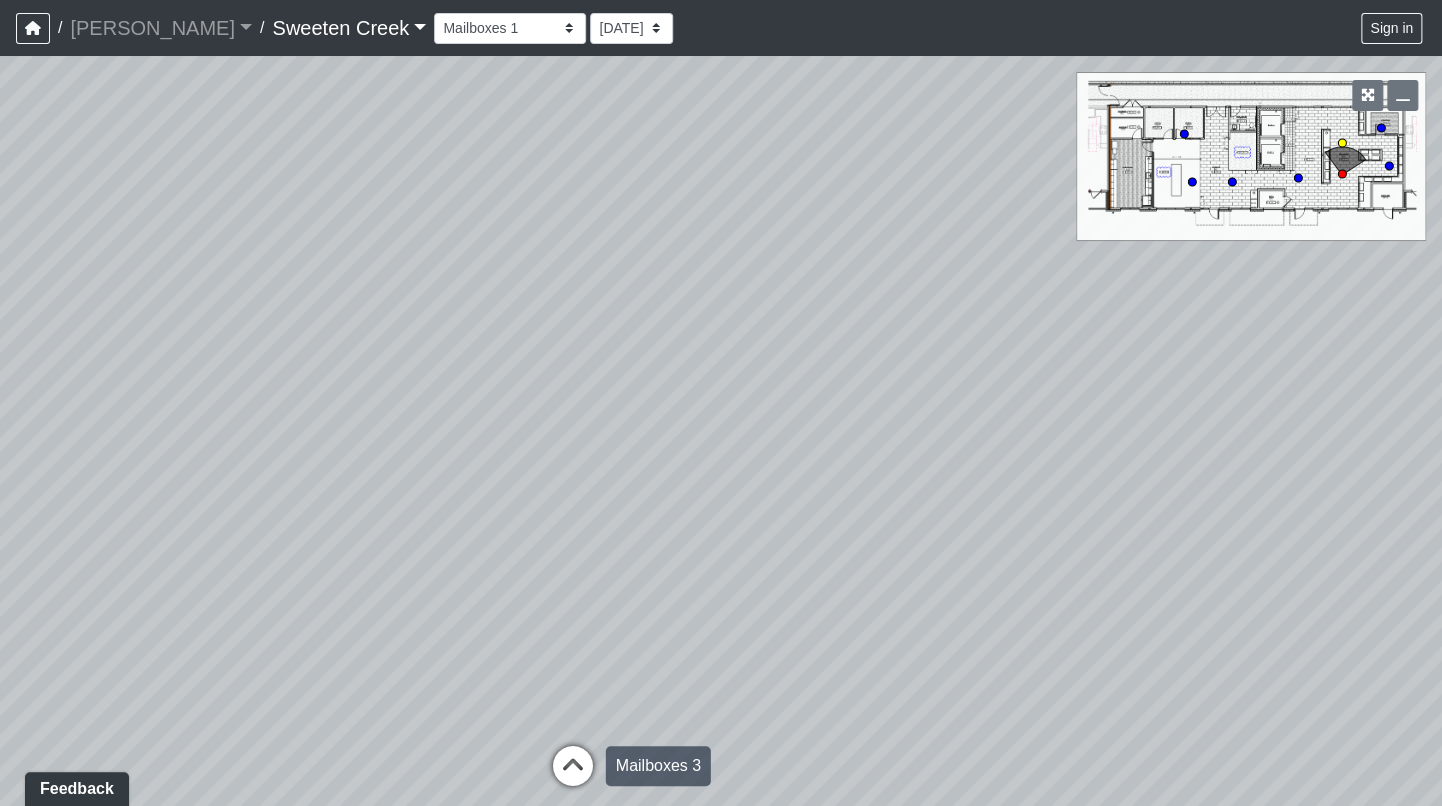click at bounding box center (573, 776) 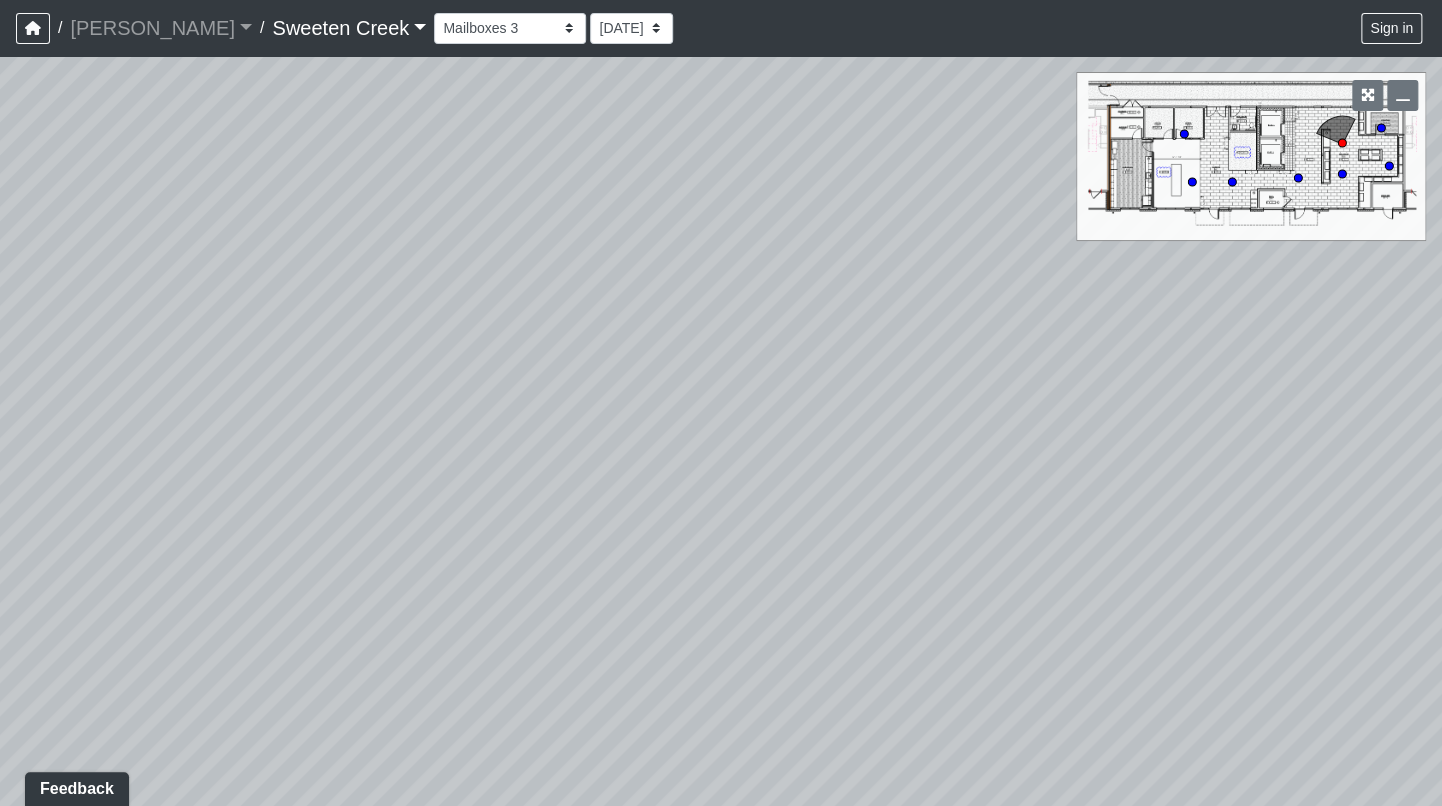 drag, startPoint x: 649, startPoint y: 504, endPoint x: 1049, endPoint y: 509, distance: 400.03125 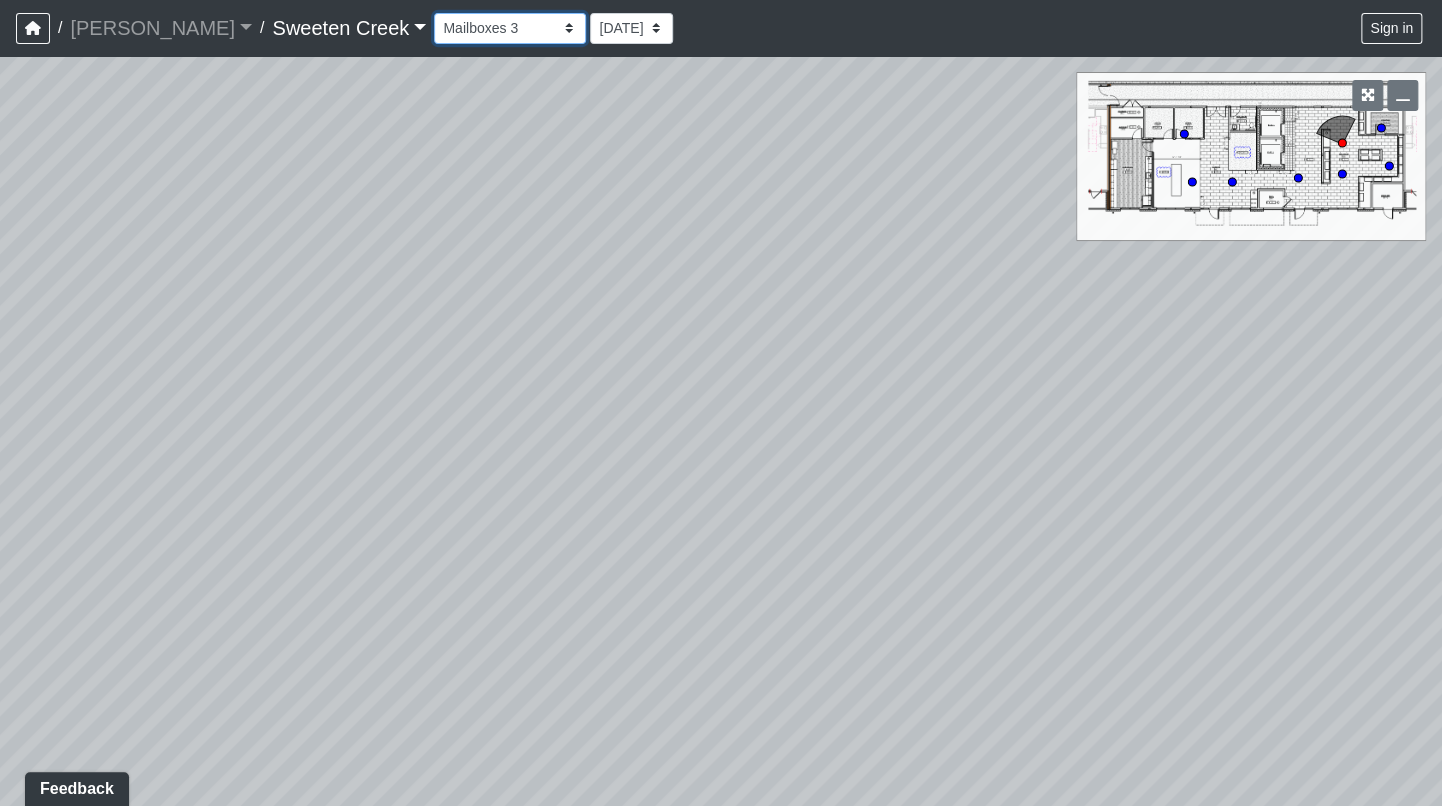 click on "Bistro Fitness - Hobby Booth Seating Counter Dining Dining 2 Elevators Elevators 2 Island Island 2 Island 3 Booth Seating Fireplace Pool Table Scrabble Seating Cardio Water Fountain Weights Wellness Counter Seating Entry Office Reception Counter Seating Elevator Lobby Mailboxes 1 Mailboxes 2 Mailboxes 3 Package Daybeds Daybeds 2 Daybeds 3 Entry Entry 2 Firepit Firepit 2 Grill 1 Grill 2 Grill 3 Loungers Loungers 2 Loungers 3 Pool Pool 2 Pool 3 Pool 4 Pool 5 Putt Putt Seating Spa TV Seating Bathroom Bedroom Den Entry Kitchen Living Room WIC Bathroom Bathroom 2 Bedroom Bedroom 2 Dining Room Entry Hallway Kitchen Living Room WIC WIC 2" at bounding box center (510, 28) 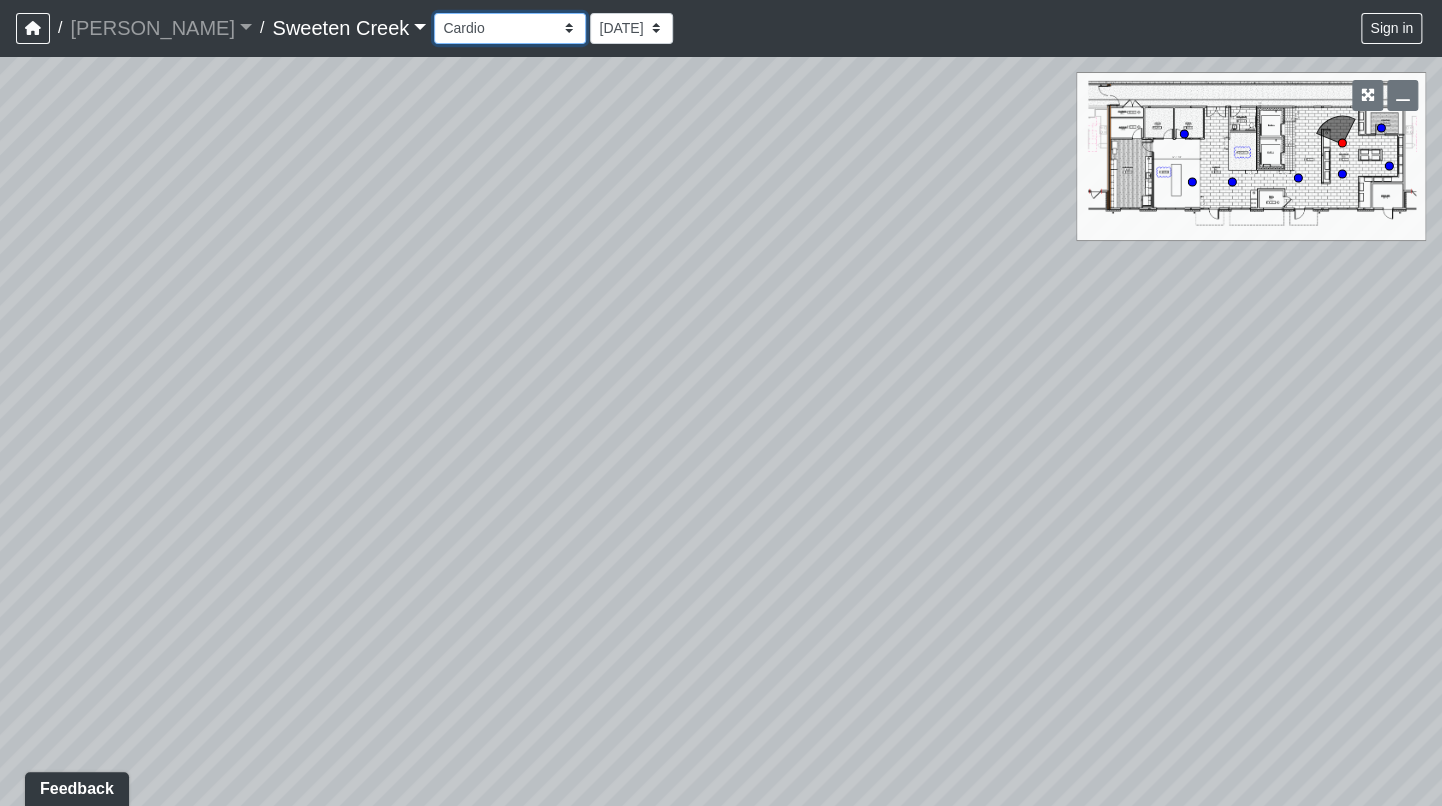 click on "Bistro Fitness - Hobby Booth Seating Counter Dining Dining 2 Elevators Elevators 2 Island Island 2 Island 3 Booth Seating Fireplace Pool Table Scrabble Seating Cardio Water Fountain Weights Wellness Counter Seating Entry Office Reception Counter Seating Elevator Lobby Mailboxes 1 Mailboxes 2 Mailboxes 3 Package Daybeds Daybeds 2 Daybeds 3 Entry Entry 2 Firepit Firepit 2 Grill 1 Grill 2 Grill 3 Loungers Loungers 2 Loungers 3 Pool Pool 2 Pool 3 Pool 4 Pool 5 Putt Putt Seating Spa TV Seating Bathroom Bedroom Den Entry Kitchen Living Room WIC Bathroom Bathroom 2 Bedroom Bedroom 2 Dining Room Entry Hallway Kitchen Living Room WIC WIC 2" at bounding box center [510, 28] 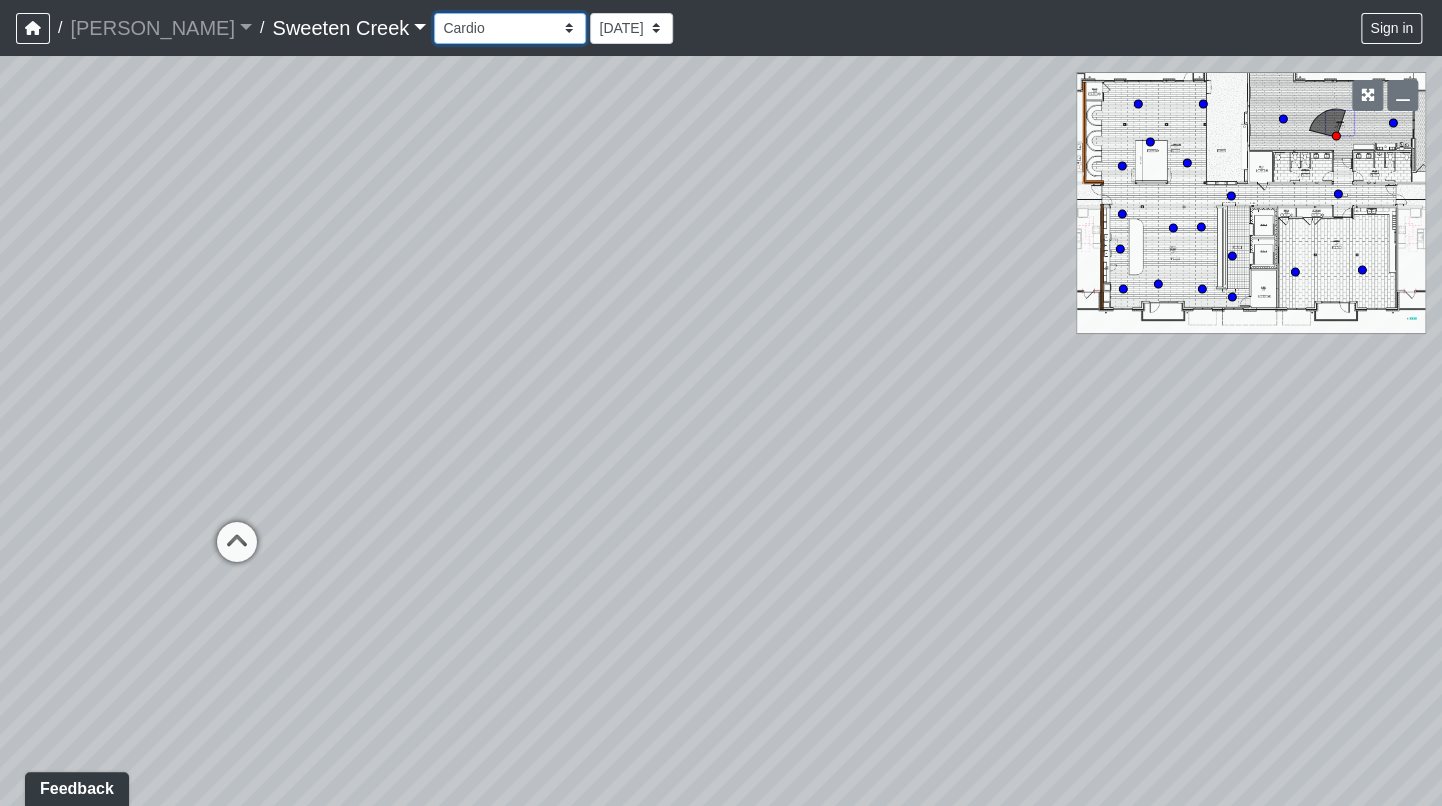 click on "Bistro Fitness - Hobby Booth Seating Counter Dining Dining 2 Elevators Elevators 2 Island Island 2 Island 3 Booth Seating Fireplace Pool Table Scrabble Seating Cardio Water Fountain Weights Wellness Counter Seating Entry Office Reception Counter Seating Elevator Lobby Mailboxes 1 Mailboxes 2 Mailboxes 3 Package Daybeds Daybeds 2 Daybeds 3 Entry Entry 2 Firepit Firepit 2 Grill 1 Grill 2 Grill 3 Loungers Loungers 2 Loungers 3 Pool Pool 2 Pool 3 Pool 4 Pool 5 Putt Putt Seating Spa TV Seating Bathroom Bedroom Den Entry Kitchen Living Room WIC Bathroom Bathroom 2 Bedroom Bedroom 2 Dining Room Entry Hallway Kitchen Living Room WIC WIC 2" at bounding box center [510, 28] 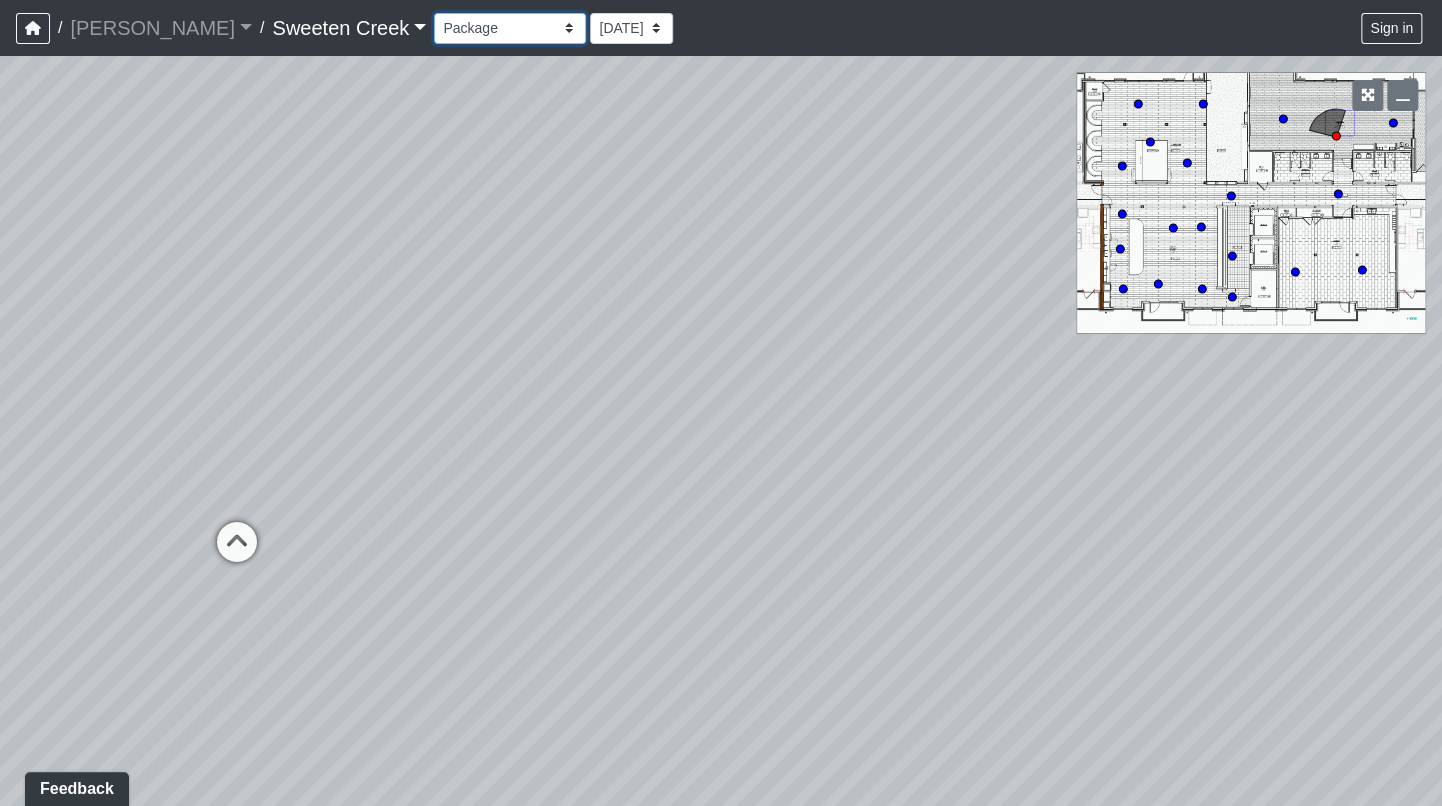 click on "Bistro Fitness - Hobby Booth Seating Counter Dining Dining 2 Elevators Elevators 2 Island Island 2 Island 3 Booth Seating Fireplace Pool Table Scrabble Seating Cardio Water Fountain Weights Wellness Counter Seating Entry Office Reception Counter Seating Elevator Lobby Mailboxes 1 Mailboxes 2 Mailboxes 3 Package Daybeds Daybeds 2 Daybeds 3 Entry Entry 2 Firepit Firepit 2 Grill 1 Grill 2 Grill 3 Loungers Loungers 2 Loungers 3 Pool Pool 2 Pool 3 Pool 4 Pool 5 Putt Putt Seating Spa TV Seating Bathroom Bedroom Den Entry Kitchen Living Room WIC Bathroom Bathroom 2 Bedroom Bedroom 2 Dining Room Entry Hallway Kitchen Living Room WIC WIC 2" at bounding box center (510, 28) 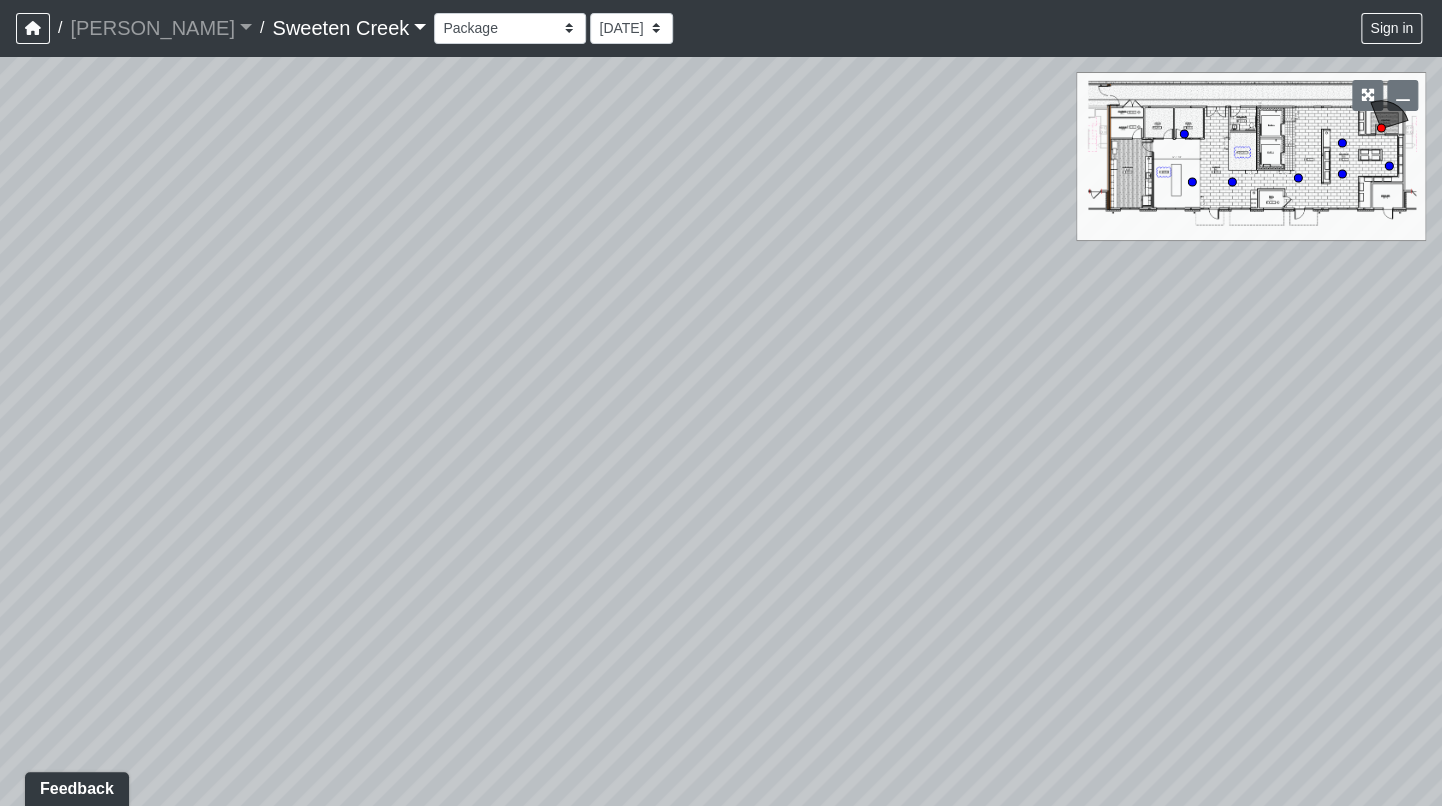click 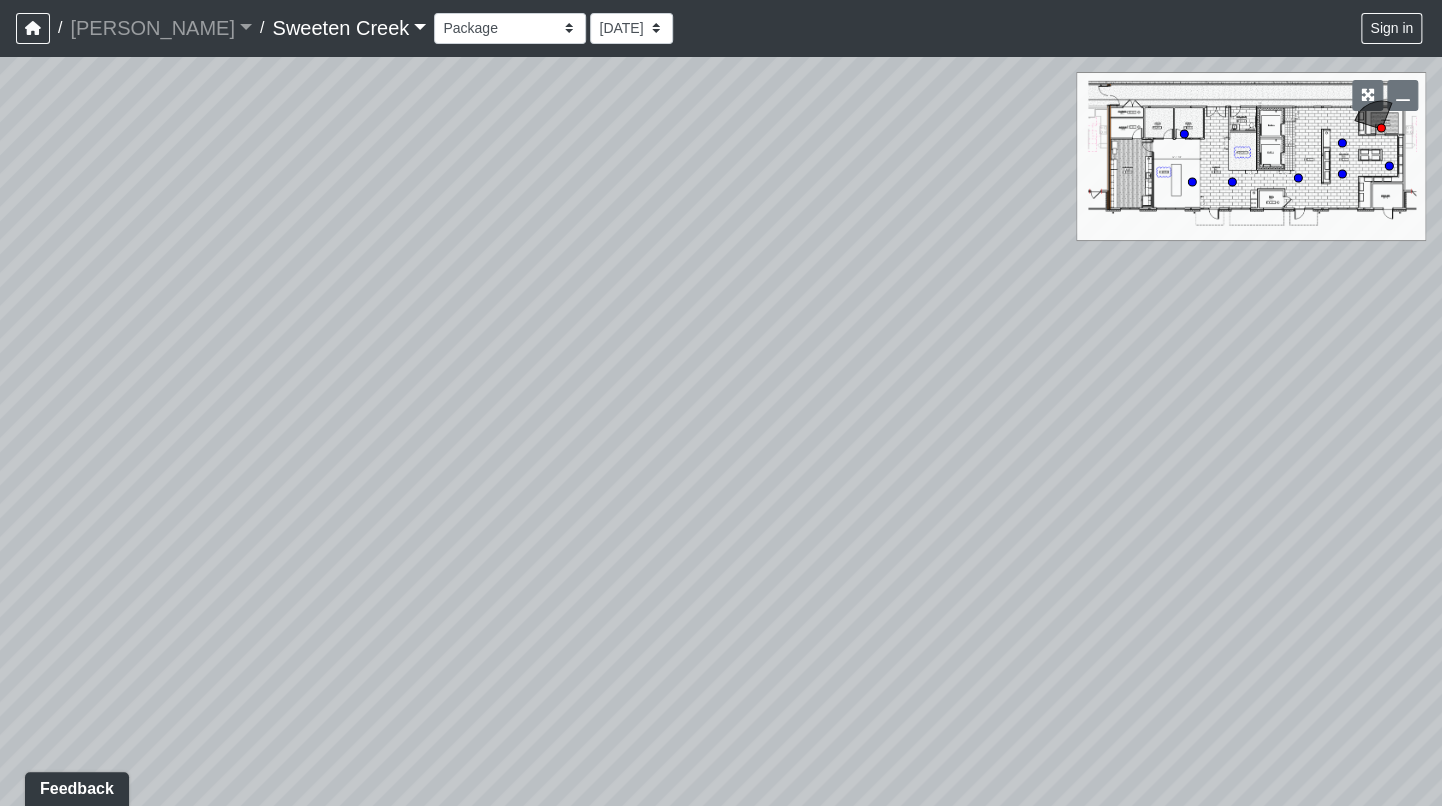 drag, startPoint x: 819, startPoint y: 199, endPoint x: 1484, endPoint y: 298, distance: 672.3288 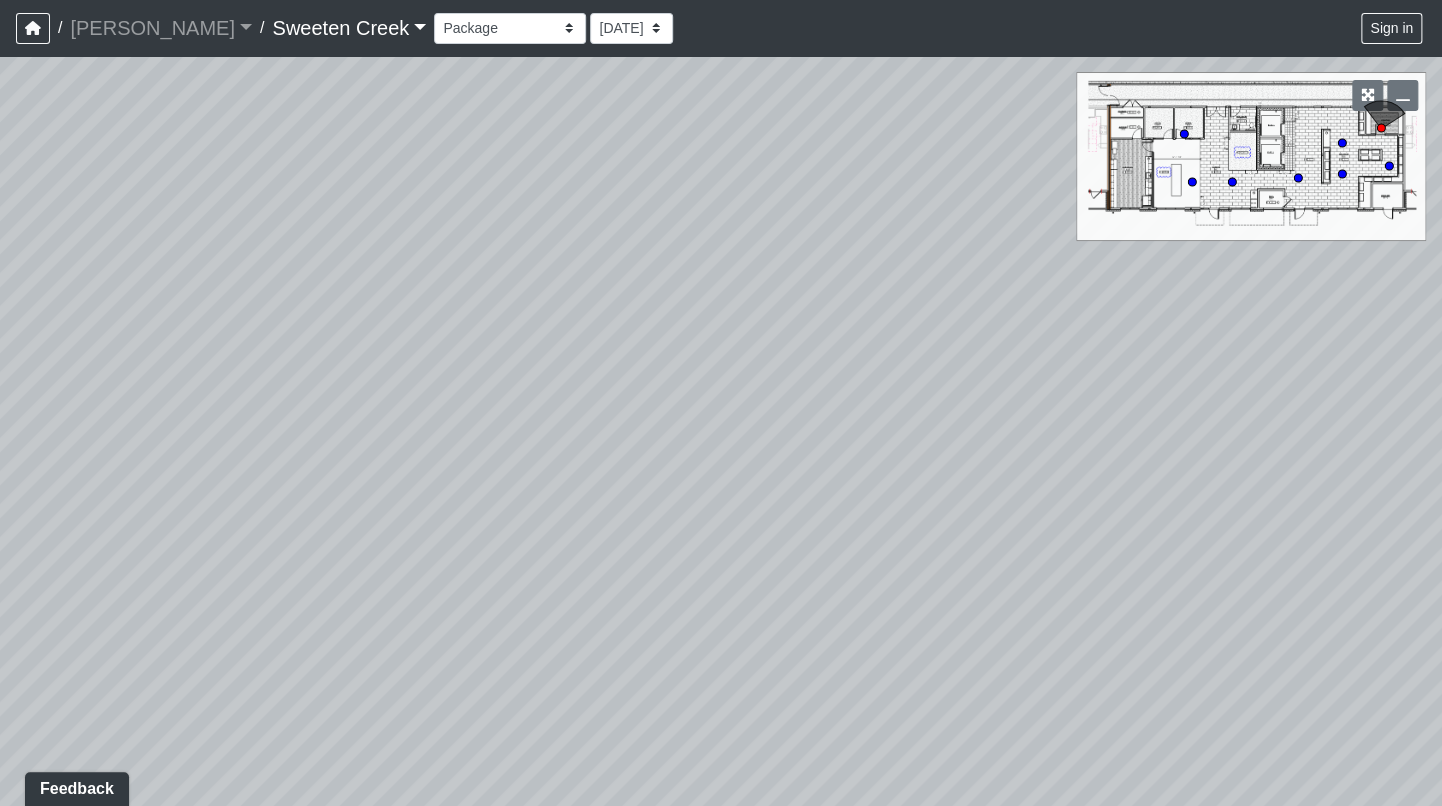 drag, startPoint x: 855, startPoint y: 313, endPoint x: 448, endPoint y: 237, distance: 414.03503 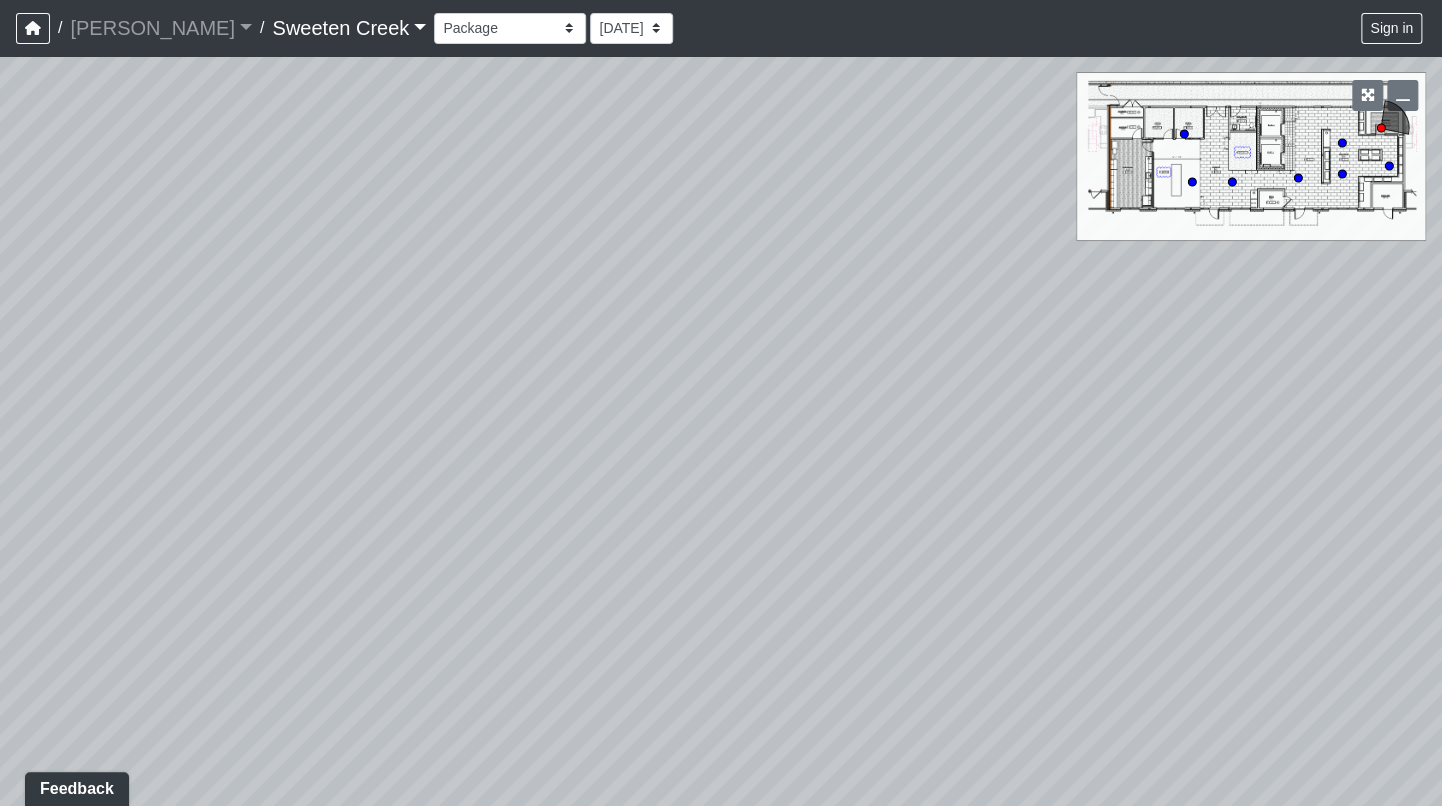 drag, startPoint x: 1129, startPoint y: 395, endPoint x: 517, endPoint y: 277, distance: 623.27203 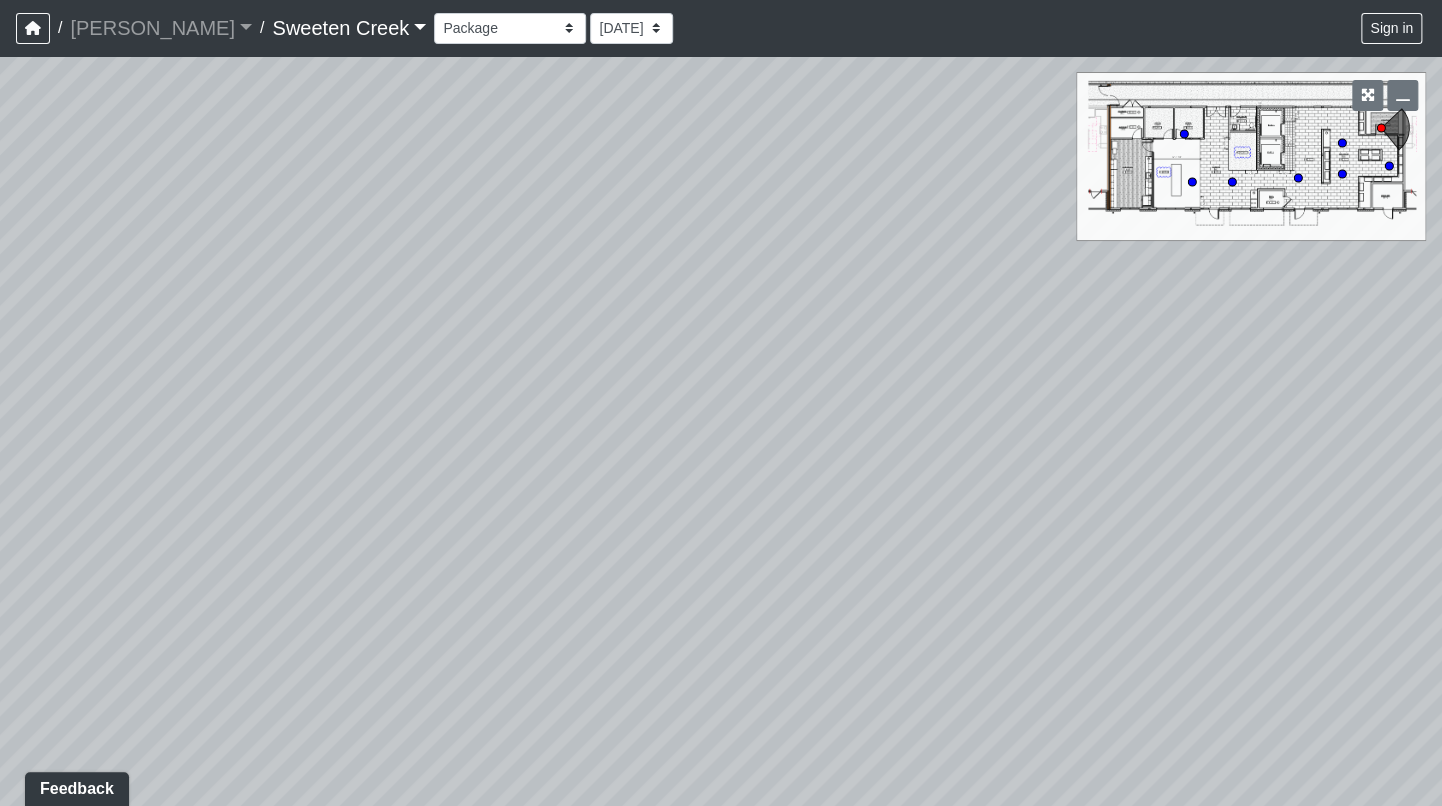 drag, startPoint x: 1087, startPoint y: 464, endPoint x: 614, endPoint y: 346, distance: 487.49667 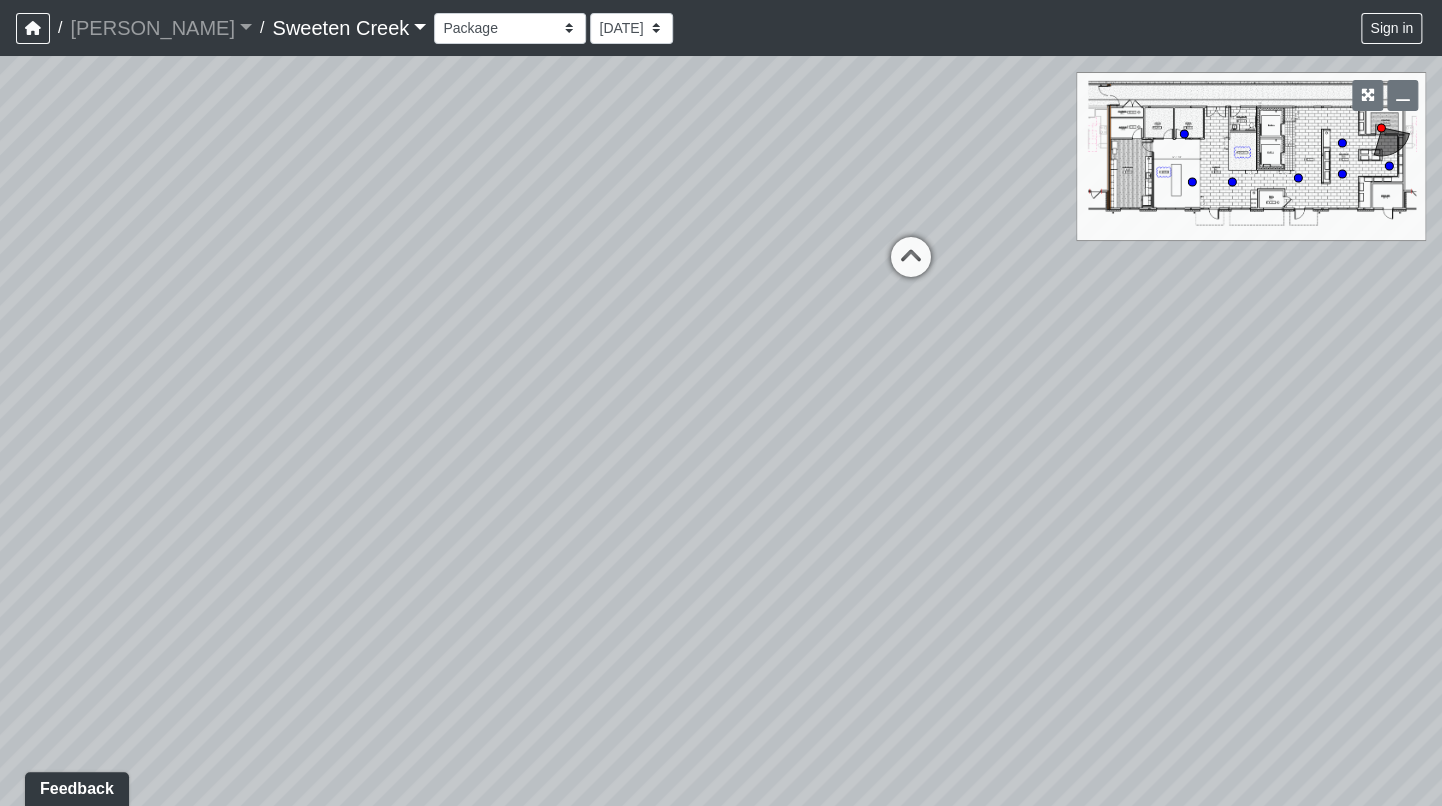 drag, startPoint x: 1170, startPoint y: 434, endPoint x: 457, endPoint y: 515, distance: 717.58624 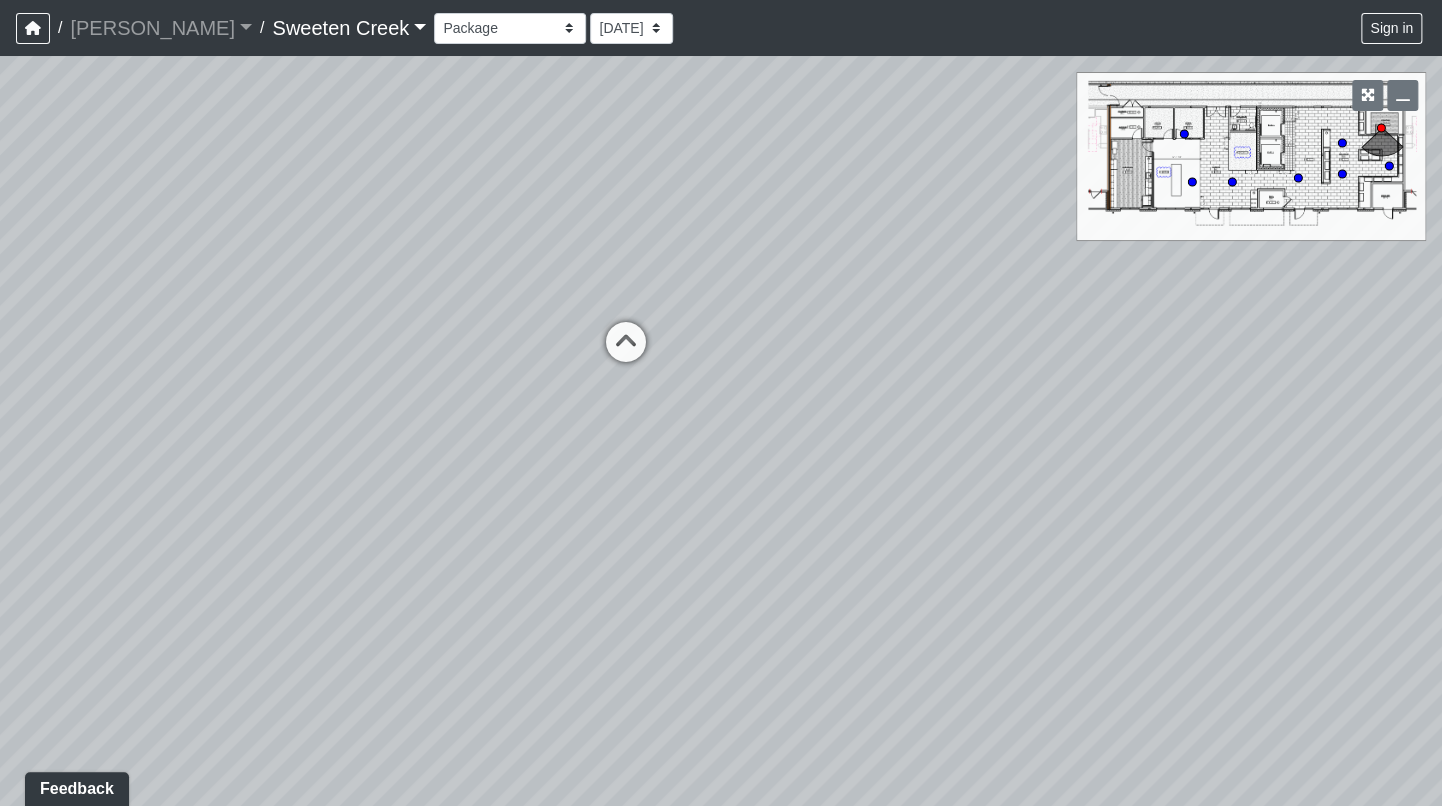 drag, startPoint x: 771, startPoint y: 229, endPoint x: 404, endPoint y: 286, distance: 371.40005 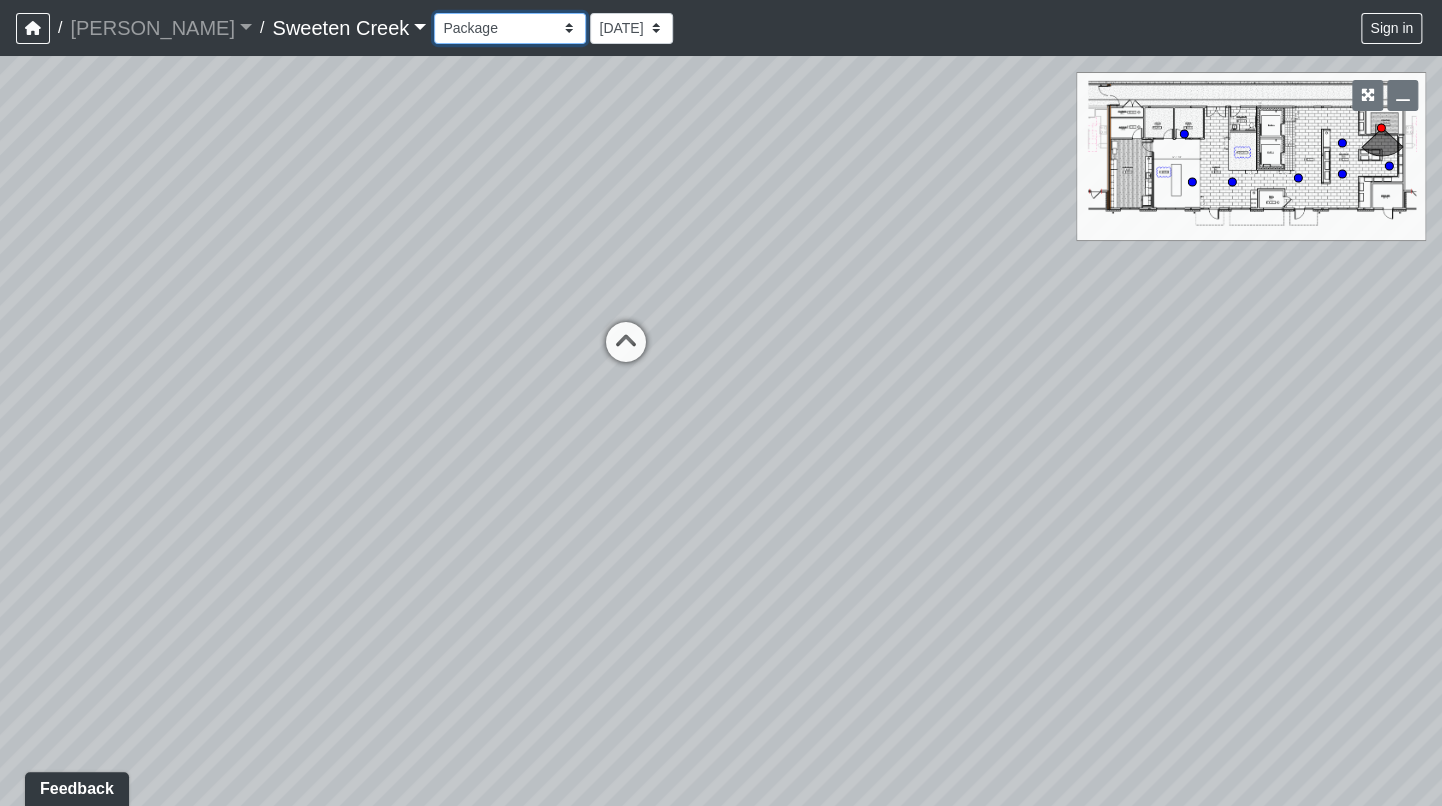 click on "Bistro Fitness - Hobby Booth Seating Counter Dining Dining 2 Elevators Elevators 2 Island Island 2 Island 3 Booth Seating Fireplace Pool Table Scrabble Seating Cardio Water Fountain Weights Wellness Counter Seating Entry Office Reception Counter Seating Elevator Lobby Mailboxes 1 Mailboxes 2 Mailboxes 3 Package Daybeds Daybeds 2 Daybeds 3 Entry Entry 2 Firepit Firepit 2 Grill 1 Grill 2 Grill 3 Loungers Loungers 2 Loungers 3 Pool Pool 2 Pool 3 Pool 4 Pool 5 Putt Putt Seating Spa TV Seating Bathroom Bedroom Den Entry Kitchen Living Room WIC Bathroom Bathroom 2 Bedroom Bedroom 2 Dining Room Entry Hallway Kitchen Living Room WIC WIC 2" at bounding box center [510, 28] 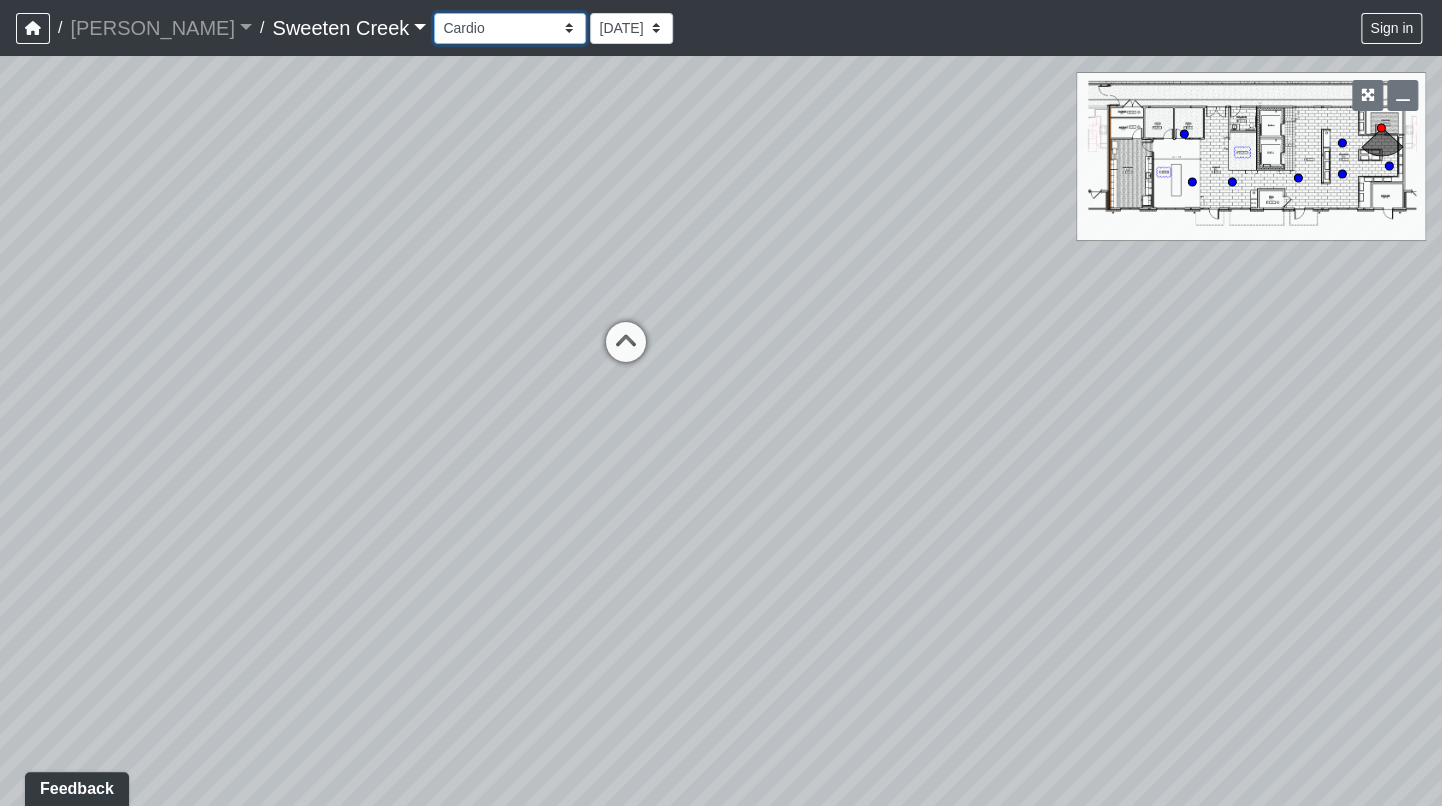 click on "Bistro Fitness - Hobby Booth Seating Counter Dining Dining 2 Elevators Elevators 2 Island Island 2 Island 3 Booth Seating Fireplace Pool Table Scrabble Seating Cardio Water Fountain Weights Wellness Counter Seating Entry Office Reception Counter Seating Elevator Lobby Mailboxes 1 Mailboxes 2 Mailboxes 3 Package Daybeds Daybeds 2 Daybeds 3 Entry Entry 2 Firepit Firepit 2 Grill 1 Grill 2 Grill 3 Loungers Loungers 2 Loungers 3 Pool Pool 2 Pool 3 Pool 4 Pool 5 Putt Putt Seating Spa TV Seating Bathroom Bedroom Den Entry Kitchen Living Room WIC Bathroom Bathroom 2 Bedroom Bedroom 2 Dining Room Entry Hallway Kitchen Living Room WIC WIC 2" at bounding box center (510, 28) 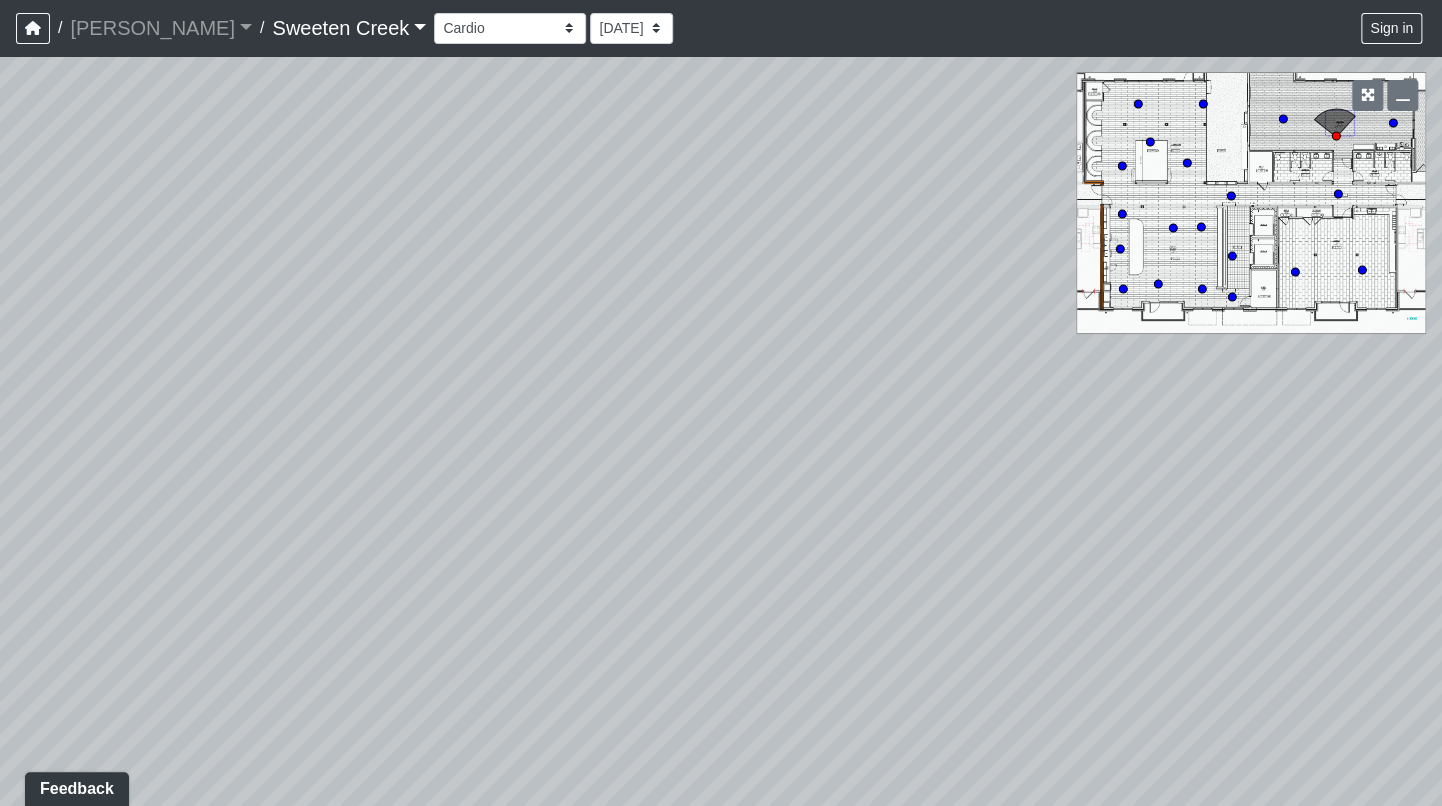 drag, startPoint x: 680, startPoint y: 168, endPoint x: 573, endPoint y: 195, distance: 110.35397 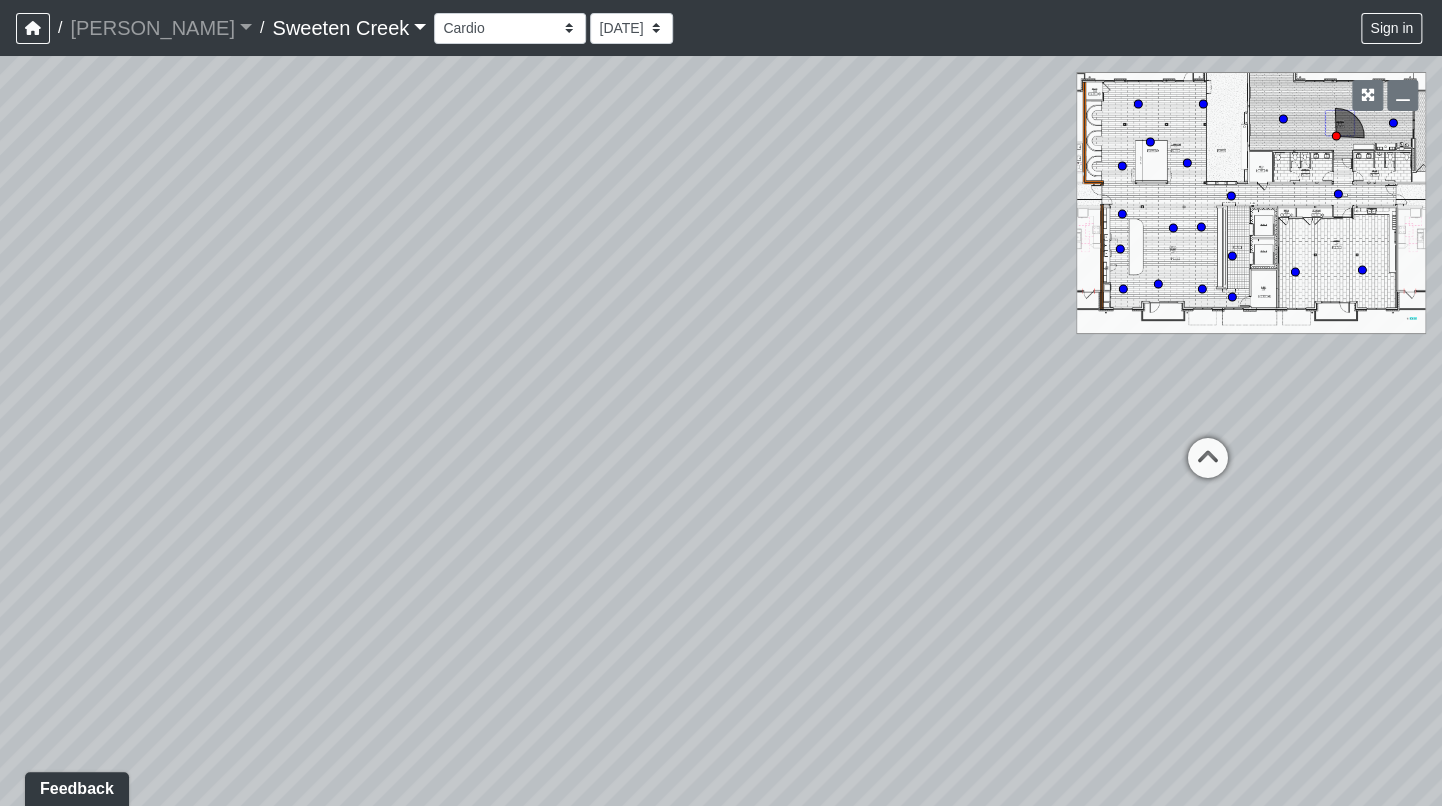 drag, startPoint x: 1157, startPoint y: 505, endPoint x: 523, endPoint y: 369, distance: 648.4227 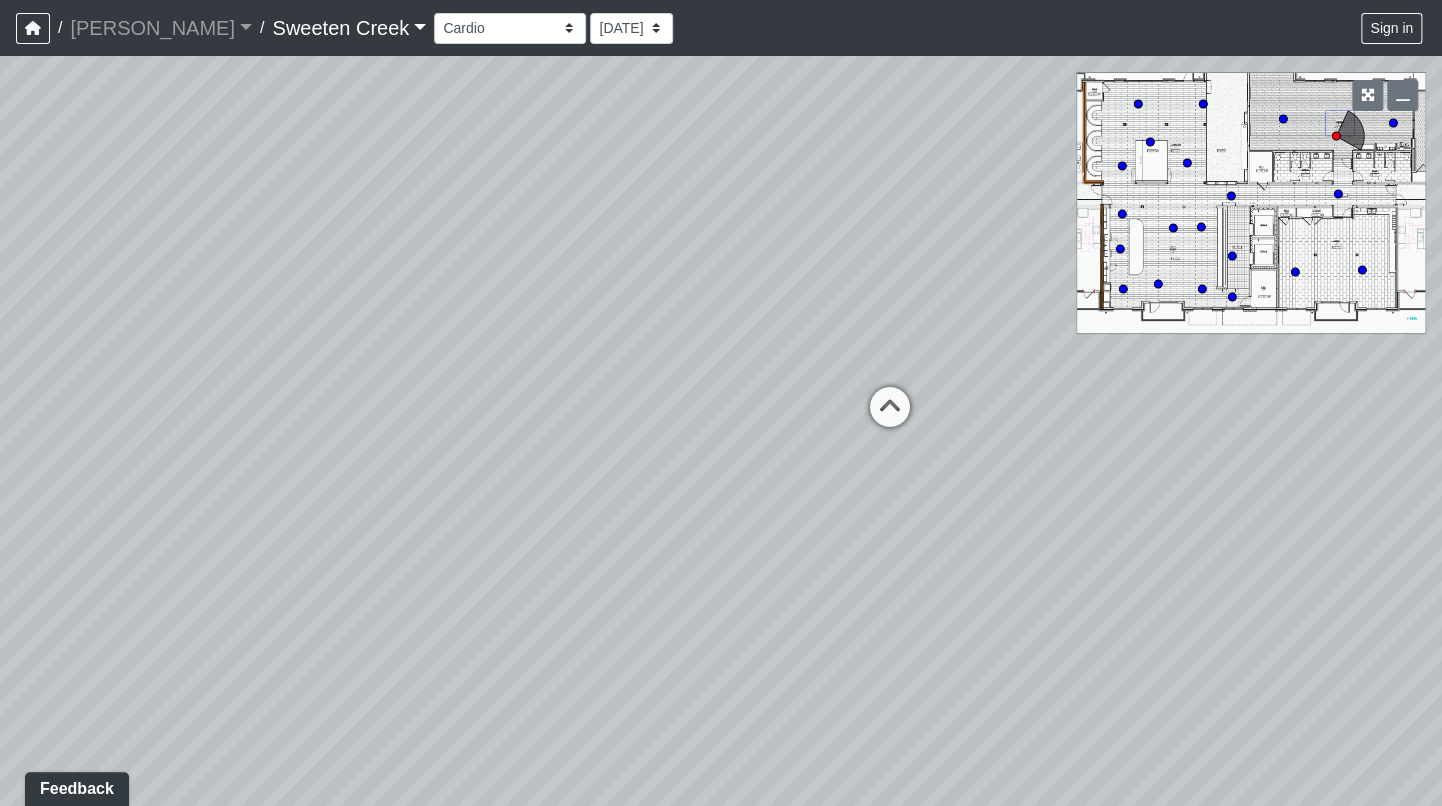 drag, startPoint x: 1153, startPoint y: 495, endPoint x: 805, endPoint y: 486, distance: 348.11636 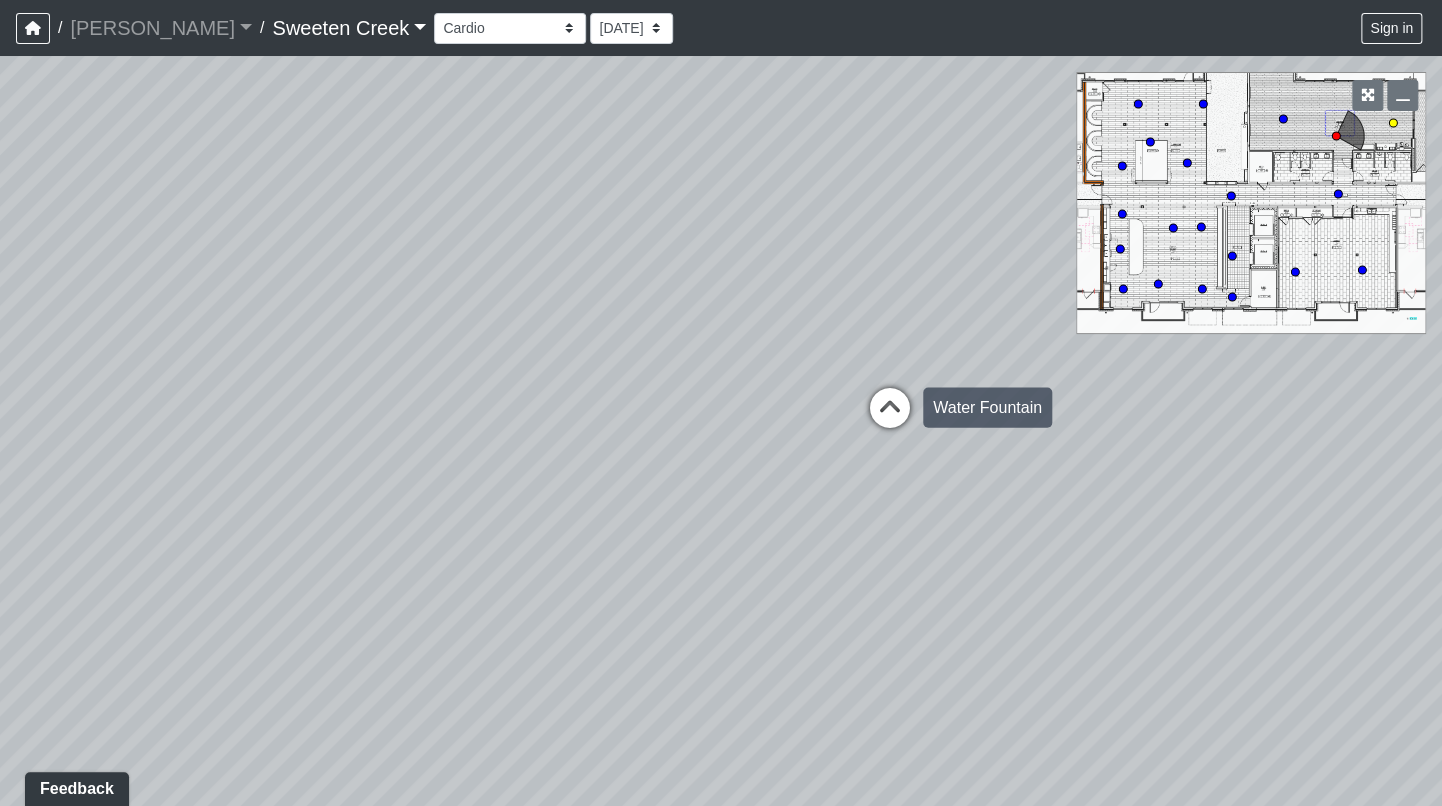 click at bounding box center (890, 418) 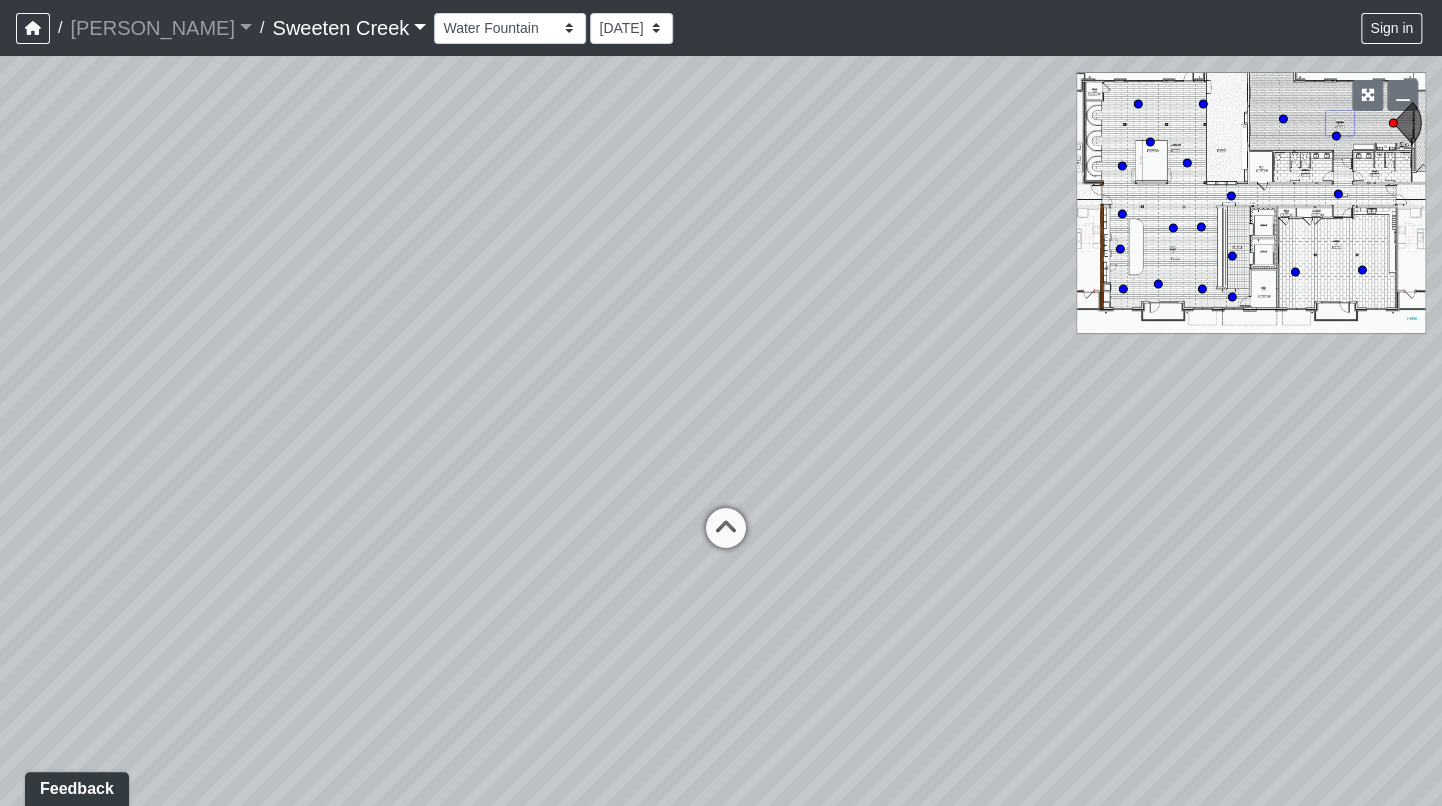 drag, startPoint x: 950, startPoint y: 362, endPoint x: 711, endPoint y: 377, distance: 239.47025 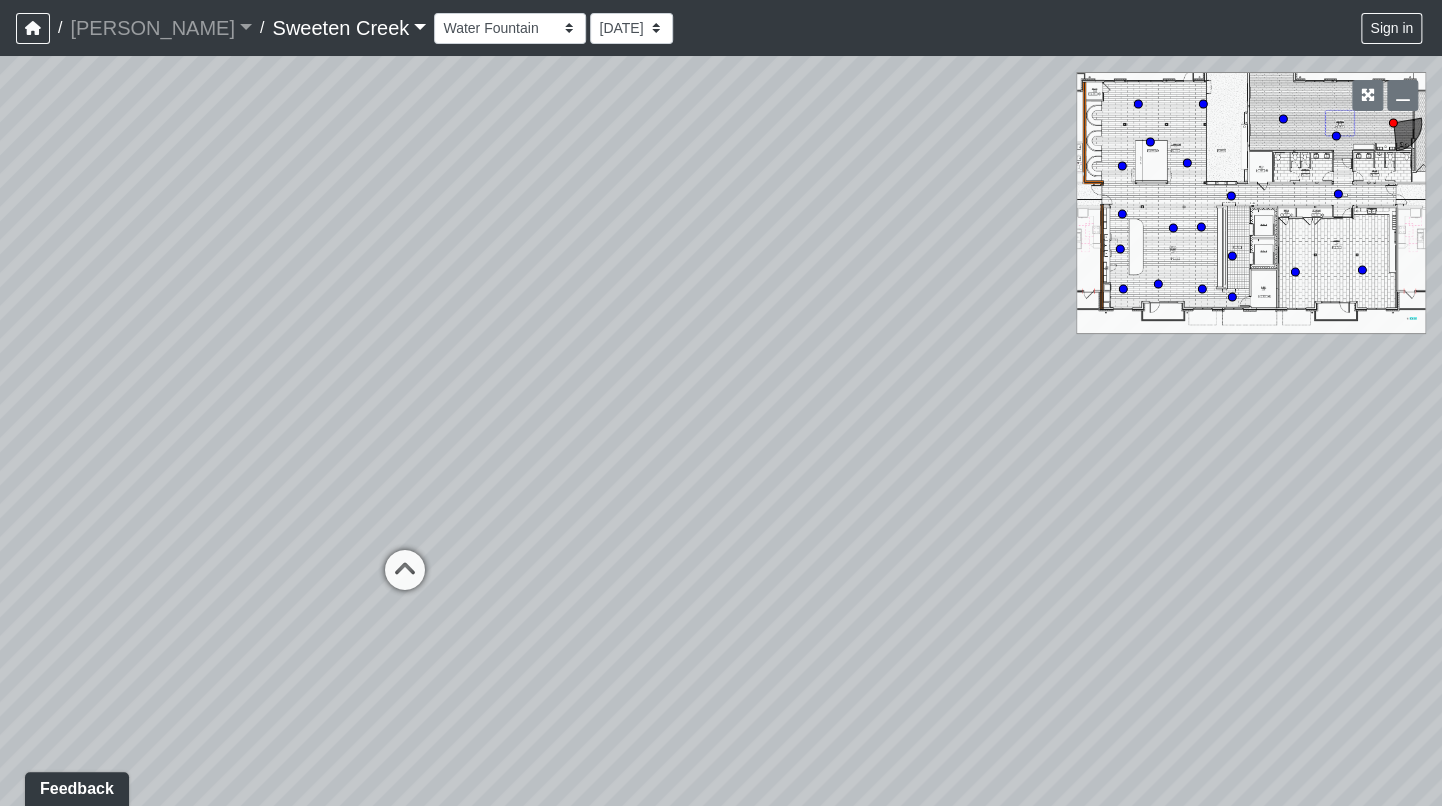 drag, startPoint x: 959, startPoint y: 381, endPoint x: 537, endPoint y: 394, distance: 422.2002 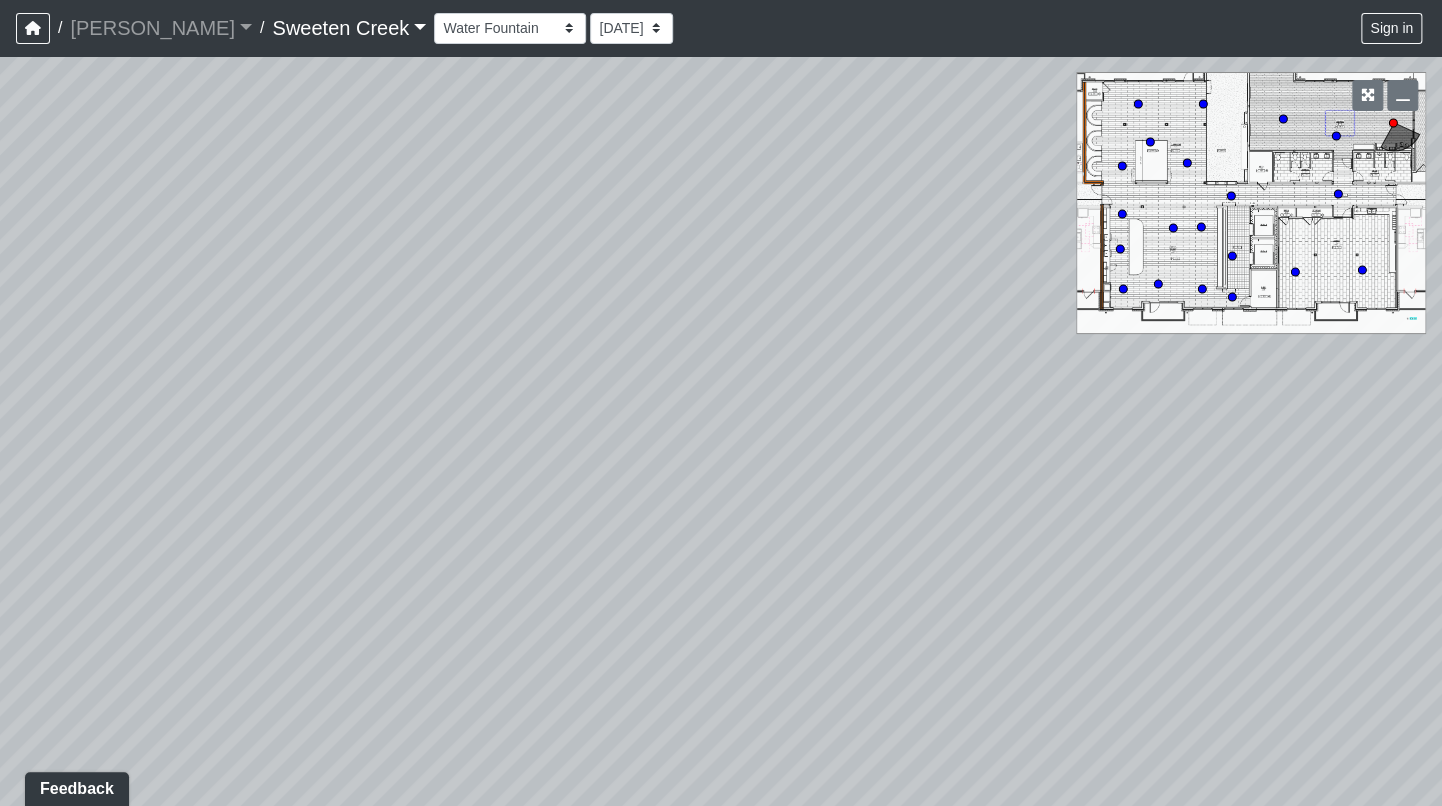 drag, startPoint x: 1117, startPoint y: 480, endPoint x: 678, endPoint y: 482, distance: 439.00455 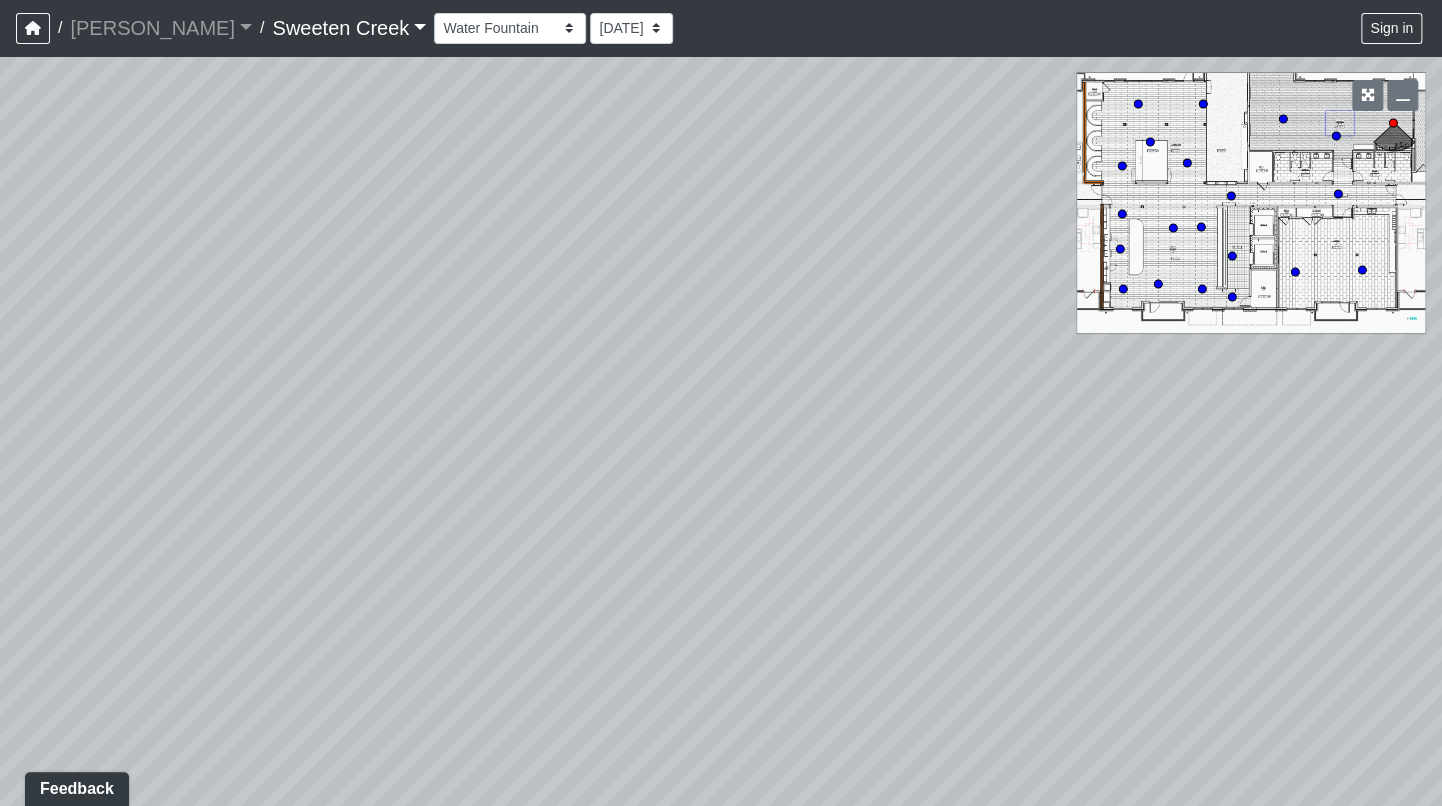 drag, startPoint x: 1143, startPoint y: 511, endPoint x: 870, endPoint y: 479, distance: 274.86905 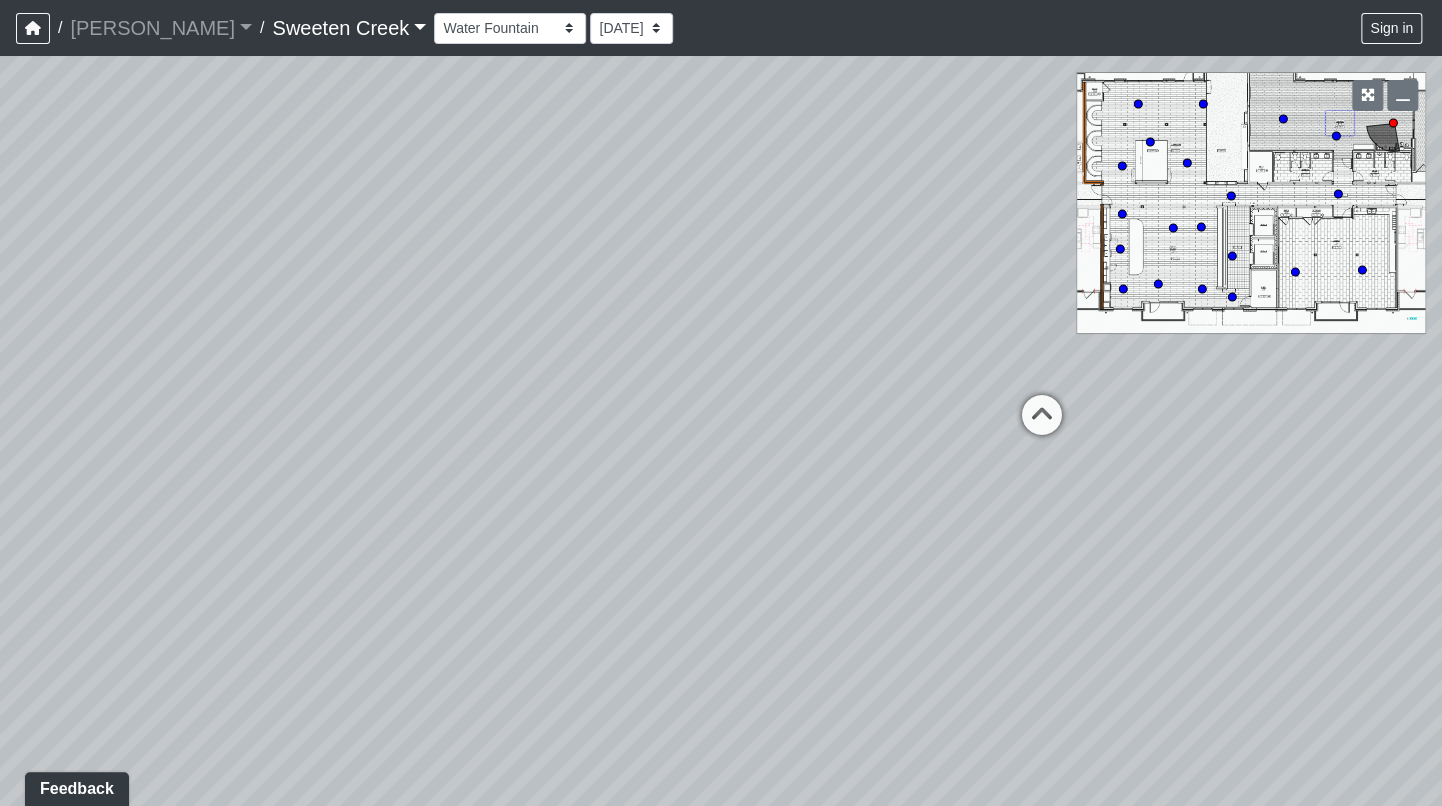drag, startPoint x: 1181, startPoint y: 486, endPoint x: 707, endPoint y: 477, distance: 474.08545 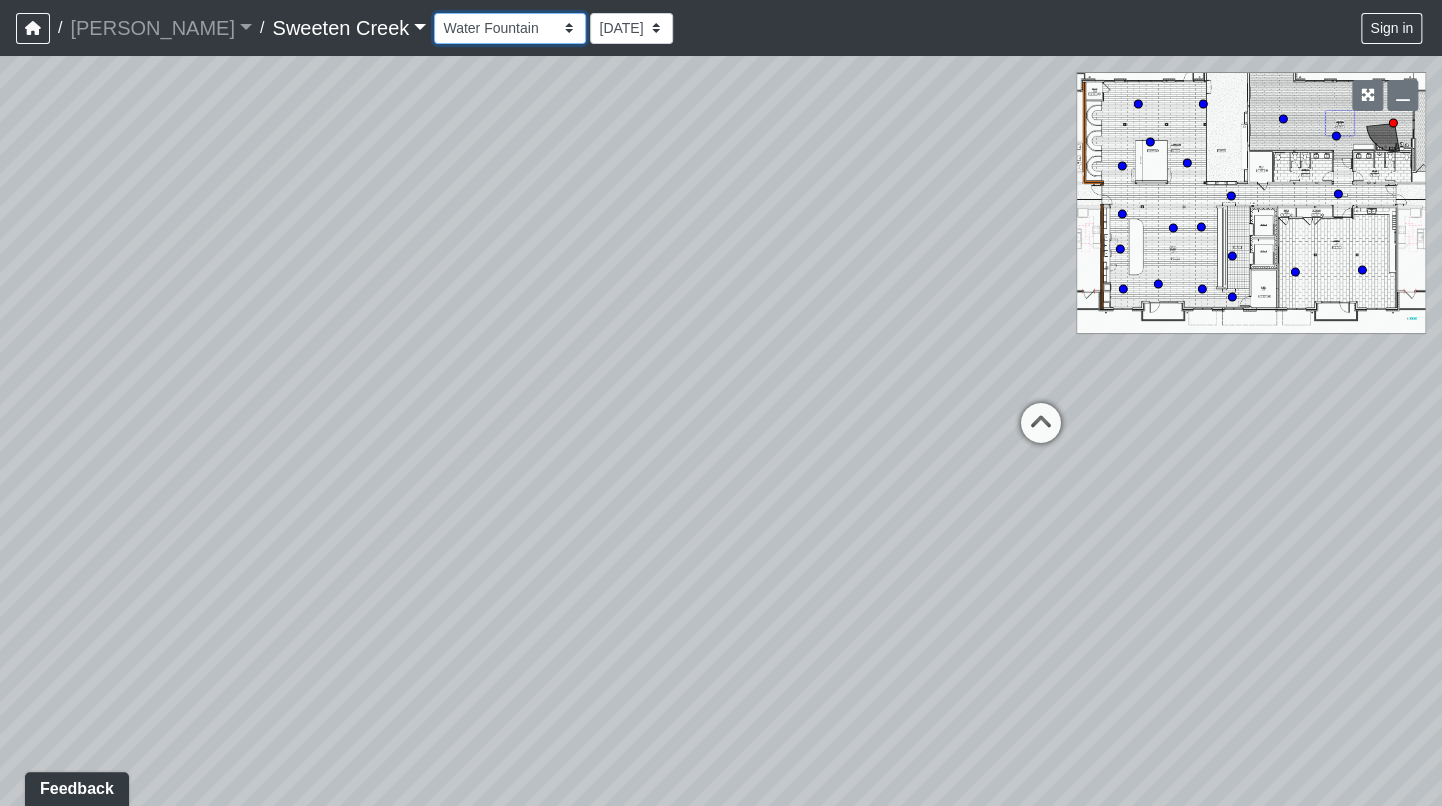 click on "Bistro Fitness - Hobby Booth Seating Counter Dining Dining 2 Elevators Elevators 2 Island Island 2 Island 3 Booth Seating Fireplace Pool Table Scrabble Seating Cardio Water Fountain Weights Wellness Counter Seating Entry Office Reception Counter Seating Elevator Lobby Mailboxes 1 Mailboxes 2 Mailboxes 3 Package Daybeds Daybeds 2 Daybeds 3 Entry Entry 2 Firepit Firepit 2 Grill 1 Grill 2 Grill 3 Loungers Loungers 2 Loungers 3 Pool Pool 2 Pool 3 Pool 4 Pool 5 Putt Putt Seating Spa TV Seating Bathroom Bedroom Den Entry Kitchen Living Room WIC Bathroom Bathroom 2 Bedroom Bedroom 2 Dining Room Entry Hallway Kitchen Living Room WIC WIC 2" at bounding box center (510, 28) 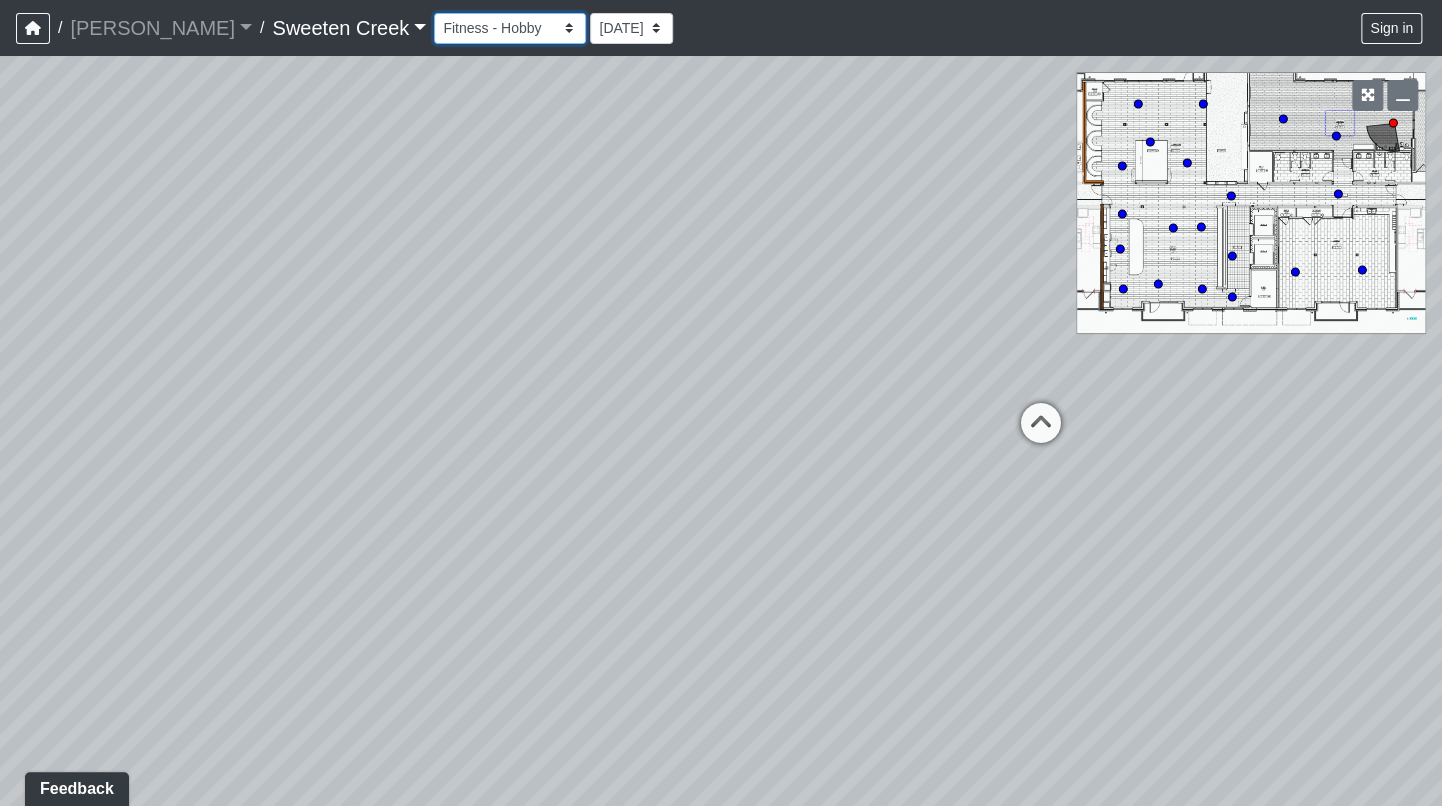 click on "Bistro Fitness - Hobby Booth Seating Counter Dining Dining 2 Elevators Elevators 2 Island Island 2 Island 3 Booth Seating Fireplace Pool Table Scrabble Seating Cardio Water Fountain Weights Wellness Counter Seating Entry Office Reception Counter Seating Elevator Lobby Mailboxes 1 Mailboxes 2 Mailboxes 3 Package Daybeds Daybeds 2 Daybeds 3 Entry Entry 2 Firepit Firepit 2 Grill 1 Grill 2 Grill 3 Loungers Loungers 2 Loungers 3 Pool Pool 2 Pool 3 Pool 4 Pool 5 Putt Putt Seating Spa TV Seating Bathroom Bedroom Den Entry Kitchen Living Room WIC Bathroom Bathroom 2 Bedroom Bedroom 2 Dining Room Entry Hallway Kitchen Living Room WIC WIC 2" at bounding box center (510, 28) 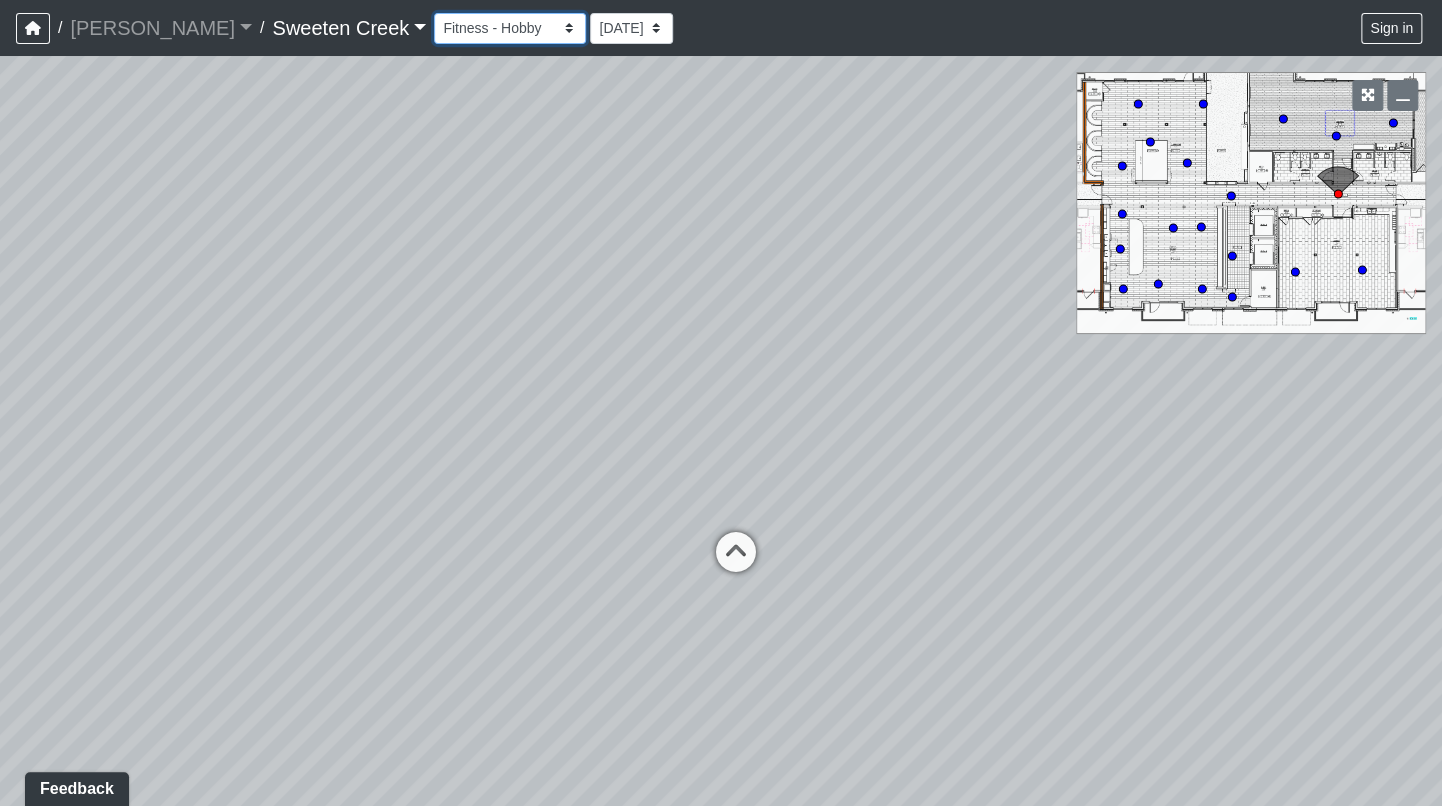 click on "Bistro Fitness - Hobby Booth Seating Counter Dining Dining 2 Elevators Elevators 2 Island Island 2 Island 3 Booth Seating Fireplace Pool Table Scrabble Seating Cardio Water Fountain Weights Wellness Counter Seating Entry Office Reception Counter Seating Elevator Lobby Mailboxes 1 Mailboxes 2 Mailboxes 3 Package Daybeds Daybeds 2 Daybeds 3 Entry Entry 2 Firepit Firepit 2 Grill 1 Grill 2 Grill 3 Loungers Loungers 2 Loungers 3 Pool Pool 2 Pool 3 Pool 4 Pool 5 Putt Putt Seating Spa TV Seating Bathroom Bedroom Den Entry Kitchen Living Room WIC Bathroom Bathroom 2 Bedroom Bedroom 2 Dining Room Entry Hallway Kitchen Living Room WIC WIC 2" at bounding box center [510, 28] 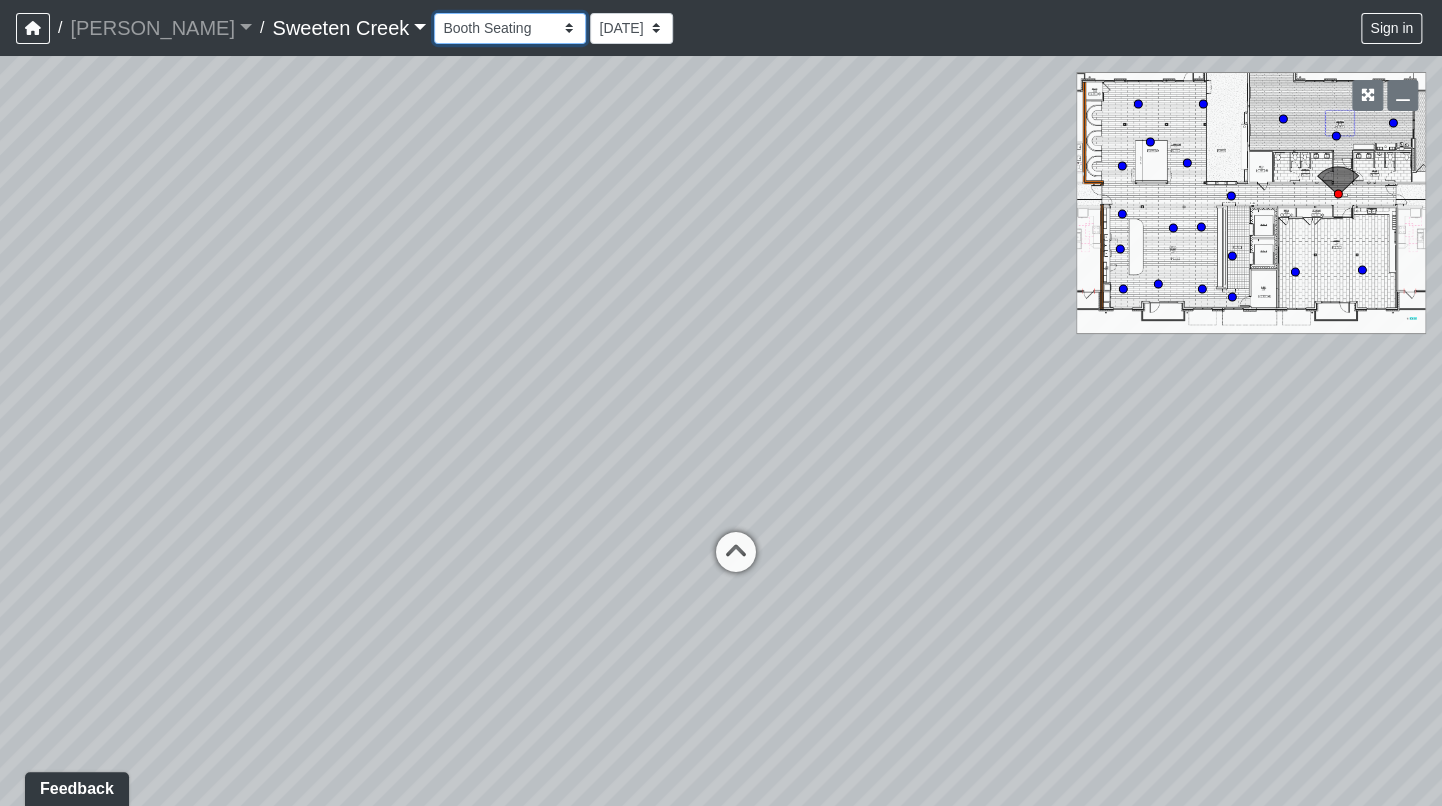 click on "Bistro Fitness - Hobby Booth Seating Counter Dining Dining 2 Elevators Elevators 2 Island Island 2 Island 3 Booth Seating Fireplace Pool Table Scrabble Seating Cardio Water Fountain Weights Wellness Counter Seating Entry Office Reception Counter Seating Elevator Lobby Mailboxes 1 Mailboxes 2 Mailboxes 3 Package Daybeds Daybeds 2 Daybeds 3 Entry Entry 2 Firepit Firepit 2 Grill 1 Grill 2 Grill 3 Loungers Loungers 2 Loungers 3 Pool Pool 2 Pool 3 Pool 4 Pool 5 Putt Putt Seating Spa TV Seating Bathroom Bedroom Den Entry Kitchen Living Room WIC Bathroom Bathroom 2 Bedroom Bedroom 2 Dining Room Entry Hallway Kitchen Living Room WIC WIC 2" at bounding box center [510, 28] 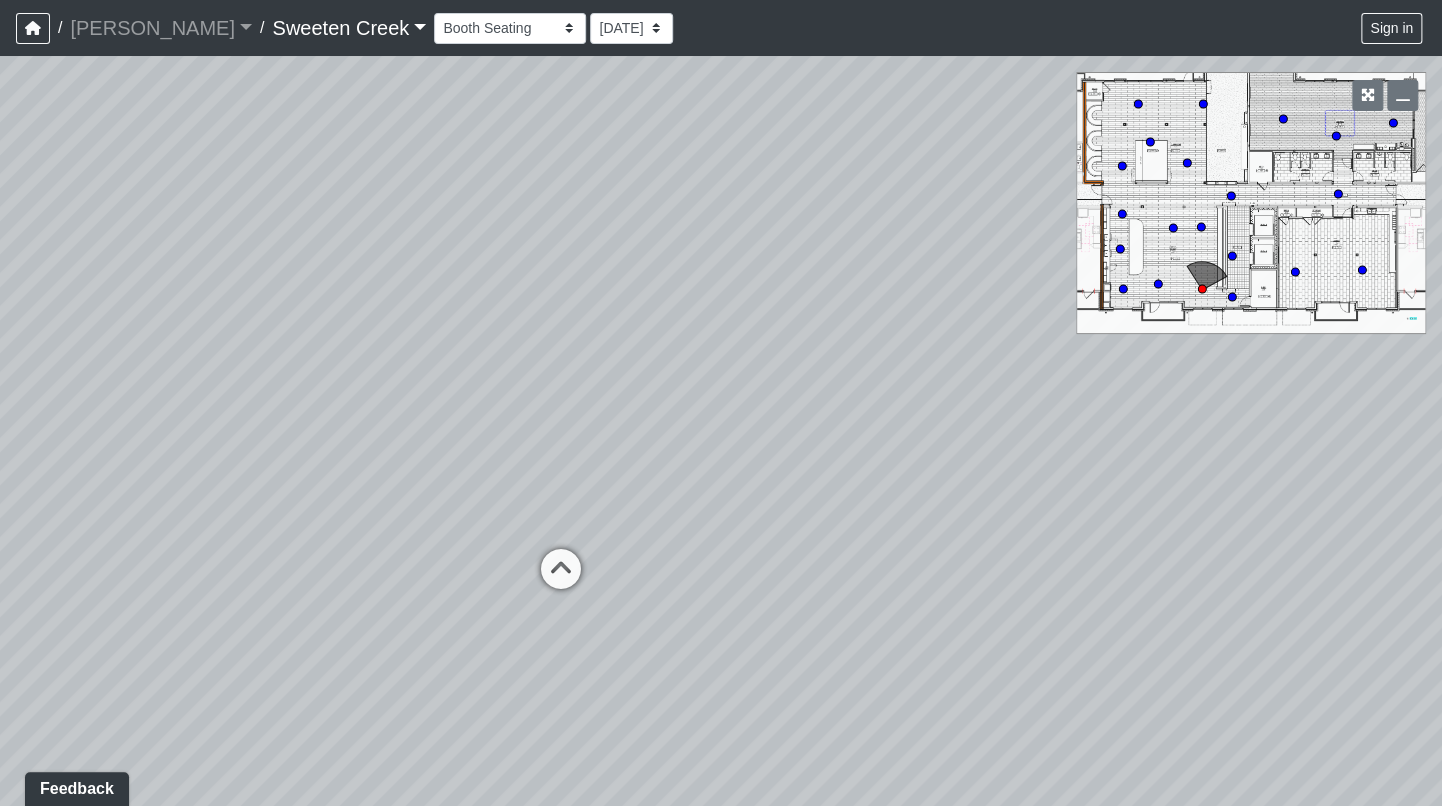 click on "Loading... Office Loading... Reception Loading... Mailroom - Elevator Lobby Loading... Leasing - Entry Loading... Mailboxes 1 Loading... Mailboxes 1 Loading... Elevator Lobby Loading... Mailboxes 3 Loading... Mailboxes 2 Loading... Mailboxes 1 Loading... Elevator Lobby Loading... Mailboxes 2 Loading... Weights Loading... Water Fountain Loading... [GEOGRAPHIC_DATA] - Fitness - Hobby Loading... Mailboxes 2 Loading... Cardio Loading... Wellness Loading... Fitness - Cardio Loading... Hobby - Counter Loading... Bistro Loading... Counter Loading... Dining 2 Loading... Elevators 2" at bounding box center (721, 431) 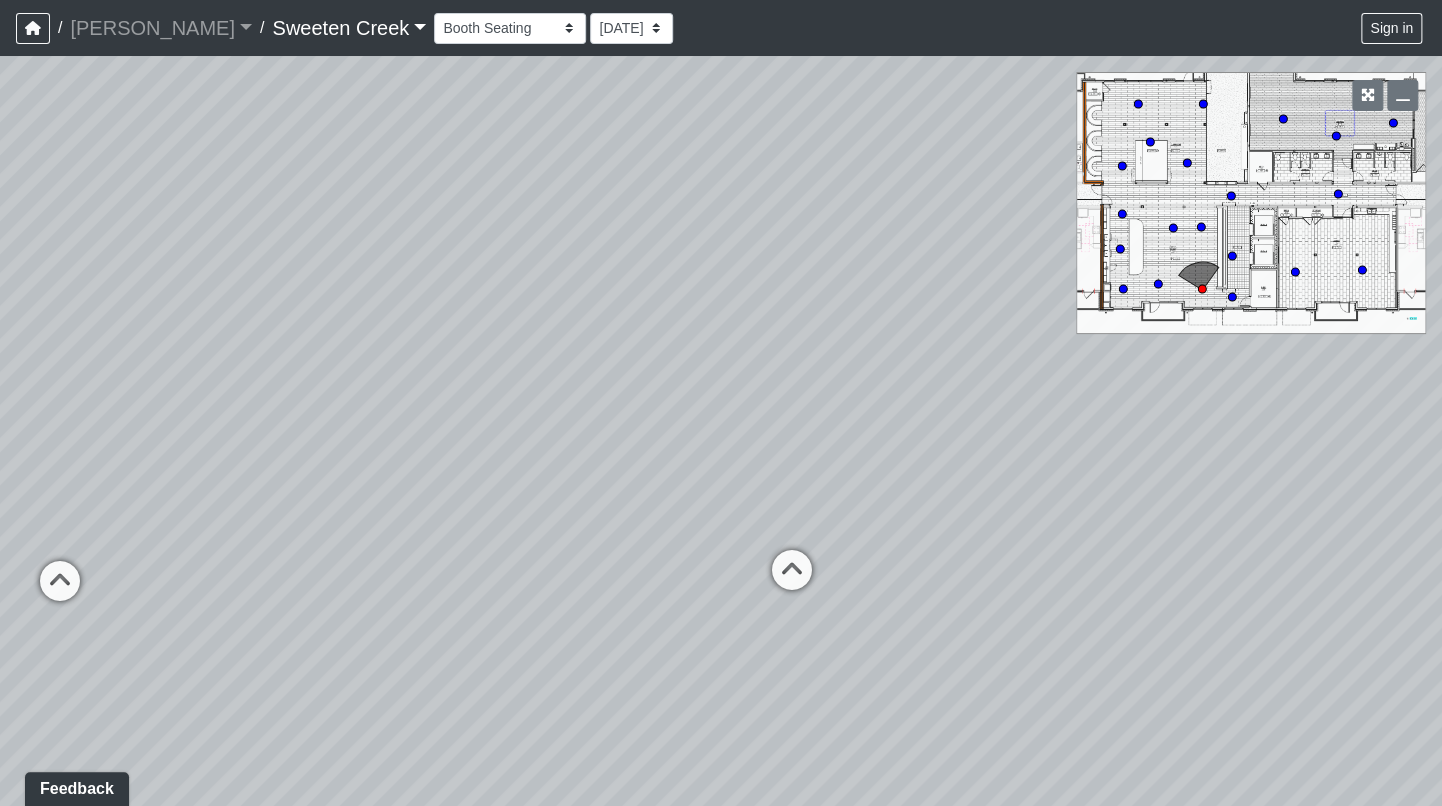 drag, startPoint x: 948, startPoint y: 355, endPoint x: 1301, endPoint y: 343, distance: 353.20392 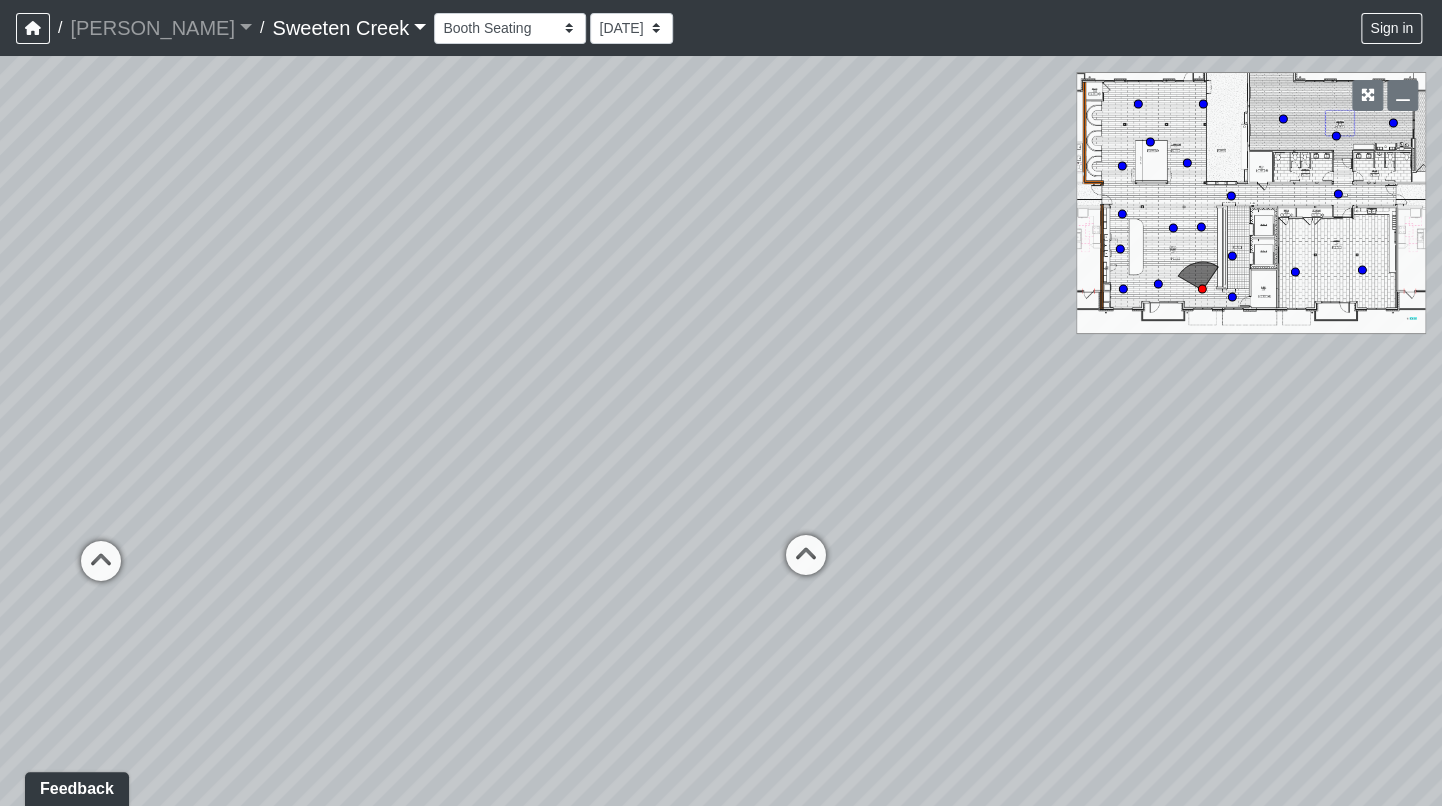 click on "Loading... Office Loading... Reception Loading... Mailroom - Elevator Lobby Loading... Leasing - Entry Loading... Mailboxes 1 Loading... Mailboxes 1 Loading... Elevator Lobby Loading... Mailboxes 3 Loading... Mailboxes 2 Loading... Mailboxes 1 Loading... Elevator Lobby Loading... Mailboxes 2 Loading... Weights Loading... Water Fountain Loading... [GEOGRAPHIC_DATA] - Fitness - Hobby Loading... Mailboxes 2 Loading... Cardio Loading... Wellness Loading... Fitness - Cardio Loading... Hobby - Counter Loading... Bistro Loading... Counter Loading... Dining 2 Loading... Elevators 2" at bounding box center (721, 431) 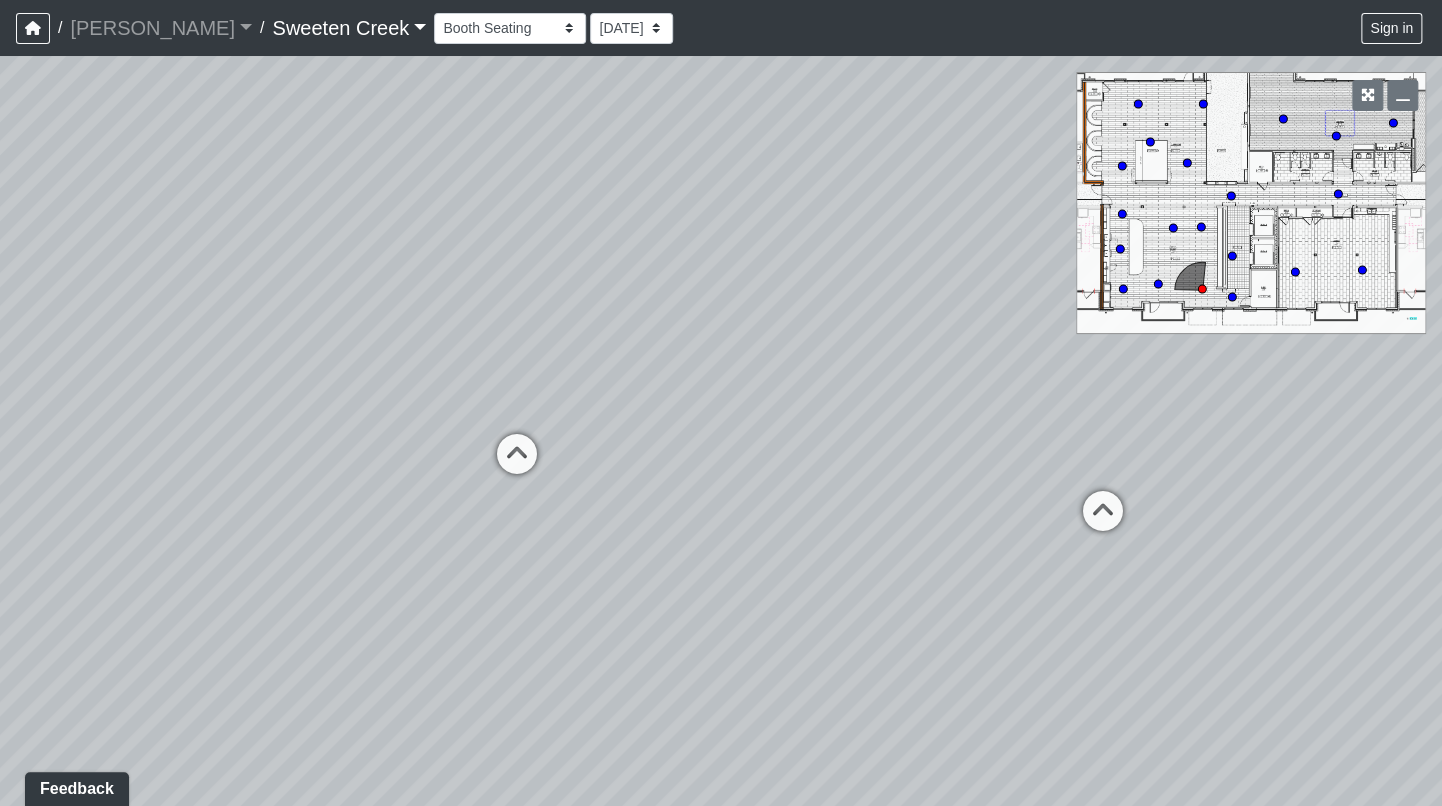drag, startPoint x: 401, startPoint y: 535, endPoint x: 781, endPoint y: 455, distance: 388.32974 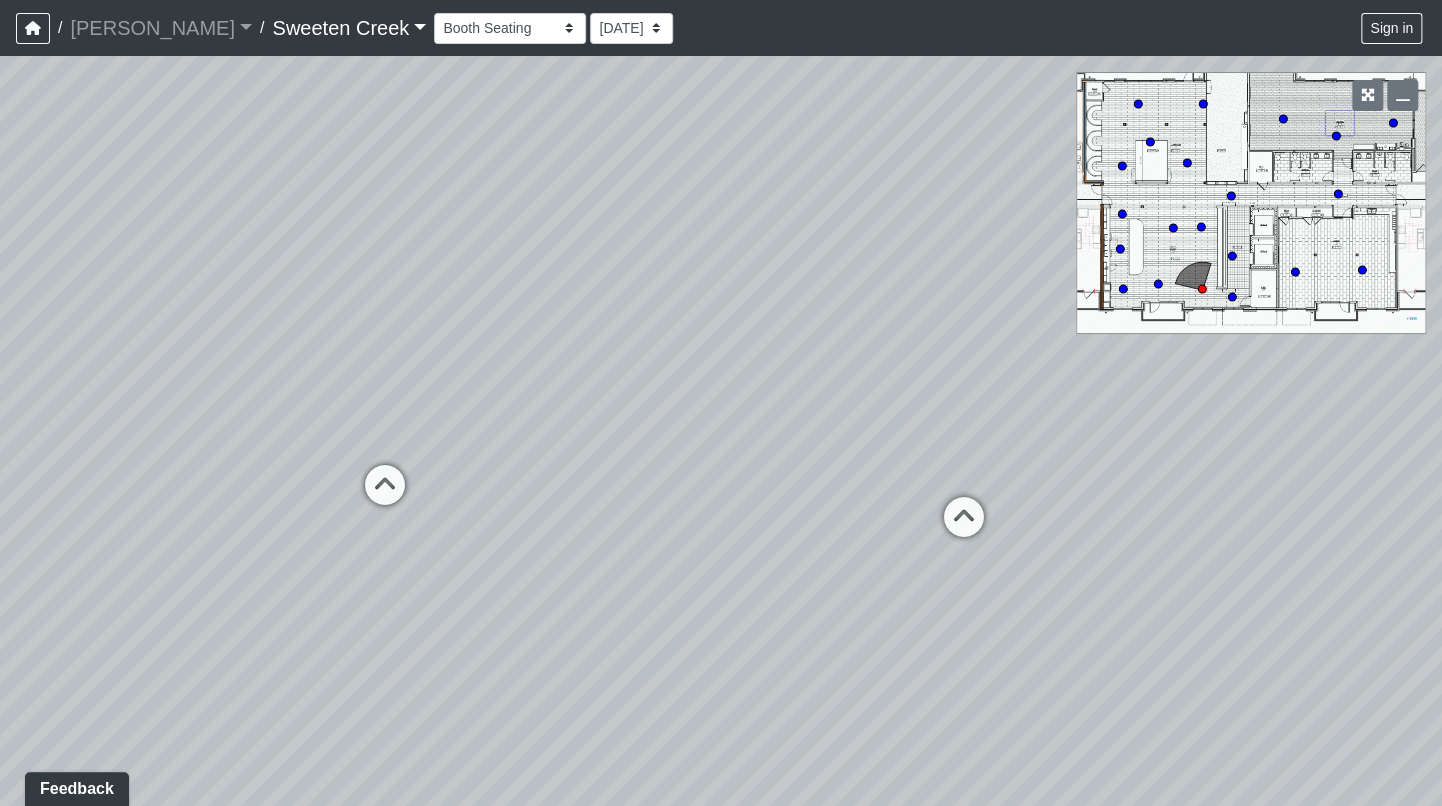 drag, startPoint x: 771, startPoint y: 297, endPoint x: 616, endPoint y: 322, distance: 157.00319 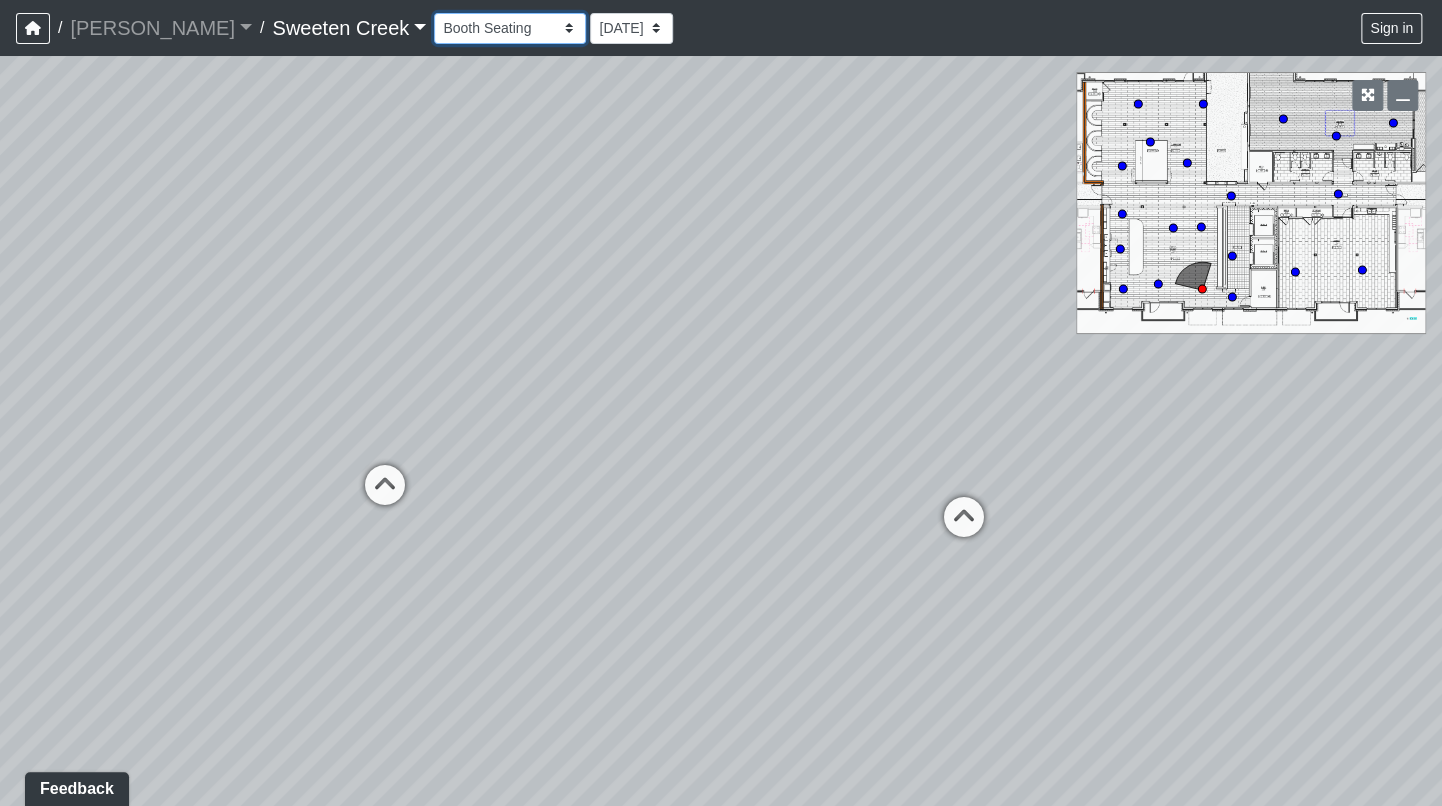 click on "Bistro Fitness - Hobby Booth Seating Counter Dining Dining 2 Elevators Elevators 2 Island Island 2 Island 3 Booth Seating Fireplace Pool Table Scrabble Seating Cardio Water Fountain Weights Wellness Counter Seating Entry Office Reception Counter Seating Elevator Lobby Mailboxes 1 Mailboxes 2 Mailboxes 3 Package Daybeds Daybeds 2 Daybeds 3 Entry Entry 2 Firepit Firepit 2 Grill 1 Grill 2 Grill 3 Loungers Loungers 2 Loungers 3 Pool Pool 2 Pool 3 Pool 4 Pool 5 Putt Putt Seating Spa TV Seating Bathroom Bedroom Den Entry Kitchen Living Room WIC Bathroom Bathroom 2 Bedroom Bedroom 2 Dining Room Entry Hallway Kitchen Living Room WIC WIC 2" at bounding box center (510, 28) 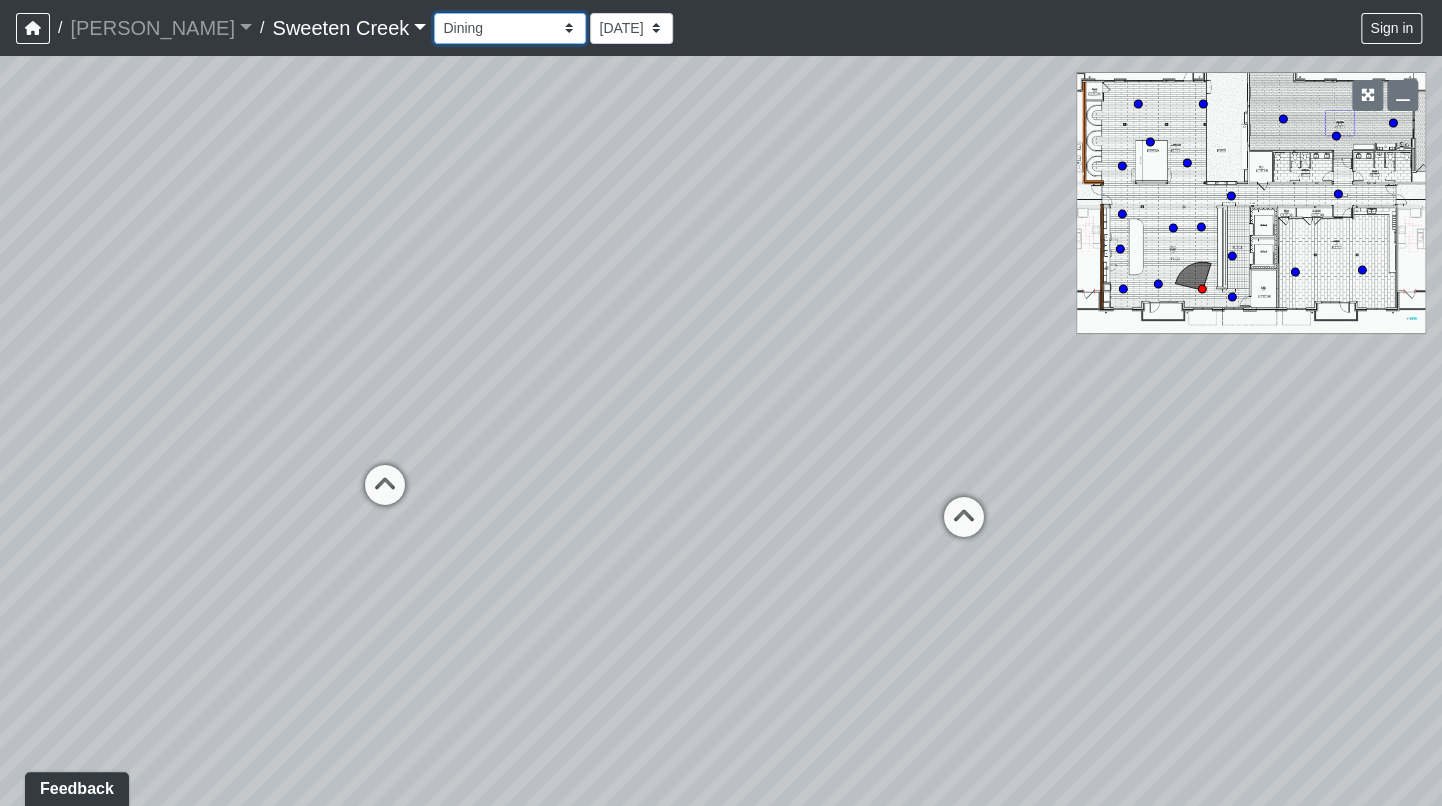 click on "Bistro Fitness - Hobby Booth Seating Counter Dining Dining 2 Elevators Elevators 2 Island Island 2 Island 3 Booth Seating Fireplace Pool Table Scrabble Seating Cardio Water Fountain Weights Wellness Counter Seating Entry Office Reception Counter Seating Elevator Lobby Mailboxes 1 Mailboxes 2 Mailboxes 3 Package Daybeds Daybeds 2 Daybeds 3 Entry Entry 2 Firepit Firepit 2 Grill 1 Grill 2 Grill 3 Loungers Loungers 2 Loungers 3 Pool Pool 2 Pool 3 Pool 4 Pool 5 Putt Putt Seating Spa TV Seating Bathroom Bedroom Den Entry Kitchen Living Room WIC Bathroom Bathroom 2 Bedroom Bedroom 2 Dining Room Entry Hallway Kitchen Living Room WIC WIC 2" at bounding box center [510, 28] 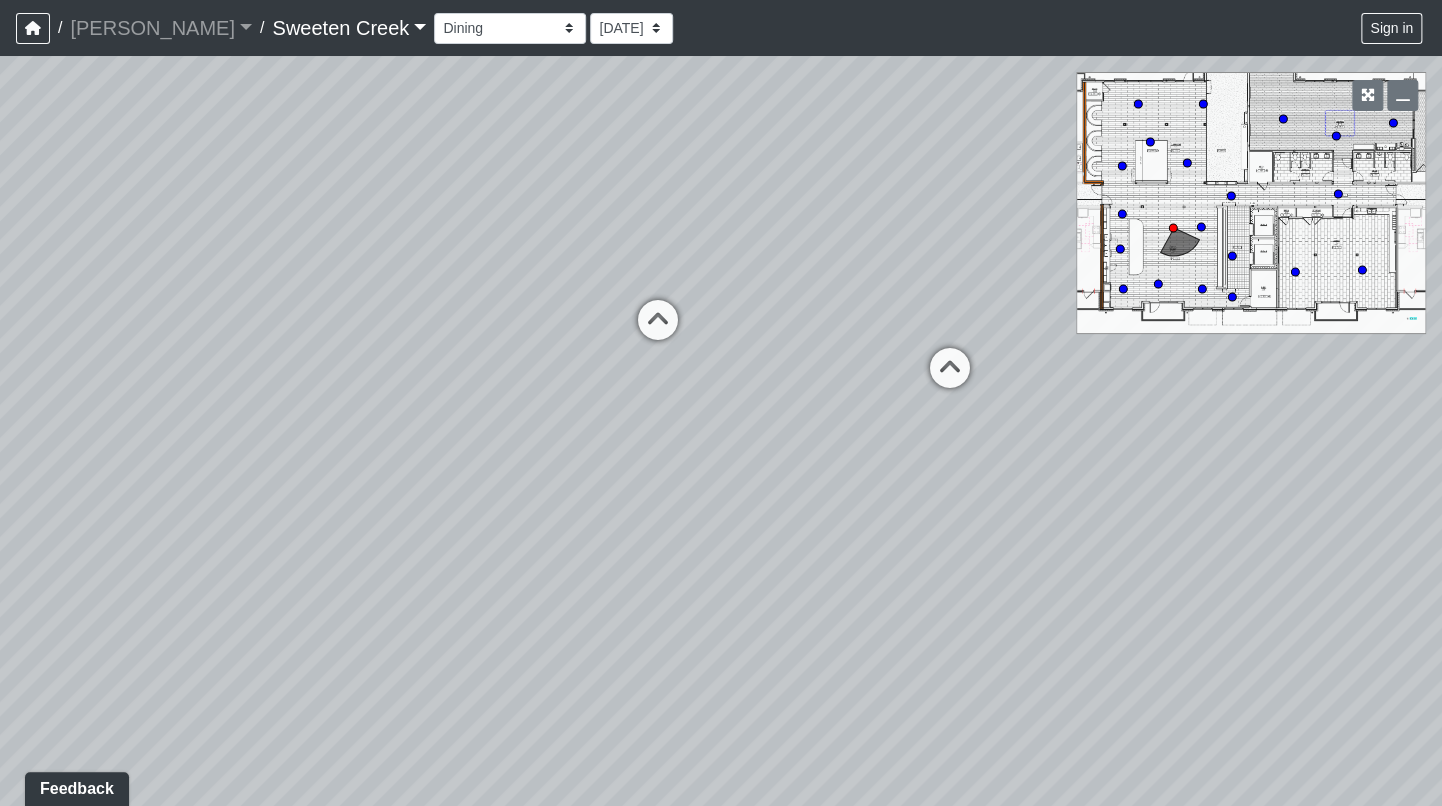 drag, startPoint x: 1247, startPoint y: 639, endPoint x: 670, endPoint y: 378, distance: 633.2851 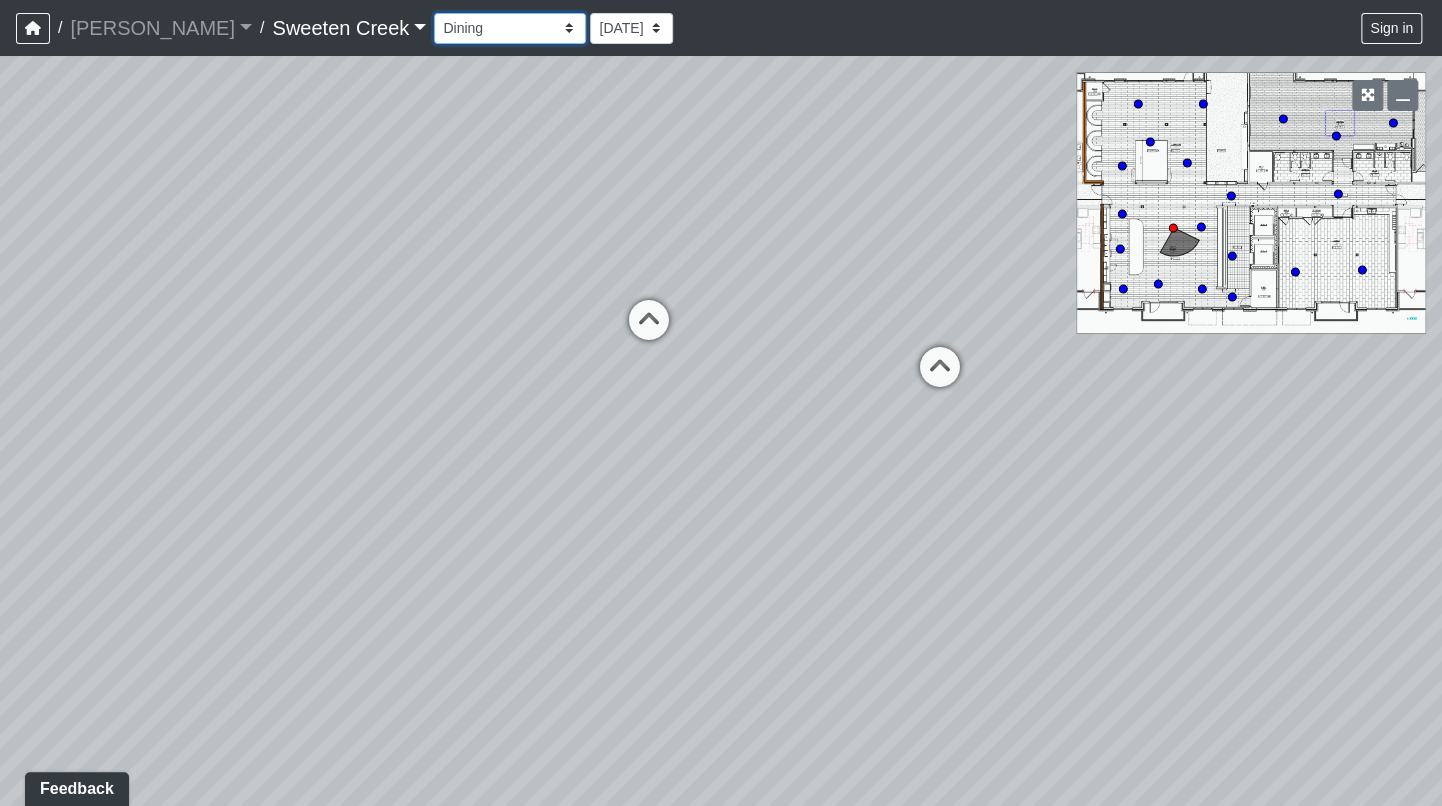 click on "Bistro Fitness - Hobby Booth Seating Counter Dining Dining 2 Elevators Elevators 2 Island Island 2 Island 3 Booth Seating Fireplace Pool Table Scrabble Seating Cardio Water Fountain Weights Wellness Counter Seating Entry Office Reception Counter Seating Elevator Lobby Mailboxes 1 Mailboxes 2 Mailboxes 3 Package Daybeds Daybeds 2 Daybeds 3 Entry Entry 2 Firepit Firepit 2 Grill 1 Grill 2 Grill 3 Loungers Loungers 2 Loungers 3 Pool Pool 2 Pool 3 Pool 4 Pool 5 Putt Putt Seating Spa TV Seating Bathroom Bedroom Den Entry Kitchen Living Room WIC Bathroom Bathroom 2 Bedroom Bedroom 2 Dining Room Entry Hallway Kitchen Living Room WIC WIC 2" at bounding box center [510, 28] 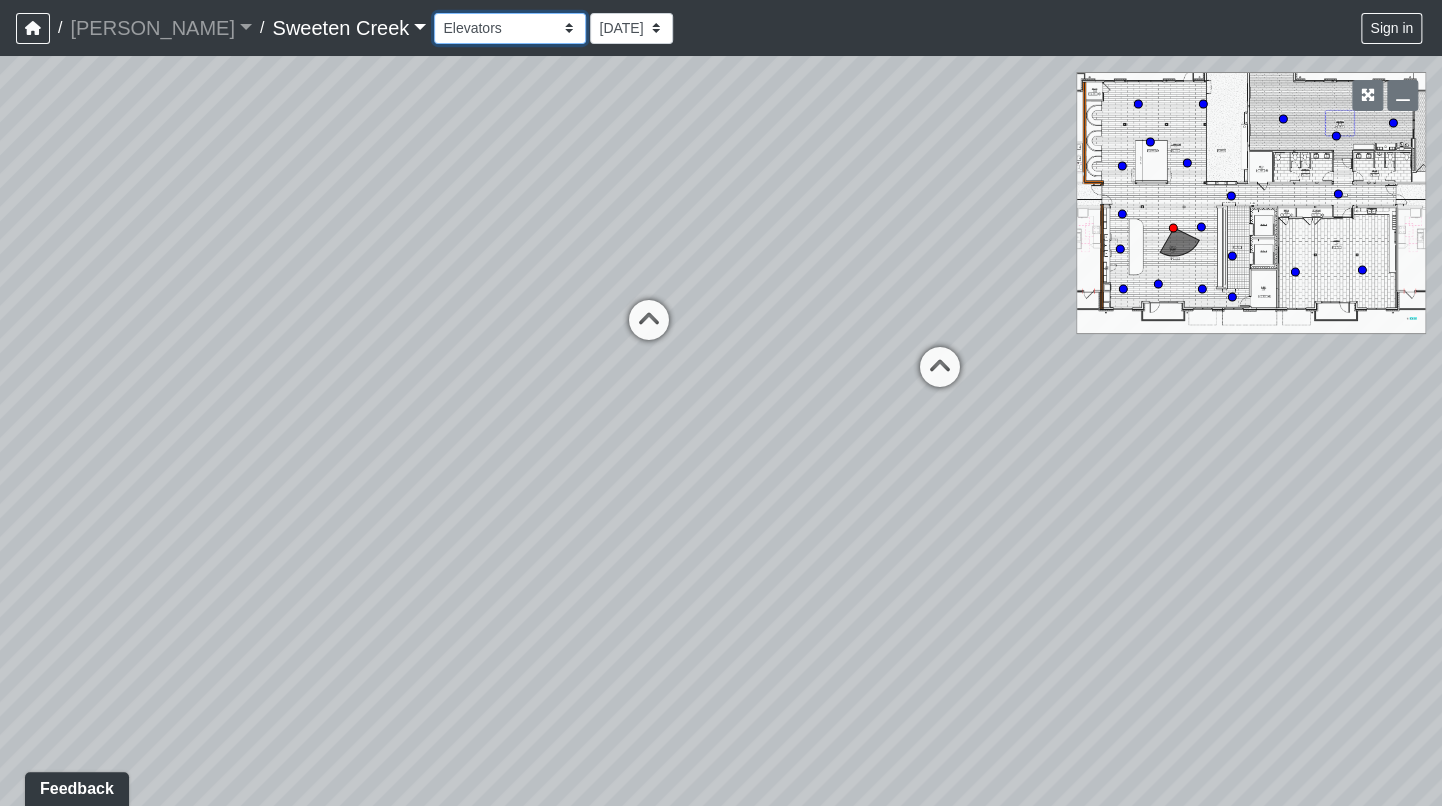 click on "Bistro Fitness - Hobby Booth Seating Counter Dining Dining 2 Elevators Elevators 2 Island Island 2 Island 3 Booth Seating Fireplace Pool Table Scrabble Seating Cardio Water Fountain Weights Wellness Counter Seating Entry Office Reception Counter Seating Elevator Lobby Mailboxes 1 Mailboxes 2 Mailboxes 3 Package Daybeds Daybeds 2 Daybeds 3 Entry Entry 2 Firepit Firepit 2 Grill 1 Grill 2 Grill 3 Loungers Loungers 2 Loungers 3 Pool Pool 2 Pool 3 Pool 4 Pool 5 Putt Putt Seating Spa TV Seating Bathroom Bedroom Den Entry Kitchen Living Room WIC Bathroom Bathroom 2 Bedroom Bedroom 2 Dining Room Entry Hallway Kitchen Living Room WIC WIC 2" at bounding box center [510, 28] 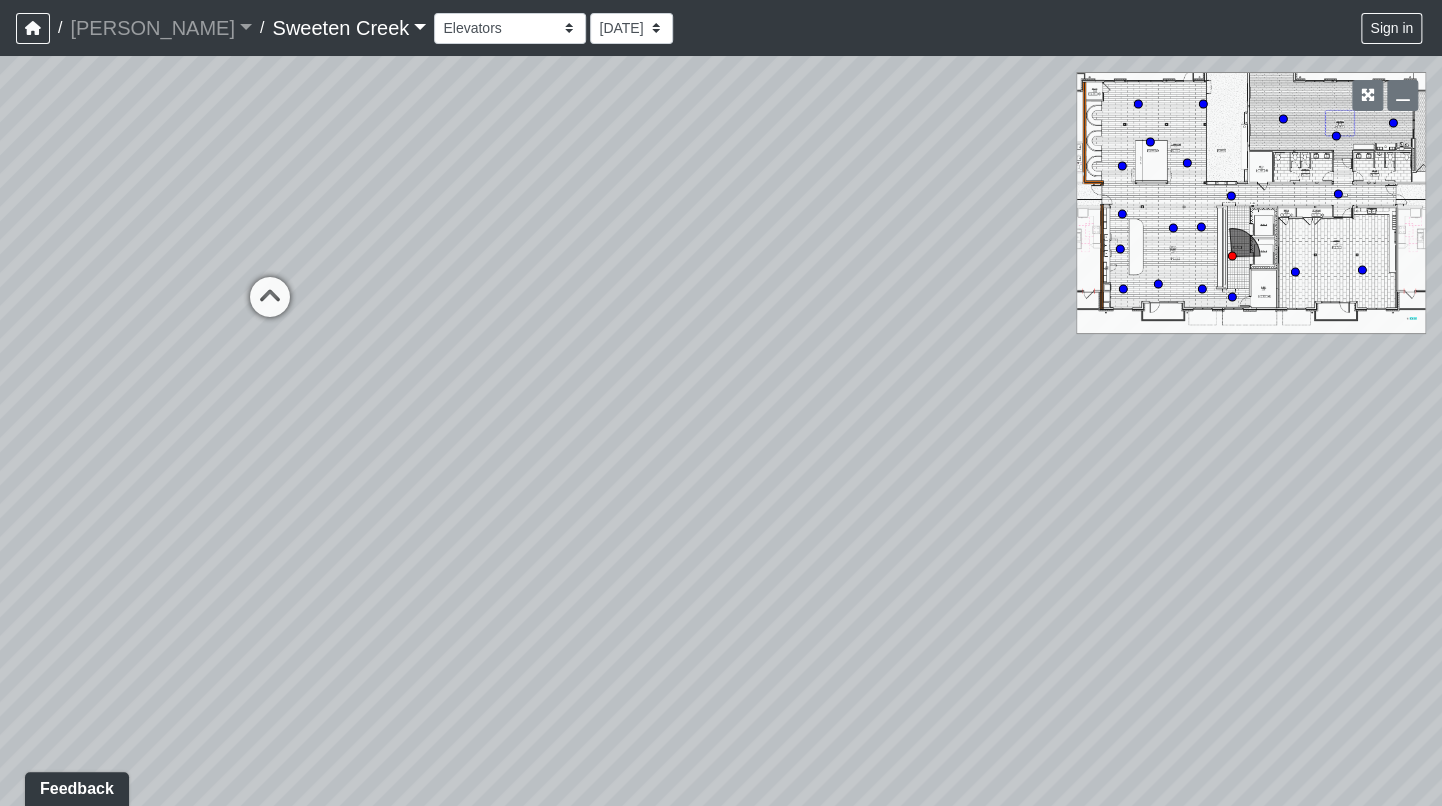 drag, startPoint x: 1113, startPoint y: 480, endPoint x: 560, endPoint y: 150, distance: 643.97906 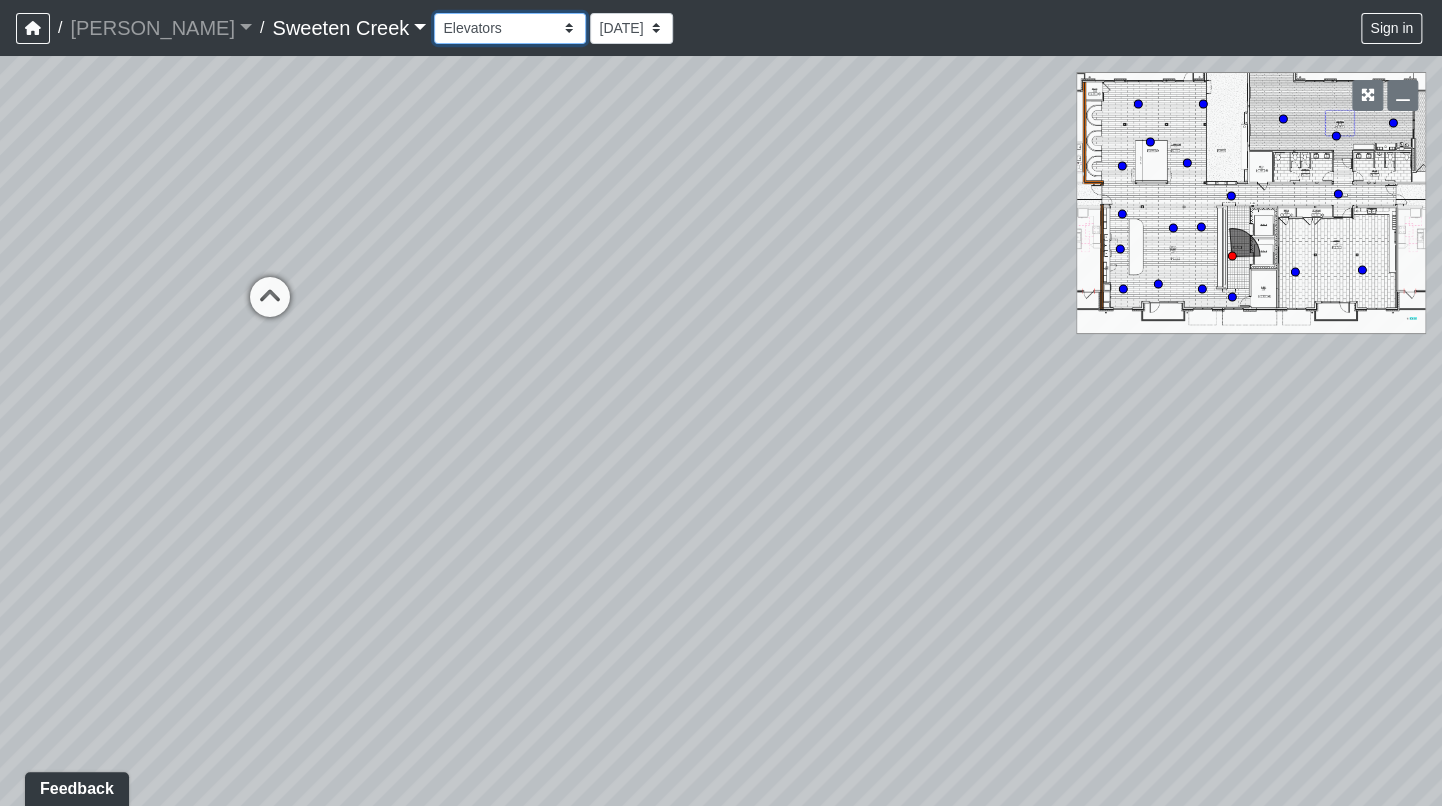 click on "Bistro Fitness - Hobby Booth Seating Counter Dining Dining 2 Elevators Elevators 2 Island Island 2 Island 3 Booth Seating Fireplace Pool Table Scrabble Seating Cardio Water Fountain Weights Wellness Counter Seating Entry Office Reception Counter Seating Elevator Lobby Mailboxes 1 Mailboxes 2 Mailboxes 3 Package Daybeds Daybeds 2 Daybeds 3 Entry Entry 2 Firepit Firepit 2 Grill 1 Grill 2 Grill 3 Loungers Loungers 2 Loungers 3 Pool Pool 2 Pool 3 Pool 4 Pool 5 Putt Putt Seating Spa TV Seating Bathroom Bedroom Den Entry Kitchen Living Room WIC Bathroom Bathroom 2 Bedroom Bedroom 2 Dining Room Entry Hallway Kitchen Living Room WIC WIC 2" at bounding box center (510, 28) 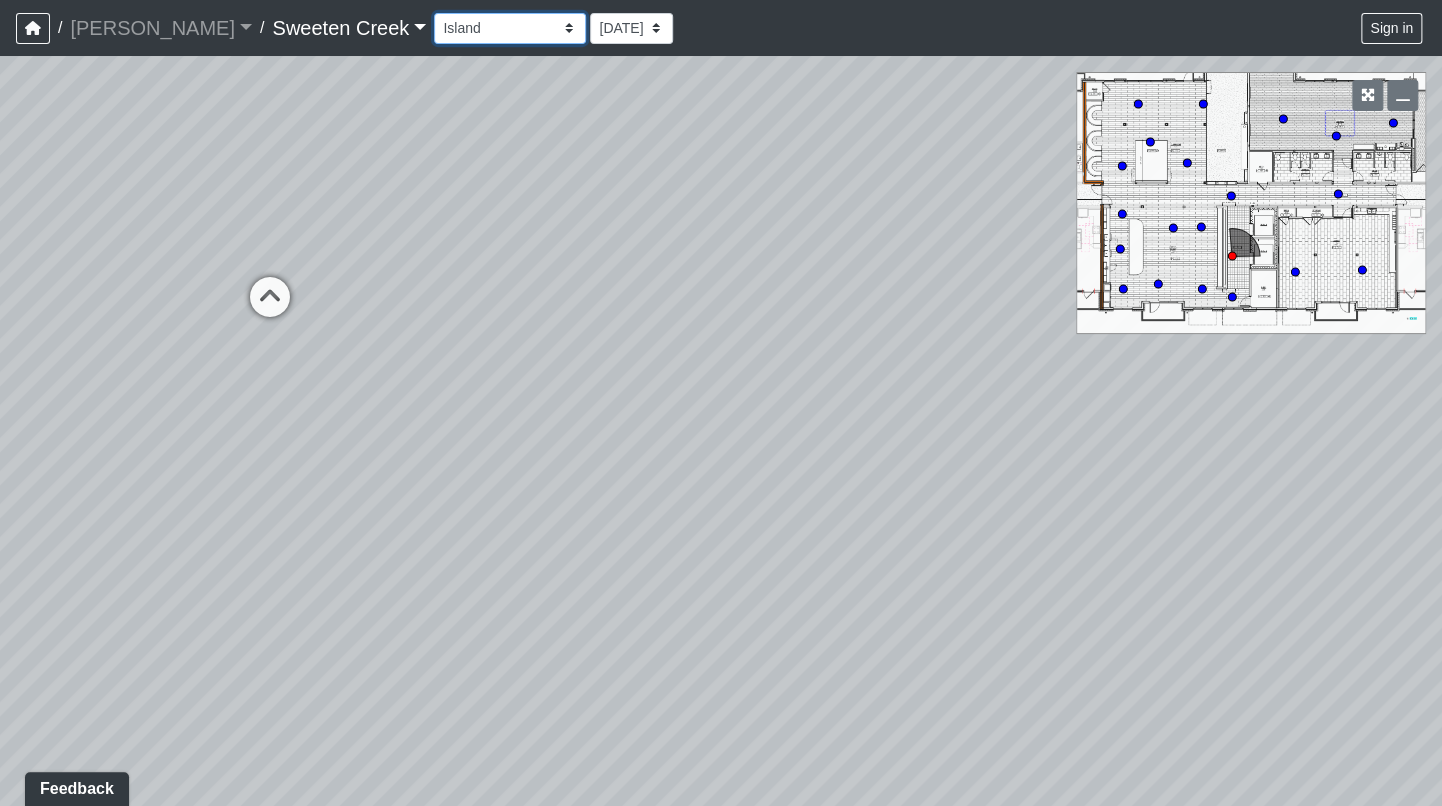 click on "Bistro Fitness - Hobby Booth Seating Counter Dining Dining 2 Elevators Elevators 2 Island Island 2 Island 3 Booth Seating Fireplace Pool Table Scrabble Seating Cardio Water Fountain Weights Wellness Counter Seating Entry Office Reception Counter Seating Elevator Lobby Mailboxes 1 Mailboxes 2 Mailboxes 3 Package Daybeds Daybeds 2 Daybeds 3 Entry Entry 2 Firepit Firepit 2 Grill 1 Grill 2 Grill 3 Loungers Loungers 2 Loungers 3 Pool Pool 2 Pool 3 Pool 4 Pool 5 Putt Putt Seating Spa TV Seating Bathroom Bedroom Den Entry Kitchen Living Room WIC Bathroom Bathroom 2 Bedroom Bedroom 2 Dining Room Entry Hallway Kitchen Living Room WIC WIC 2" at bounding box center (510, 28) 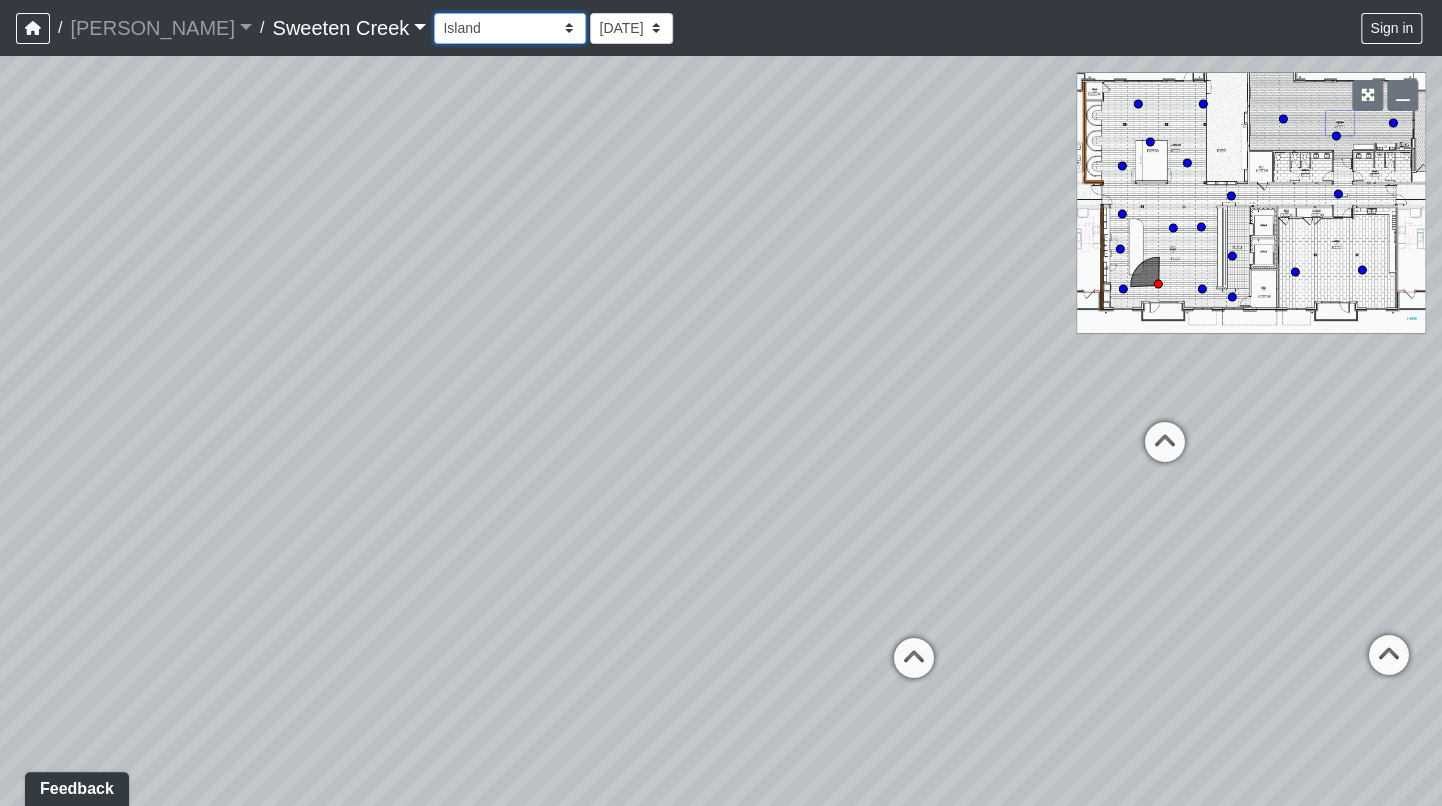 click on "Bistro Fitness - Hobby Booth Seating Counter Dining Dining 2 Elevators Elevators 2 Island Island 2 Island 3 Booth Seating Fireplace Pool Table Scrabble Seating Cardio Water Fountain Weights Wellness Counter Seating Entry Office Reception Counter Seating Elevator Lobby Mailboxes 1 Mailboxes 2 Mailboxes 3 Package Daybeds Daybeds 2 Daybeds 3 Entry Entry 2 Firepit Firepit 2 Grill 1 Grill 2 Grill 3 Loungers Loungers 2 Loungers 3 Pool Pool 2 Pool 3 Pool 4 Pool 5 Putt Putt Seating Spa TV Seating Bathroom Bedroom Den Entry Kitchen Living Room WIC Bathroom Bathroom 2 Bedroom Bedroom 2 Dining Room Entry Hallway Kitchen Living Room WIC WIC 2" at bounding box center [510, 28] 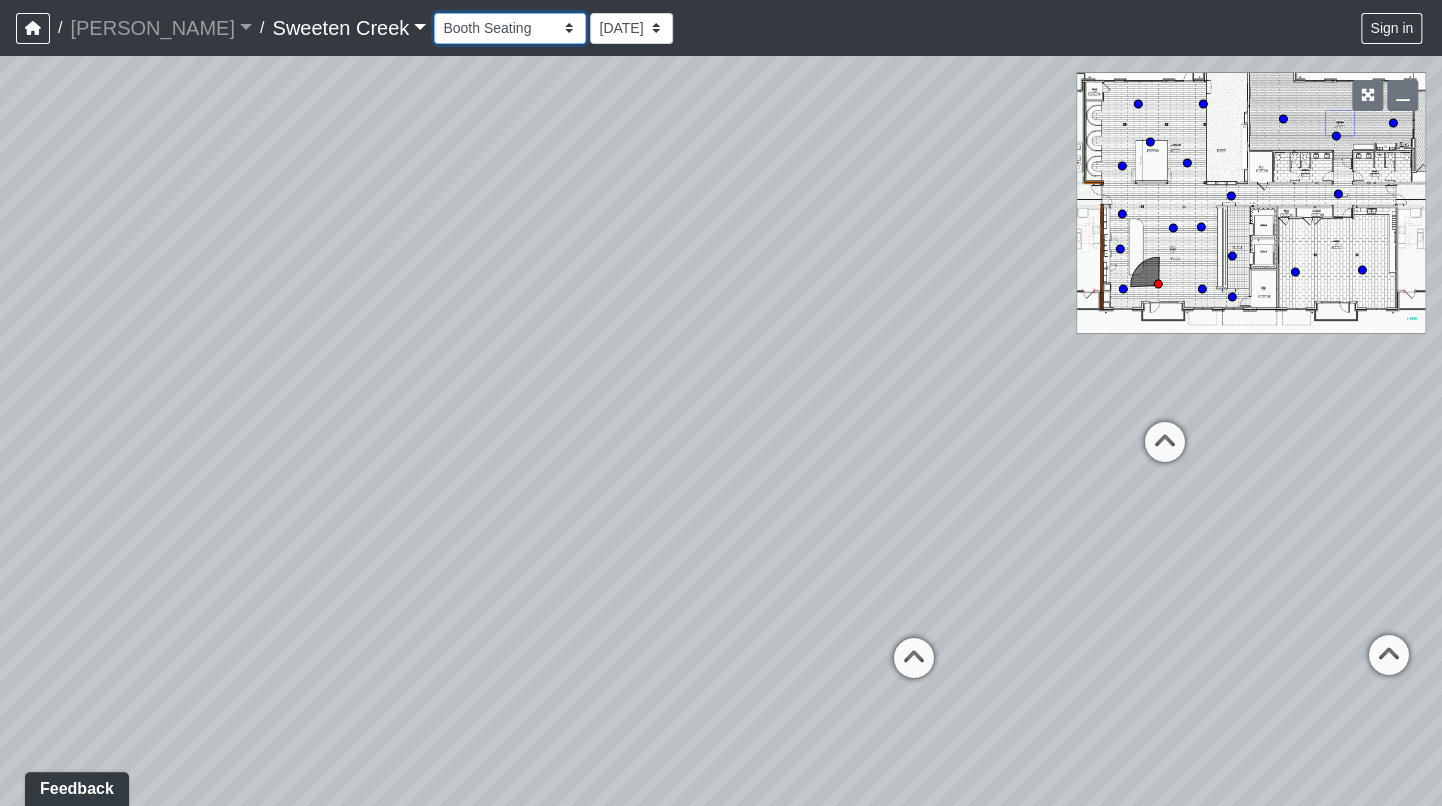 click on "Bistro Fitness - Hobby Booth Seating Counter Dining Dining 2 Elevators Elevators 2 Island Island 2 Island 3 Booth Seating Fireplace Pool Table Scrabble Seating Cardio Water Fountain Weights Wellness Counter Seating Entry Office Reception Counter Seating Elevator Lobby Mailboxes 1 Mailboxes 2 Mailboxes 3 Package Daybeds Daybeds 2 Daybeds 3 Entry Entry 2 Firepit Firepit 2 Grill 1 Grill 2 Grill 3 Loungers Loungers 2 Loungers 3 Pool Pool 2 Pool 3 Pool 4 Pool 5 Putt Putt Seating Spa TV Seating Bathroom Bedroom Den Entry Kitchen Living Room WIC Bathroom Bathroom 2 Bedroom Bedroom 2 Dining Room Entry Hallway Kitchen Living Room WIC WIC 2" at bounding box center [510, 28] 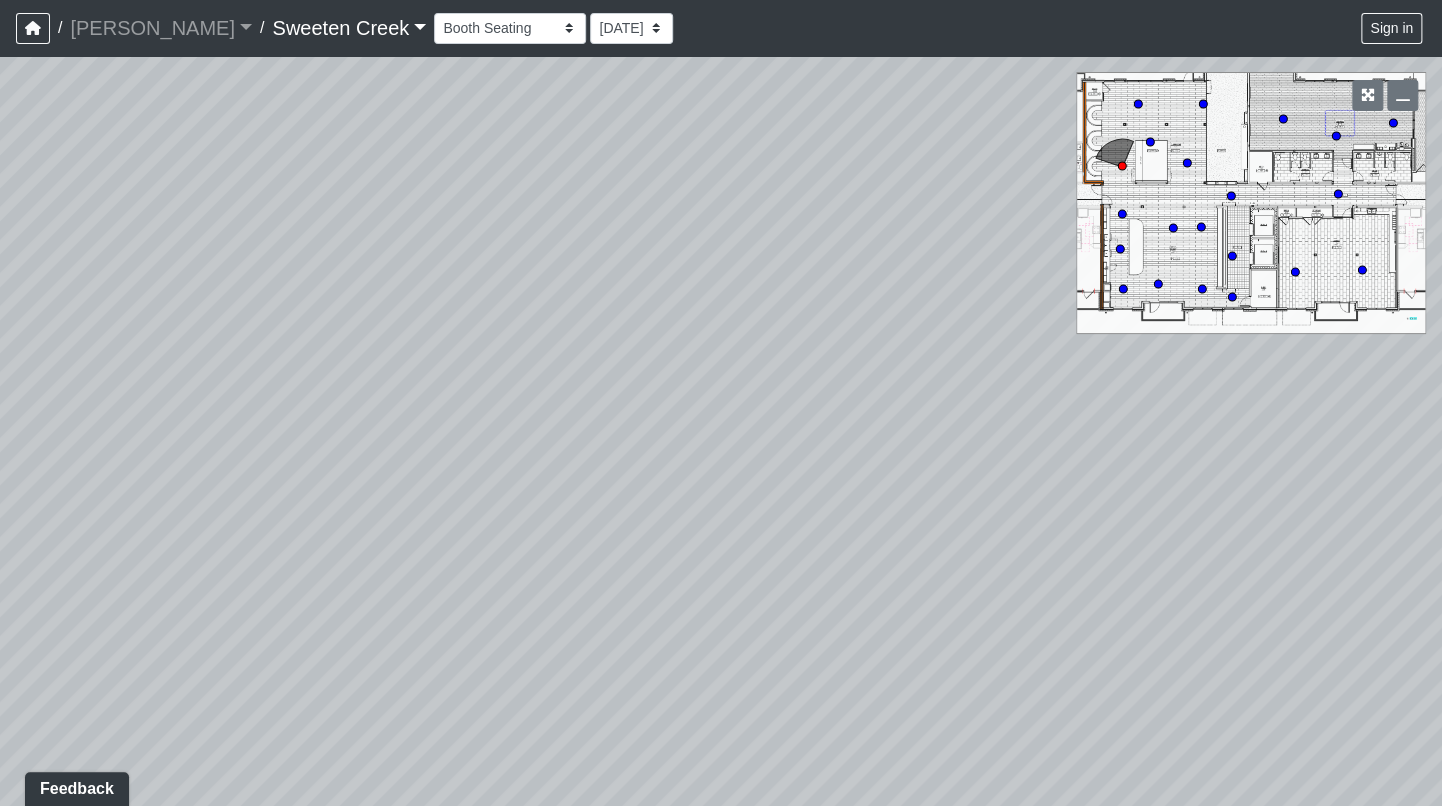 drag, startPoint x: 1228, startPoint y: 537, endPoint x: 770, endPoint y: 423, distance: 471.97458 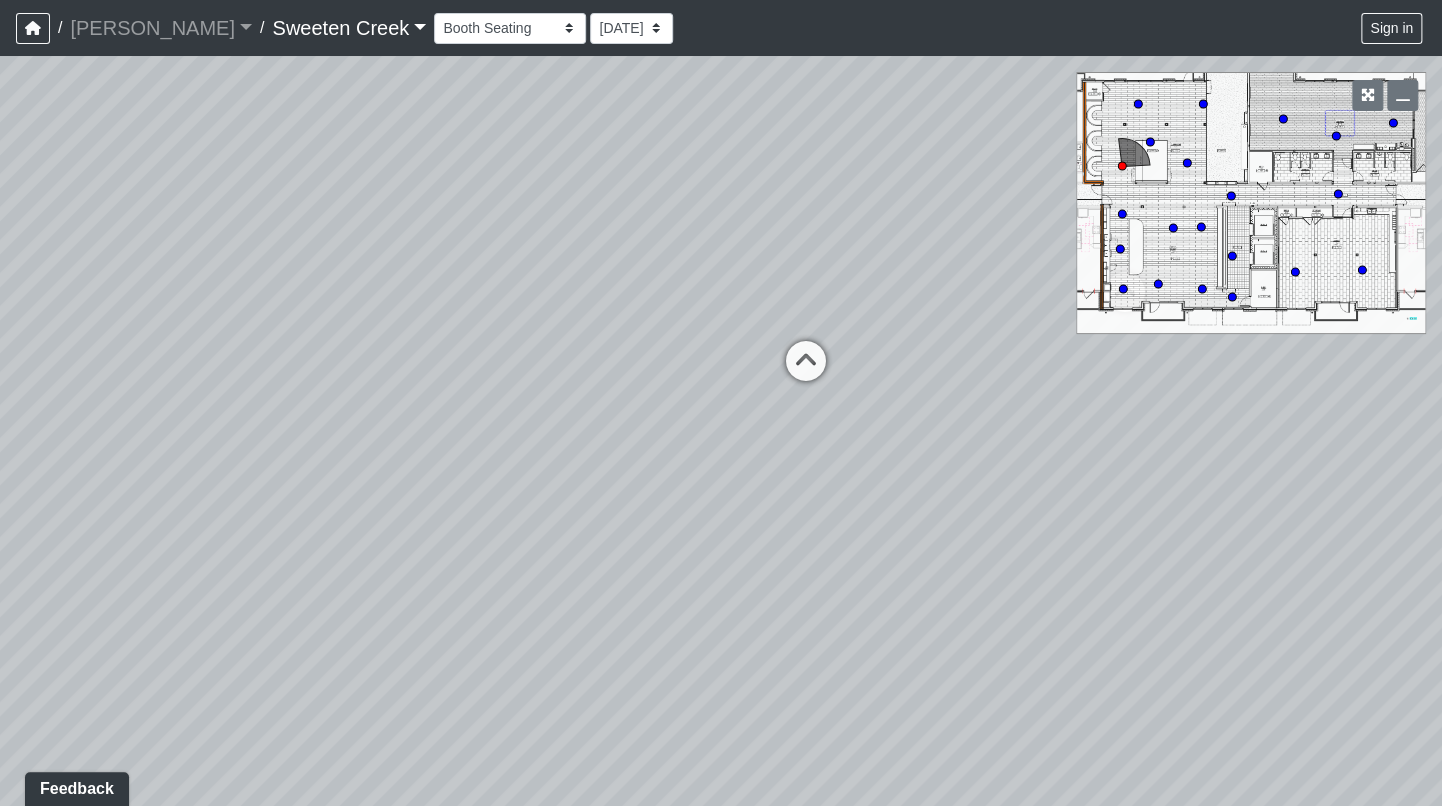 drag, startPoint x: 1222, startPoint y: 444, endPoint x: 626, endPoint y: 386, distance: 598.8155 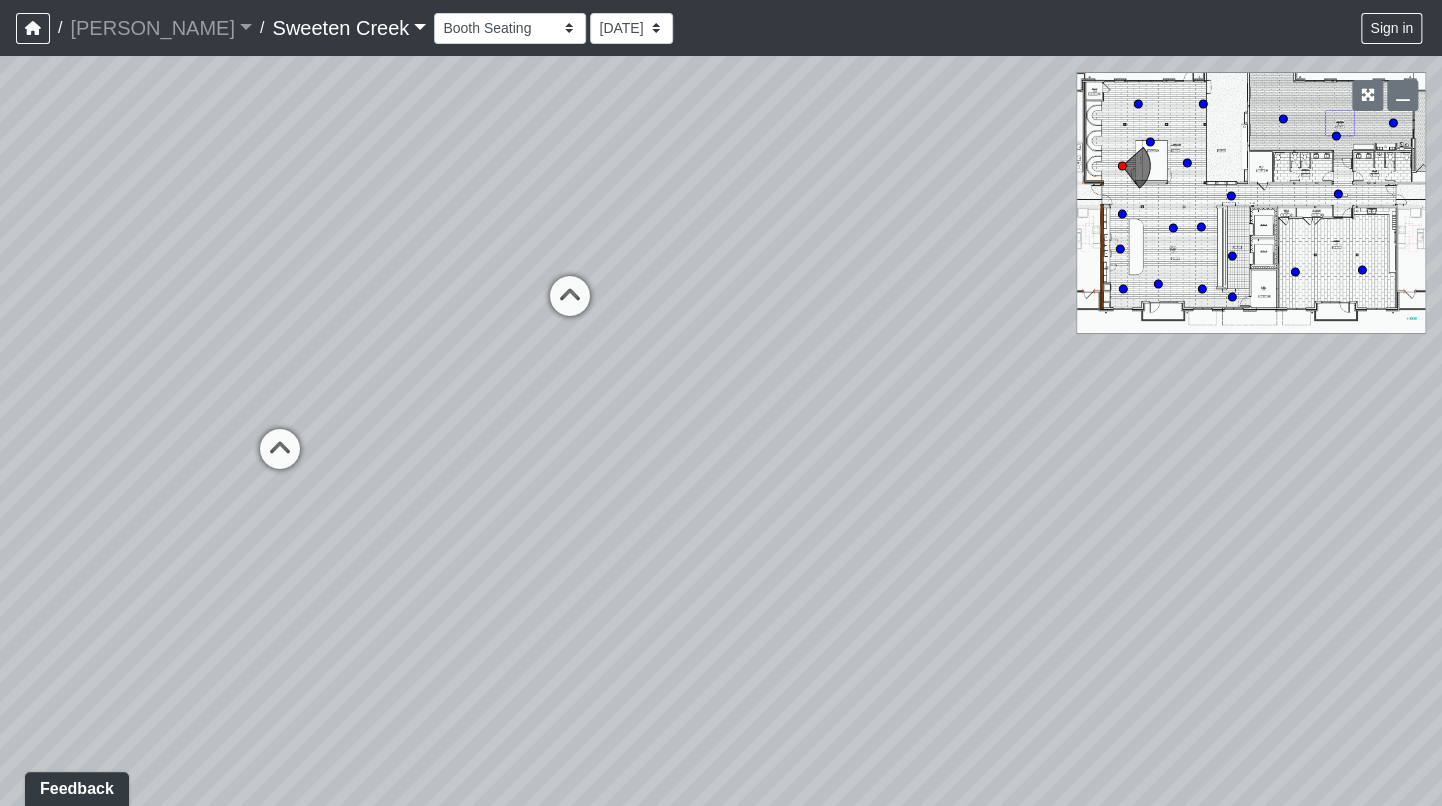 drag, startPoint x: 1293, startPoint y: 542, endPoint x: 572, endPoint y: 542, distance: 721 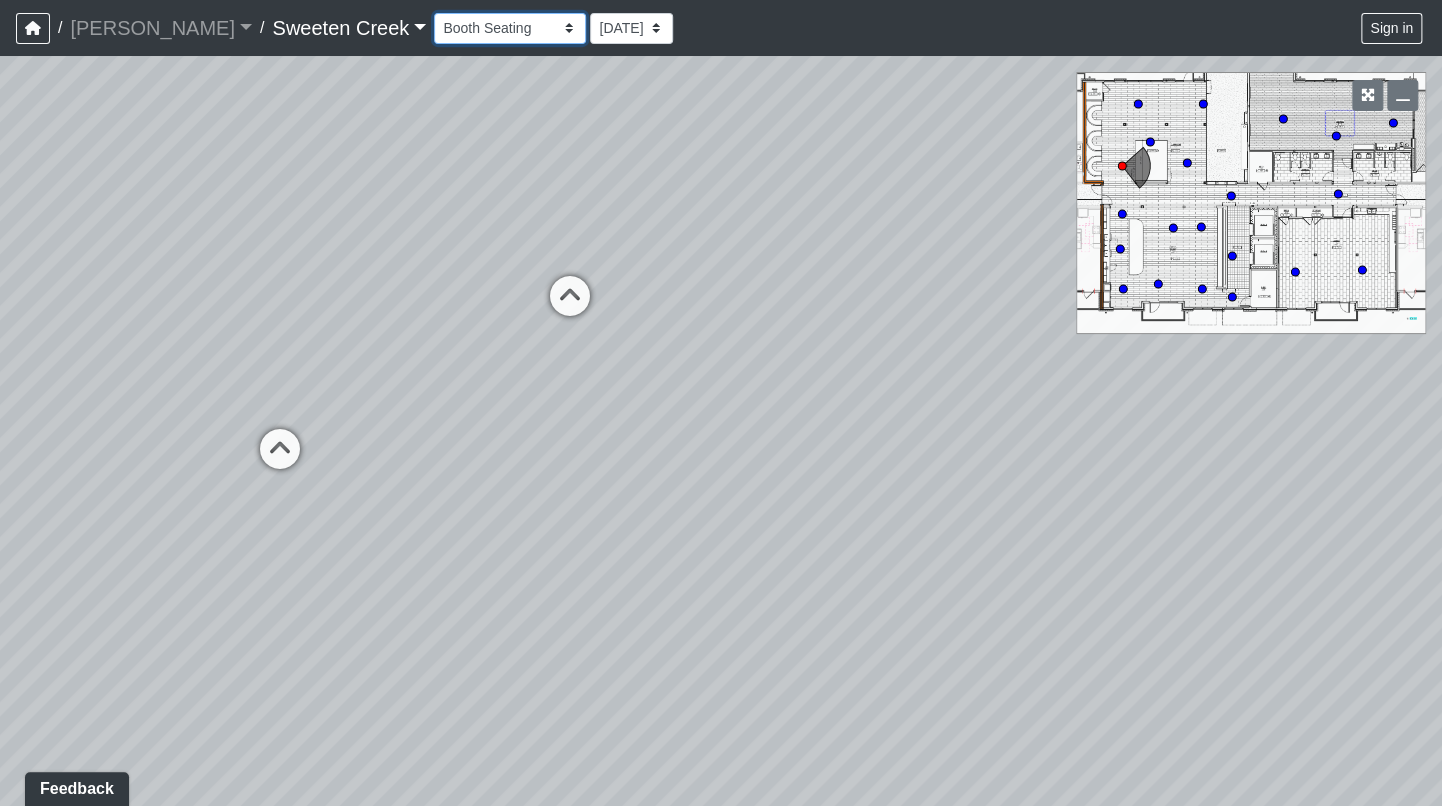click on "Bistro Fitness - Hobby Booth Seating Counter Dining Dining 2 Elevators Elevators 2 Island Island 2 Island 3 Booth Seating Fireplace Pool Table Scrabble Seating Cardio Water Fountain Weights Wellness Counter Seating Entry Office Reception Counter Seating Elevator Lobby Mailboxes 1 Mailboxes 2 Mailboxes 3 Package Daybeds Daybeds 2 Daybeds 3 Entry Entry 2 Firepit Firepit 2 Grill 1 Grill 2 Grill 3 Loungers Loungers 2 Loungers 3 Pool Pool 2 Pool 3 Pool 4 Pool 5 Putt Putt Seating Spa TV Seating Bathroom Bedroom Den Entry Kitchen Living Room WIC Bathroom Bathroom 2 Bedroom Bedroom 2 Dining Room Entry Hallway Kitchen Living Room WIC WIC 2" at bounding box center [510, 28] 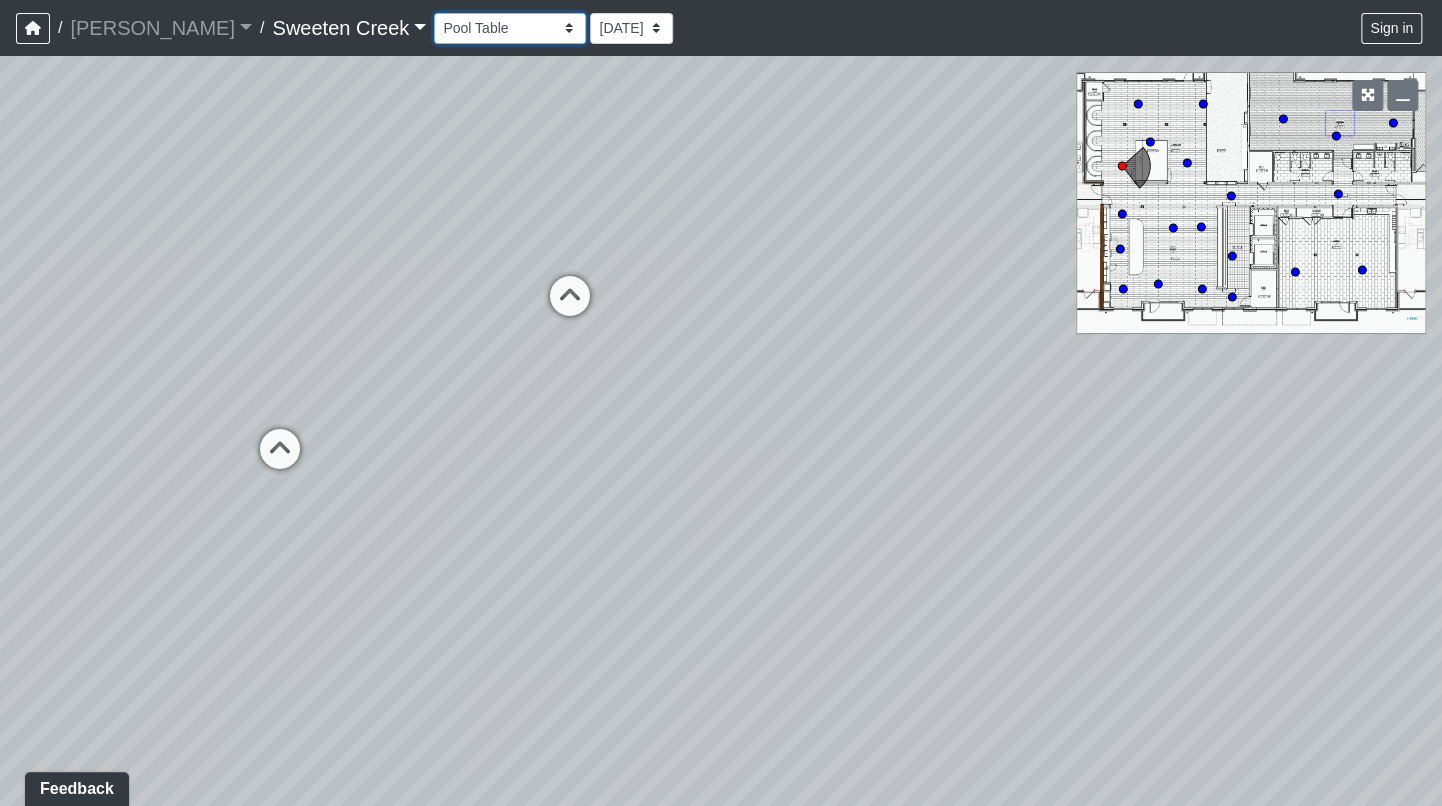 click on "Bistro Fitness - Hobby Booth Seating Counter Dining Dining 2 Elevators Elevators 2 Island Island 2 Island 3 Booth Seating Fireplace Pool Table Scrabble Seating Cardio Water Fountain Weights Wellness Counter Seating Entry Office Reception Counter Seating Elevator Lobby Mailboxes 1 Mailboxes 2 Mailboxes 3 Package Daybeds Daybeds 2 Daybeds 3 Entry Entry 2 Firepit Firepit 2 Grill 1 Grill 2 Grill 3 Loungers Loungers 2 Loungers 3 Pool Pool 2 Pool 3 Pool 4 Pool 5 Putt Putt Seating Spa TV Seating Bathroom Bedroom Den Entry Kitchen Living Room WIC Bathroom Bathroom 2 Bedroom Bedroom 2 Dining Room Entry Hallway Kitchen Living Room WIC WIC 2" at bounding box center [510, 28] 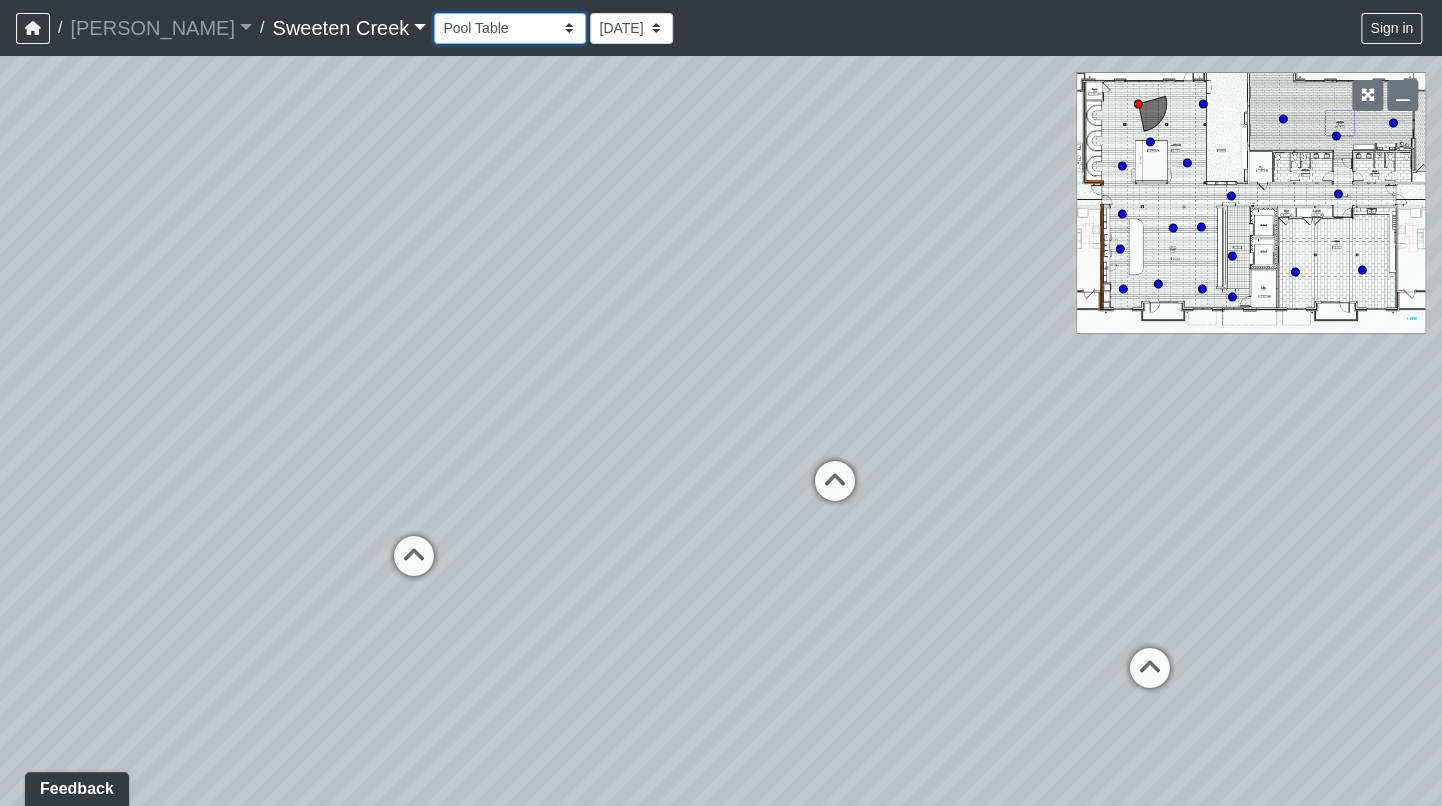 click on "Bistro Fitness - Hobby Booth Seating Counter Dining Dining 2 Elevators Elevators 2 Island Island 2 Island 3 Booth Seating Fireplace Pool Table Scrabble Seating Cardio Water Fountain Weights Wellness Counter Seating Entry Office Reception Counter Seating Elevator Lobby Mailboxes 1 Mailboxes 2 Mailboxes 3 Package Daybeds Daybeds 2 Daybeds 3 Entry Entry 2 Firepit Firepit 2 Grill 1 Grill 2 Grill 3 Loungers Loungers 2 Loungers 3 Pool Pool 2 Pool 3 Pool 4 Pool 5 Putt Putt Seating Spa TV Seating Bathroom Bedroom Den Entry Kitchen Living Room WIC Bathroom Bathroom 2 Bedroom Bedroom 2 Dining Room Entry Hallway Kitchen Living Room WIC WIC 2" at bounding box center (510, 28) 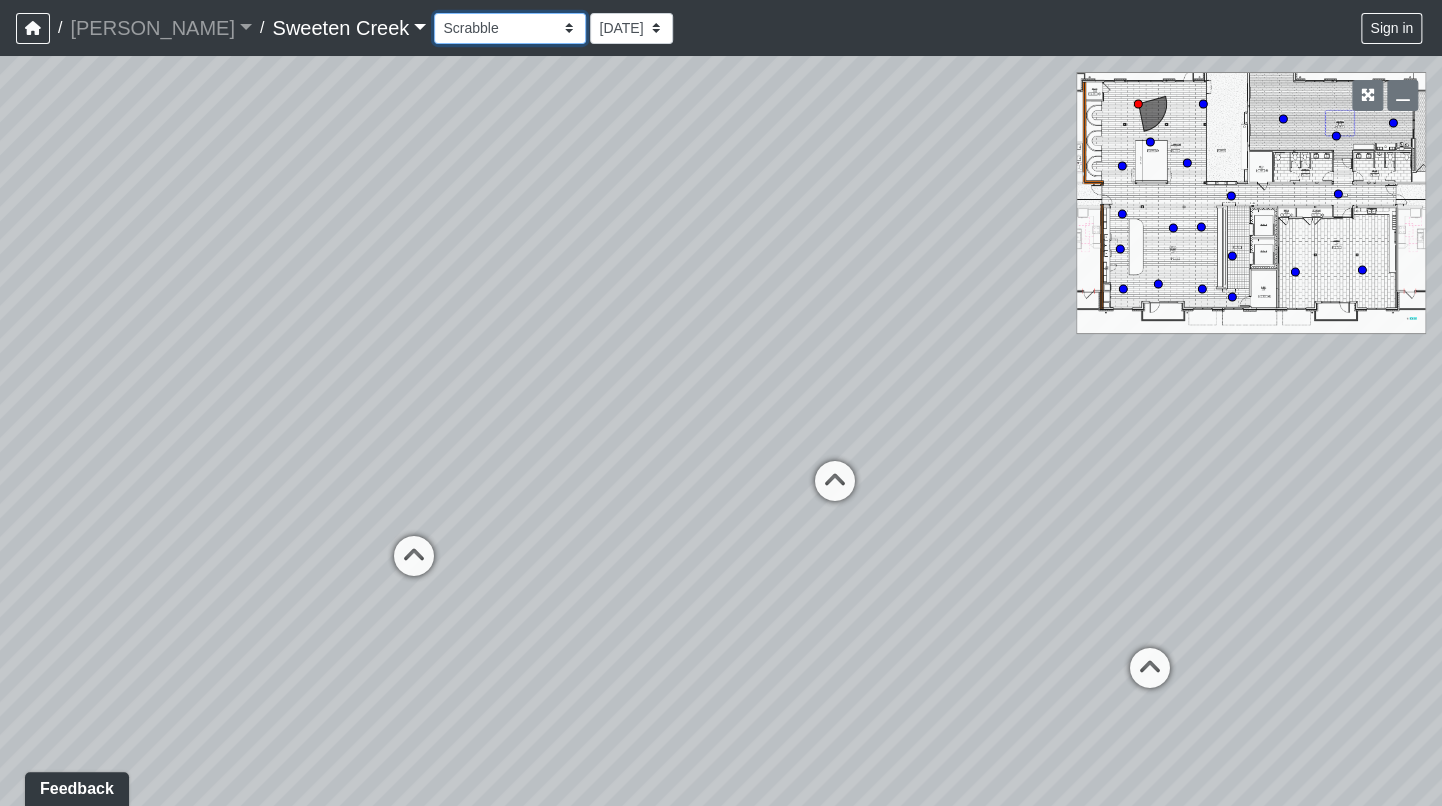 click on "Bistro Fitness - Hobby Booth Seating Counter Dining Dining 2 Elevators Elevators 2 Island Island 2 Island 3 Booth Seating Fireplace Pool Table Scrabble Seating Cardio Water Fountain Weights Wellness Counter Seating Entry Office Reception Counter Seating Elevator Lobby Mailboxes 1 Mailboxes 2 Mailboxes 3 Package Daybeds Daybeds 2 Daybeds 3 Entry Entry 2 Firepit Firepit 2 Grill 1 Grill 2 Grill 3 Loungers Loungers 2 Loungers 3 Pool Pool 2 Pool 3 Pool 4 Pool 5 Putt Putt Seating Spa TV Seating Bathroom Bedroom Den Entry Kitchen Living Room WIC Bathroom Bathroom 2 Bedroom Bedroom 2 Dining Room Entry Hallway Kitchen Living Room WIC WIC 2" at bounding box center (510, 28) 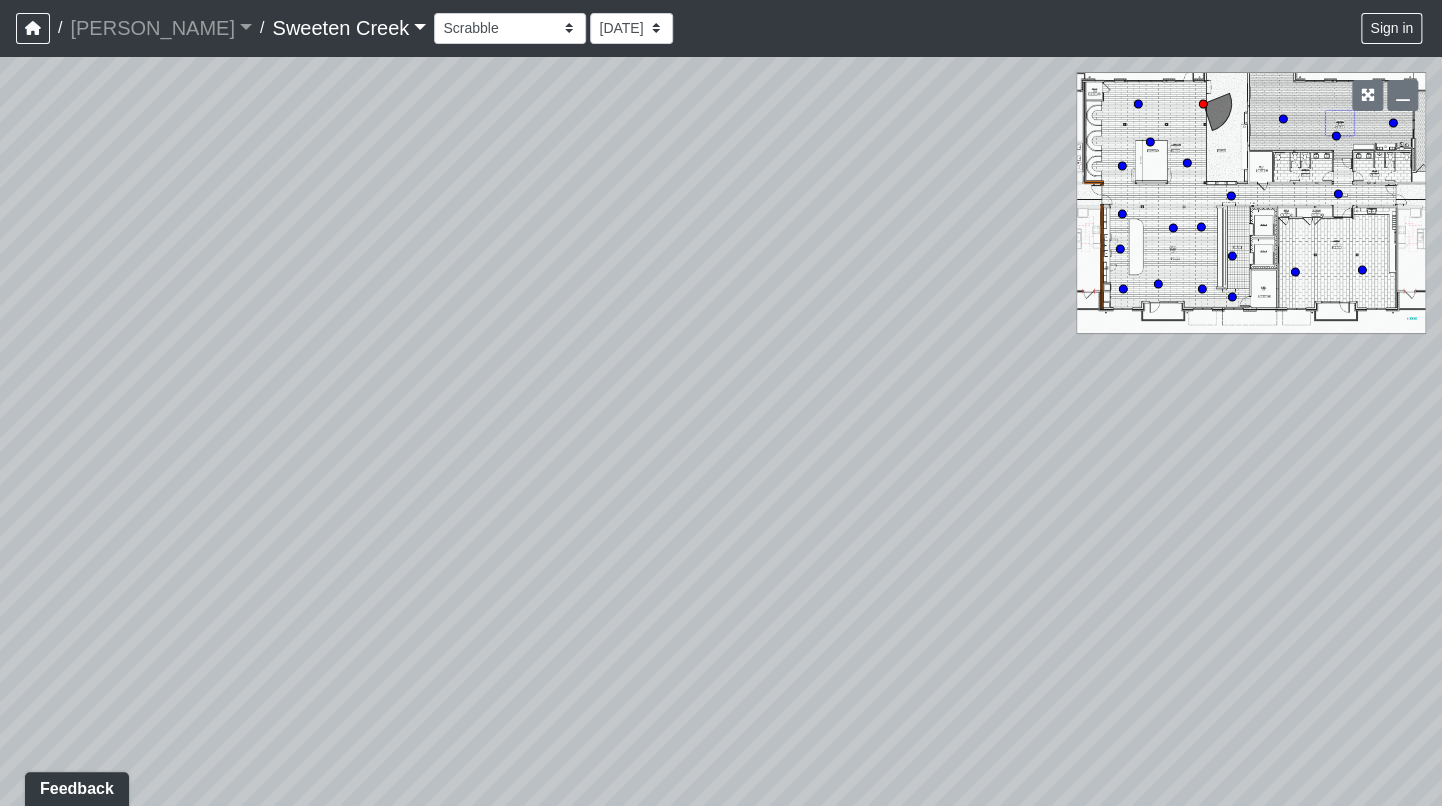 drag, startPoint x: 781, startPoint y: 430, endPoint x: 605, endPoint y: 447, distance: 176.81912 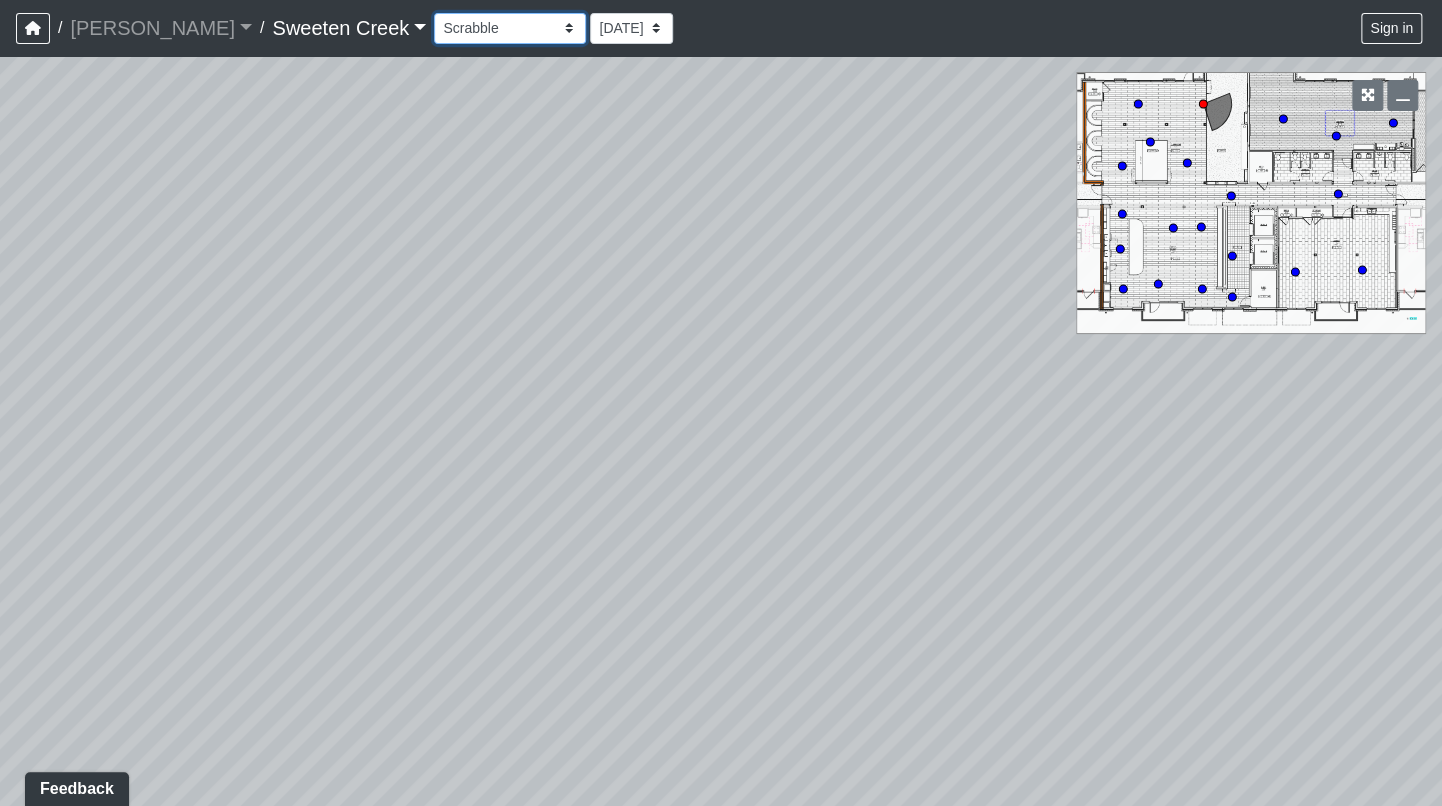 click on "Bistro Fitness - Hobby Booth Seating Counter Dining Dining 2 Elevators Elevators 2 Island Island 2 Island 3 Booth Seating Fireplace Pool Table Scrabble Seating Cardio Water Fountain Weights Wellness Counter Seating Entry Office Reception Counter Seating Elevator Lobby Mailboxes 1 Mailboxes 2 Mailboxes 3 Package Daybeds Daybeds 2 Daybeds 3 Entry Entry 2 Firepit Firepit 2 Grill 1 Grill 2 Grill 3 Loungers Loungers 2 Loungers 3 Pool Pool 2 Pool 3 Pool 4 Pool 5 Putt Putt Seating Spa TV Seating Bathroom Bedroom Den Entry Kitchen Living Room WIC Bathroom Bathroom 2 Bedroom Bedroom 2 Dining Room Entry Hallway Kitchen Living Room WIC WIC 2" at bounding box center [510, 28] 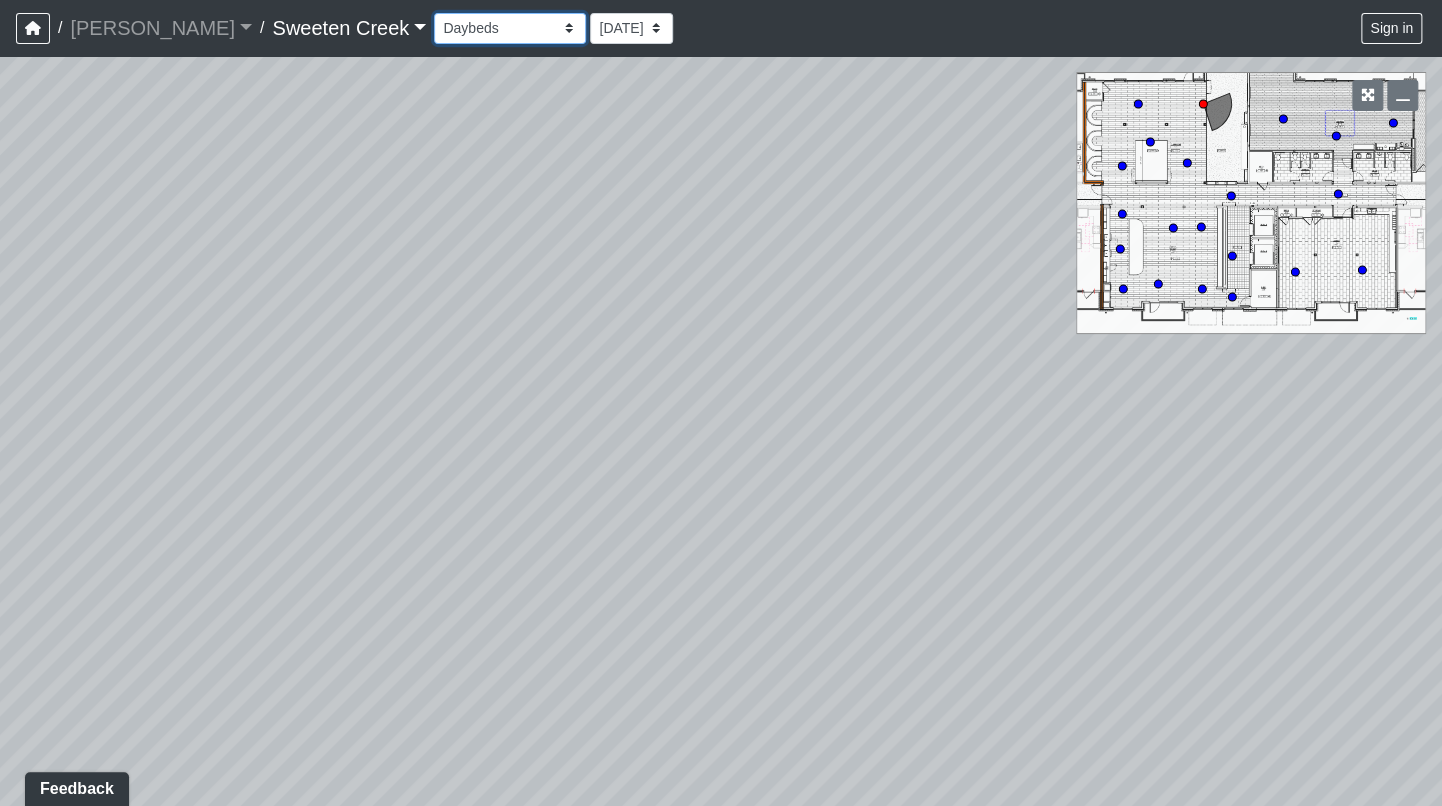 click on "Bistro Fitness - Hobby Booth Seating Counter Dining Dining 2 Elevators Elevators 2 Island Island 2 Island 3 Booth Seating Fireplace Pool Table Scrabble Seating Cardio Water Fountain Weights Wellness Counter Seating Entry Office Reception Counter Seating Elevator Lobby Mailboxes 1 Mailboxes 2 Mailboxes 3 Package Daybeds Daybeds 2 Daybeds 3 Entry Entry 2 Firepit Firepit 2 Grill 1 Grill 2 Grill 3 Loungers Loungers 2 Loungers 3 Pool Pool 2 Pool 3 Pool 4 Pool 5 Putt Putt Seating Spa TV Seating Bathroom Bedroom Den Entry Kitchen Living Room WIC Bathroom Bathroom 2 Bedroom Bedroom 2 Dining Room Entry Hallway Kitchen Living Room WIC WIC 2" at bounding box center [510, 28] 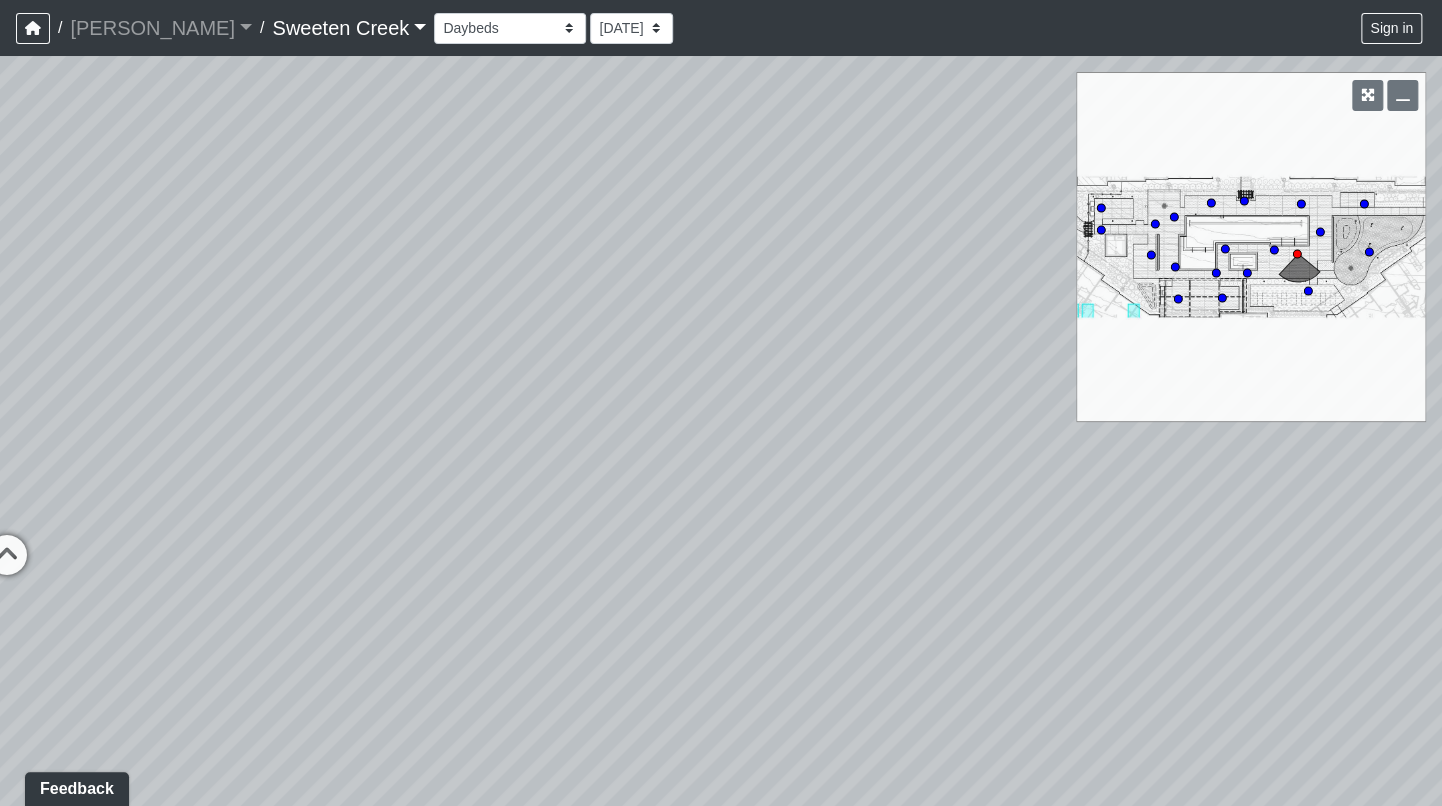 drag, startPoint x: 1332, startPoint y: 542, endPoint x: 1251, endPoint y: 525, distance: 82.764725 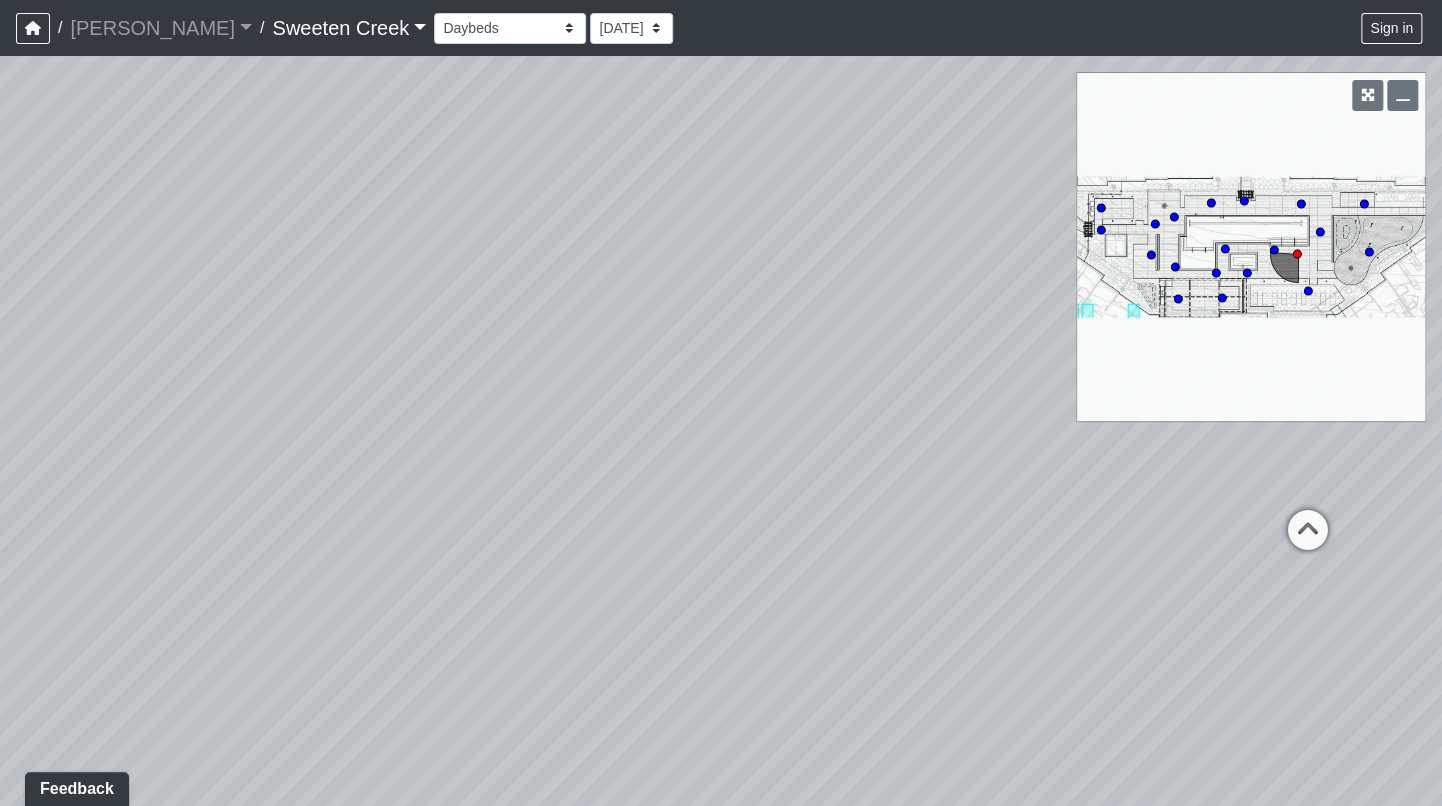 drag, startPoint x: 979, startPoint y: 344, endPoint x: 233, endPoint y: 291, distance: 747.8803 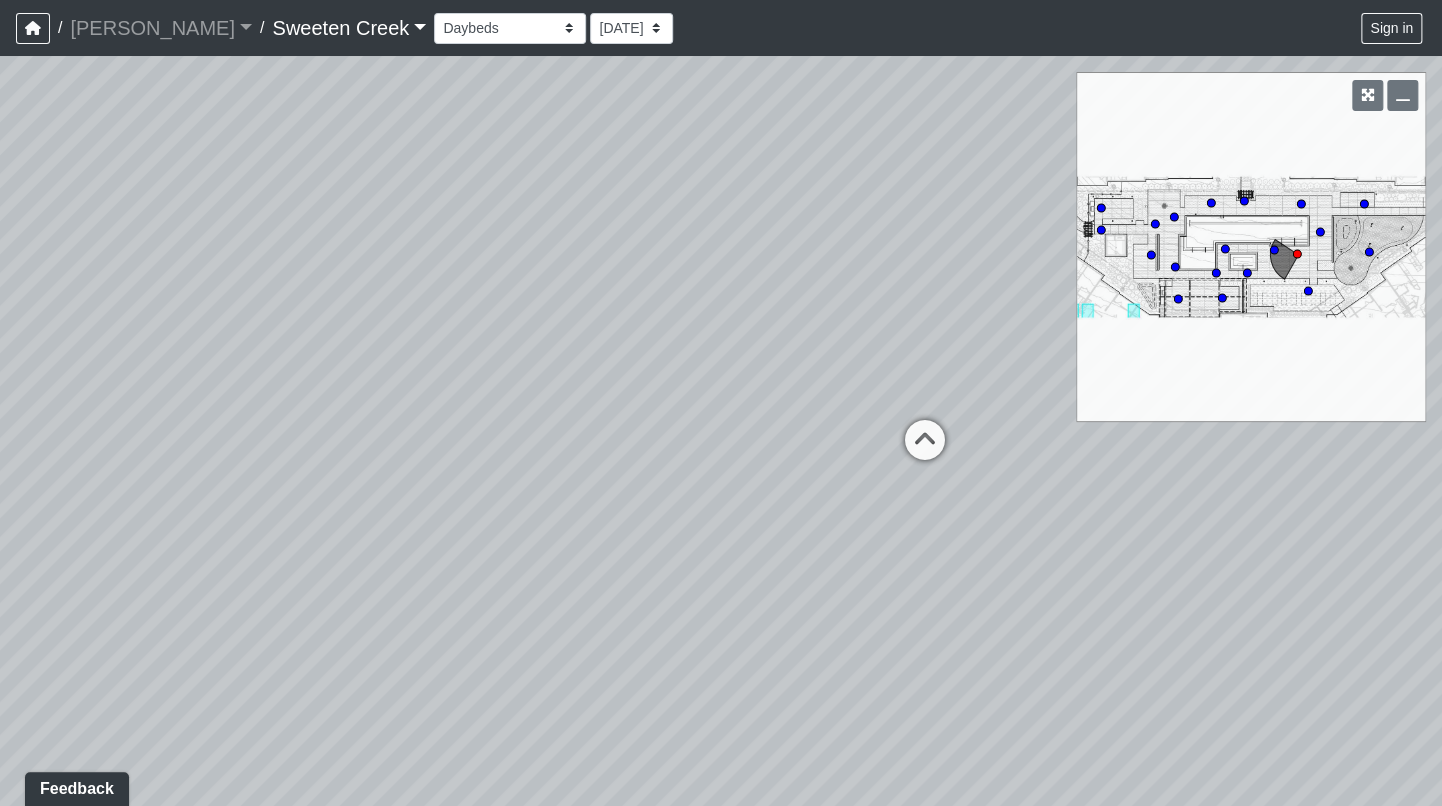 drag, startPoint x: 925, startPoint y: 537, endPoint x: 609, endPoint y: 474, distance: 322.21887 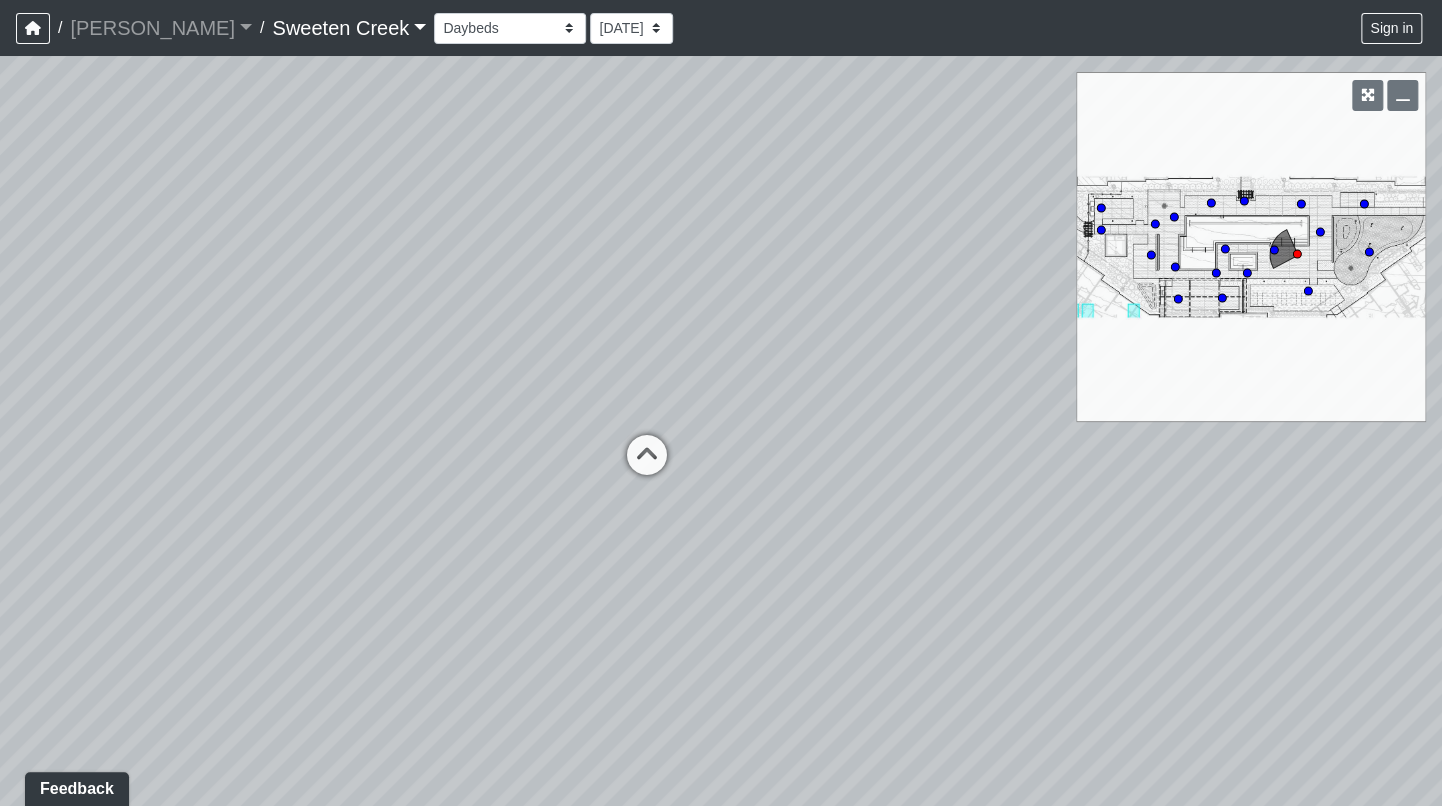 drag, startPoint x: 786, startPoint y: 433, endPoint x: 375, endPoint y: 463, distance: 412.09344 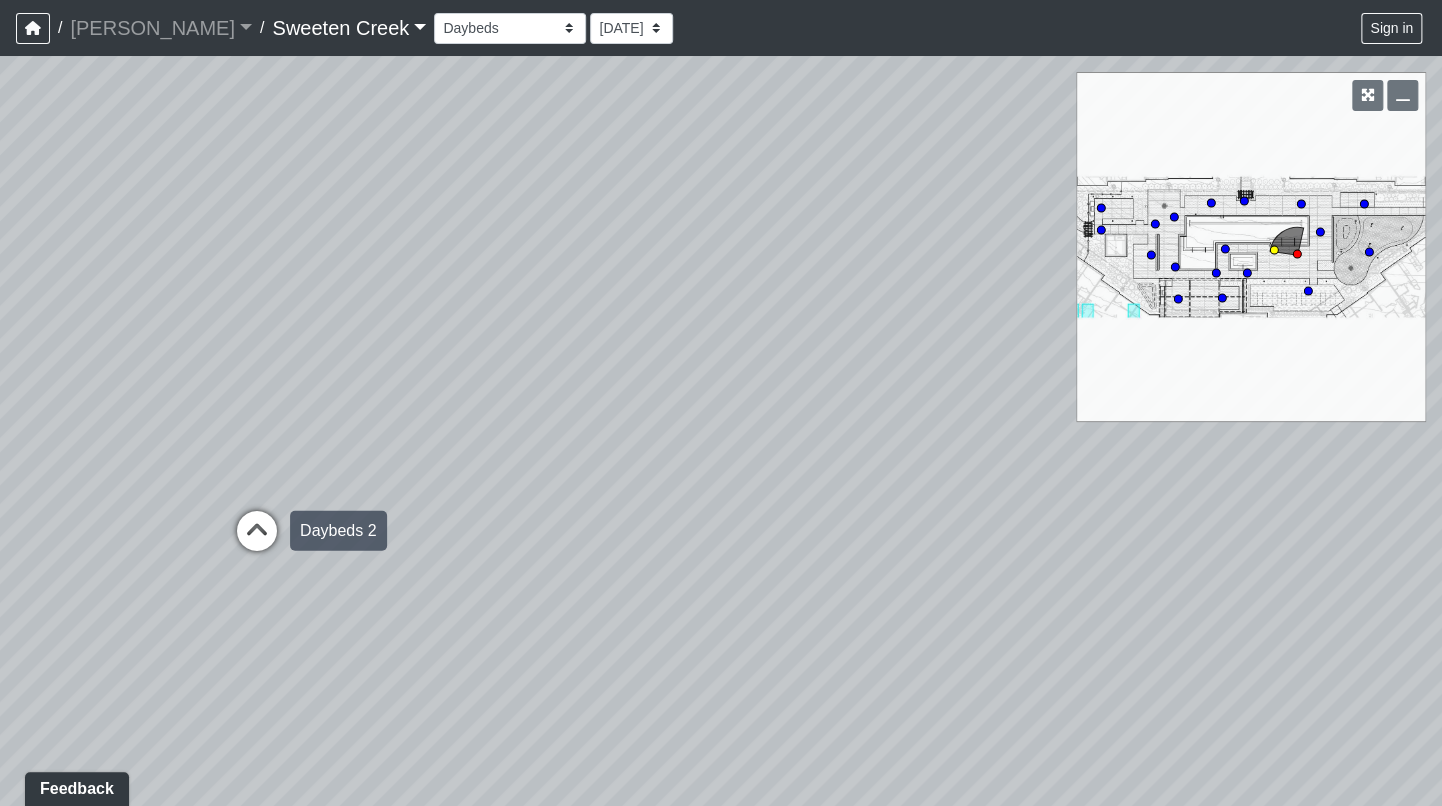 drag, startPoint x: 721, startPoint y: 509, endPoint x: 247, endPoint y: 530, distance: 474.46497 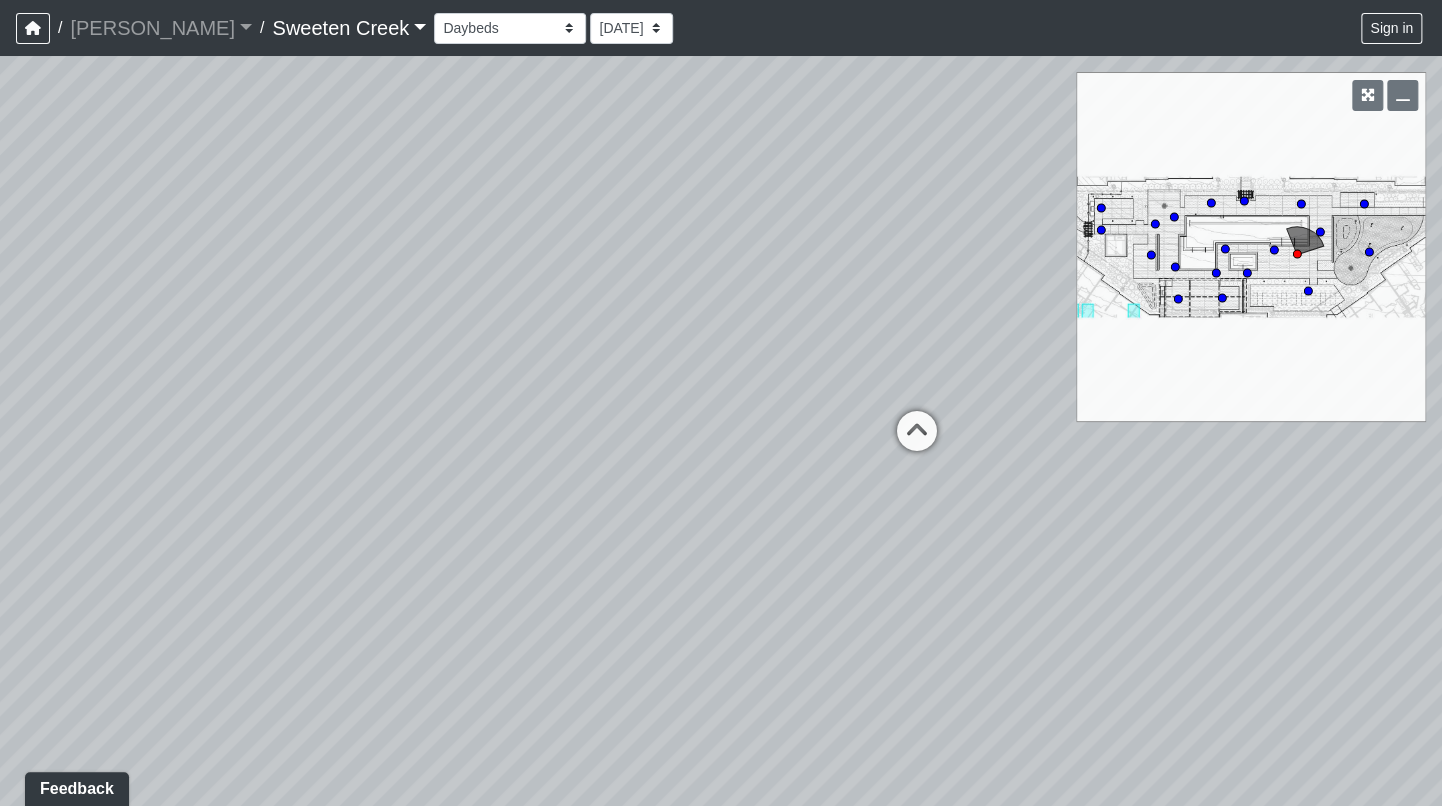 drag, startPoint x: 1221, startPoint y: 594, endPoint x: 445, endPoint y: 540, distance: 777.8766 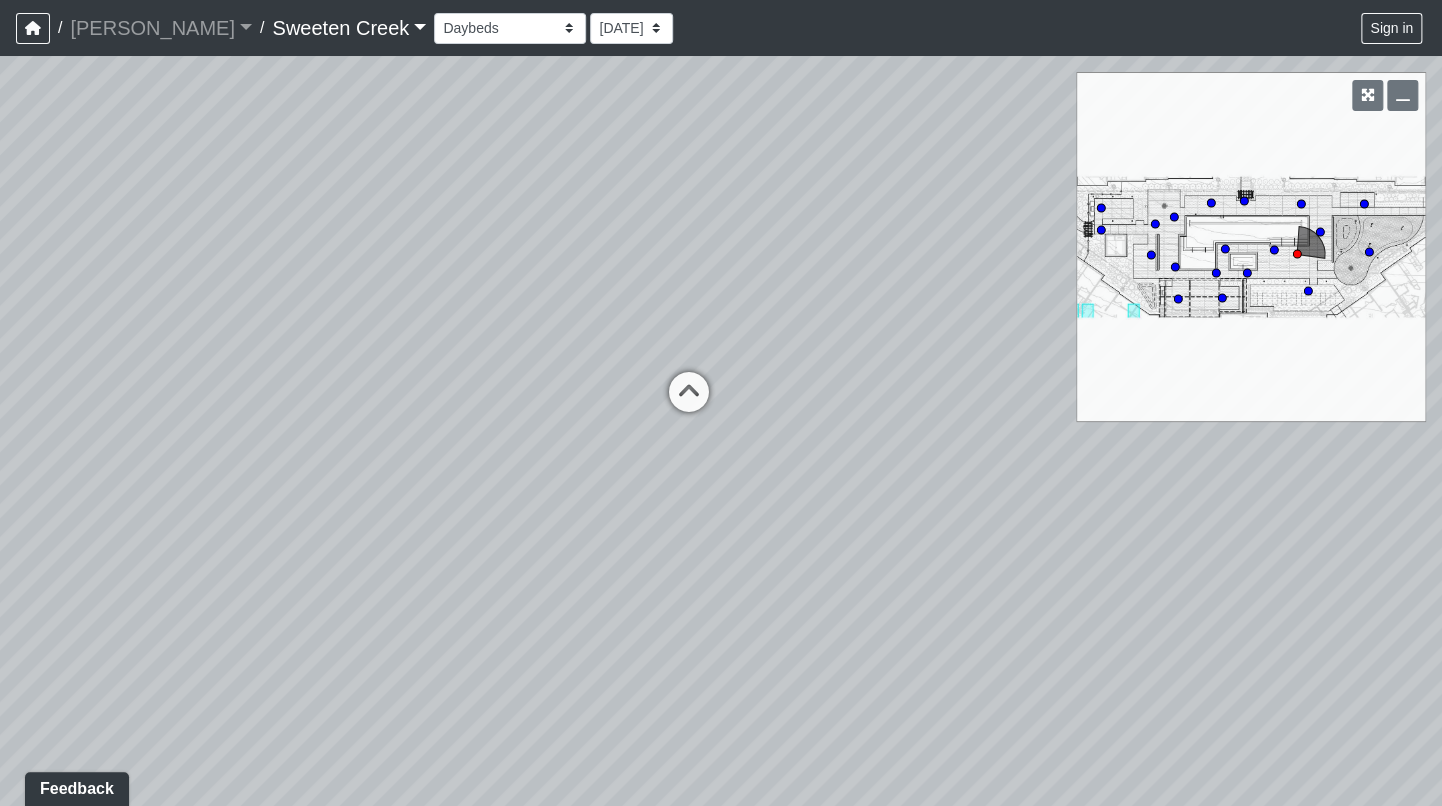 drag, startPoint x: 1109, startPoint y: 555, endPoint x: 767, endPoint y: 521, distance: 343.6859 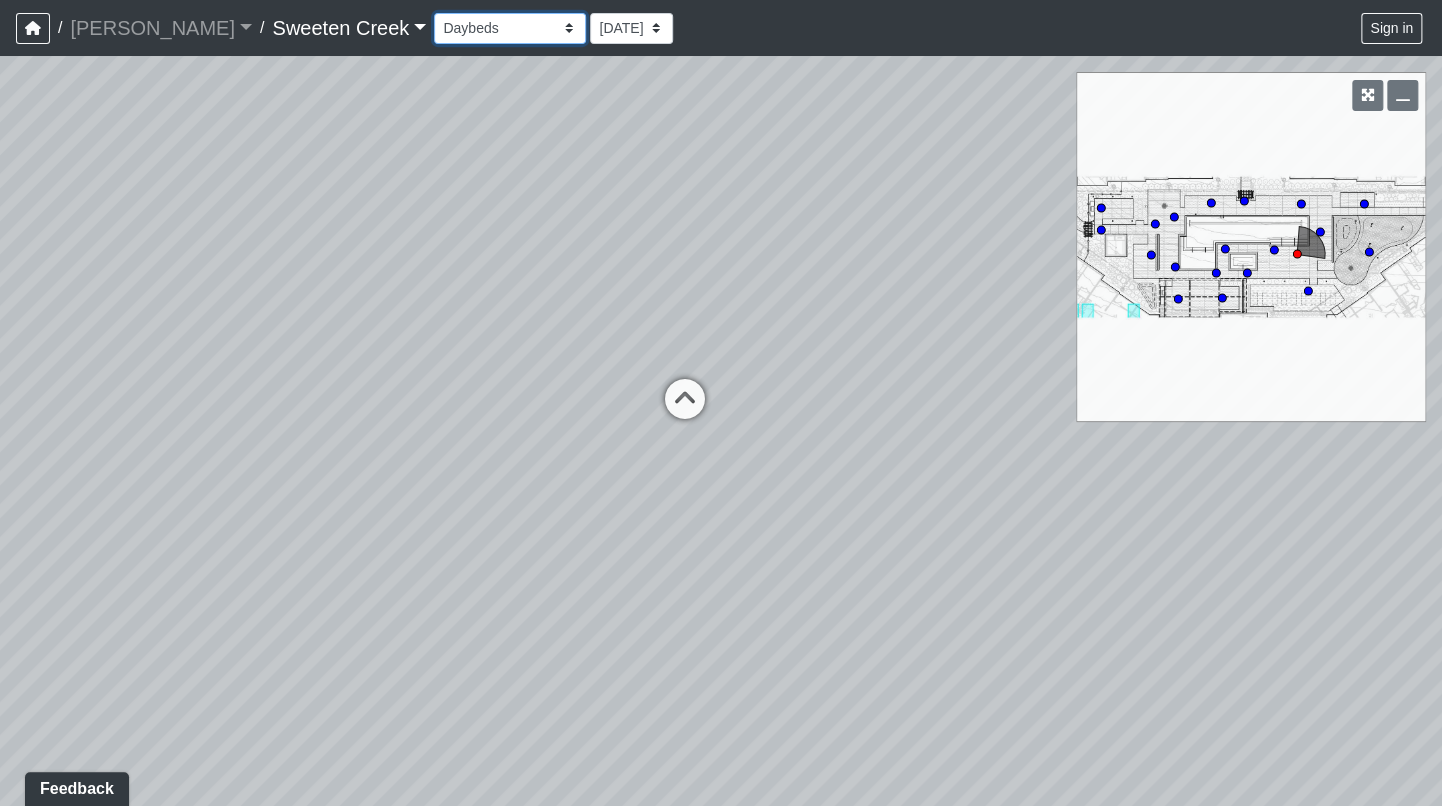 click on "Bistro Fitness - Hobby Booth Seating Counter Dining Dining 2 Elevators Elevators 2 Island Island 2 Island 3 Booth Seating Fireplace Pool Table Scrabble Seating Cardio Water Fountain Weights Wellness Counter Seating Entry Office Reception Counter Seating Elevator Lobby Mailboxes 1 Mailboxes 2 Mailboxes 3 Package Daybeds Daybeds 2 Daybeds 3 Entry Entry 2 Firepit Firepit 2 Grill 1 Grill 2 Grill 3 Loungers Loungers 2 Loungers 3 Pool Pool 2 Pool 3 Pool 4 Pool 5 Putt Putt Seating Spa TV Seating Bathroom Bedroom Den Entry Kitchen Living Room WIC Bathroom Bathroom 2 Bedroom Bedroom 2 Dining Room Entry Hallway Kitchen Living Room WIC WIC 2" at bounding box center [510, 28] 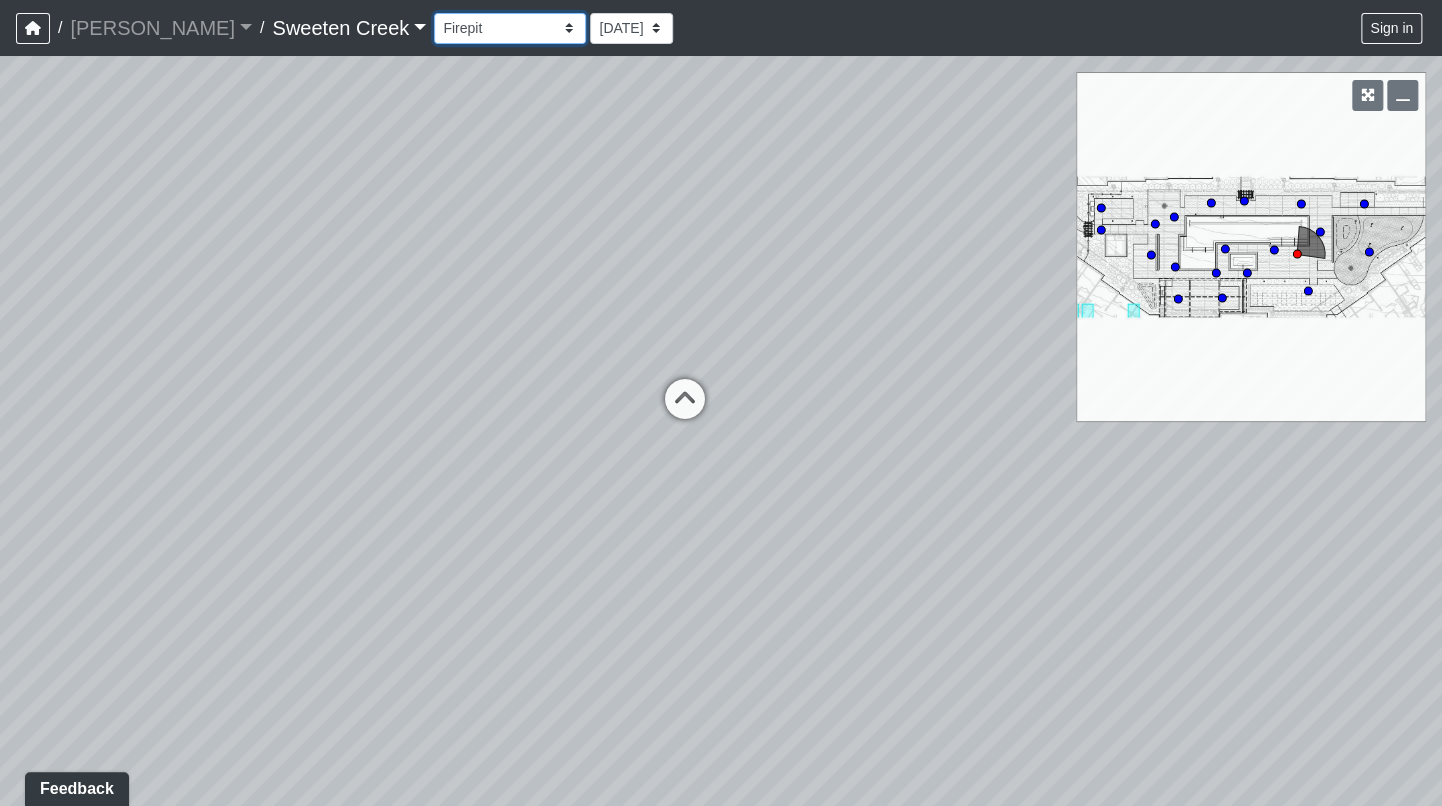 click on "Bistro Fitness - Hobby Booth Seating Counter Dining Dining 2 Elevators Elevators 2 Island Island 2 Island 3 Booth Seating Fireplace Pool Table Scrabble Seating Cardio Water Fountain Weights Wellness Counter Seating Entry Office Reception Counter Seating Elevator Lobby Mailboxes 1 Mailboxes 2 Mailboxes 3 Package Daybeds Daybeds 2 Daybeds 3 Entry Entry 2 Firepit Firepit 2 Grill 1 Grill 2 Grill 3 Loungers Loungers 2 Loungers 3 Pool Pool 2 Pool 3 Pool 4 Pool 5 Putt Putt Seating Spa TV Seating Bathroom Bedroom Den Entry Kitchen Living Room WIC Bathroom Bathroom 2 Bedroom Bedroom 2 Dining Room Entry Hallway Kitchen Living Room WIC WIC 2" at bounding box center (510, 28) 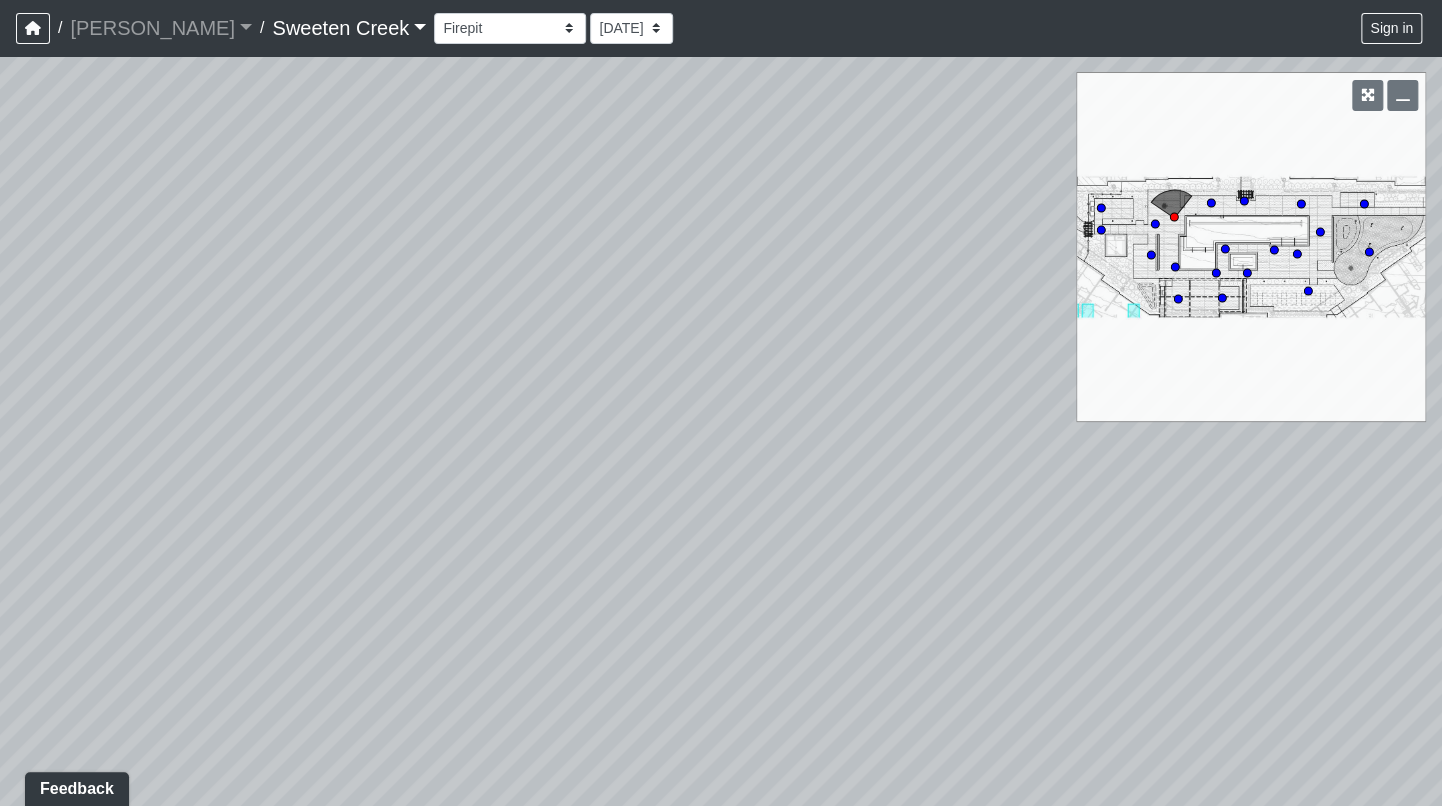 drag, startPoint x: 874, startPoint y: 342, endPoint x: 317, endPoint y: 367, distance: 557.5607 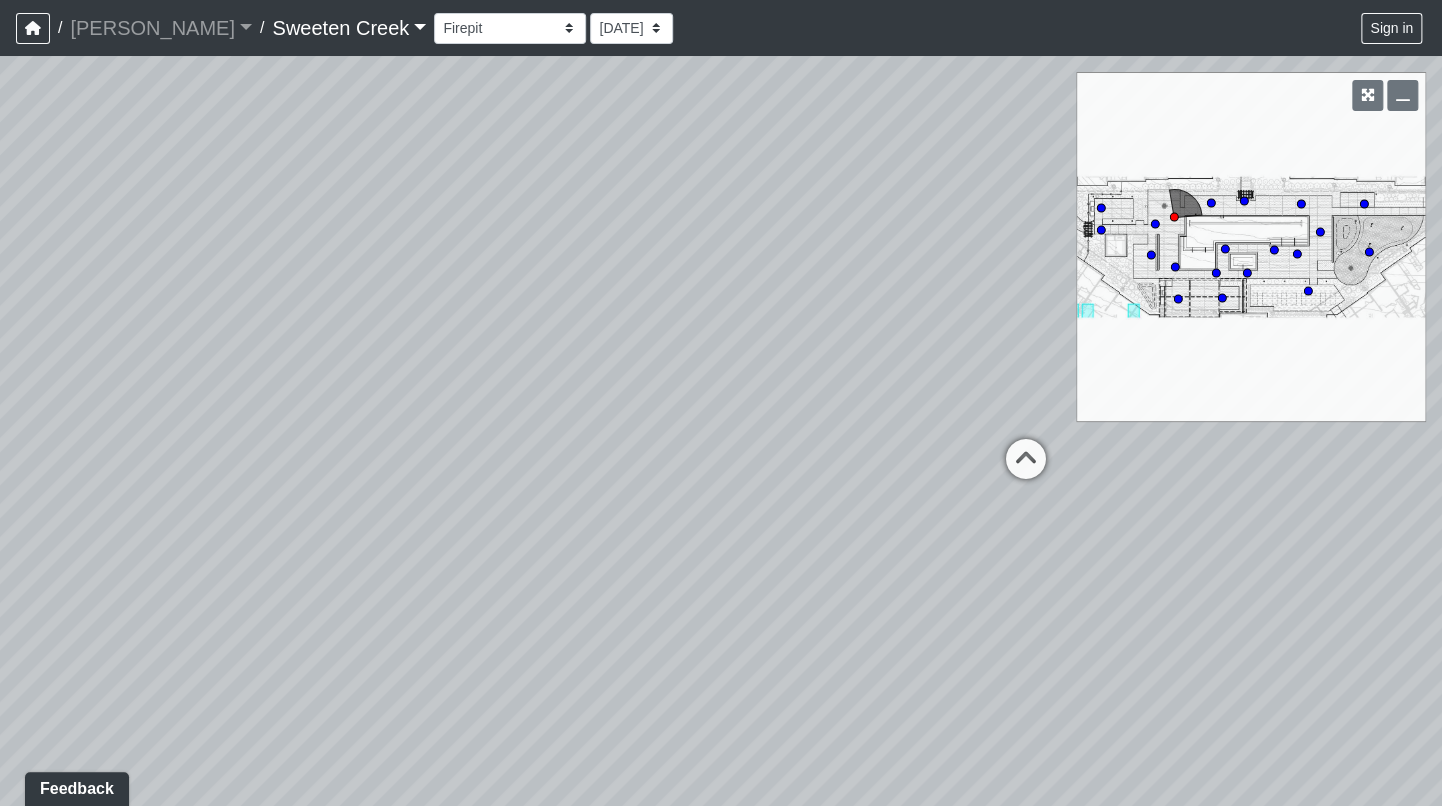 drag, startPoint x: 887, startPoint y: 430, endPoint x: 381, endPoint y: 348, distance: 512.6012 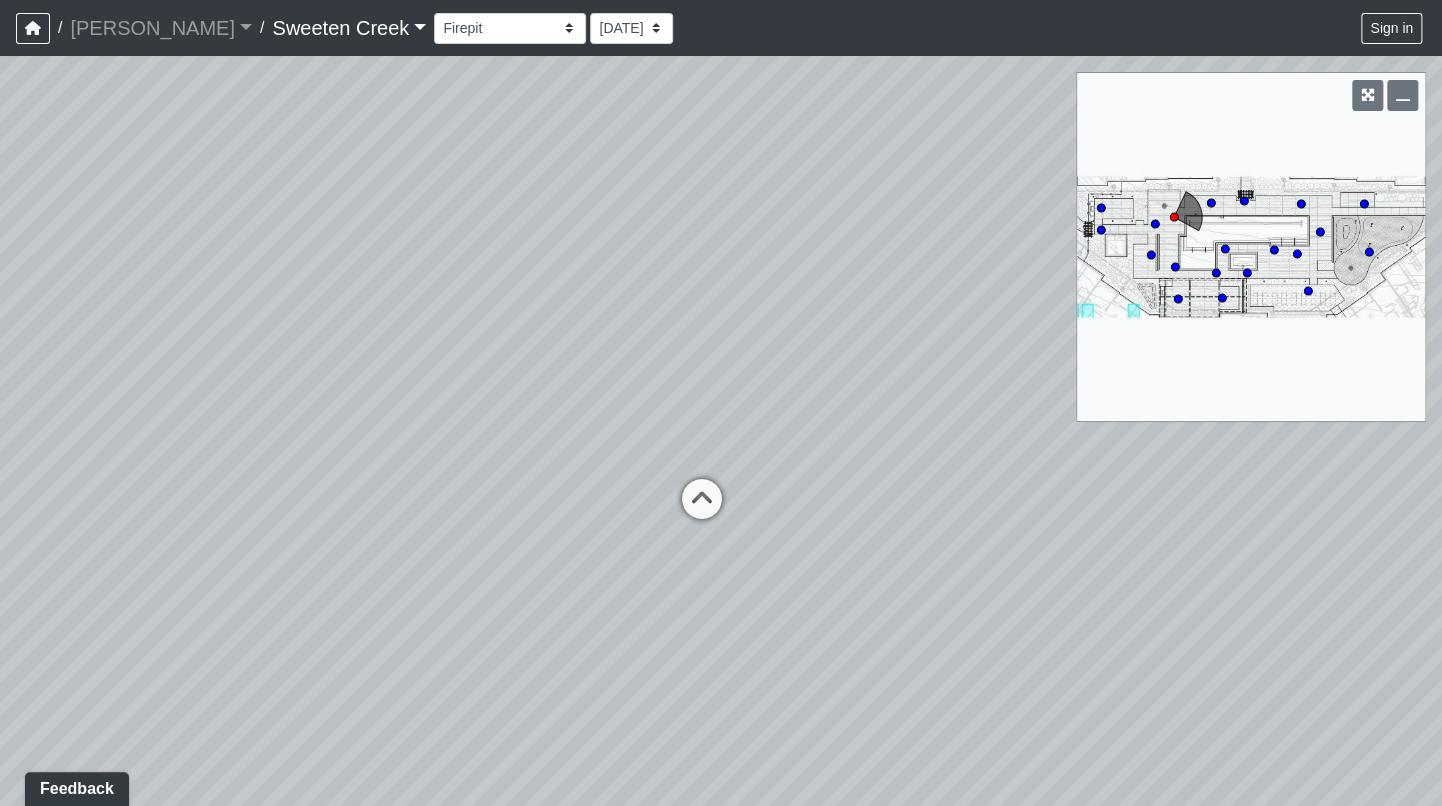 drag, startPoint x: 815, startPoint y: 350, endPoint x: 370, endPoint y: 405, distance: 448.386 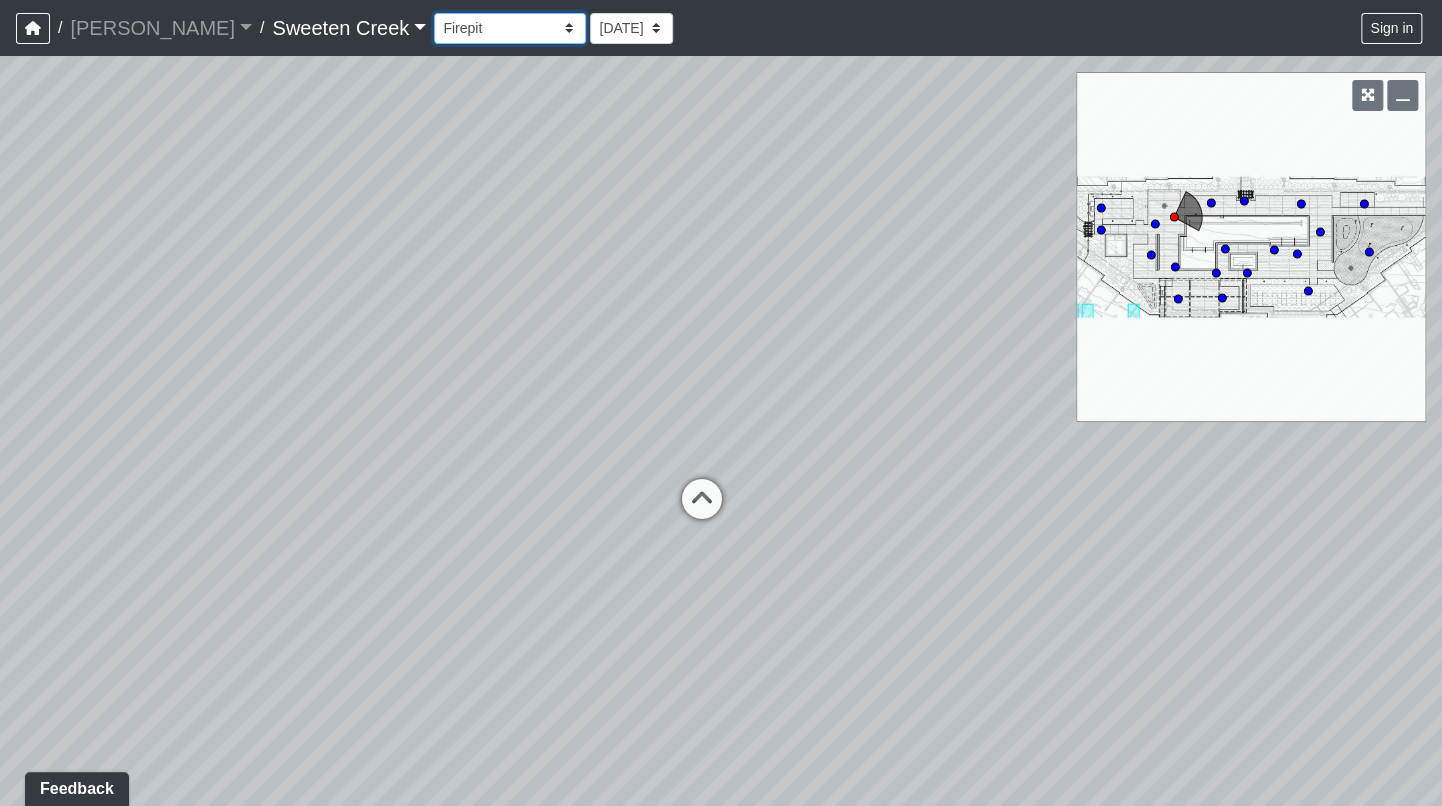 click on "Bistro Fitness - Hobby Booth Seating Counter Dining Dining 2 Elevators Elevators 2 Island Island 2 Island 3 Booth Seating Fireplace Pool Table Scrabble Seating Cardio Water Fountain Weights Wellness Counter Seating Entry Office Reception Counter Seating Elevator Lobby Mailboxes 1 Mailboxes 2 Mailboxes 3 Package Daybeds Daybeds 2 Daybeds 3 Entry Entry 2 Firepit Firepit 2 Grill 1 Grill 2 Grill 3 Loungers Loungers 2 Loungers 3 Pool Pool 2 Pool 3 Pool 4 Pool 5 Putt Putt Seating Spa TV Seating Bathroom Bedroom Den Entry Kitchen Living Room WIC Bathroom Bathroom 2 Bedroom Bedroom 2 Dining Room Entry Hallway Kitchen Living Room WIC WIC 2" at bounding box center [510, 28] 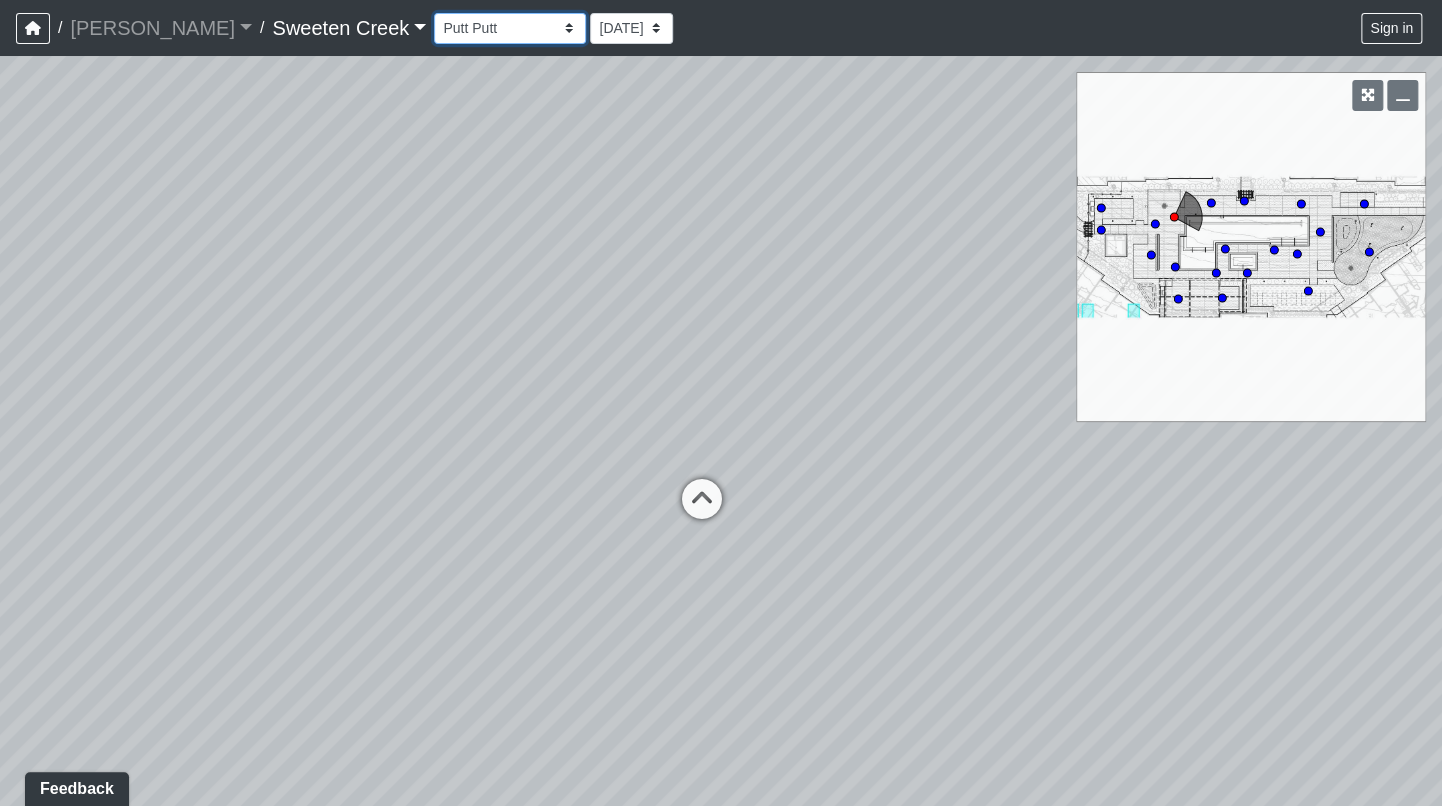 click on "Bistro Fitness - Hobby Booth Seating Counter Dining Dining 2 Elevators Elevators 2 Island Island 2 Island 3 Booth Seating Fireplace Pool Table Scrabble Seating Cardio Water Fountain Weights Wellness Counter Seating Entry Office Reception Counter Seating Elevator Lobby Mailboxes 1 Mailboxes 2 Mailboxes 3 Package Daybeds Daybeds 2 Daybeds 3 Entry Entry 2 Firepit Firepit 2 Grill 1 Grill 2 Grill 3 Loungers Loungers 2 Loungers 3 Pool Pool 2 Pool 3 Pool 4 Pool 5 Putt Putt Seating Spa TV Seating Bathroom Bedroom Den Entry Kitchen Living Room WIC Bathroom Bathroom 2 Bedroom Bedroom 2 Dining Room Entry Hallway Kitchen Living Room WIC WIC 2" at bounding box center [510, 28] 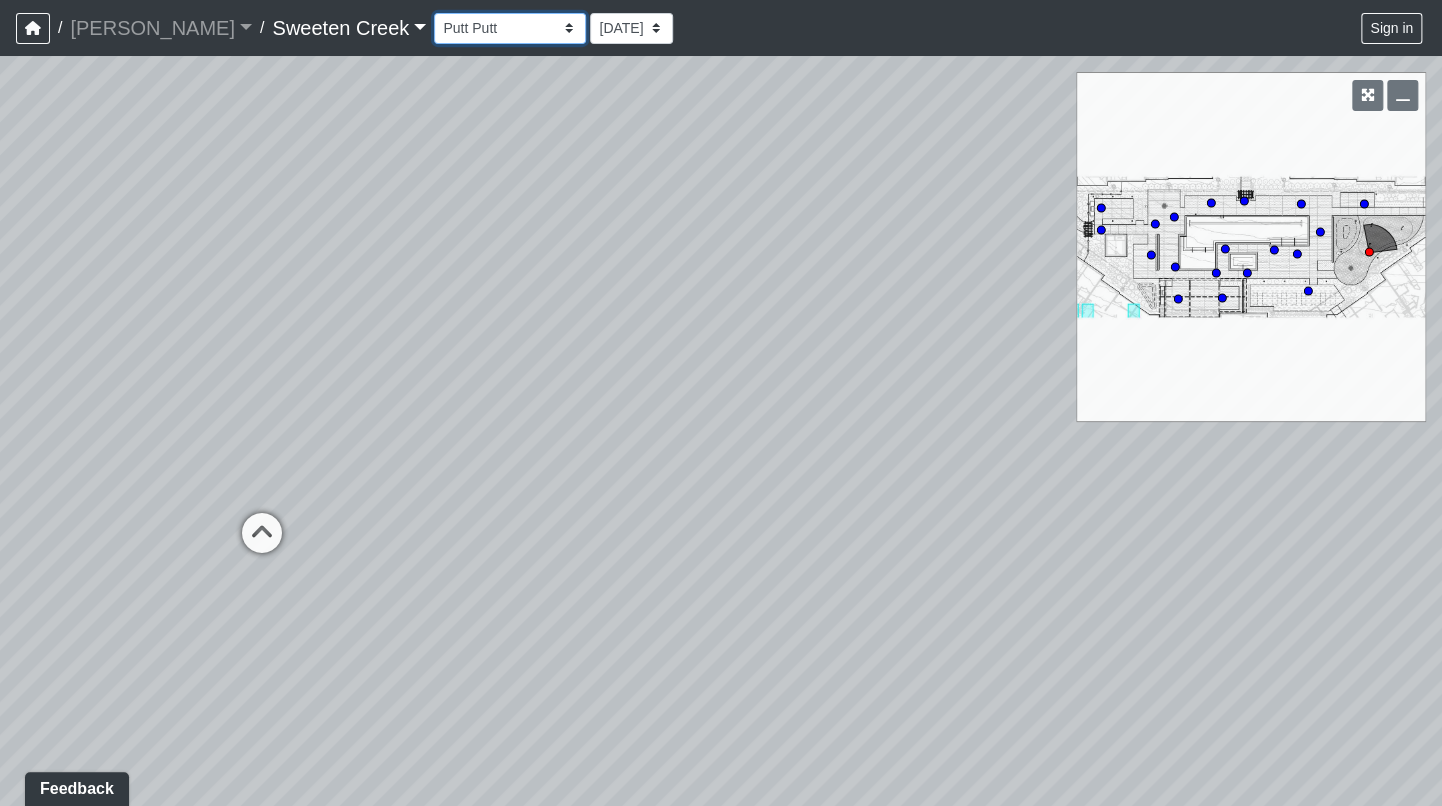 click on "Bistro Fitness - Hobby Booth Seating Counter Dining Dining 2 Elevators Elevators 2 Island Island 2 Island 3 Booth Seating Fireplace Pool Table Scrabble Seating Cardio Water Fountain Weights Wellness Counter Seating Entry Office Reception Counter Seating Elevator Lobby Mailboxes 1 Mailboxes 2 Mailboxes 3 Package Daybeds Daybeds 2 Daybeds 3 Entry Entry 2 Firepit Firepit 2 Grill 1 Grill 2 Grill 3 Loungers Loungers 2 Loungers 3 Pool Pool 2 Pool 3 Pool 4 Pool 5 Putt Putt Seating Spa TV Seating Bathroom Bedroom Den Entry Kitchen Living Room WIC Bathroom Bathroom 2 Bedroom Bedroom 2 Dining Room Entry Hallway Kitchen Living Room WIC WIC 2" at bounding box center (510, 28) 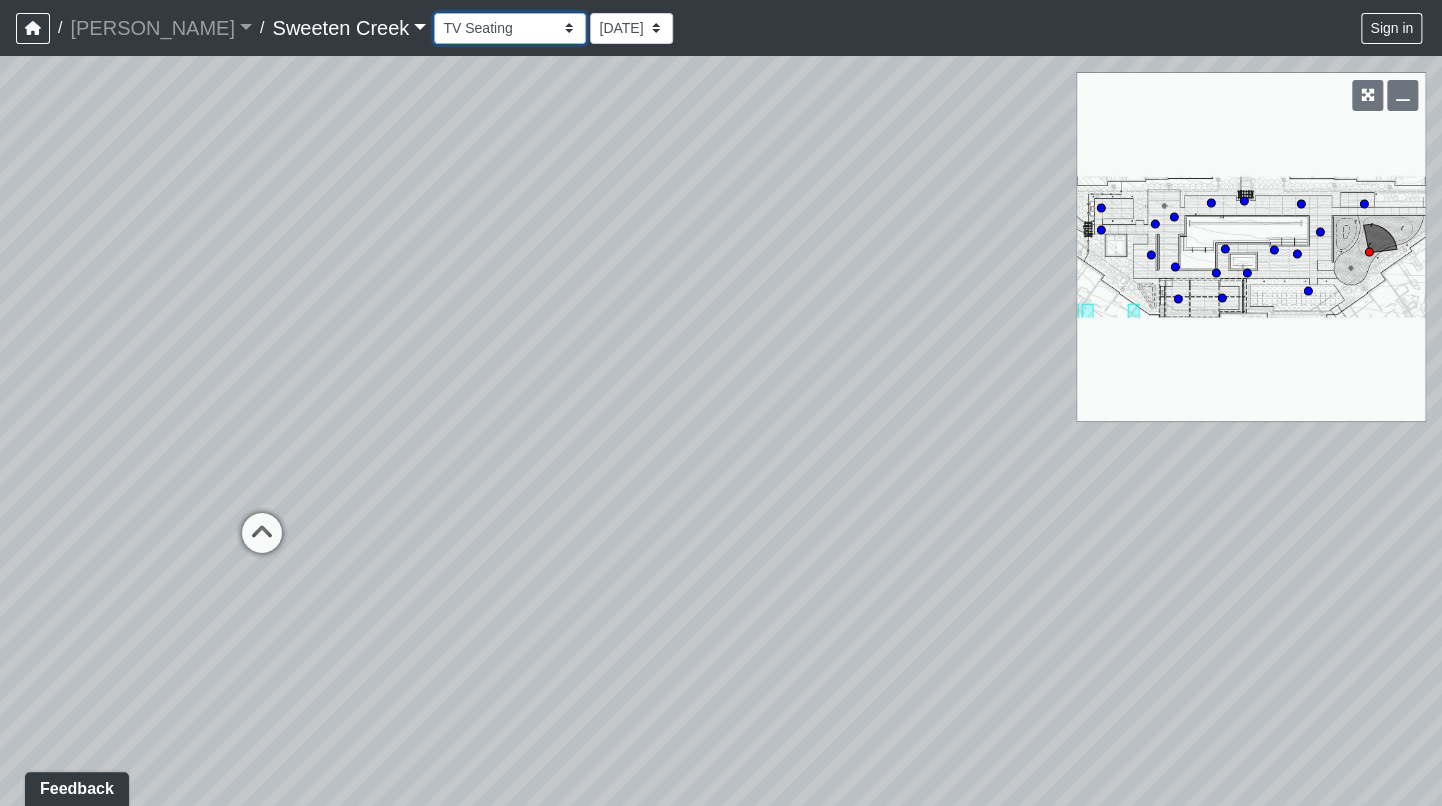 click on "Bistro Fitness - Hobby Booth Seating Counter Dining Dining 2 Elevators Elevators 2 Island Island 2 Island 3 Booth Seating Fireplace Pool Table Scrabble Seating Cardio Water Fountain Weights Wellness Counter Seating Entry Office Reception Counter Seating Elevator Lobby Mailboxes 1 Mailboxes 2 Mailboxes 3 Package Daybeds Daybeds 2 Daybeds 3 Entry Entry 2 Firepit Firepit 2 Grill 1 Grill 2 Grill 3 Loungers Loungers 2 Loungers 3 Pool Pool 2 Pool 3 Pool 4 Pool 5 Putt Putt Seating Spa TV Seating Bathroom Bedroom Den Entry Kitchen Living Room WIC Bathroom Bathroom 2 Bedroom Bedroom 2 Dining Room Entry Hallway Kitchen Living Room WIC WIC 2" at bounding box center (510, 28) 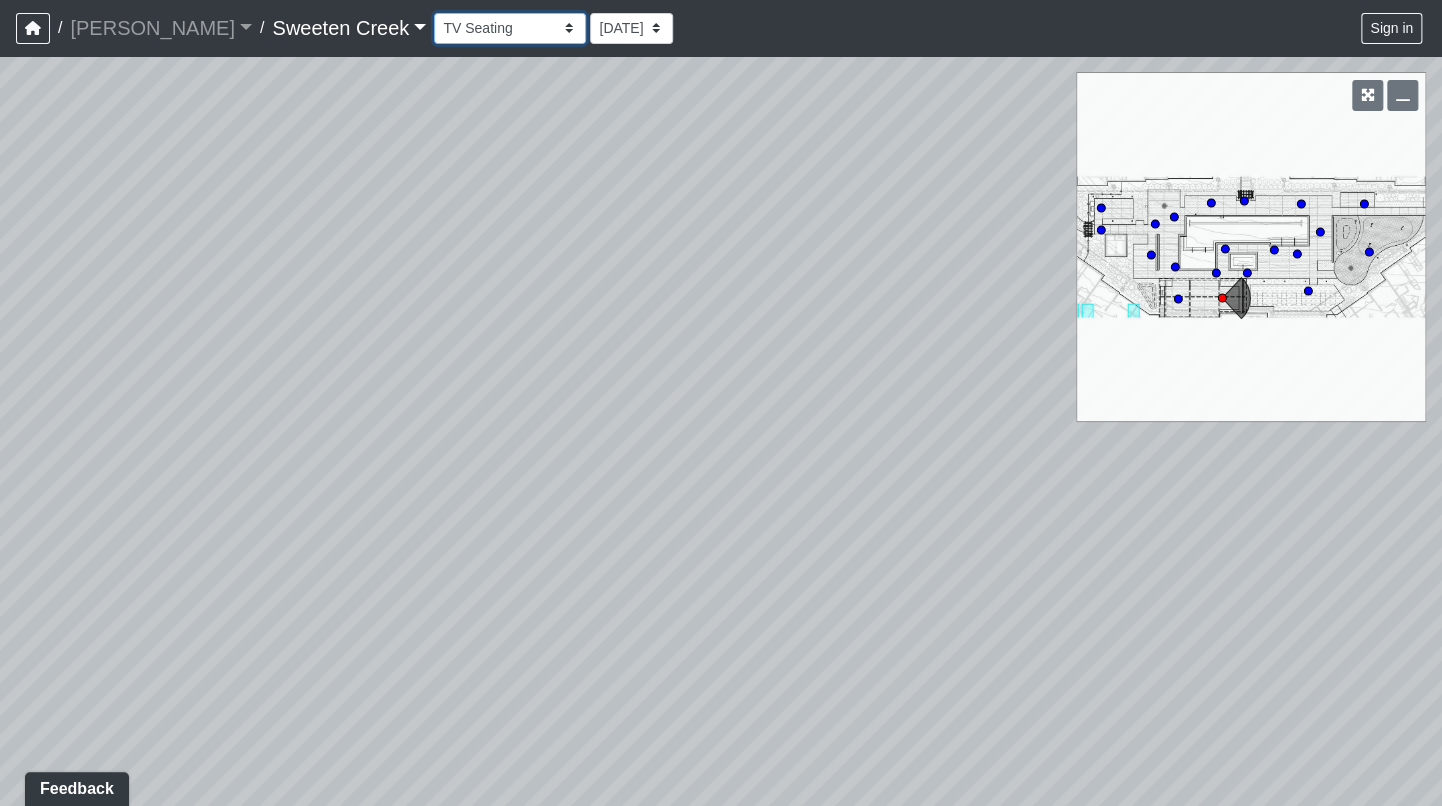 click on "Bistro Fitness - Hobby Booth Seating Counter Dining Dining 2 Elevators Elevators 2 Island Island 2 Island 3 Booth Seating Fireplace Pool Table Scrabble Seating Cardio Water Fountain Weights Wellness Counter Seating Entry Office Reception Counter Seating Elevator Lobby Mailboxes 1 Mailboxes 2 Mailboxes 3 Package Daybeds Daybeds 2 Daybeds 3 Entry Entry 2 Firepit Firepit 2 Grill 1 Grill 2 Grill 3 Loungers Loungers 2 Loungers 3 Pool Pool 2 Pool 3 Pool 4 Pool 5 Putt Putt Seating Spa TV Seating Bathroom Bedroom Den Entry Kitchen Living Room WIC Bathroom Bathroom 2 Bedroom Bedroom 2 Dining Room Entry Hallway Kitchen Living Room WIC WIC 2" at bounding box center (510, 28) 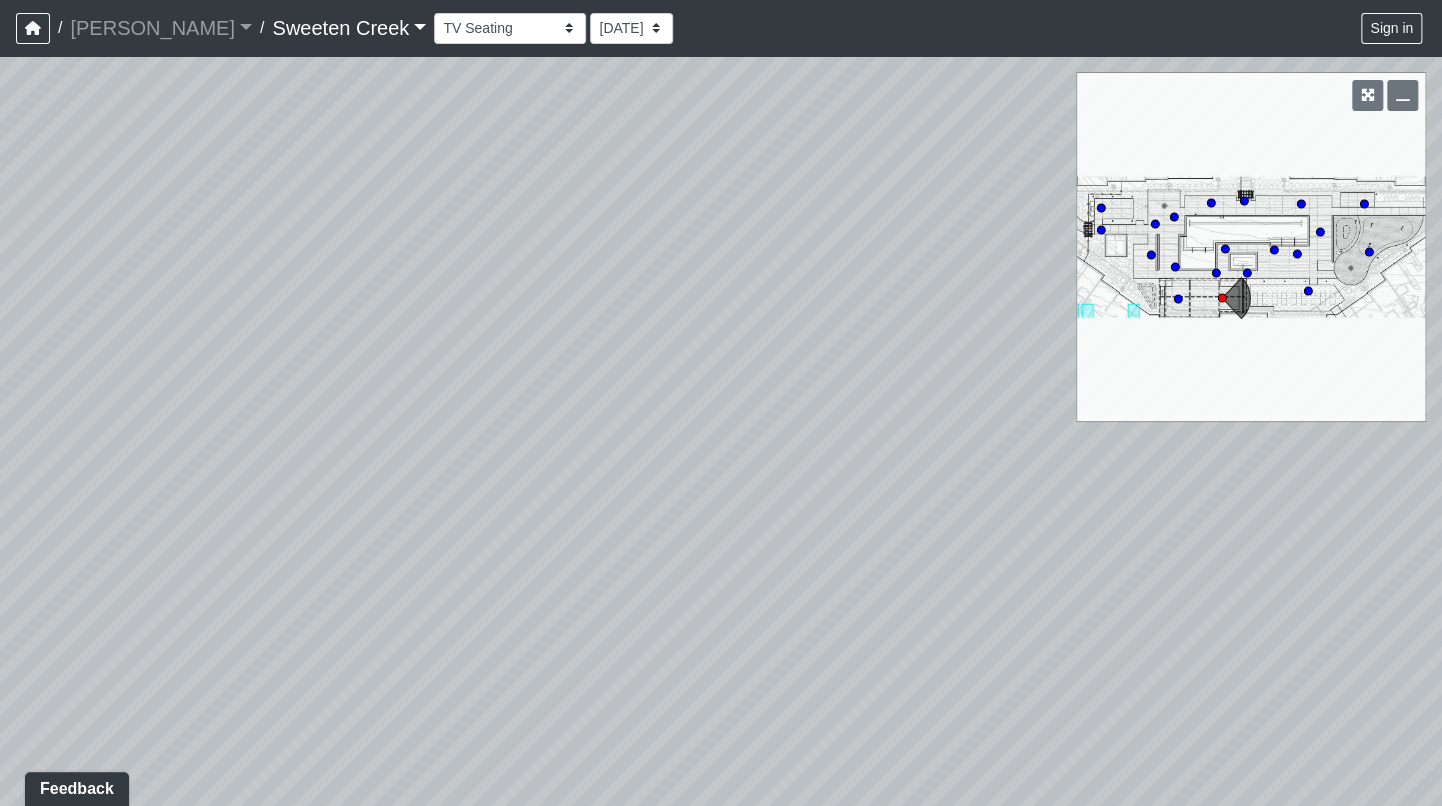 click on "Bistro Fitness - Hobby Booth Seating Counter Dining Dining 2 Elevators Elevators 2 Island Island 2 Island 3 Booth Seating Fireplace Pool Table Scrabble Seating Cardio Water Fountain Weights Wellness Counter Seating Entry Office Reception Counter Seating Elevator Lobby Mailboxes 1 Mailboxes 2 Mailboxes 3 Package Daybeds Daybeds 2 Daybeds 3 Entry Entry 2 Firepit Firepit 2 Grill 1 Grill 2 Grill 3 Loungers Loungers 2 Loungers 3 Pool Pool 2 Pool 3 Pool 4 Pool 5 Putt Putt Seating Spa TV Seating Bathroom Bedroom Den Entry Kitchen Living Room WIC Bathroom Bathroom 2 Bedroom Bedroom 2 Dining Room Entry Hallway Kitchen Living Room WIC WIC 2   [DATE] [DATE] [DATE] [DATE] [DATE] [DATE] [DATE] Sign in   Dropdown header Sign out" at bounding box center (930, 28) 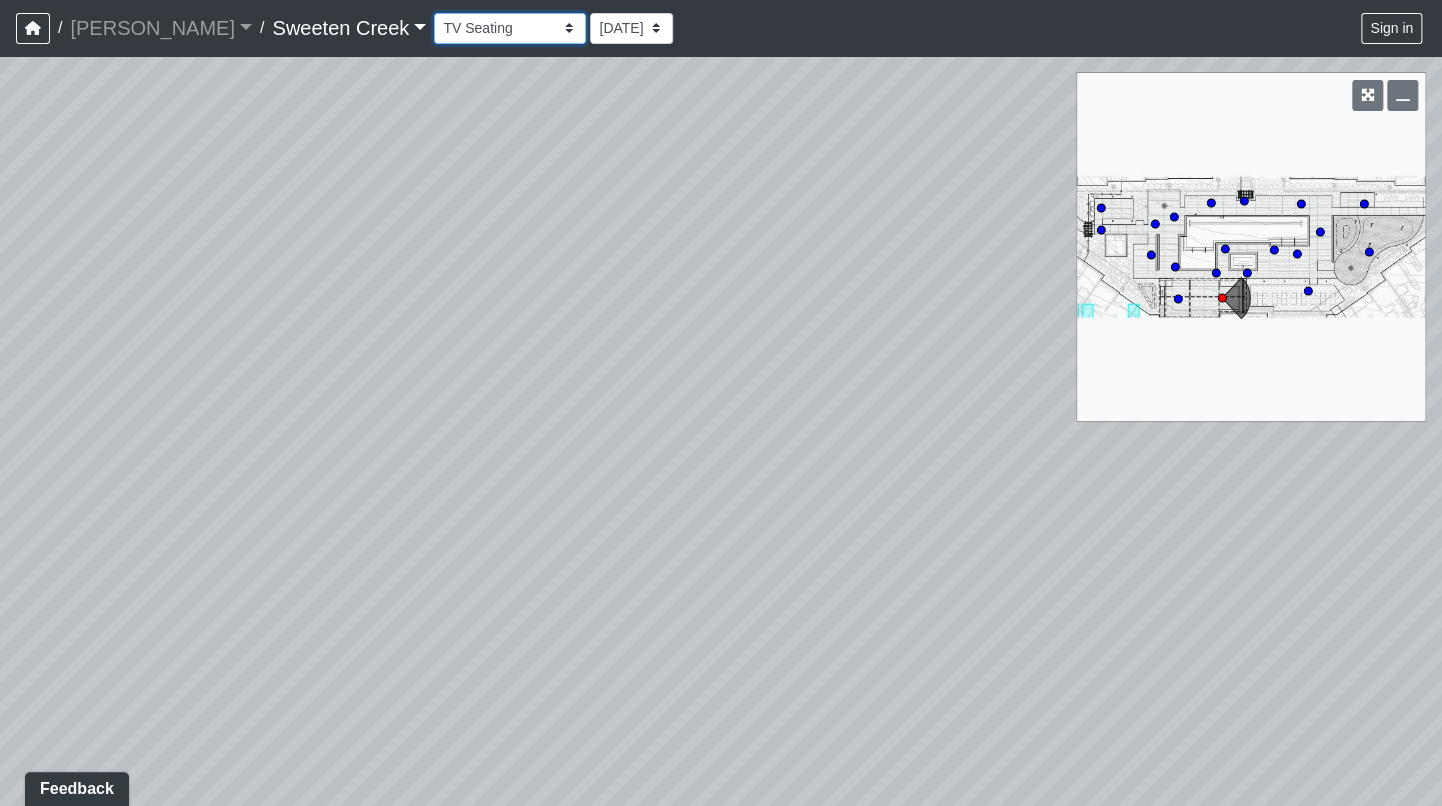 click on "Bistro Fitness - Hobby Booth Seating Counter Dining Dining 2 Elevators Elevators 2 Island Island 2 Island 3 Booth Seating Fireplace Pool Table Scrabble Seating Cardio Water Fountain Weights Wellness Counter Seating Entry Office Reception Counter Seating Elevator Lobby Mailboxes 1 Mailboxes 2 Mailboxes 3 Package Daybeds Daybeds 2 Daybeds 3 Entry Entry 2 Firepit Firepit 2 Grill 1 Grill 2 Grill 3 Loungers Loungers 2 Loungers 3 Pool Pool 2 Pool 3 Pool 4 Pool 5 Putt Putt Seating Spa TV Seating Bathroom Bedroom Den Entry Kitchen Living Room WIC Bathroom Bathroom 2 Bedroom Bedroom 2 Dining Room Entry Hallway Kitchen Living Room WIC WIC 2" at bounding box center (510, 28) 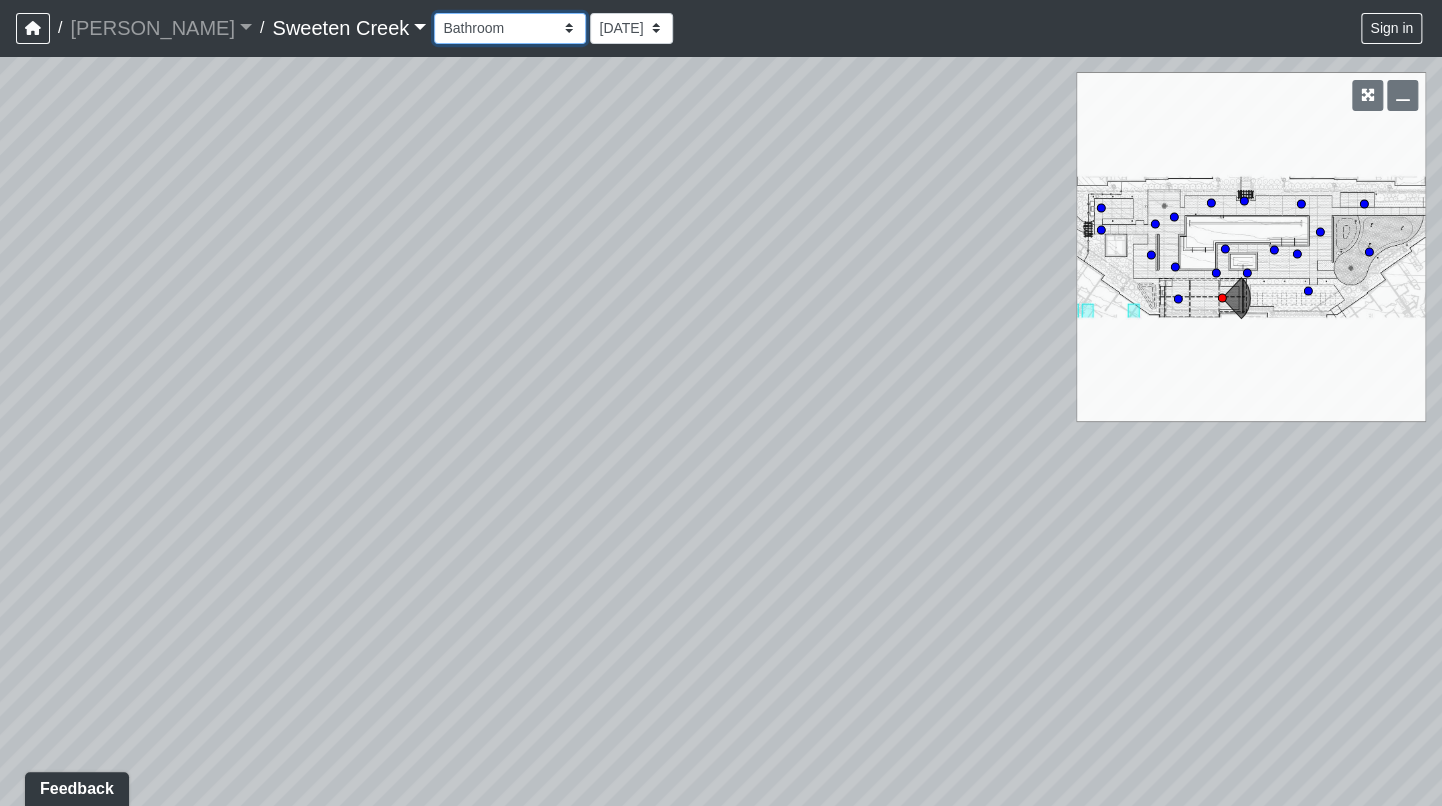 click on "Bistro Fitness - Hobby Booth Seating Counter Dining Dining 2 Elevators Elevators 2 Island Island 2 Island 3 Booth Seating Fireplace Pool Table Scrabble Seating Cardio Water Fountain Weights Wellness Counter Seating Entry Office Reception Counter Seating Elevator Lobby Mailboxes 1 Mailboxes 2 Mailboxes 3 Package Daybeds Daybeds 2 Daybeds 3 Entry Entry 2 Firepit Firepit 2 Grill 1 Grill 2 Grill 3 Loungers Loungers 2 Loungers 3 Pool Pool 2 Pool 3 Pool 4 Pool 5 Putt Putt Seating Spa TV Seating Bathroom Bedroom Den Entry Kitchen Living Room WIC Bathroom Bathroom 2 Bedroom Bedroom 2 Dining Room Entry Hallway Kitchen Living Room WIC WIC 2" at bounding box center (510, 28) 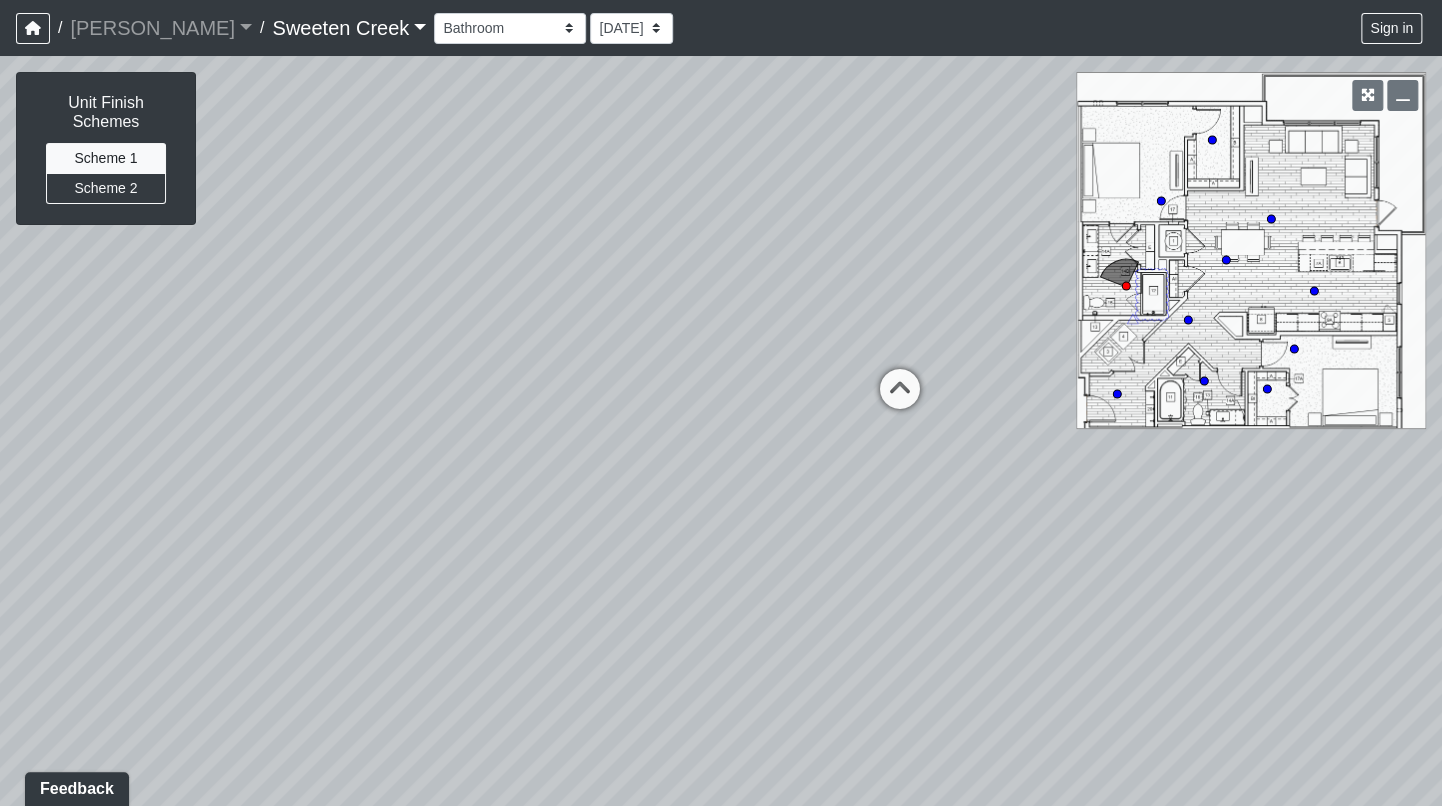 drag, startPoint x: 820, startPoint y: 211, endPoint x: 788, endPoint y: 108, distance: 107.856384 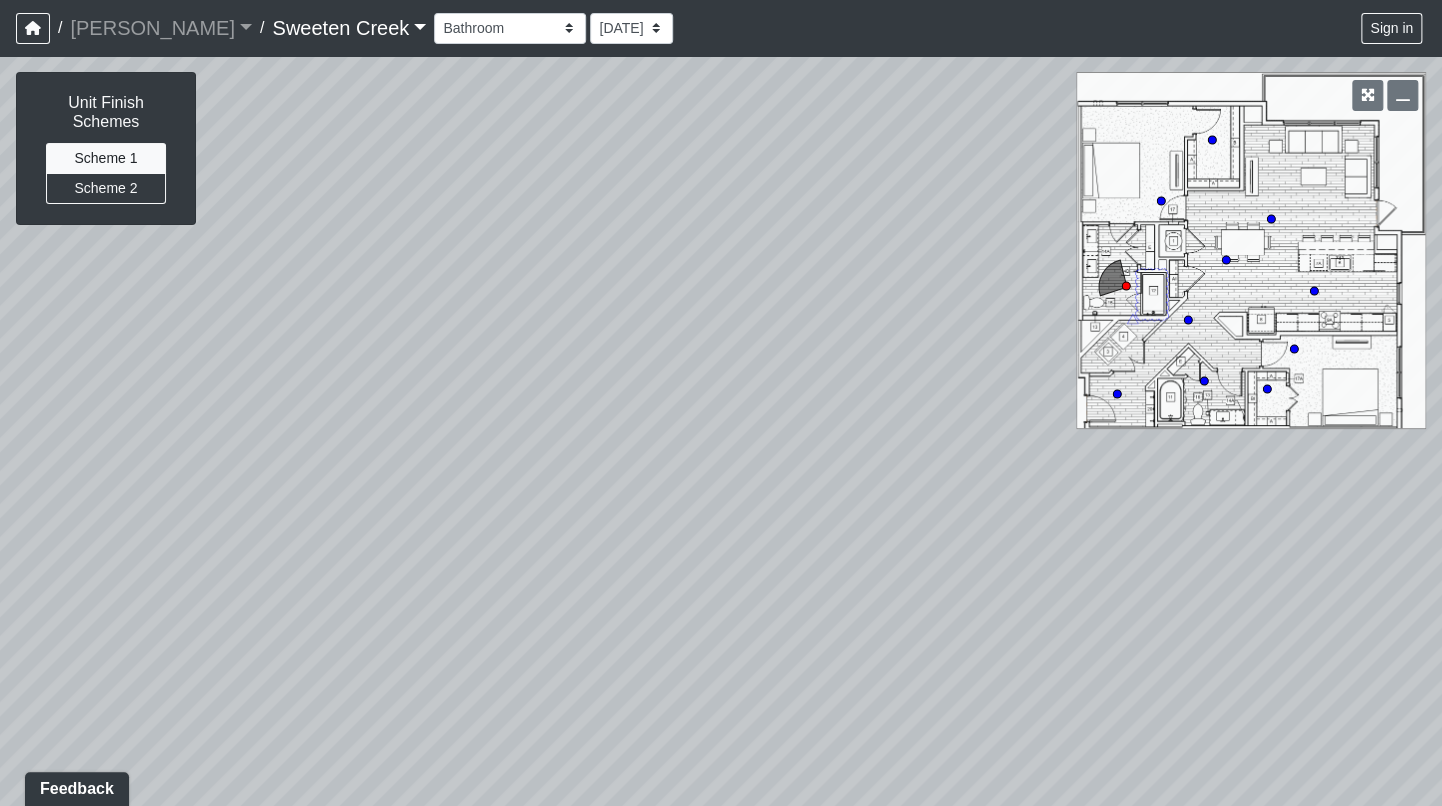 drag, startPoint x: 737, startPoint y: 242, endPoint x: 1321, endPoint y: 273, distance: 584.8222 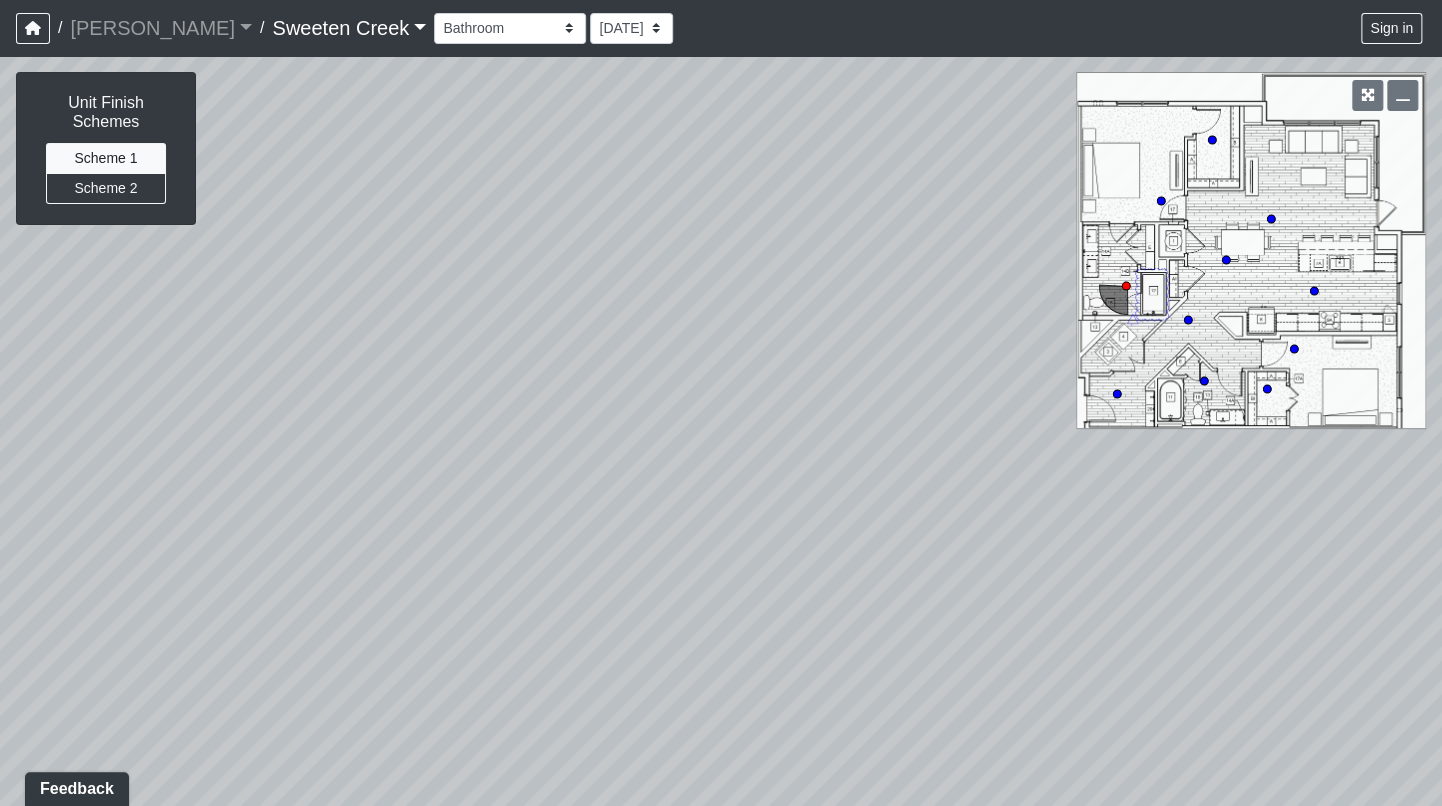drag, startPoint x: 858, startPoint y: 225, endPoint x: 1461, endPoint y: 222, distance: 603.00745 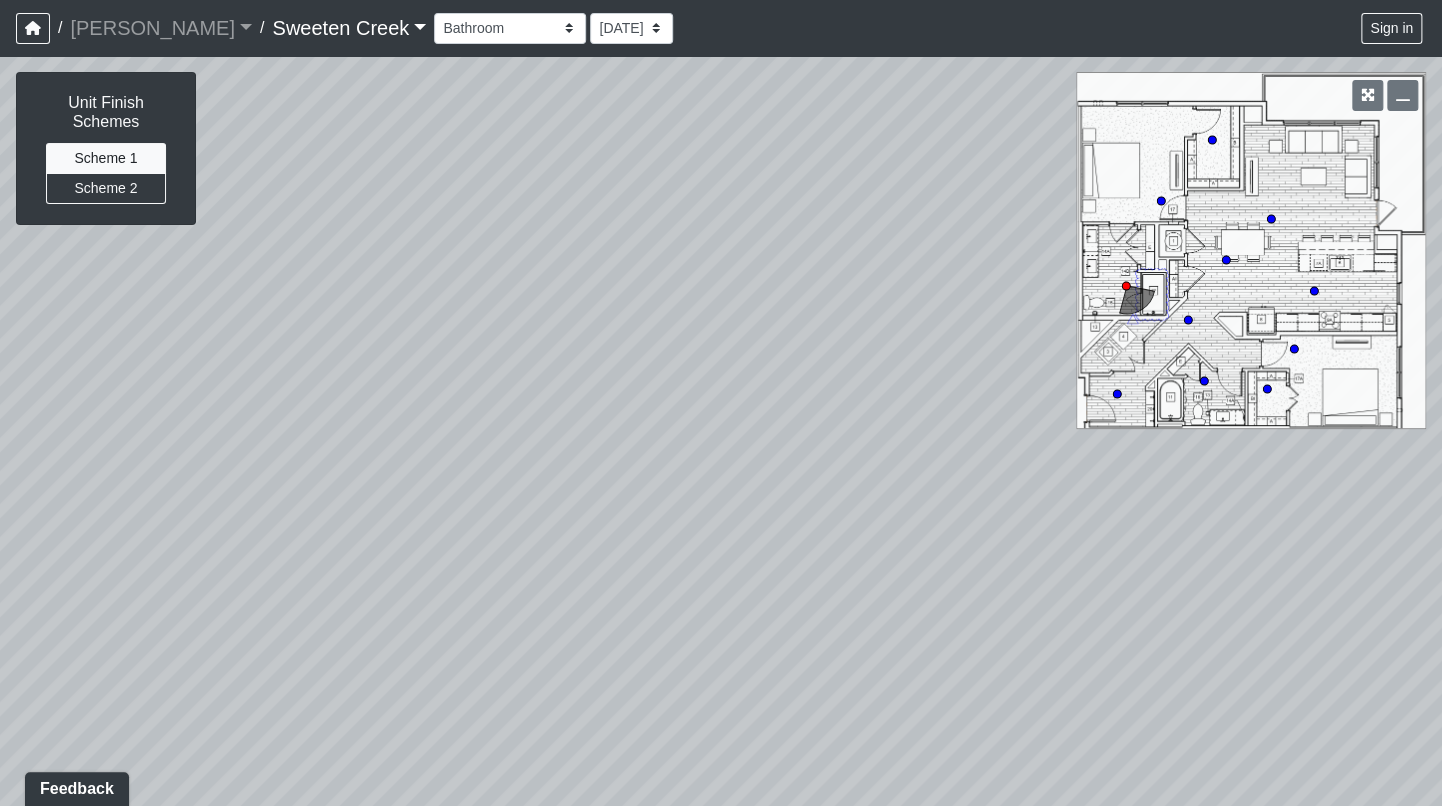 drag, startPoint x: 450, startPoint y: 327, endPoint x: 1468, endPoint y: 239, distance: 1021.79645 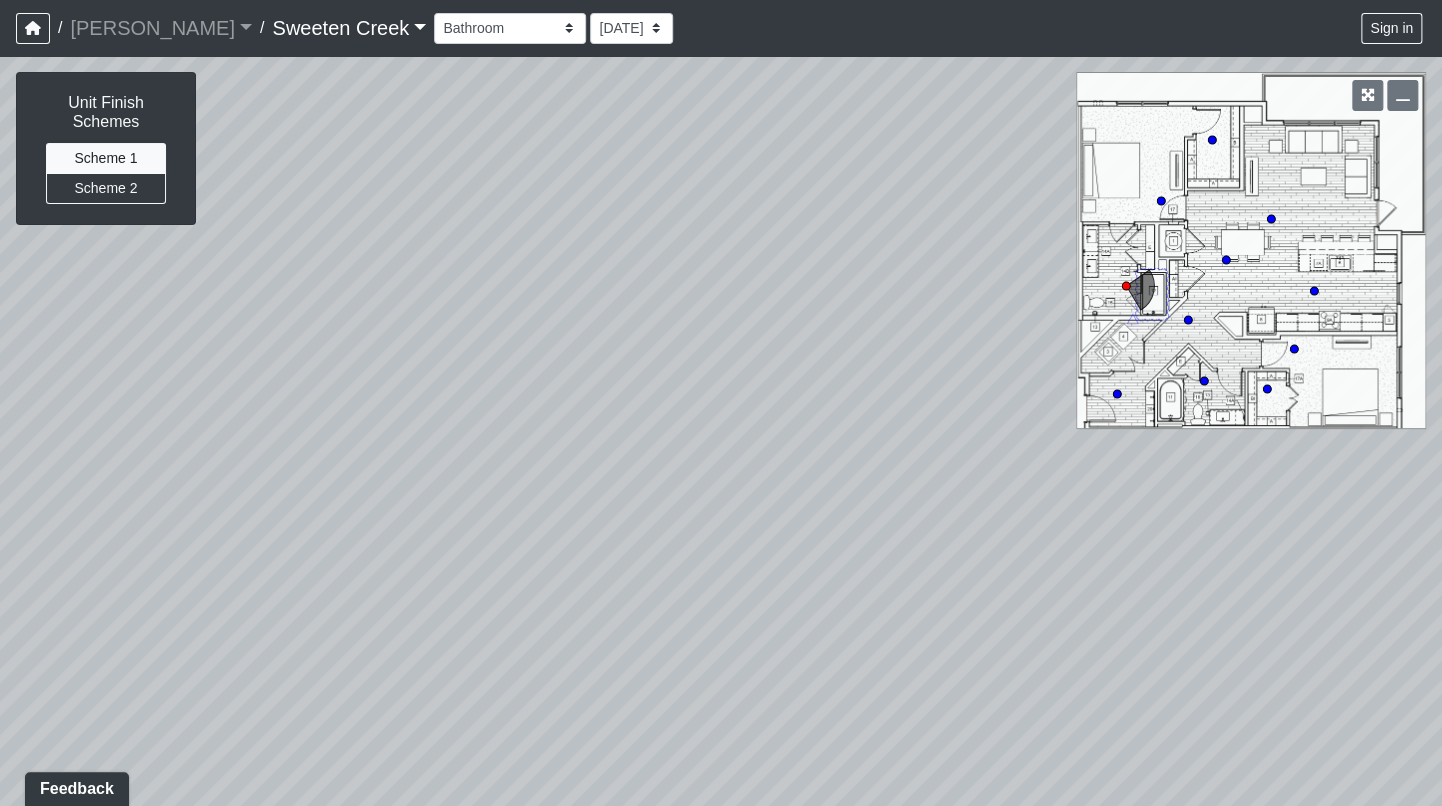 drag, startPoint x: 886, startPoint y: 346, endPoint x: 1484, endPoint y: 448, distance: 606.63666 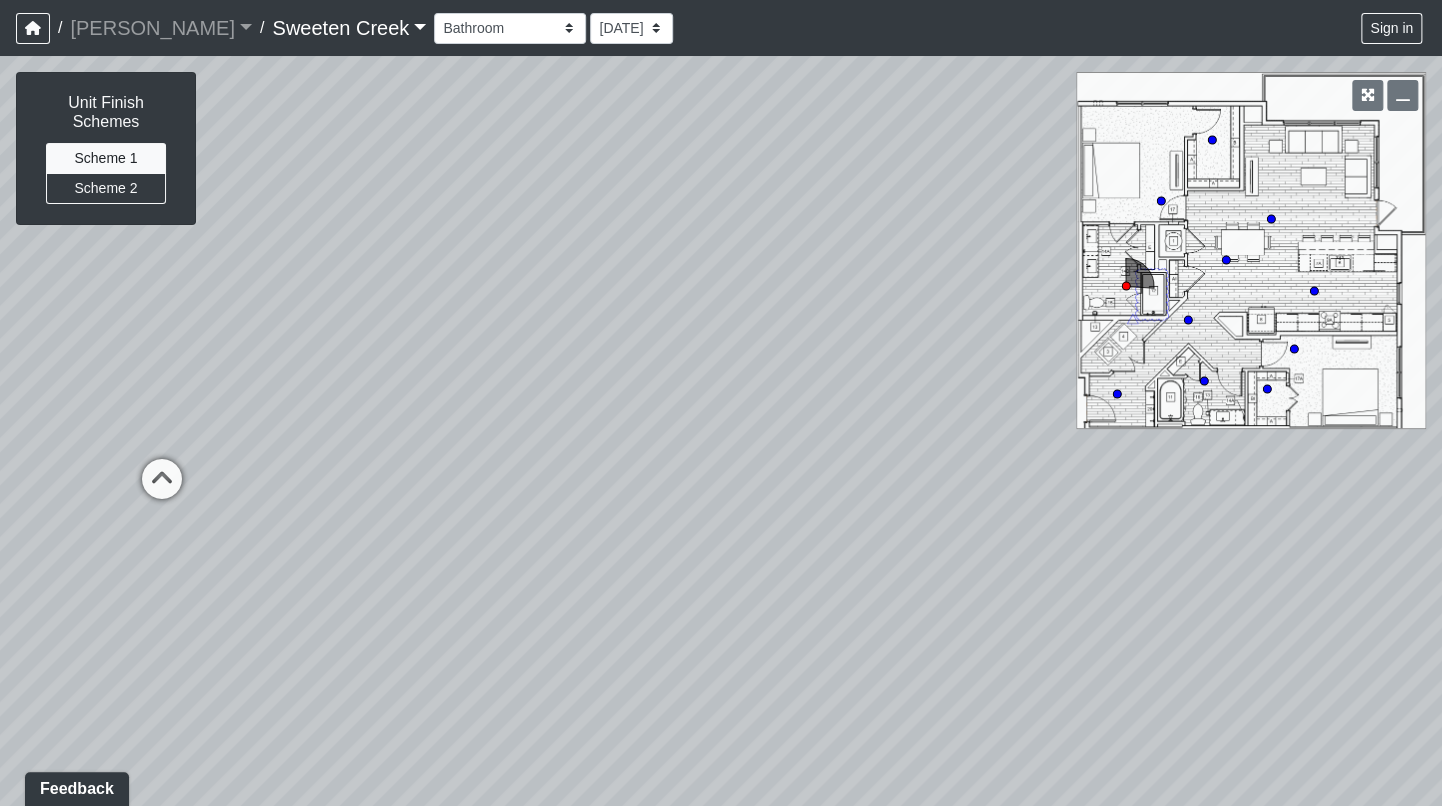 drag, startPoint x: 728, startPoint y: 259, endPoint x: 1484, endPoint y: 422, distance: 773.3725 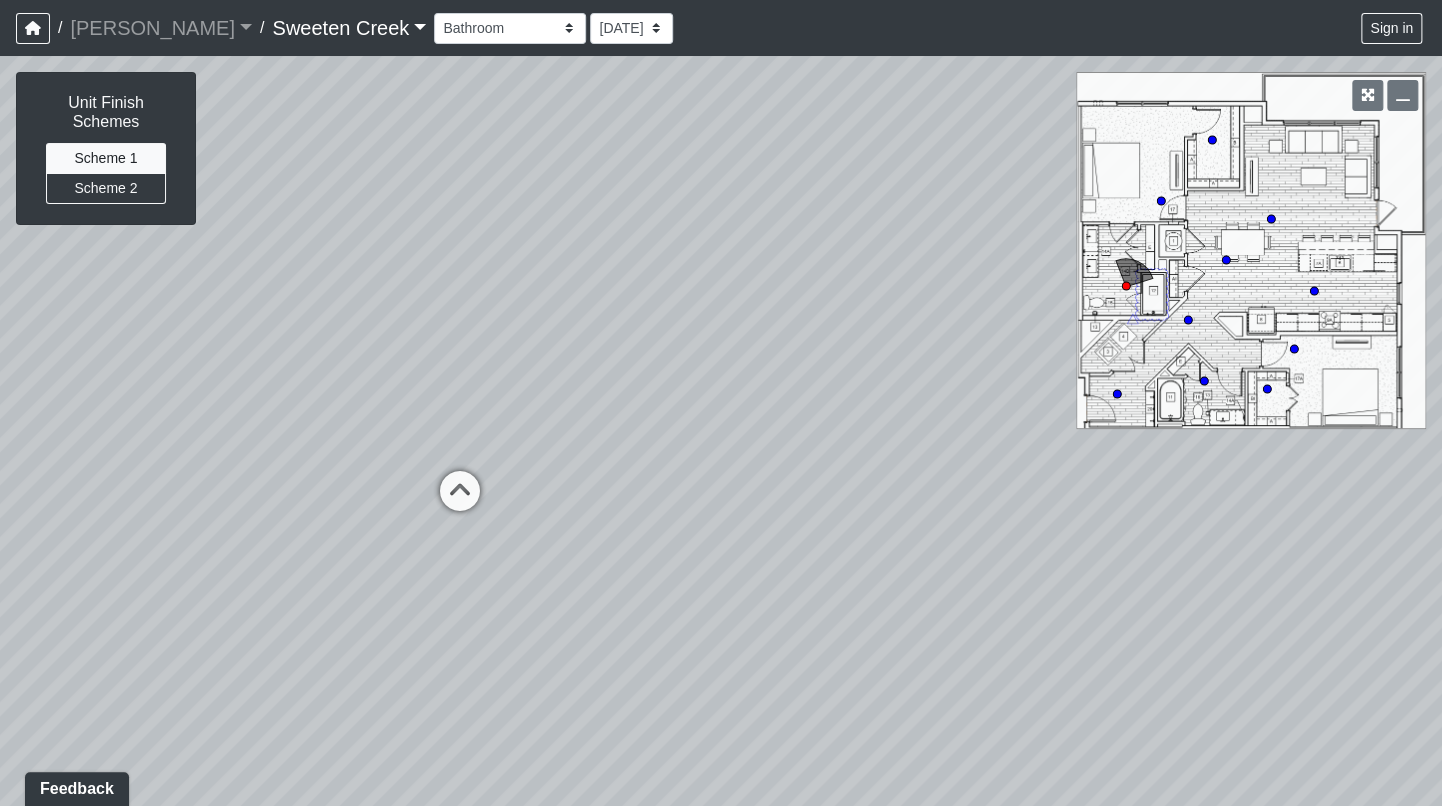 drag, startPoint x: 677, startPoint y: 364, endPoint x: 922, endPoint y: 364, distance: 245 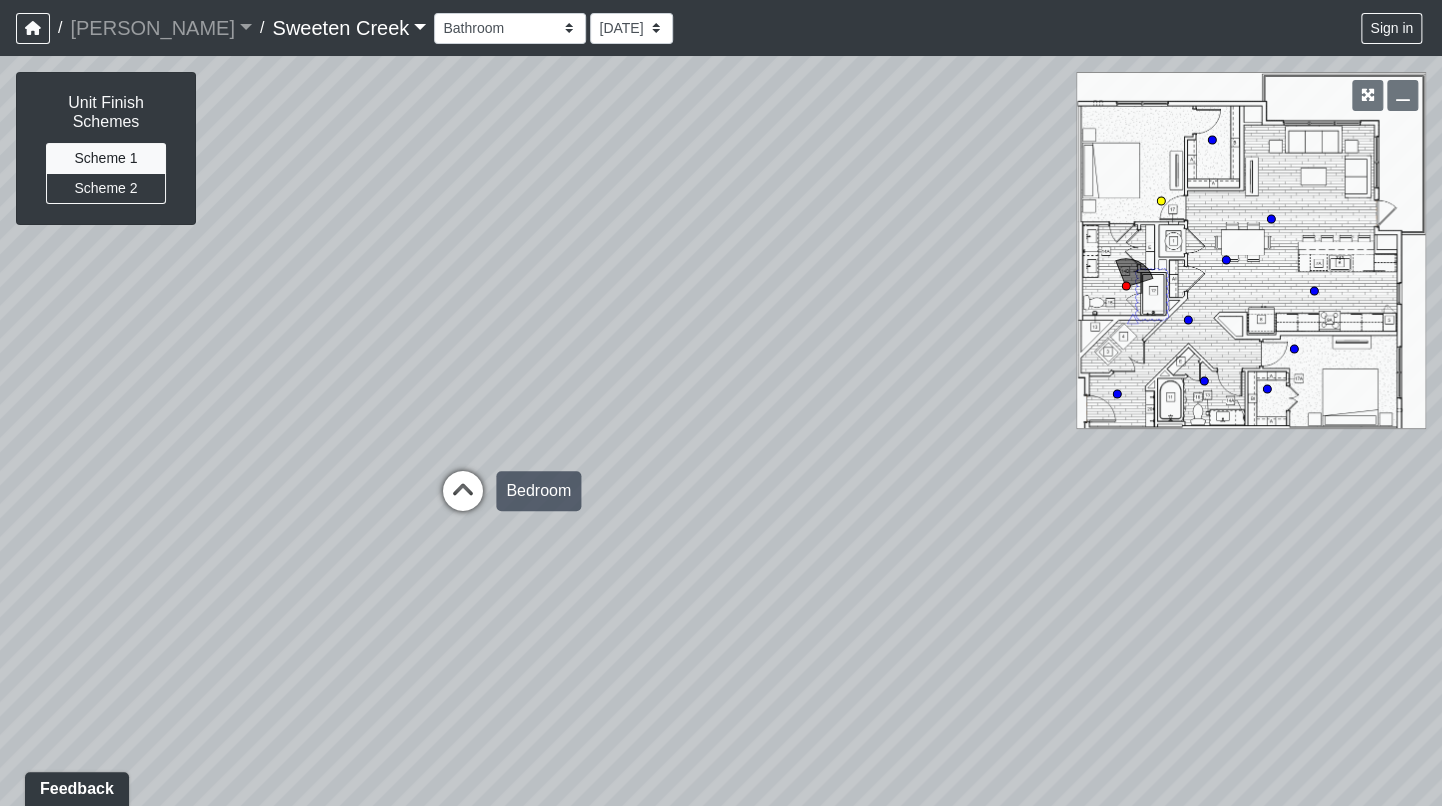 click at bounding box center [463, 501] 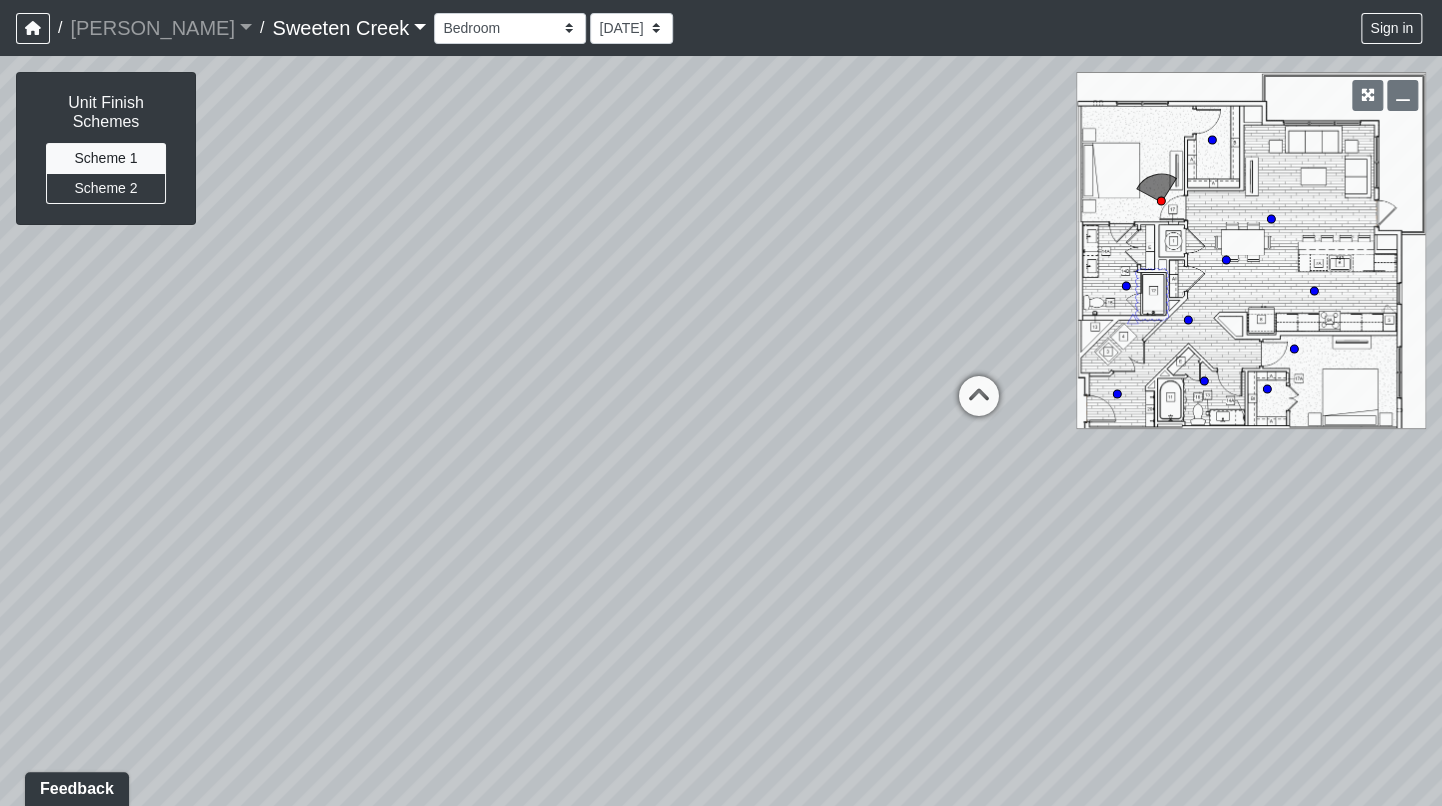 drag, startPoint x: 759, startPoint y: 239, endPoint x: 1145, endPoint y: 188, distance: 389.35458 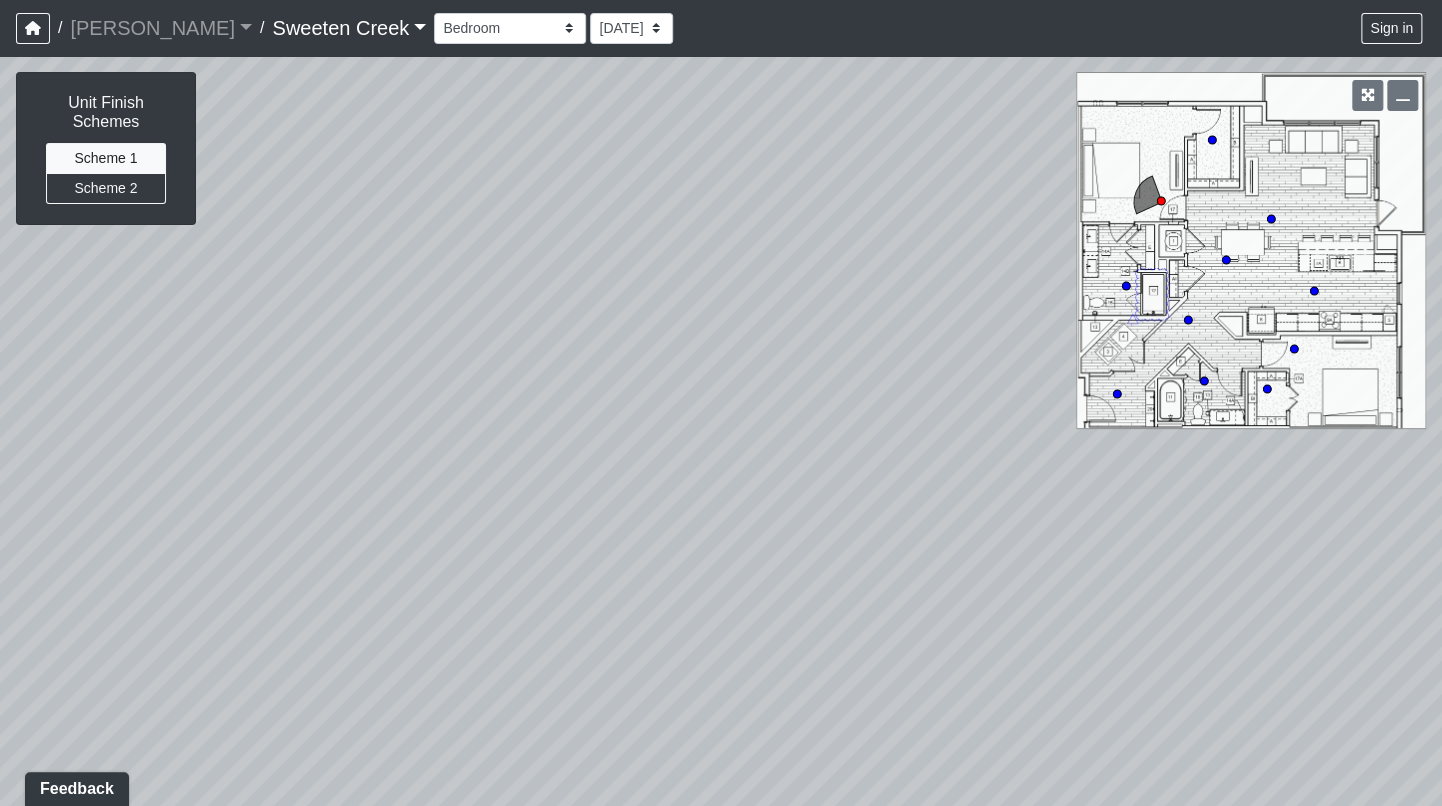 drag, startPoint x: 644, startPoint y: 386, endPoint x: 1345, endPoint y: 430, distance: 702.3795 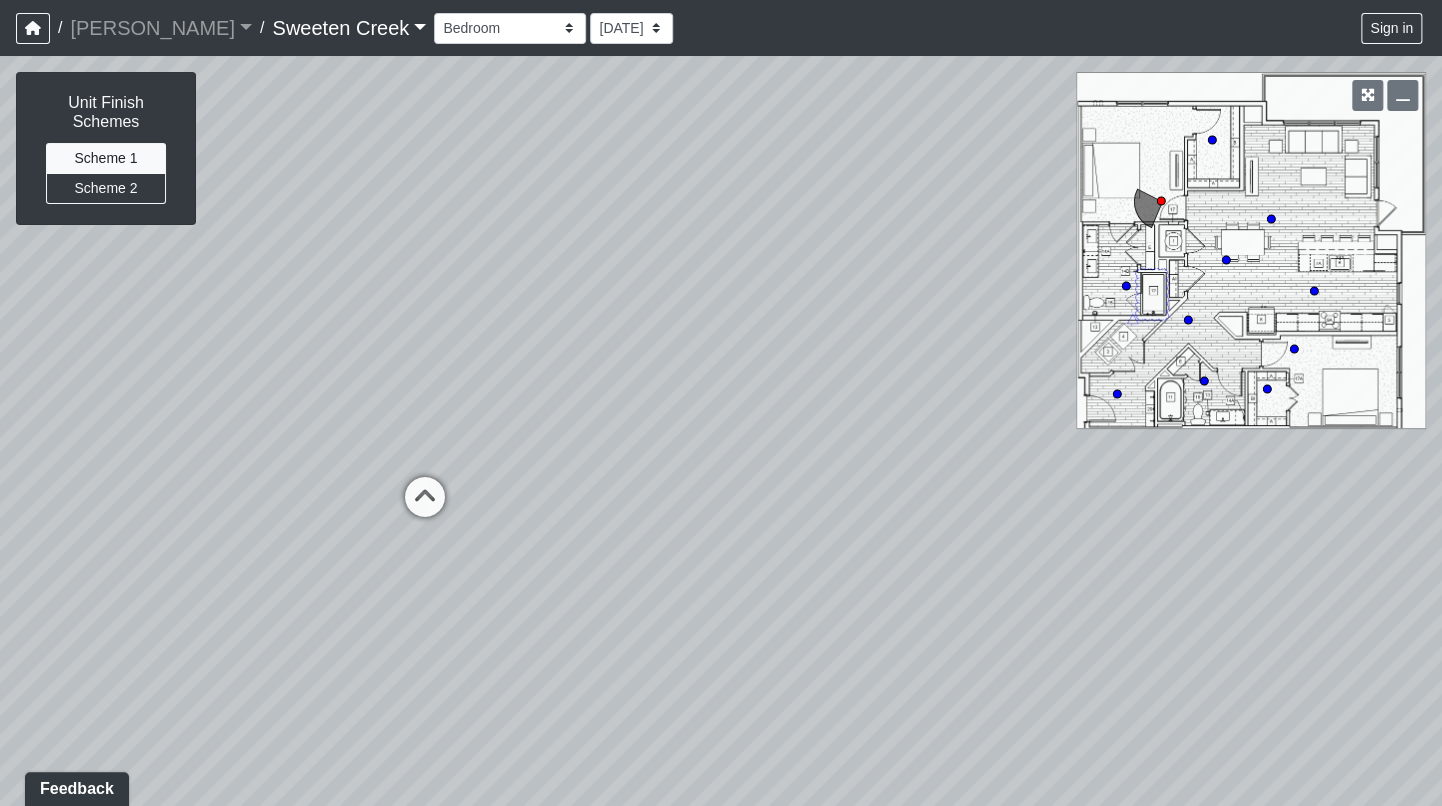 drag, startPoint x: 887, startPoint y: 402, endPoint x: 1129, endPoint y: 462, distance: 249.32709 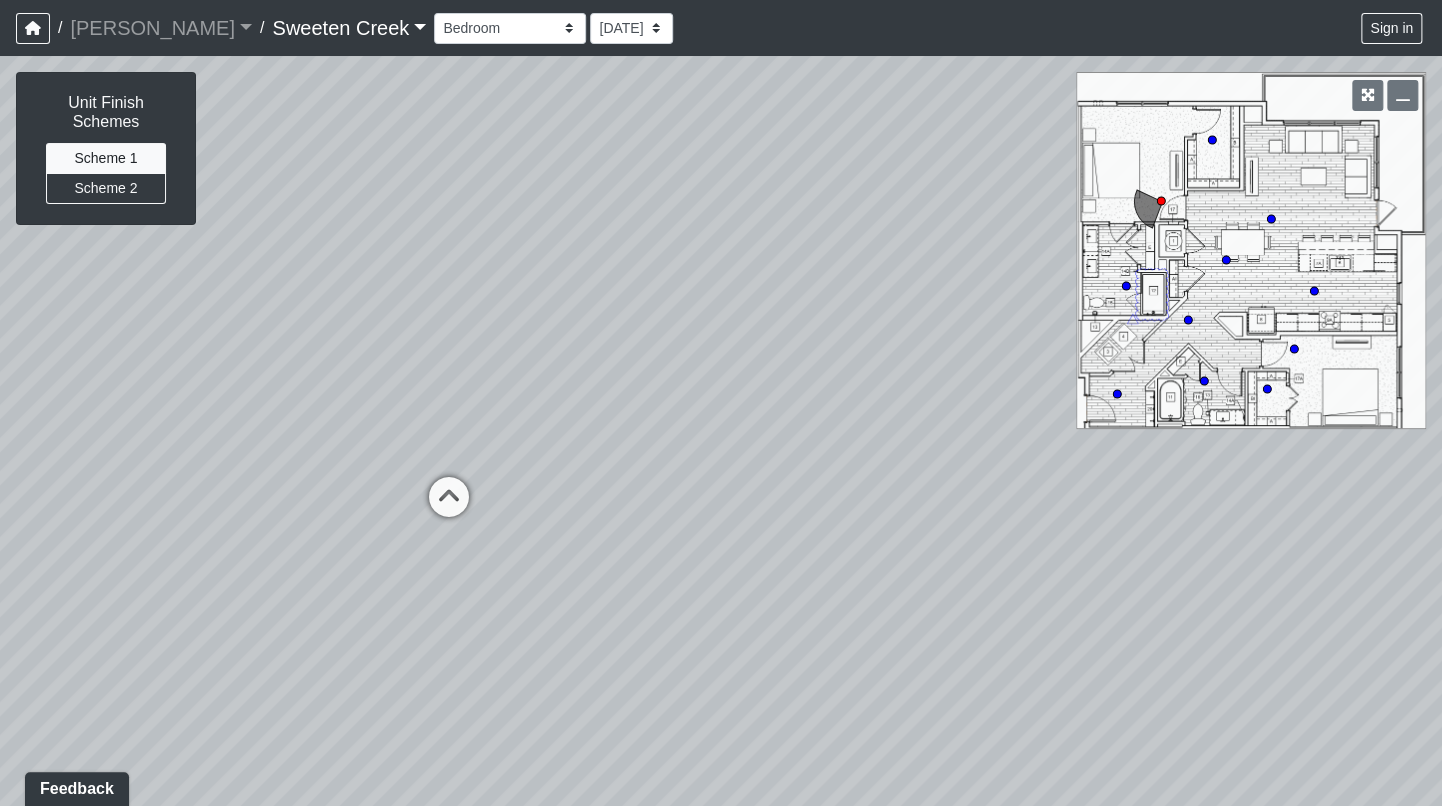click on "Loading... Office Loading... Reception Loading... Mailroom - Elevator Lobby Loading... Leasing - Entry Loading... Mailboxes 1 Loading... Mailboxes 1 Loading... Elevator Lobby Loading... Mailboxes 3 Loading... Mailboxes 2 Loading... Mailboxes 1 Loading... Elevator Lobby Loading... Mailboxes 2 Loading... Weights Loading... Water Fountain Loading... [GEOGRAPHIC_DATA] - Fitness - Hobby Loading... Mailboxes 2 Loading... Cardio Loading... Wellness Loading... Fitness - Cardio Loading... Hobby - Counter Loading... Bistro Loading... Counter Loading... Dining 2 Loading... Elevators 2 Loading... [GEOGRAPHIC_DATA] - Bistro Loading... Clubroom - Seating Loading... Booth Seating Loading... Counter Loading... Island 3 Loading... Dining 2 Loading... Island Loading... [GEOGRAPHIC_DATA] - Bistro Loading... Elevators 2 Loading... Booth Seating Loading... Counter Loading... Clubroom - Fireplace Loading... Dining Loading... Dining 2 Loading... Bistro - Island 3 Loading... Fireplace Loading... Seating Loading... Fireplace Loading... WIC" at bounding box center [721, 431] 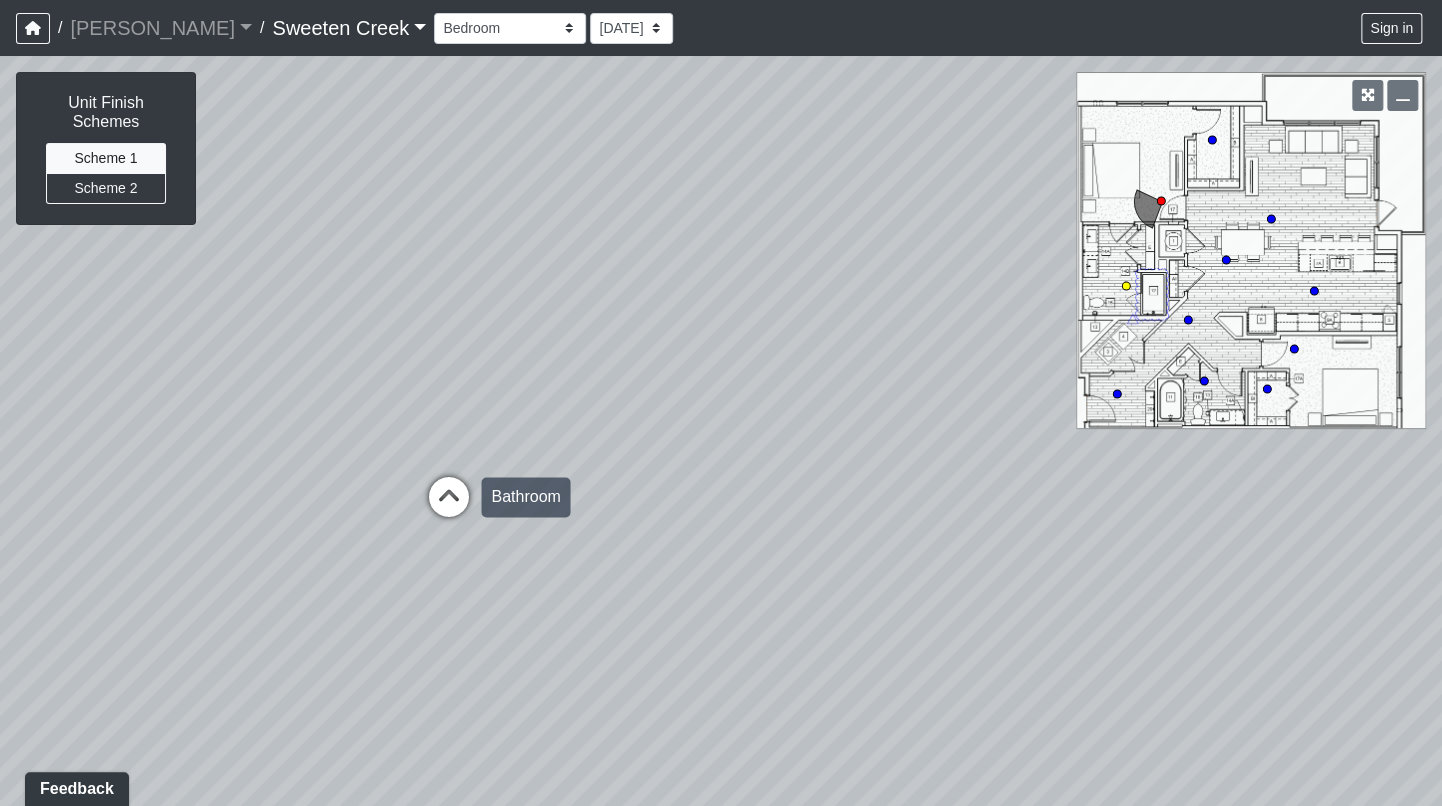 click at bounding box center [448, 507] 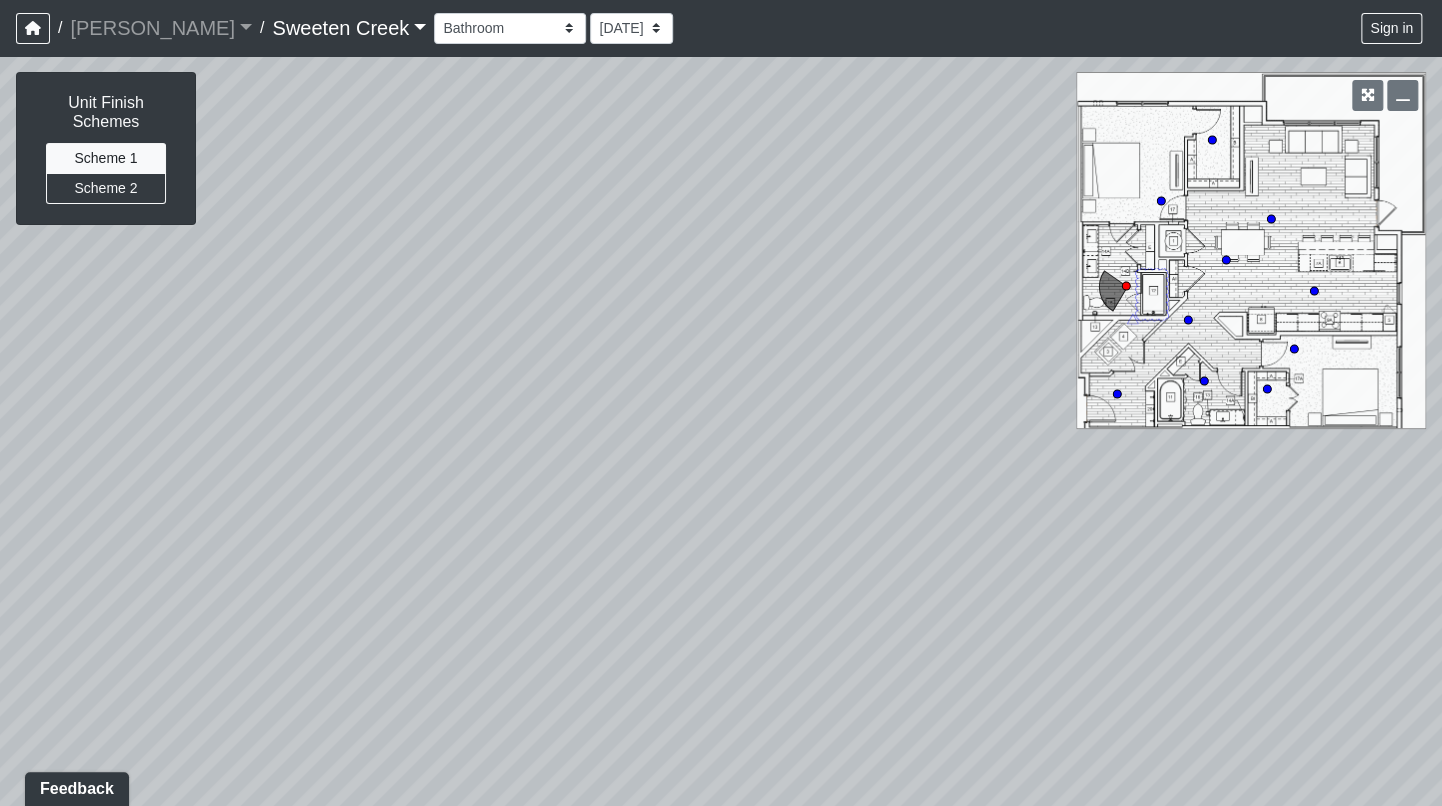 drag, startPoint x: 865, startPoint y: 545, endPoint x: 735, endPoint y: 117, distance: 447.3075 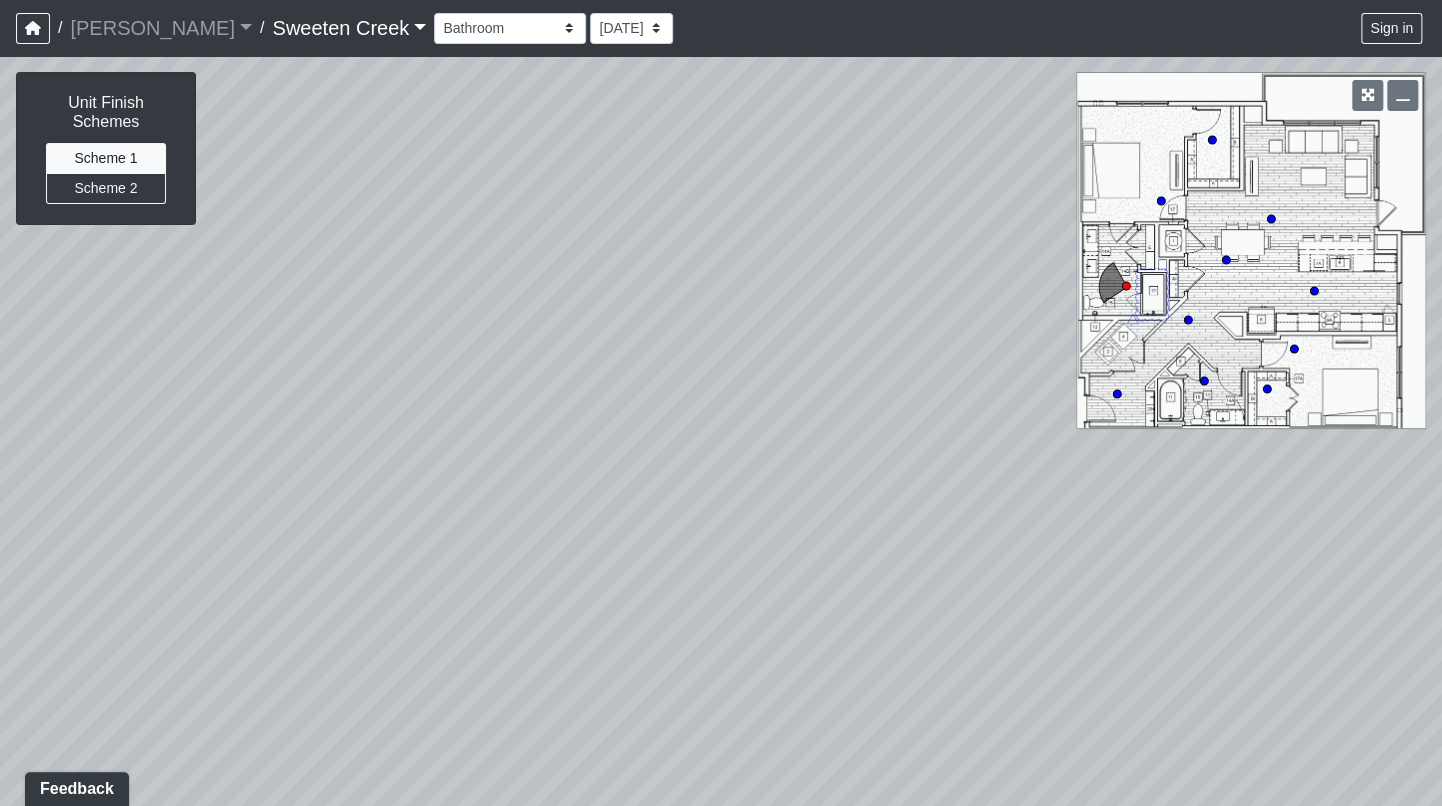 drag, startPoint x: 630, startPoint y: 218, endPoint x: 234, endPoint y: 315, distance: 407.707 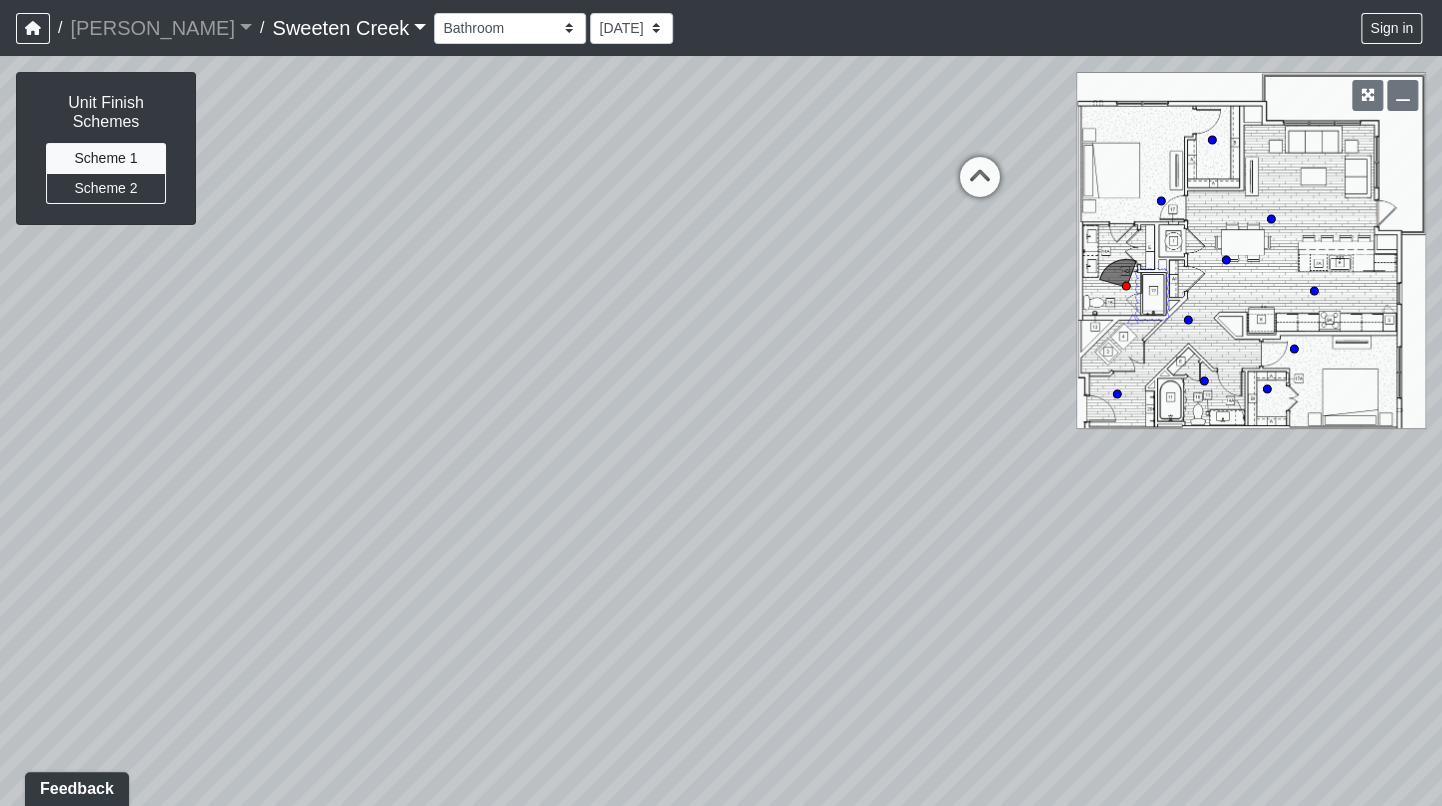 drag, startPoint x: 895, startPoint y: 398, endPoint x: 301, endPoint y: 393, distance: 594.02106 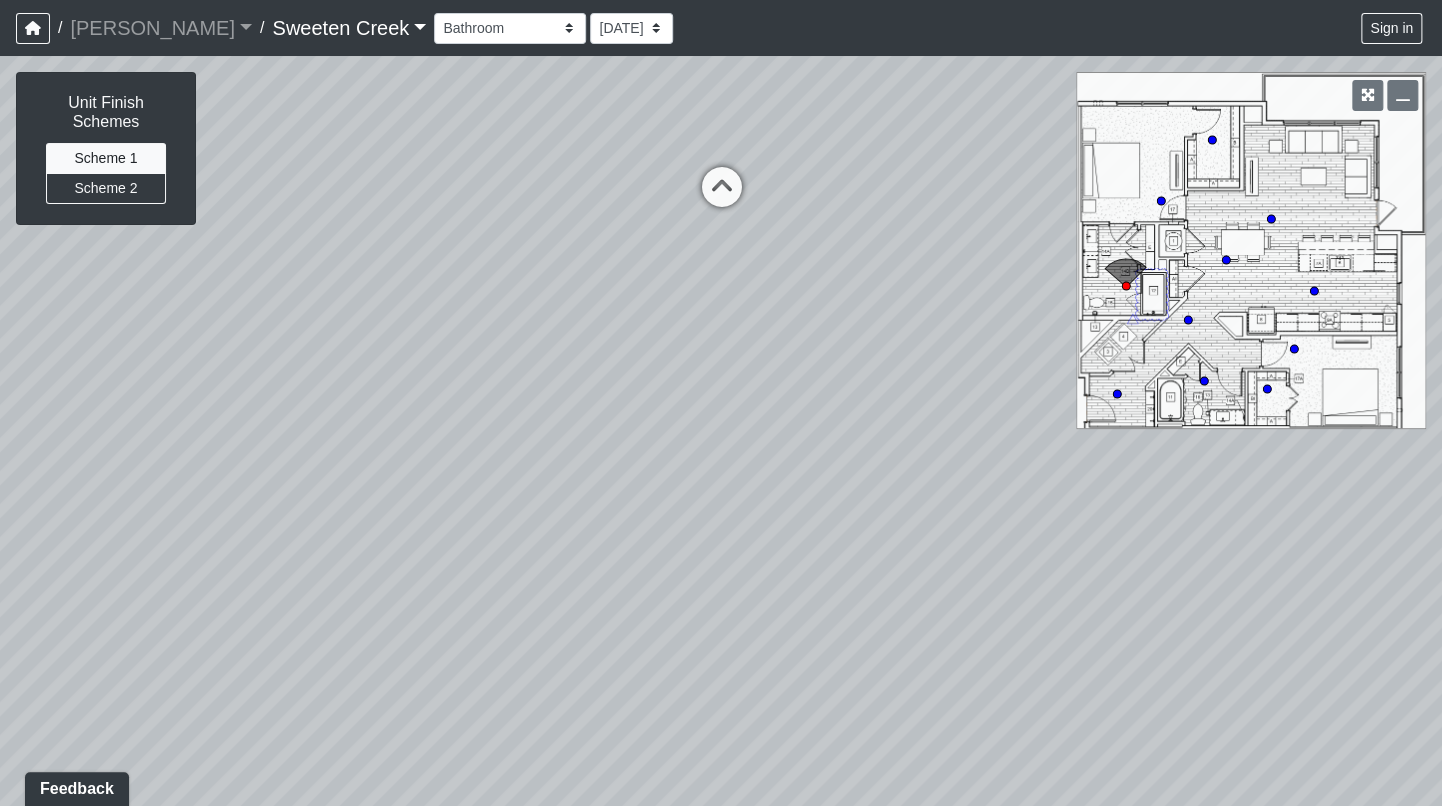 drag, startPoint x: 745, startPoint y: 531, endPoint x: 431, endPoint y: 537, distance: 314.0573 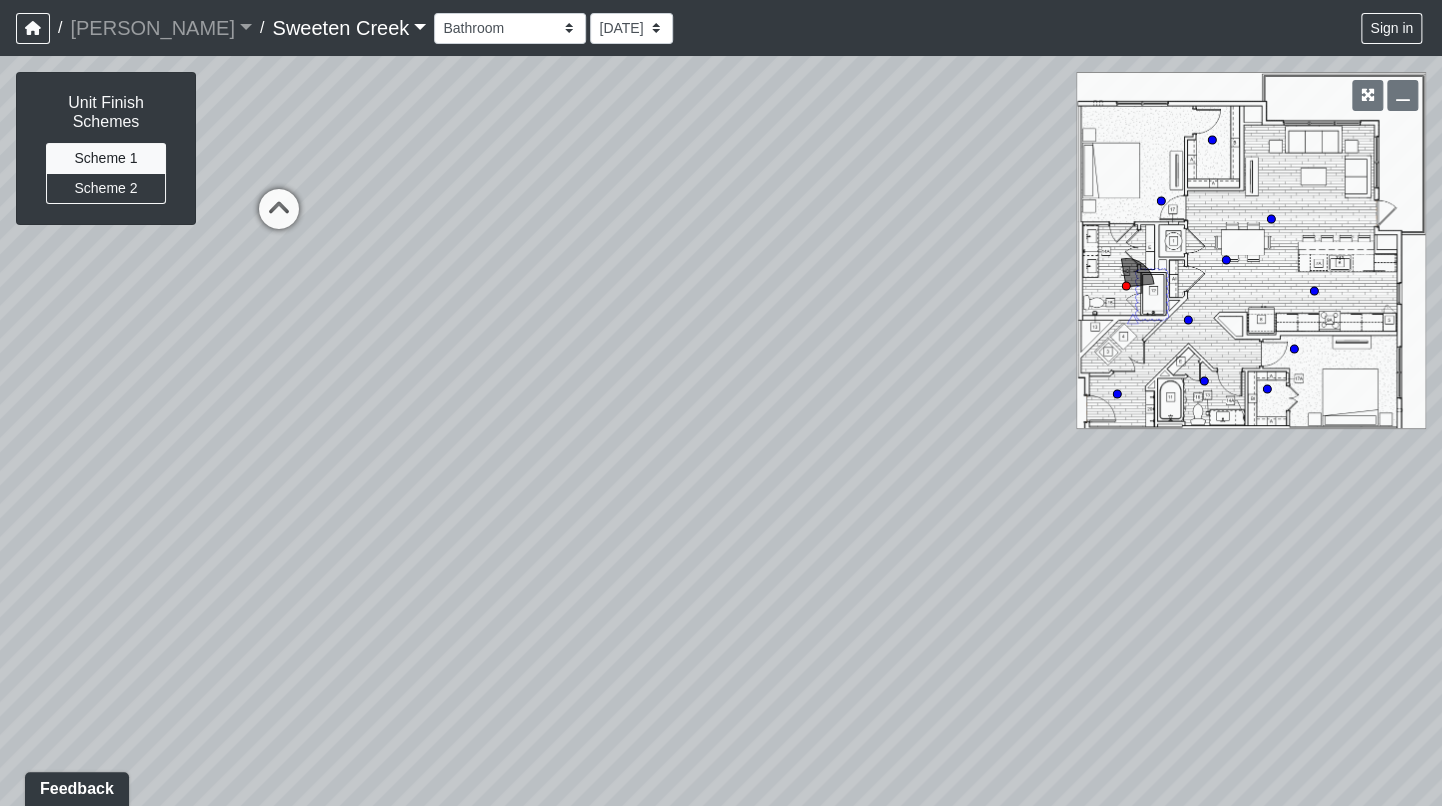 drag, startPoint x: 864, startPoint y: 433, endPoint x: 470, endPoint y: 502, distance: 399.99625 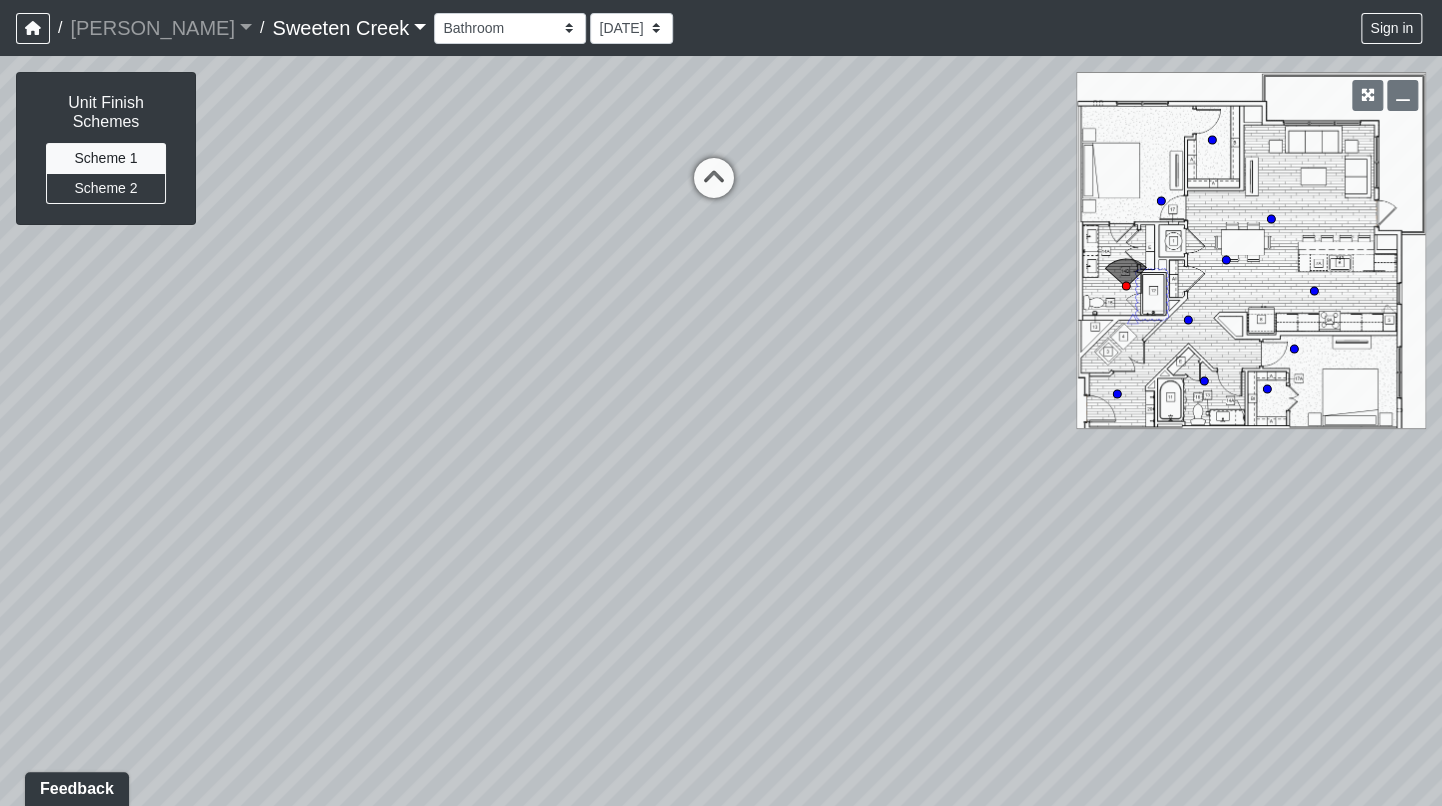 drag, startPoint x: 909, startPoint y: 528, endPoint x: 1409, endPoint y: 513, distance: 500.22495 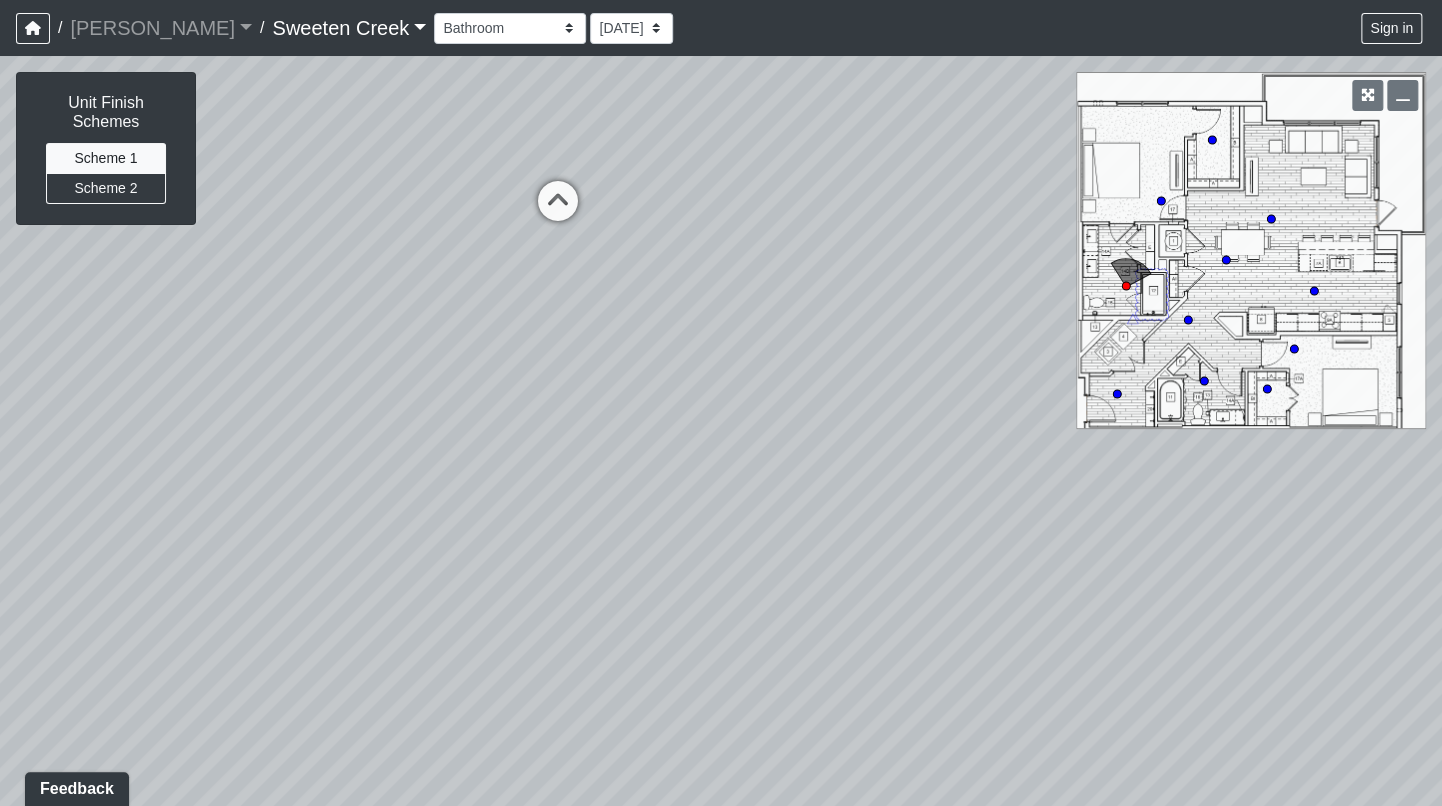 drag, startPoint x: 753, startPoint y: 463, endPoint x: 545, endPoint y: 484, distance: 209.0574 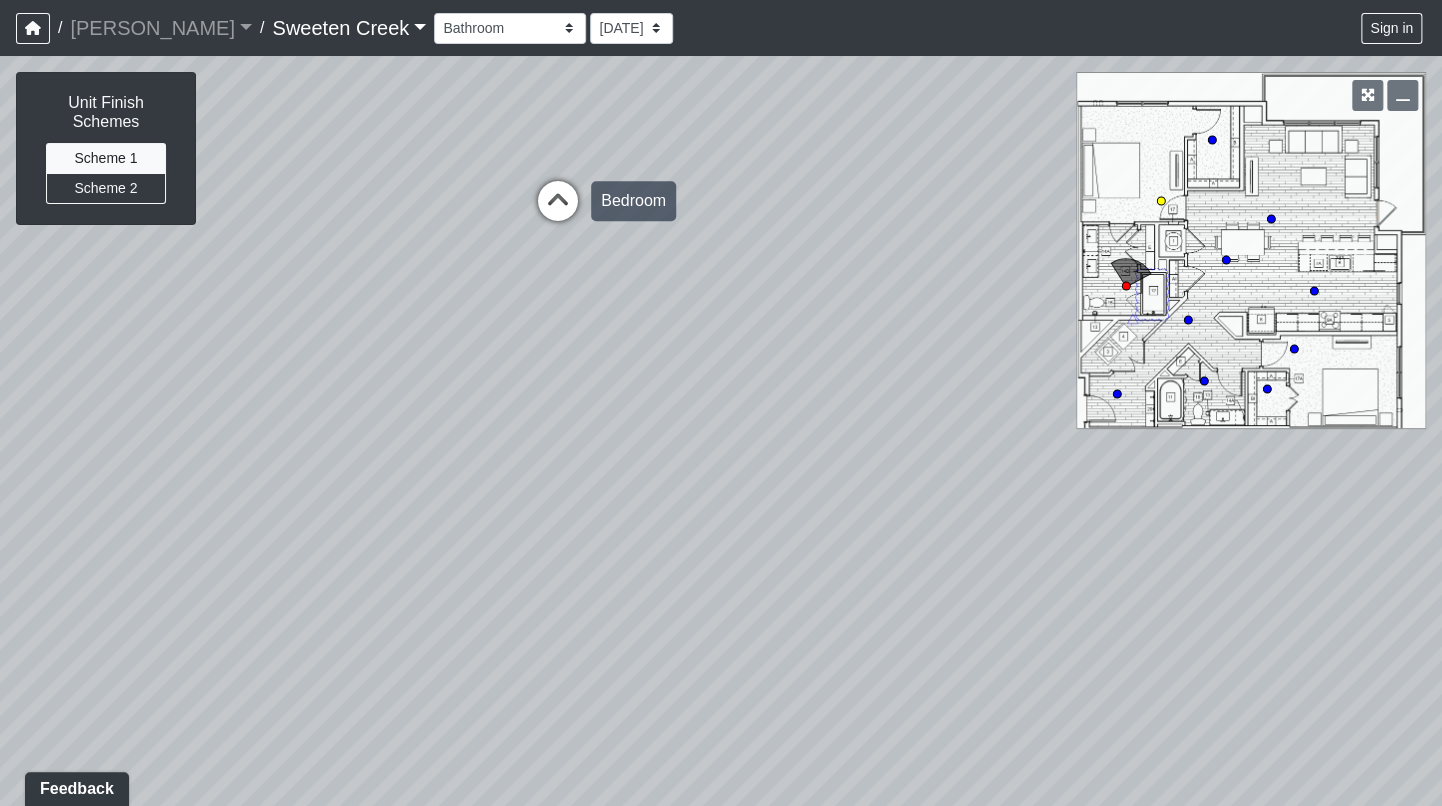click at bounding box center [558, 211] 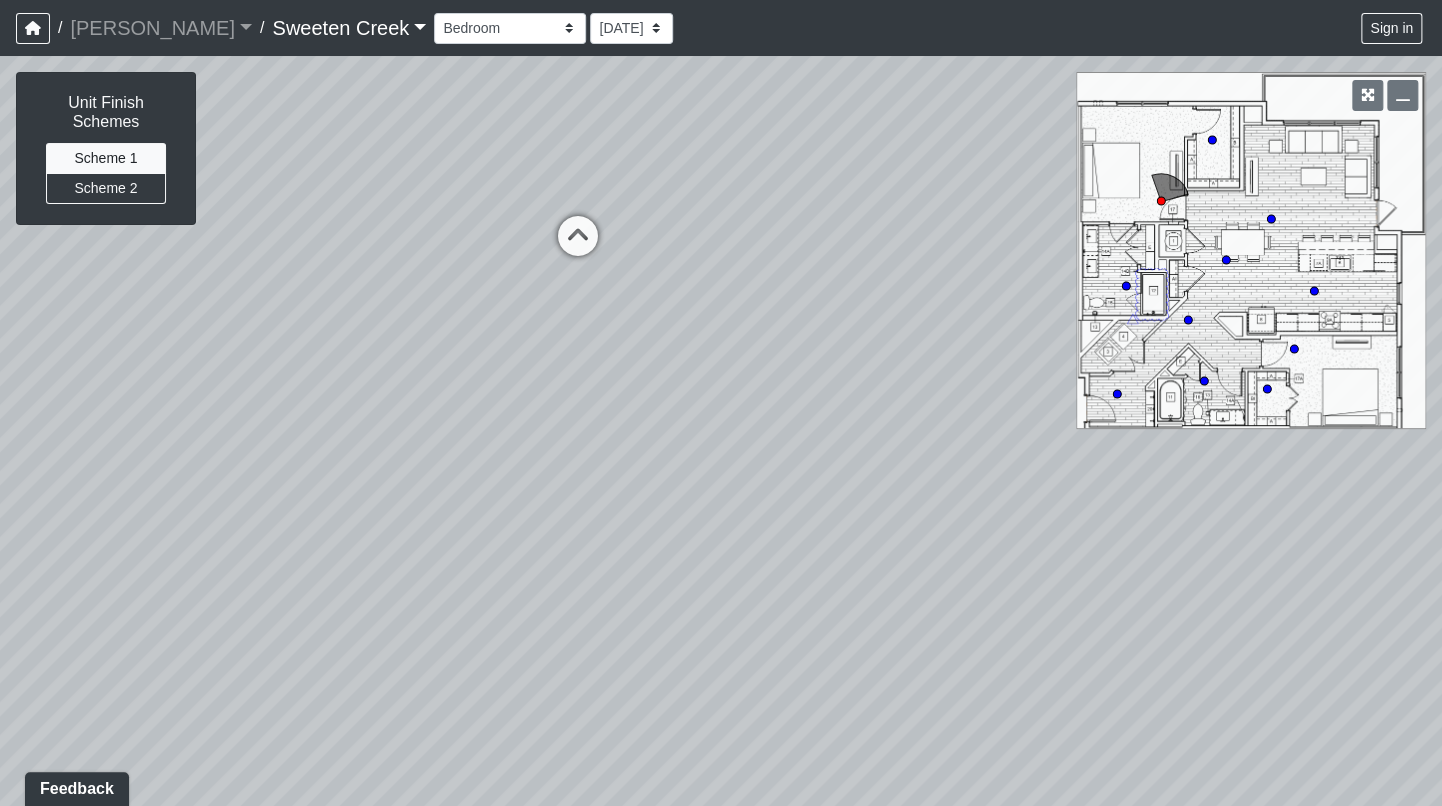 drag, startPoint x: 685, startPoint y: 299, endPoint x: 331, endPoint y: 460, distance: 388.89203 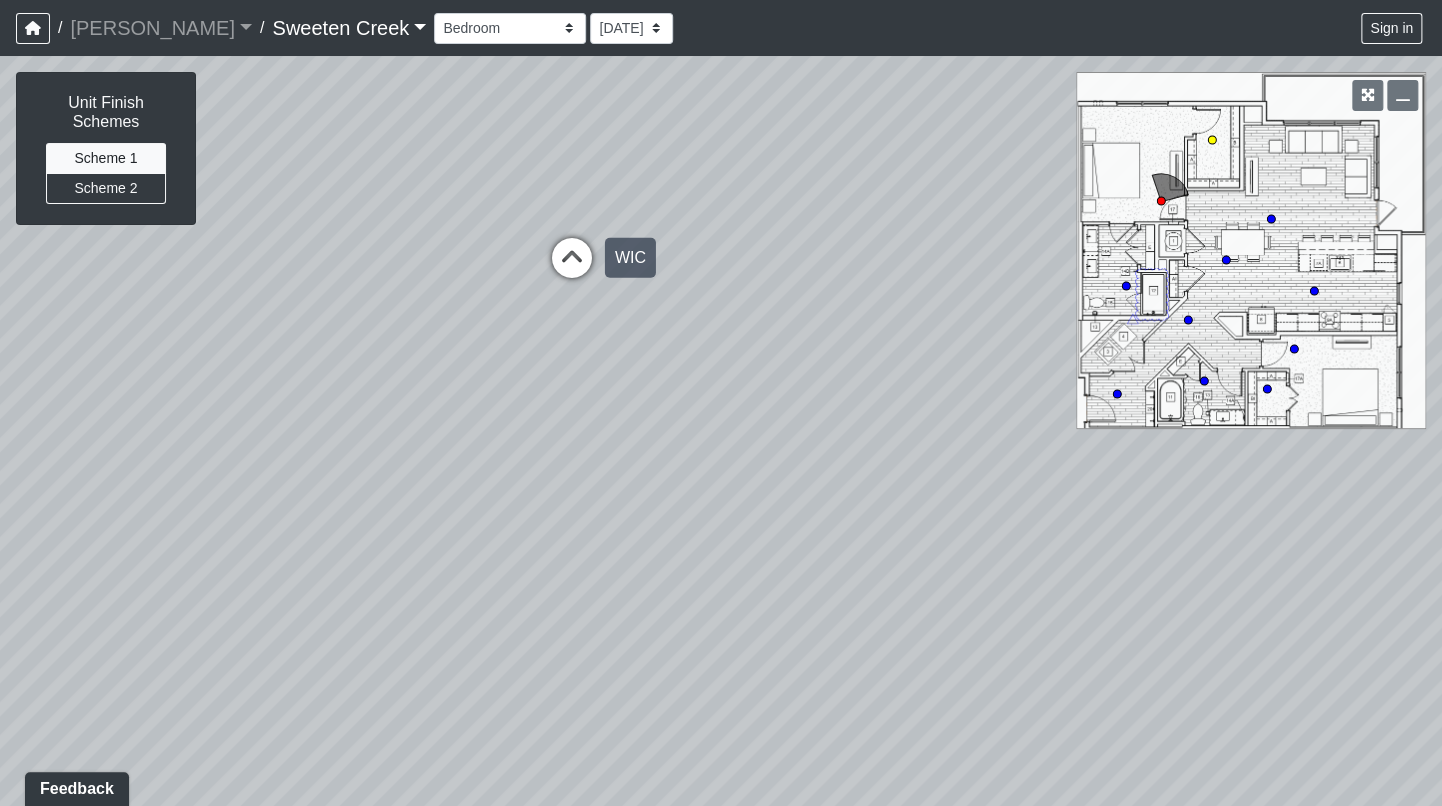 click at bounding box center [572, 268] 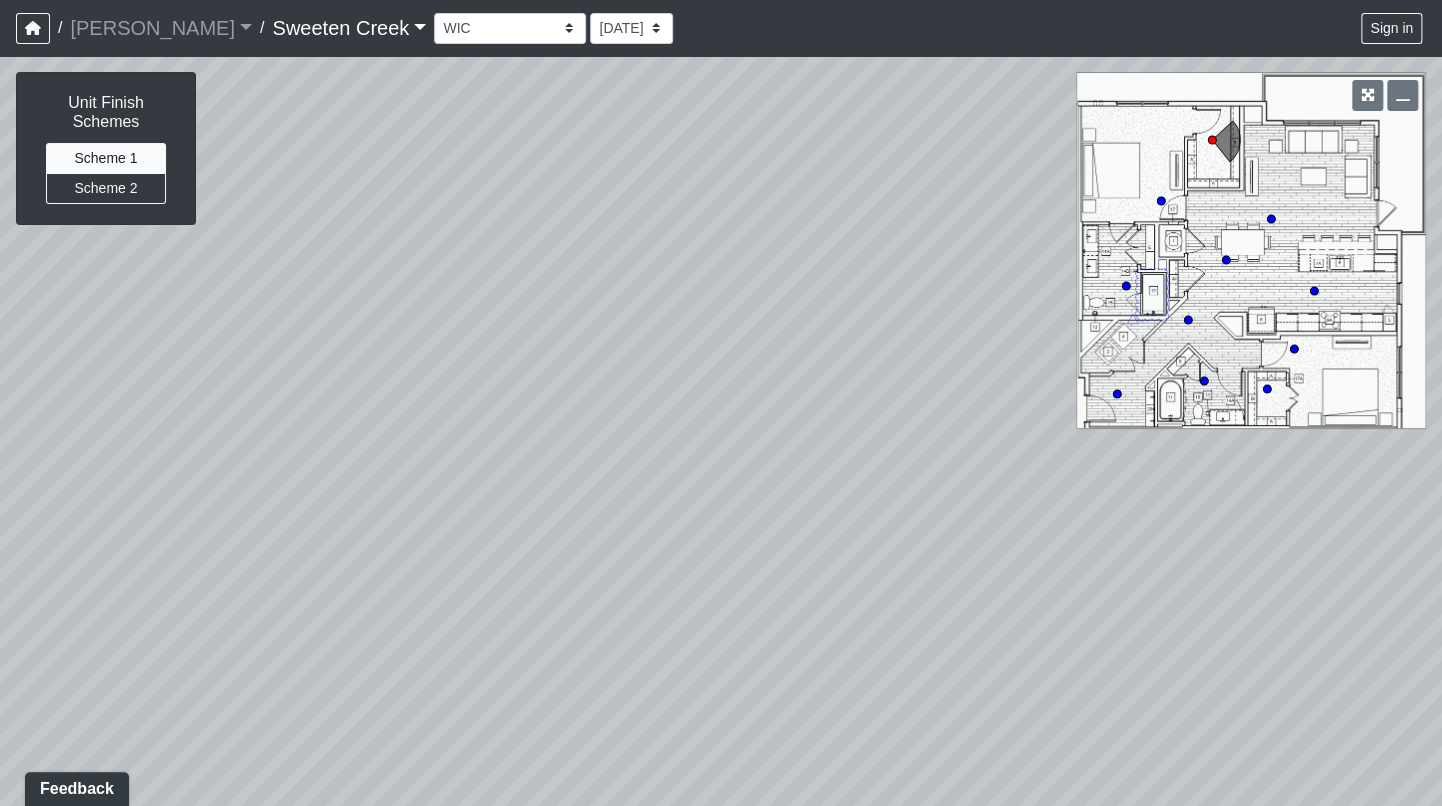 drag, startPoint x: 897, startPoint y: 299, endPoint x: 43, endPoint y: 423, distance: 862.9554 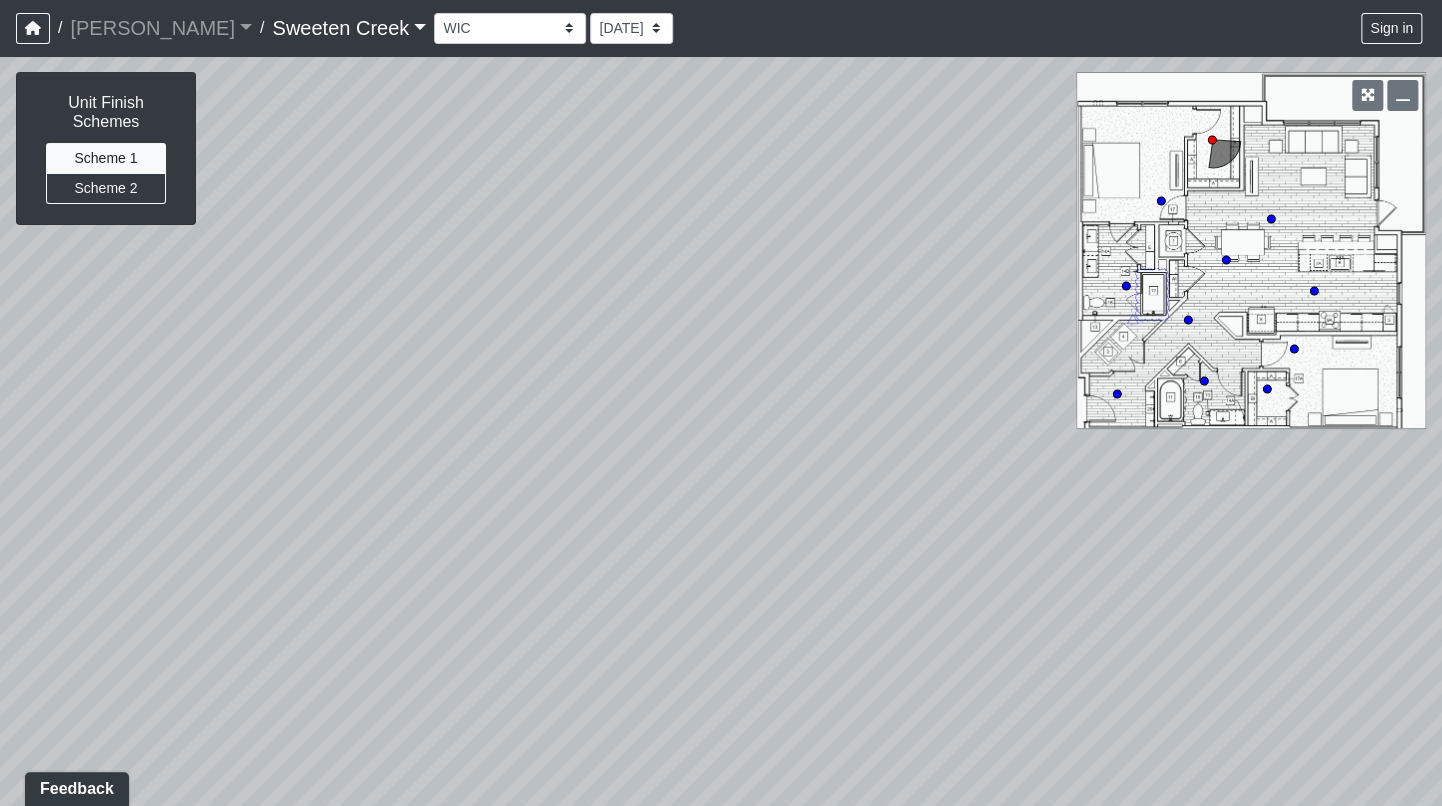 drag, startPoint x: 693, startPoint y: 436, endPoint x: 36, endPoint y: 312, distance: 668.5993 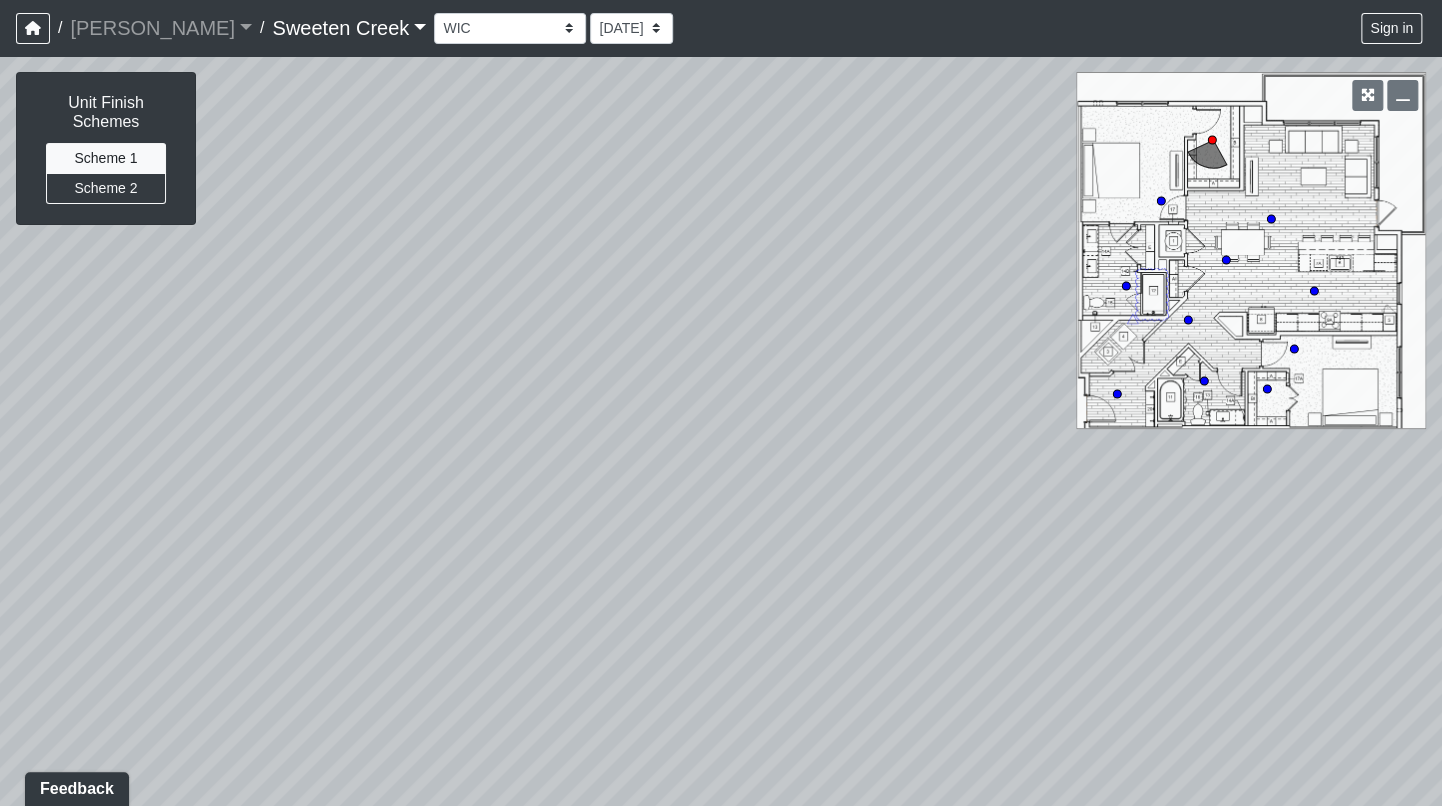 drag, startPoint x: 878, startPoint y: 417, endPoint x: 196, endPoint y: 489, distance: 685.79004 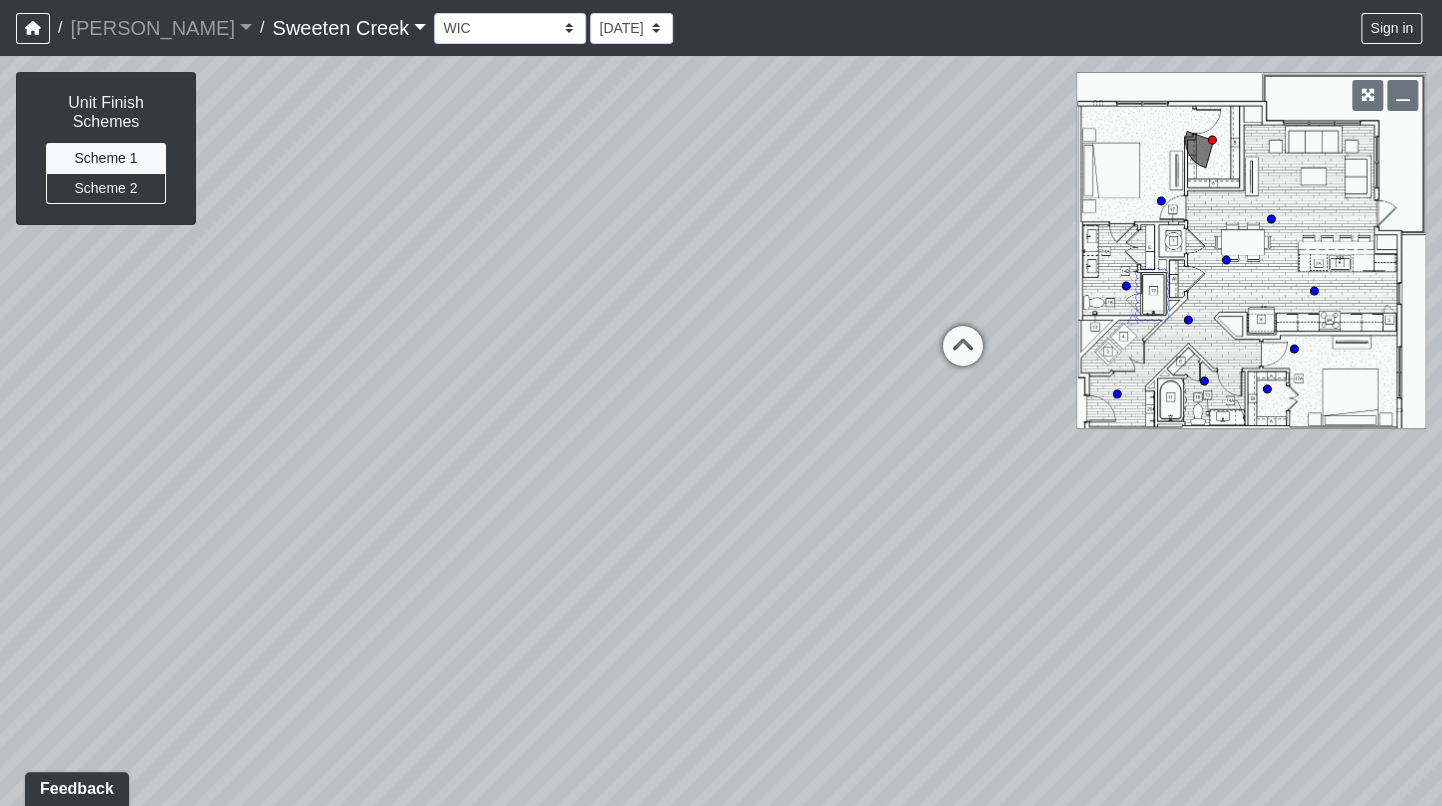 drag, startPoint x: 865, startPoint y: 452, endPoint x: 294, endPoint y: 502, distance: 573.18494 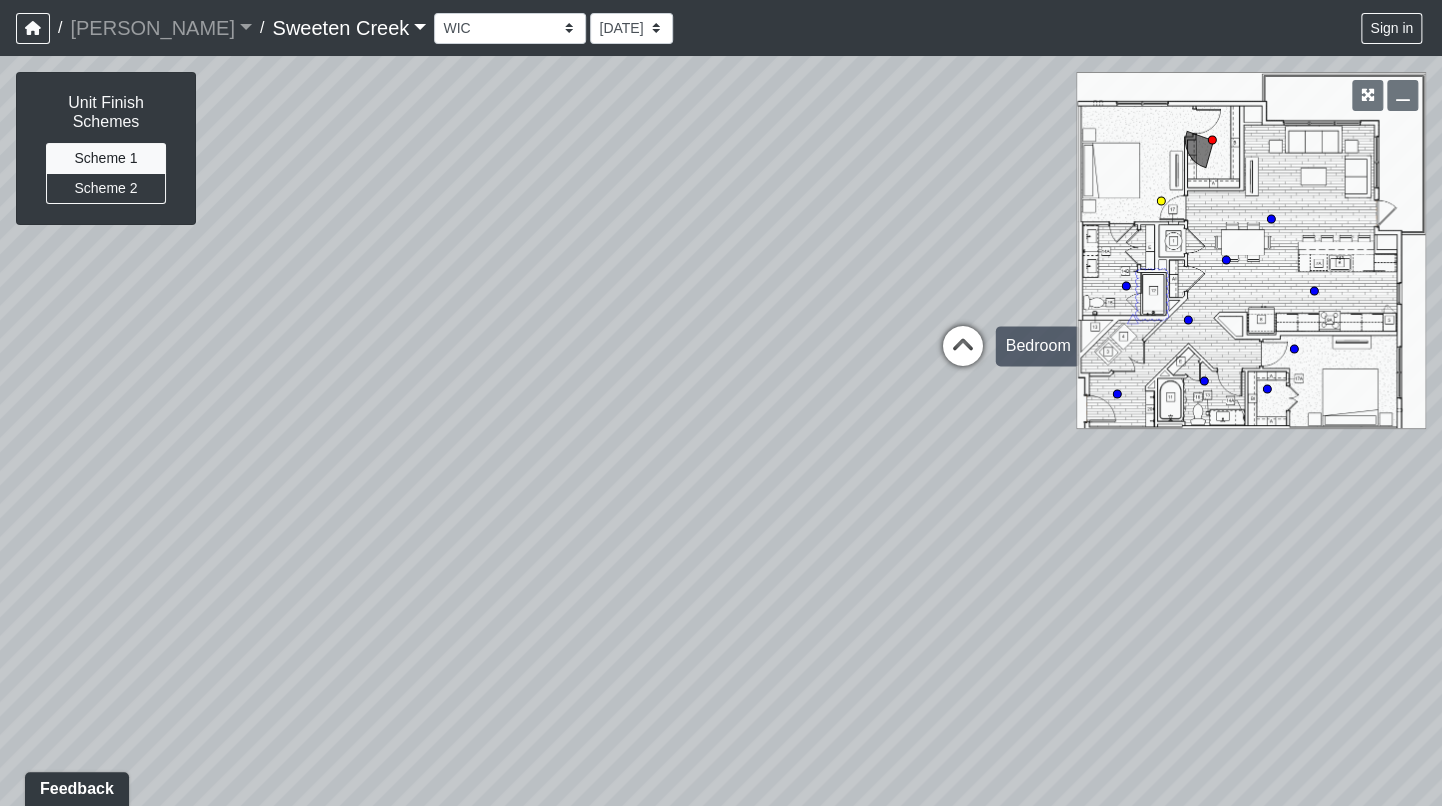 click at bounding box center [963, 356] 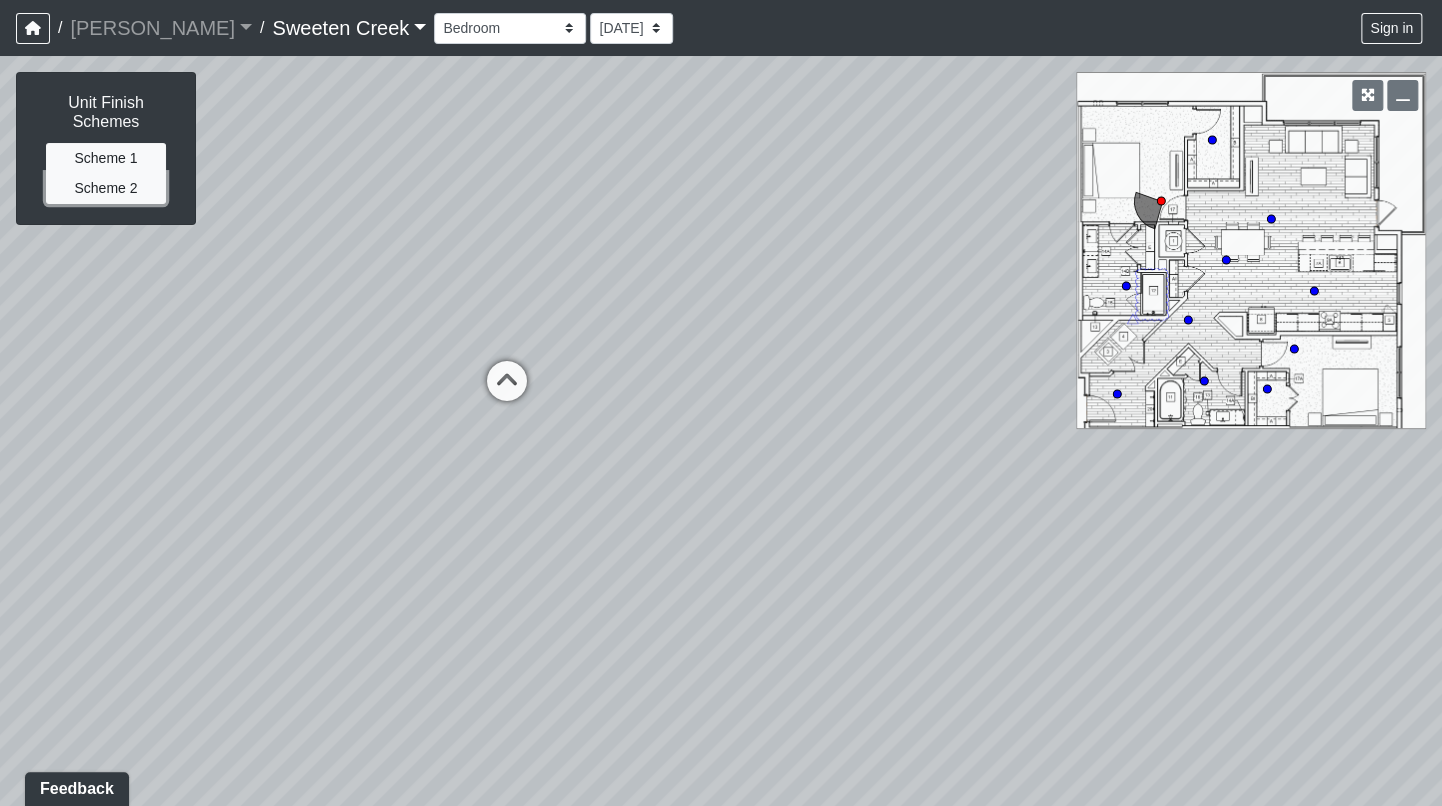 click on "Scheme 2" at bounding box center (106, 188) 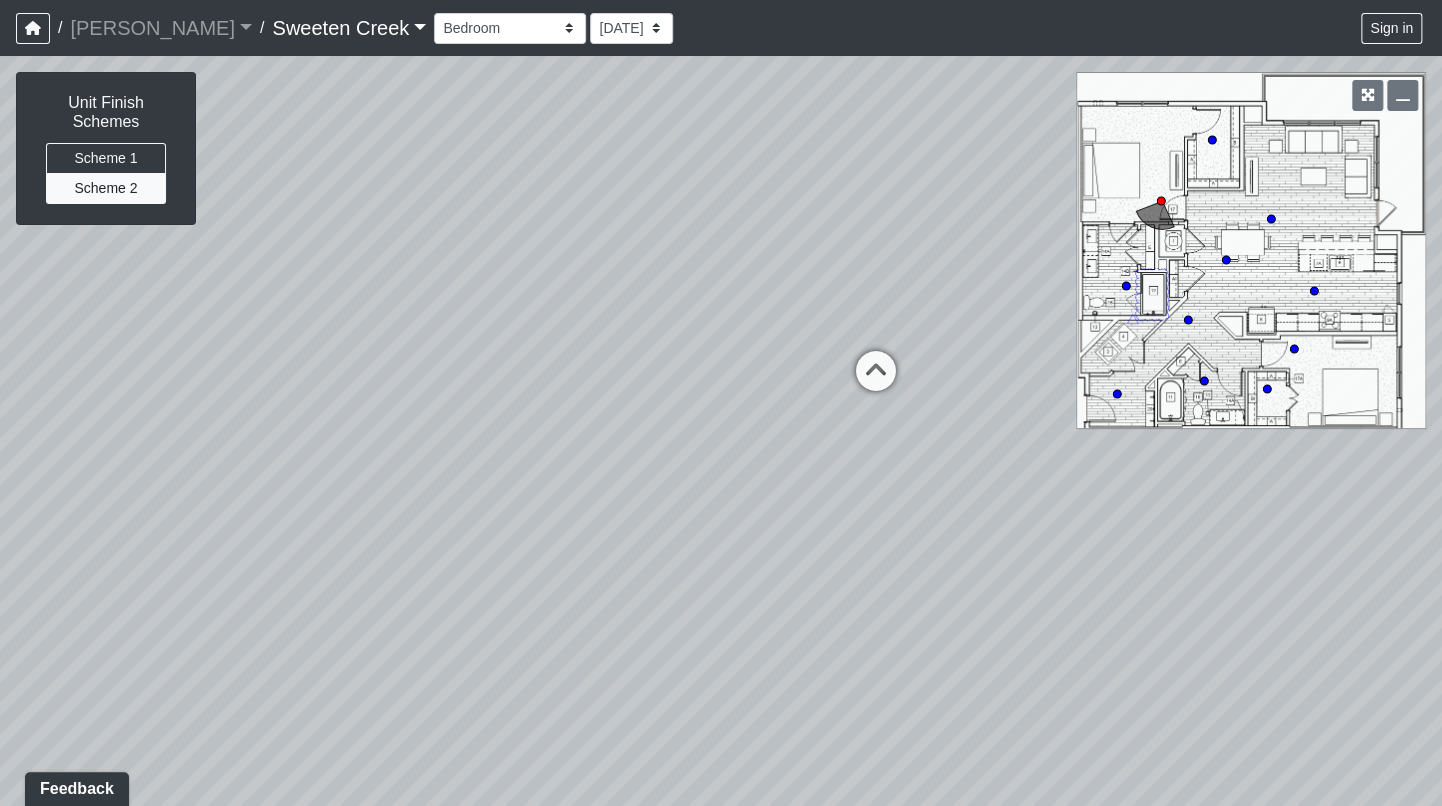 drag, startPoint x: 639, startPoint y: 453, endPoint x: 1167, endPoint y: 442, distance: 528.11456 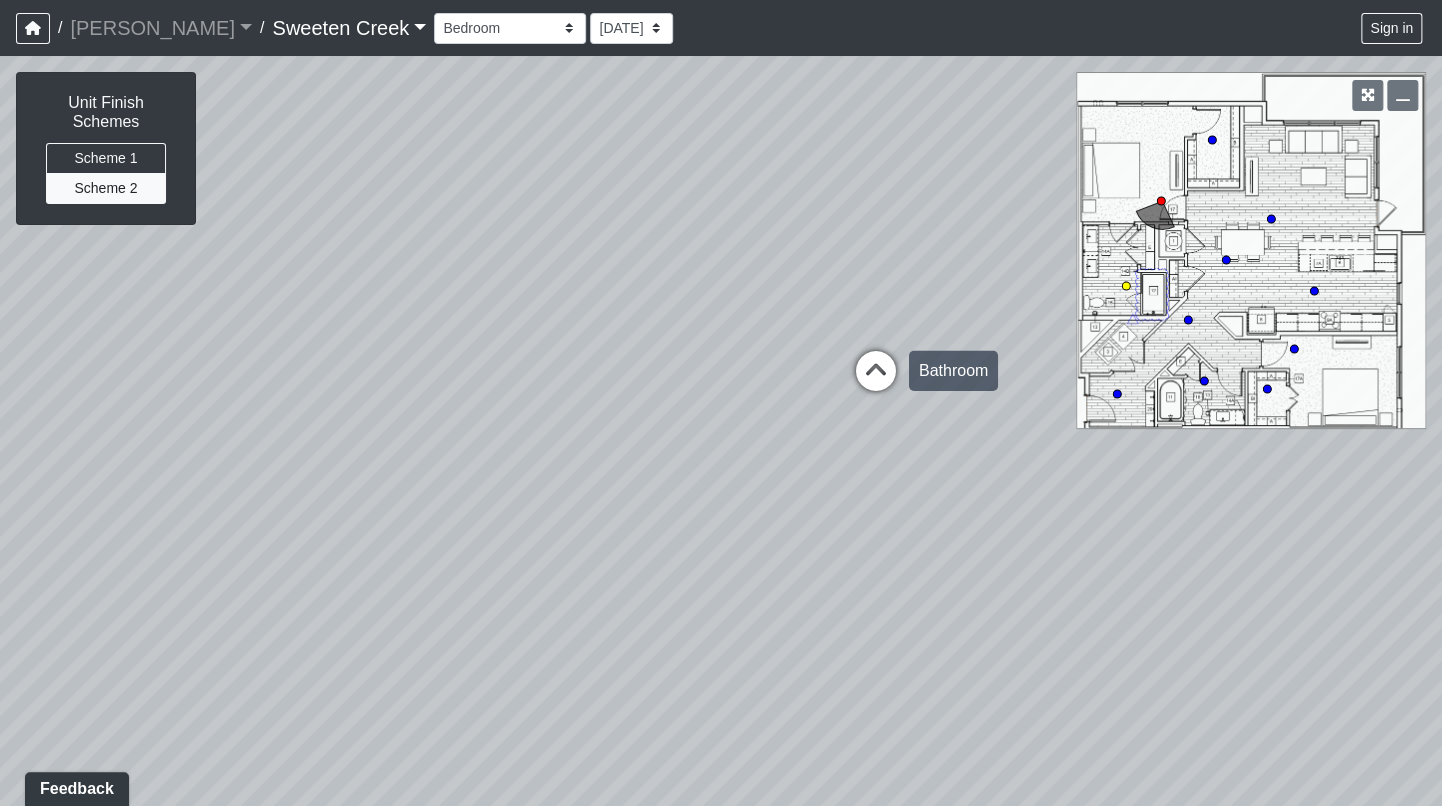 click at bounding box center (876, 381) 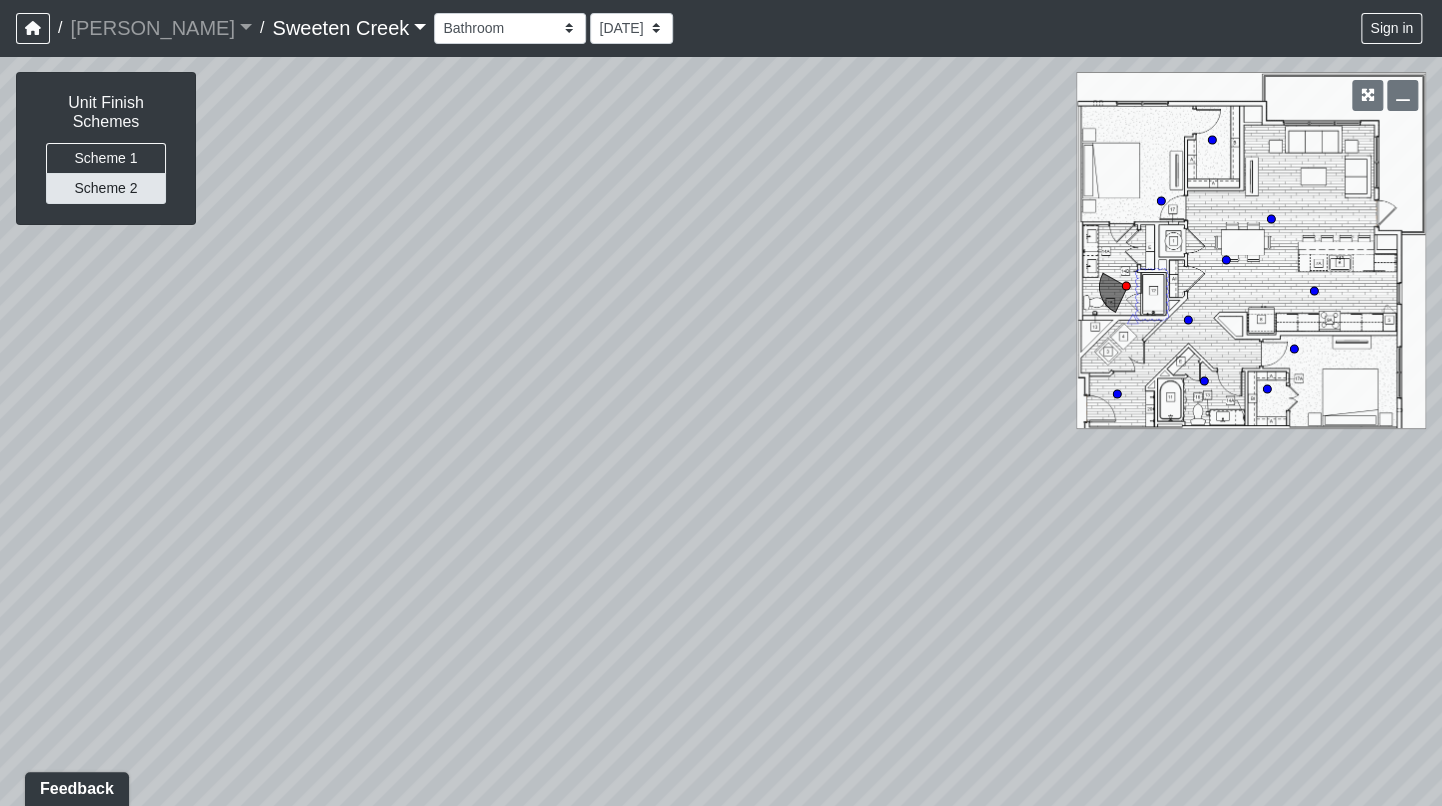 drag, startPoint x: 933, startPoint y: 383, endPoint x: 72, endPoint y: 197, distance: 880.8615 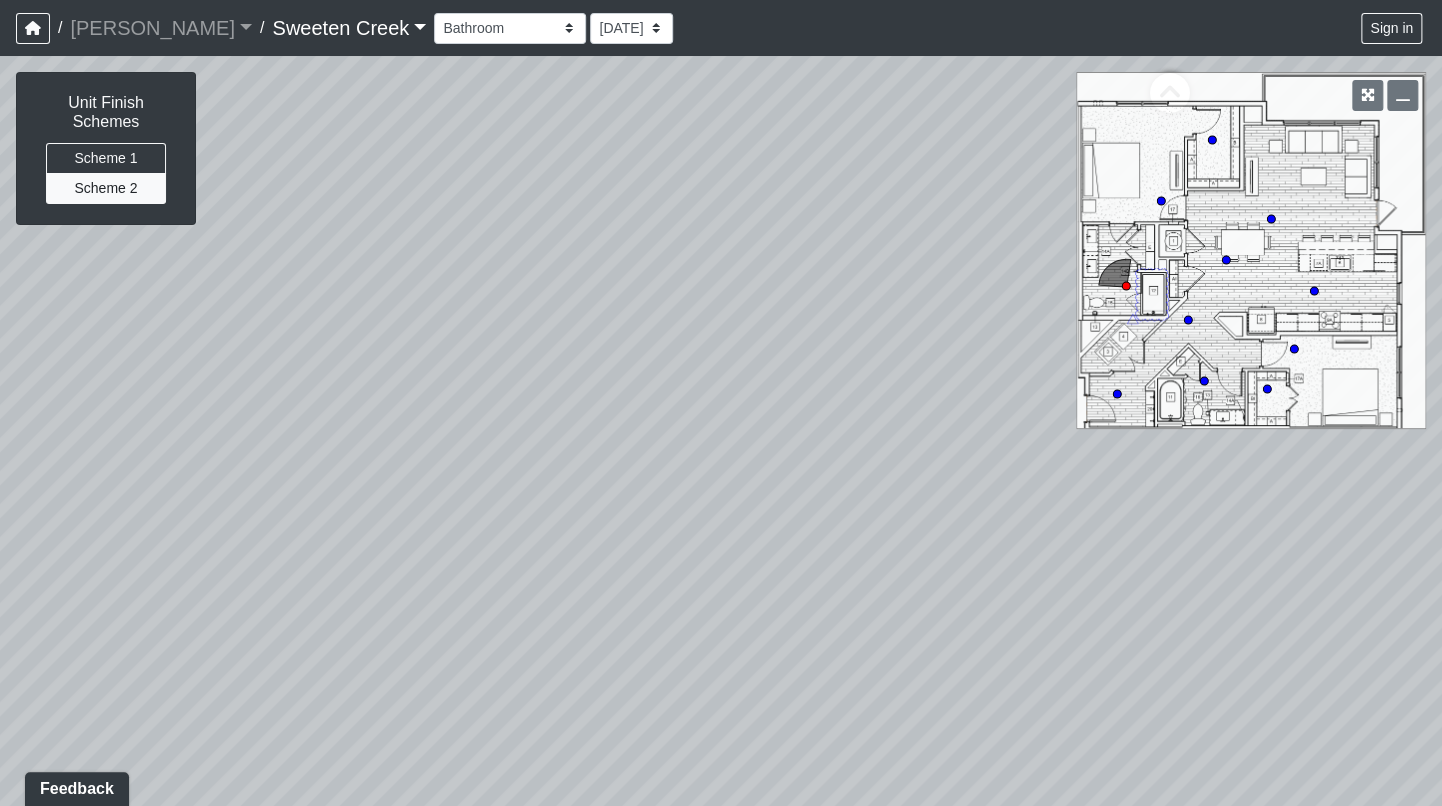 drag, startPoint x: 762, startPoint y: 272, endPoint x: 133, endPoint y: 240, distance: 629.8135 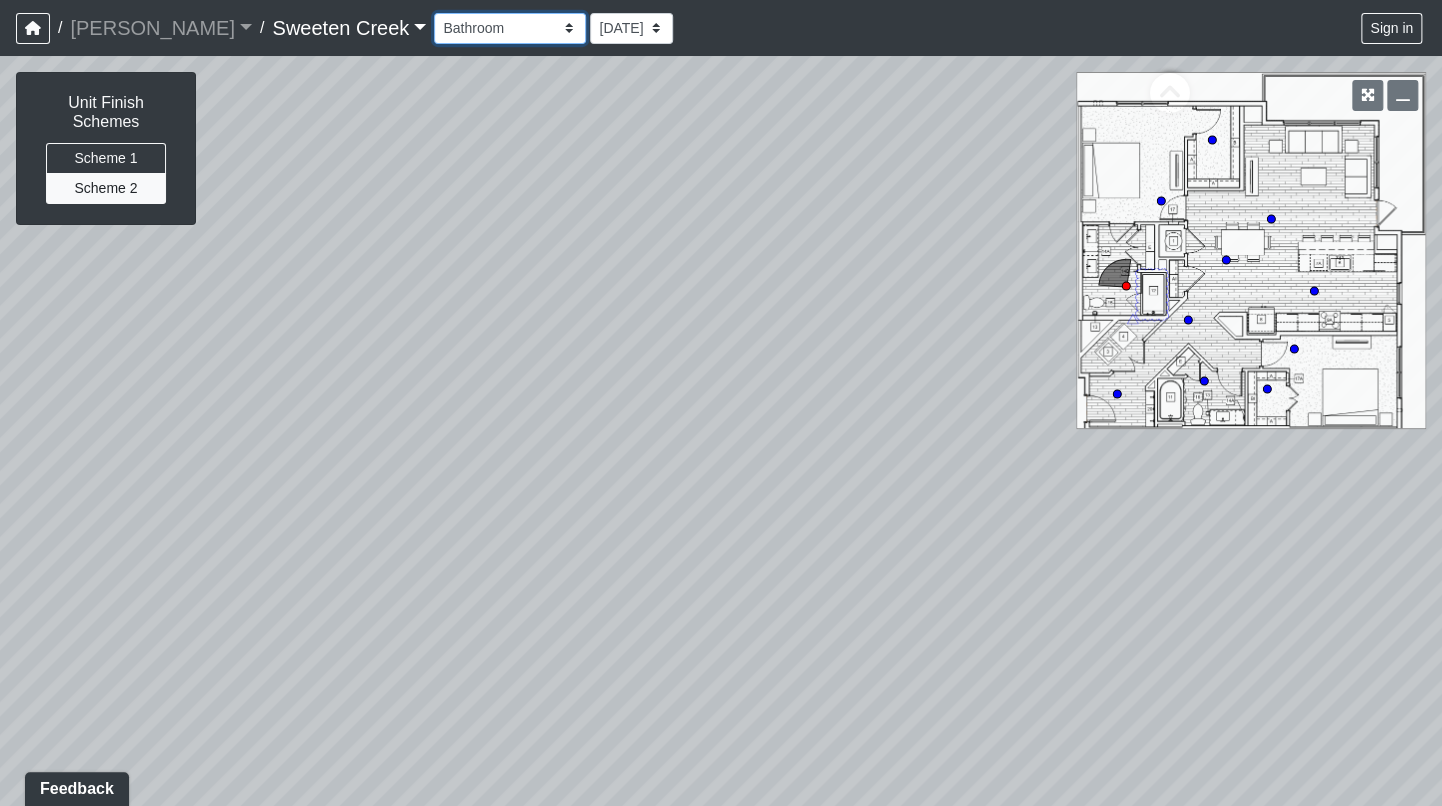 click on "Bistro Fitness - Hobby Booth Seating Counter Dining Dining 2 Elevators Elevators 2 Island Island 2 Island 3 Booth Seating Fireplace Pool Table Scrabble Seating Cardio Water Fountain Weights Wellness Counter Seating Entry Office Reception Counter Seating Elevator Lobby Mailboxes 1 Mailboxes 2 Mailboxes 3 Package Daybeds Daybeds 2 Daybeds 3 Entry Entry 2 Firepit Firepit 2 Grill 1 Grill 2 Grill 3 Loungers Loungers 2 Loungers 3 Pool Pool 2 Pool 3 Pool 4 Pool 5 Putt Putt Seating Spa TV Seating Bathroom Bedroom Den Entry Kitchen Living Room WIC Bathroom Bathroom 2 Bedroom Bedroom 2 Dining Room Entry Hallway Kitchen Living Room WIC WIC 2" at bounding box center [510, 28] 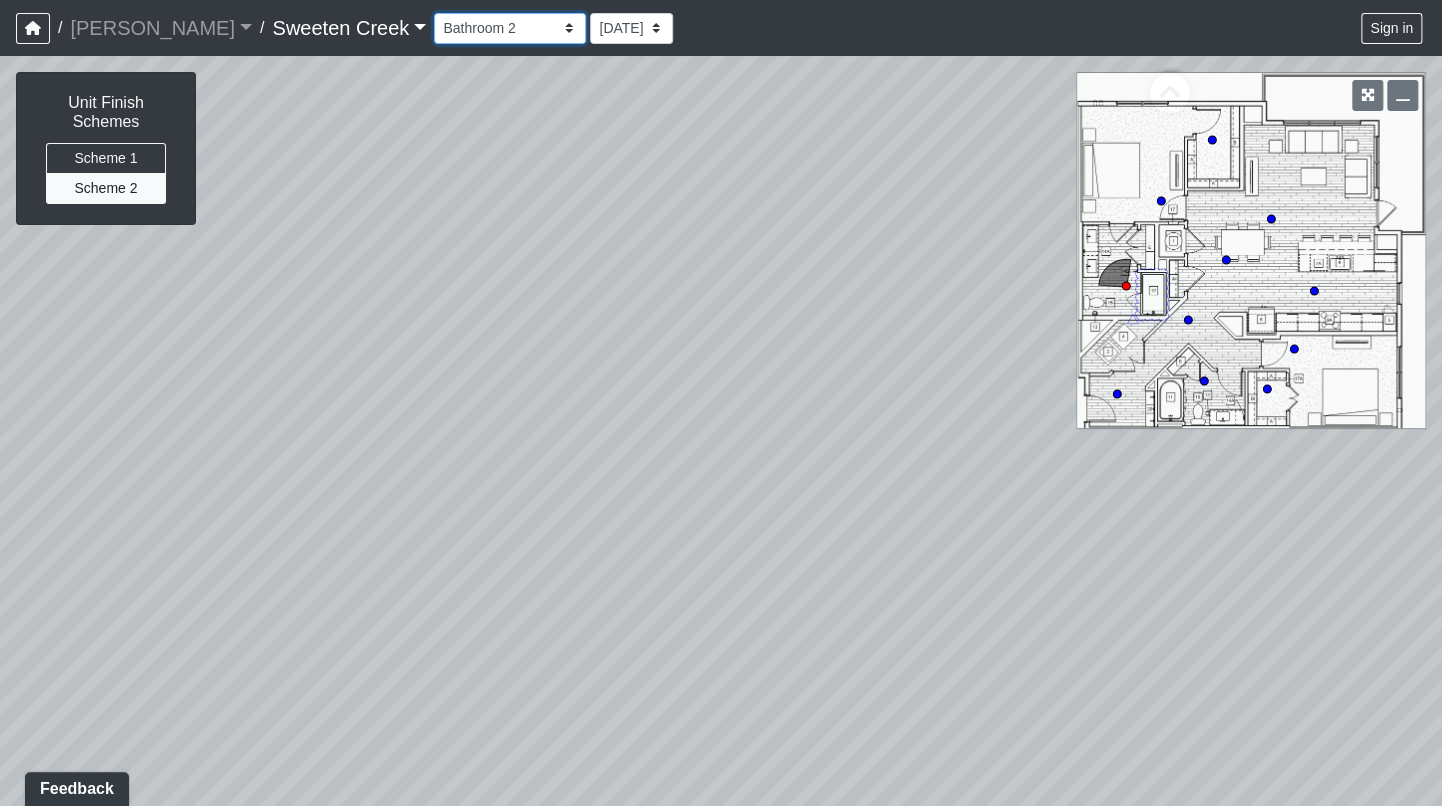 click on "Bistro Fitness - Hobby Booth Seating Counter Dining Dining 2 Elevators Elevators 2 Island Island 2 Island 3 Booth Seating Fireplace Pool Table Scrabble Seating Cardio Water Fountain Weights Wellness Counter Seating Entry Office Reception Counter Seating Elevator Lobby Mailboxes 1 Mailboxes 2 Mailboxes 3 Package Daybeds Daybeds 2 Daybeds 3 Entry Entry 2 Firepit Firepit 2 Grill 1 Grill 2 Grill 3 Loungers Loungers 2 Loungers 3 Pool Pool 2 Pool 3 Pool 4 Pool 5 Putt Putt Seating Spa TV Seating Bathroom Bedroom Den Entry Kitchen Living Room WIC Bathroom Bathroom 2 Bedroom Bedroom 2 Dining Room Entry Hallway Kitchen Living Room WIC WIC 2" at bounding box center (510, 28) 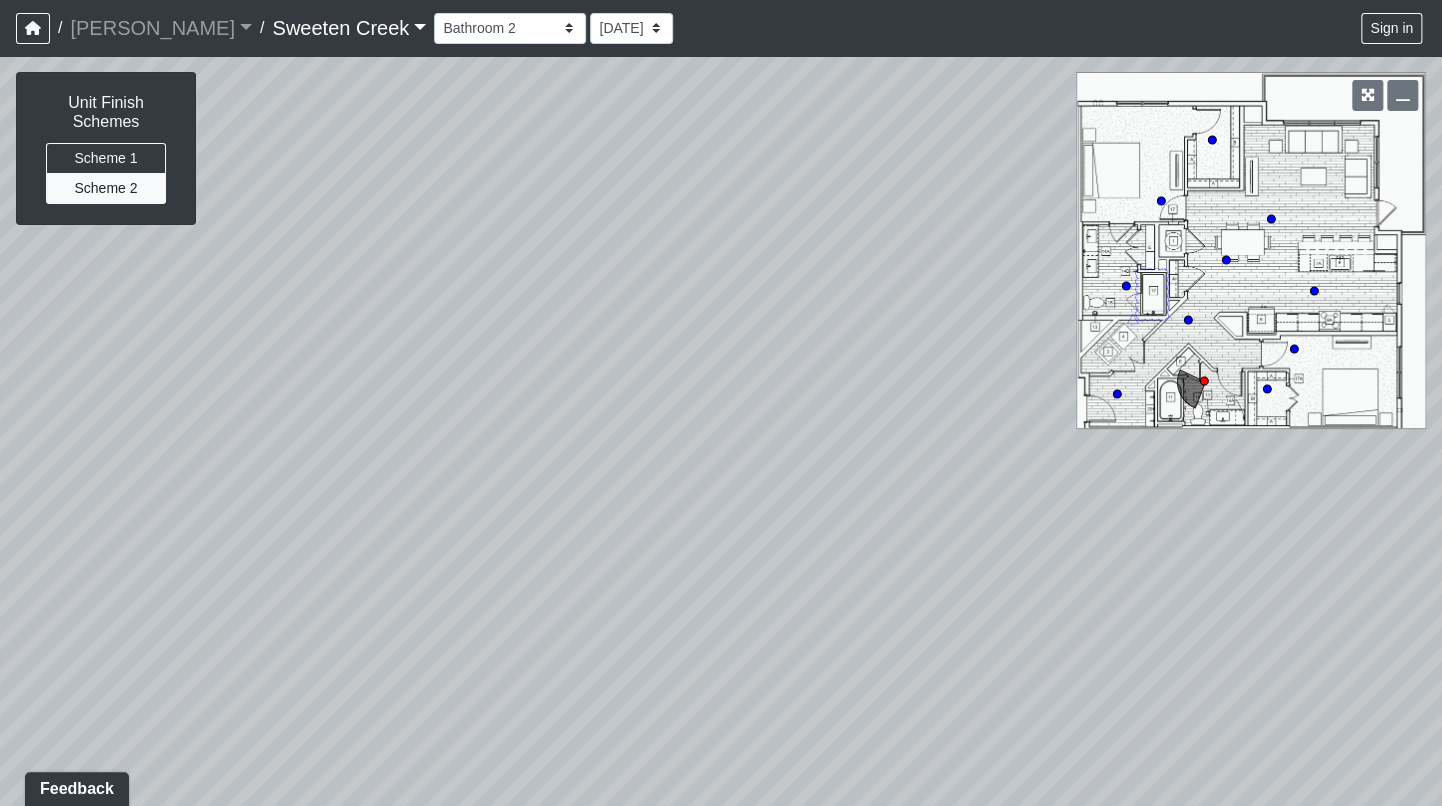 drag, startPoint x: 949, startPoint y: 443, endPoint x: 584, endPoint y: 351, distance: 376.416 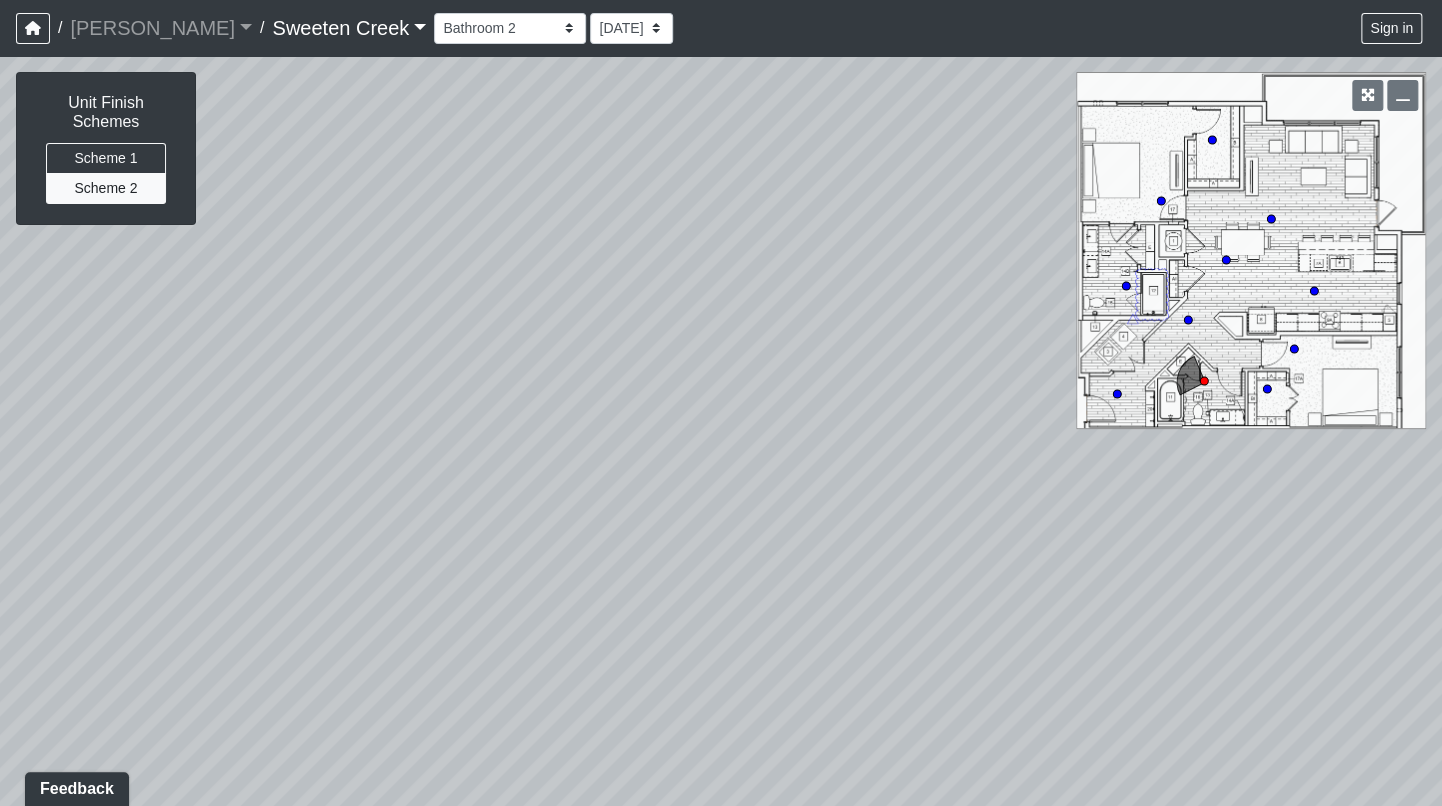 drag, startPoint x: 881, startPoint y: 325, endPoint x: 315, endPoint y: 330, distance: 566.0221 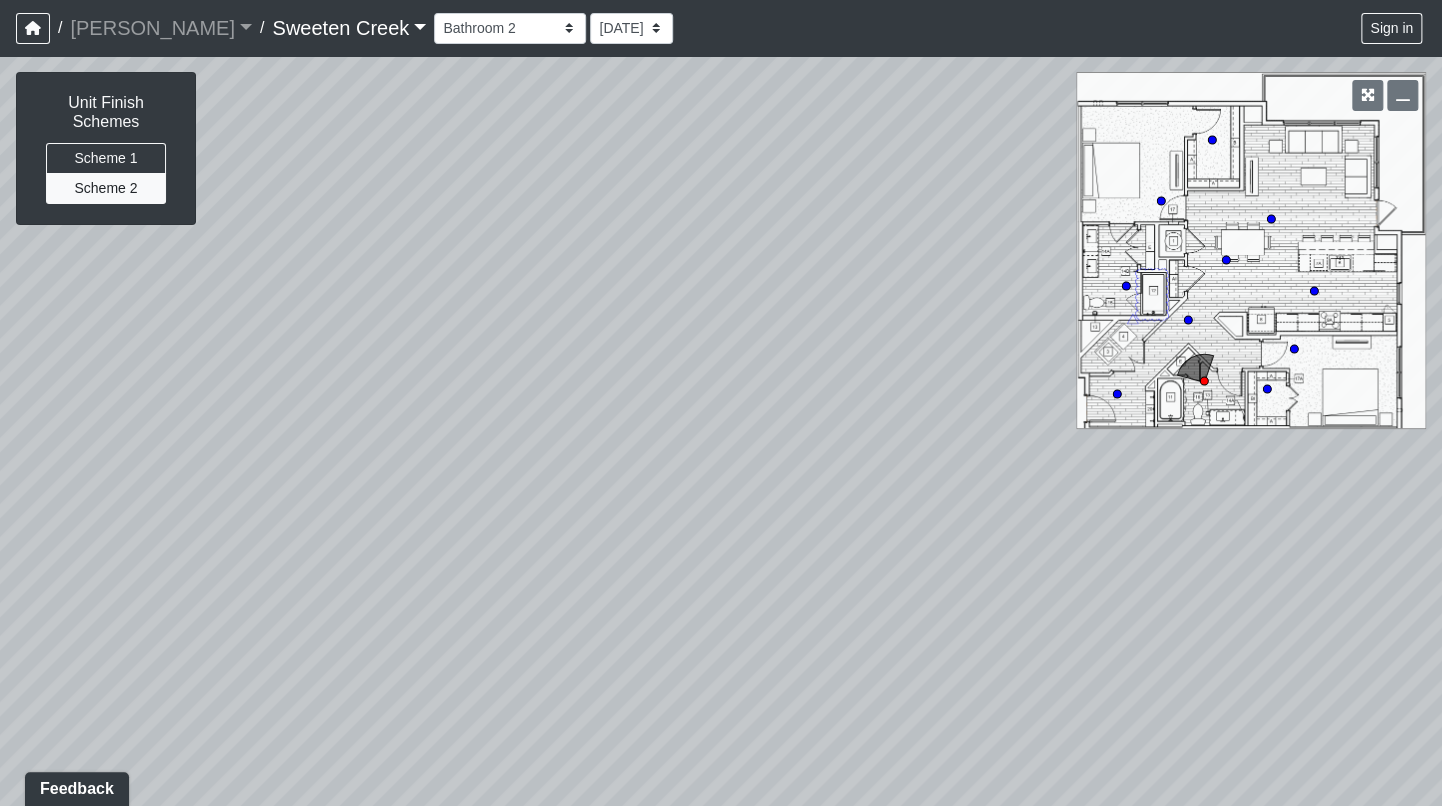drag, startPoint x: 982, startPoint y: 350, endPoint x: 472, endPoint y: 298, distance: 512.6441 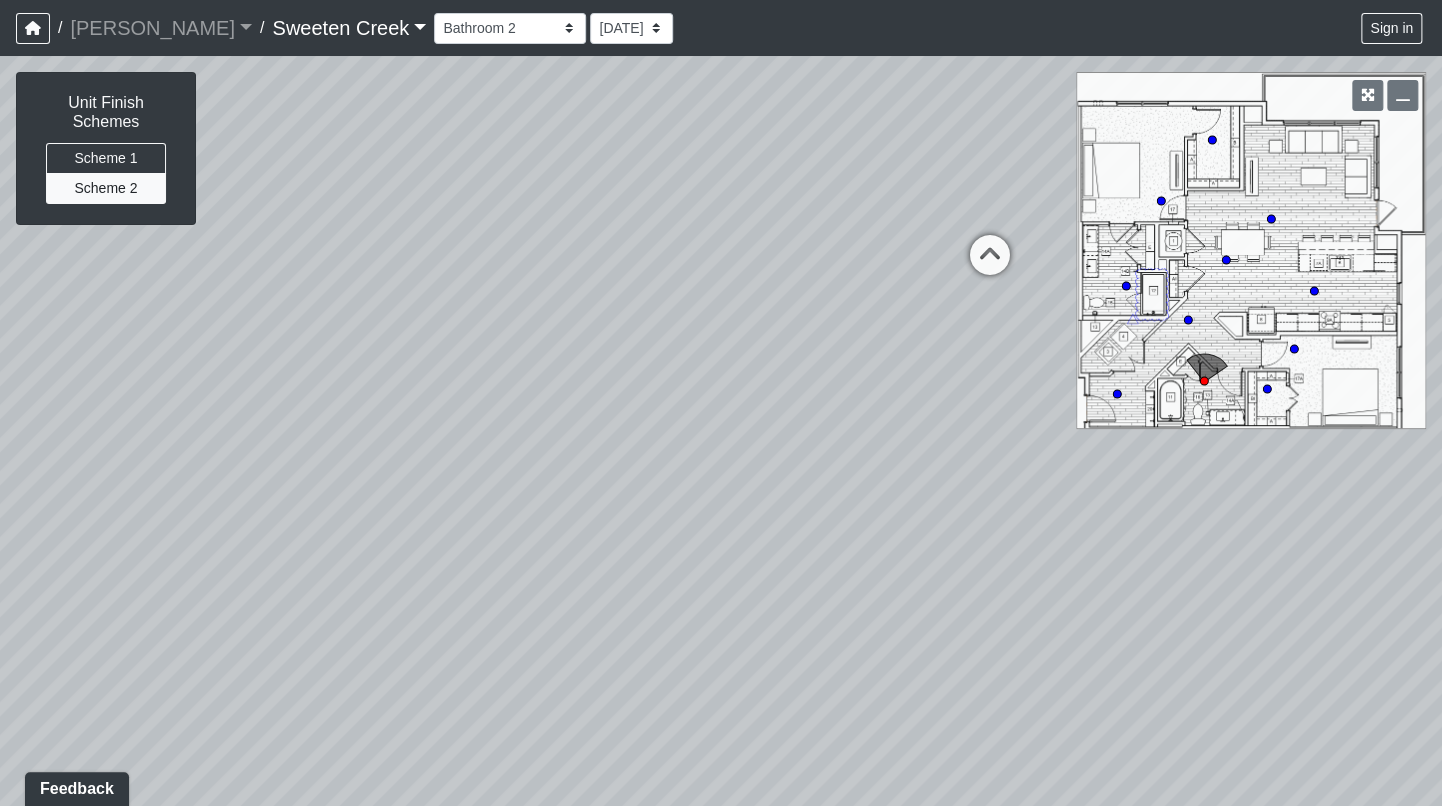 drag, startPoint x: 997, startPoint y: 472, endPoint x: 479, endPoint y: 371, distance: 527.7547 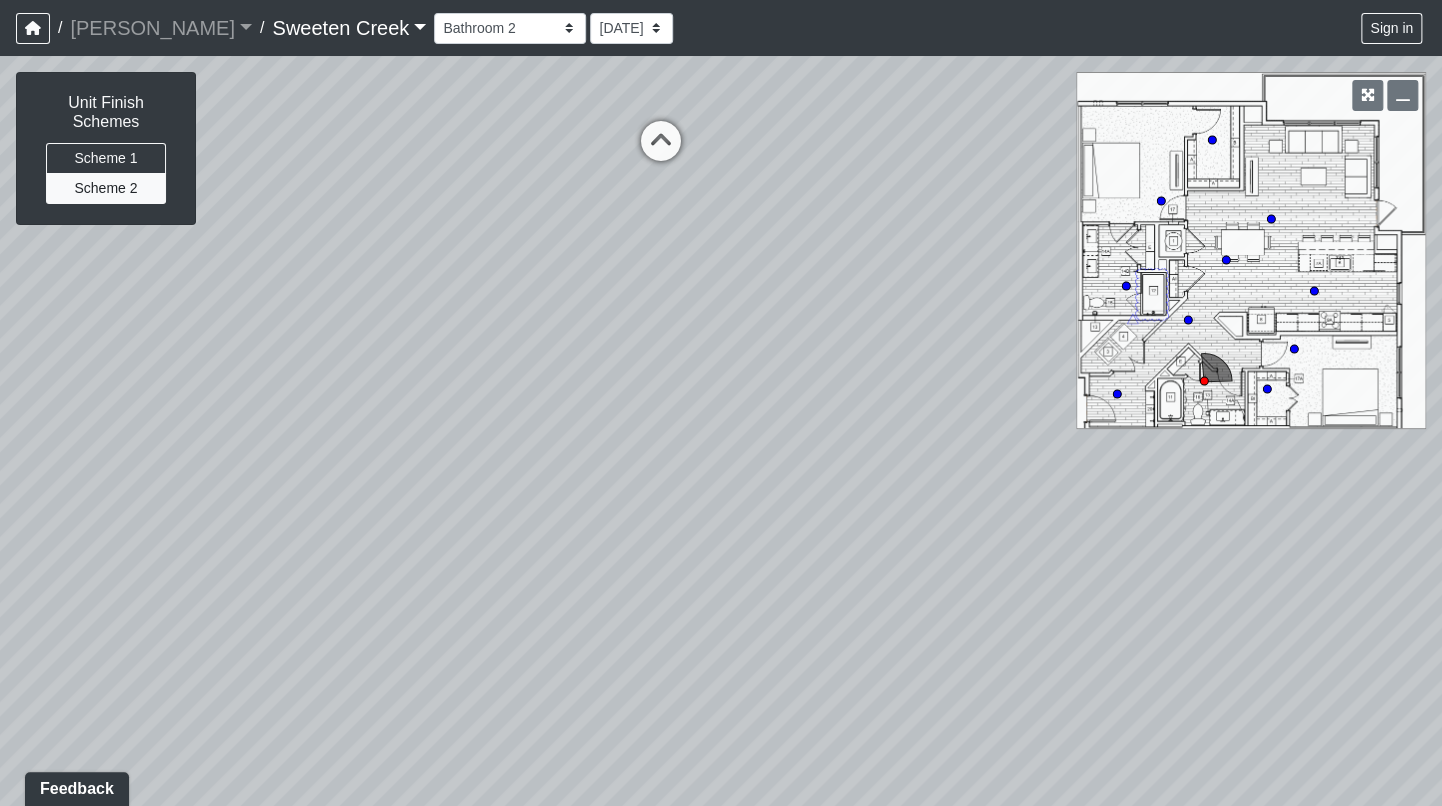 drag, startPoint x: 870, startPoint y: 426, endPoint x: 418, endPoint y: 304, distance: 468.17517 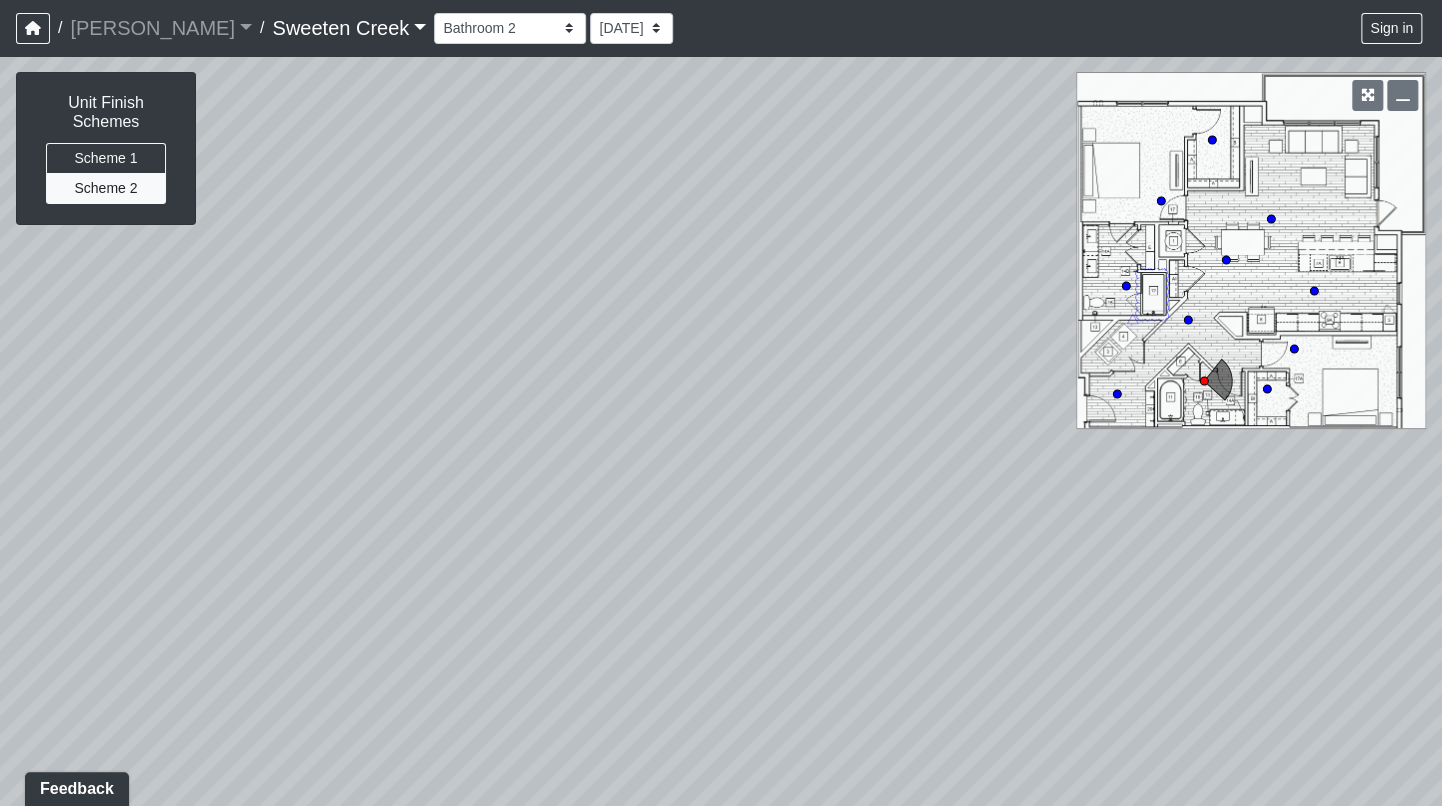 drag, startPoint x: 1068, startPoint y: 483, endPoint x: 552, endPoint y: 326, distance: 539.3561 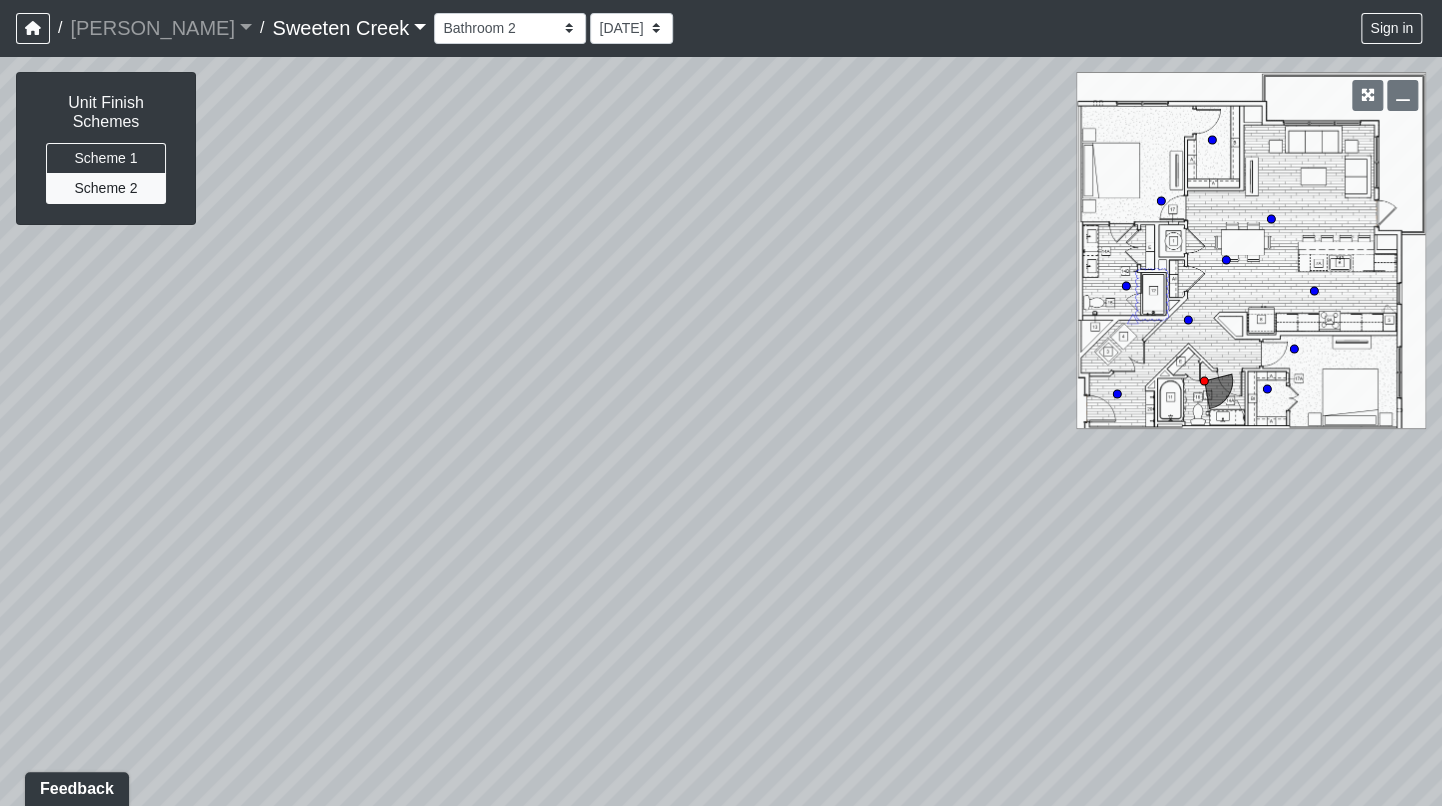 drag, startPoint x: 1015, startPoint y: 370, endPoint x: 536, endPoint y: 476, distance: 490.5884 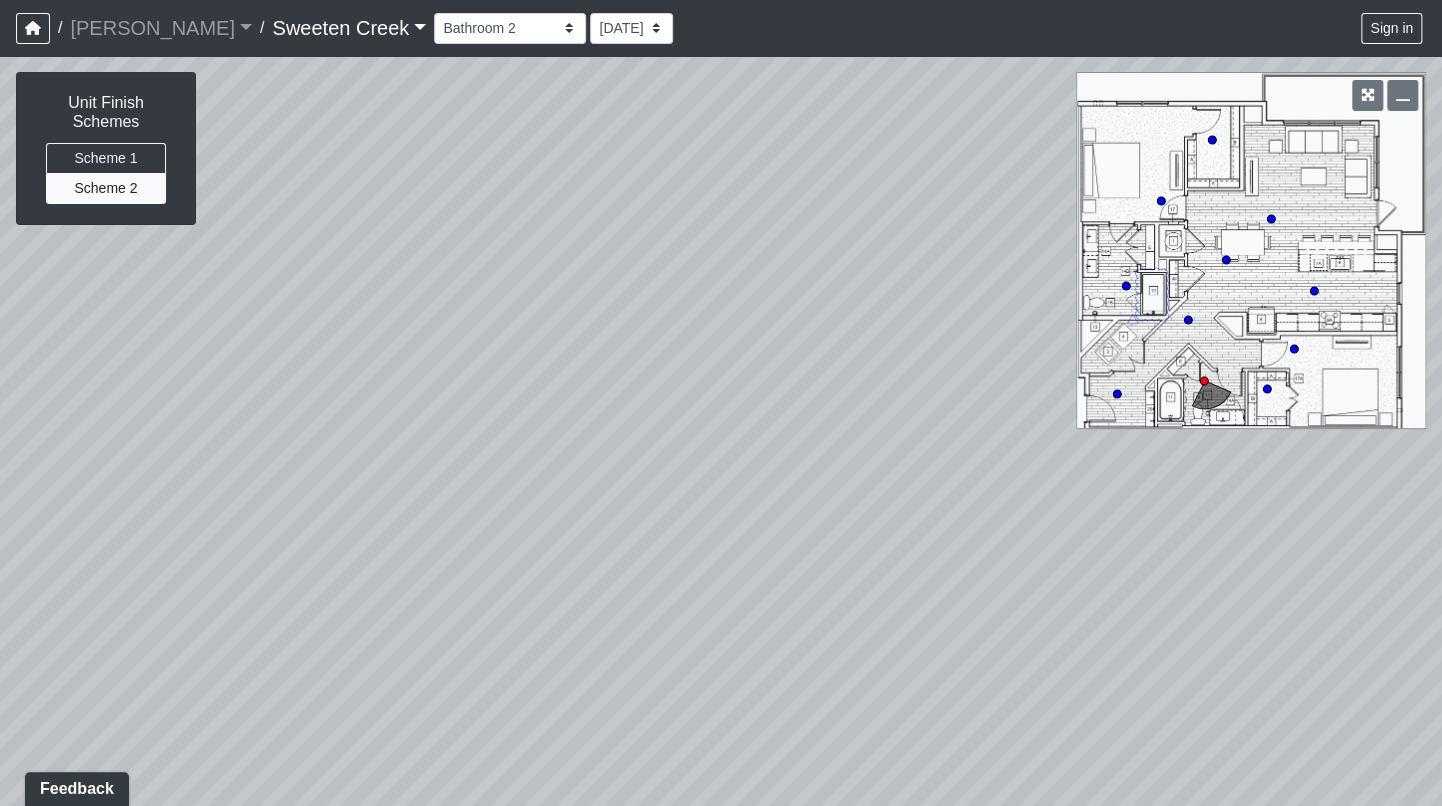 drag, startPoint x: 932, startPoint y: 476, endPoint x: 430, endPoint y: 289, distance: 535.6986 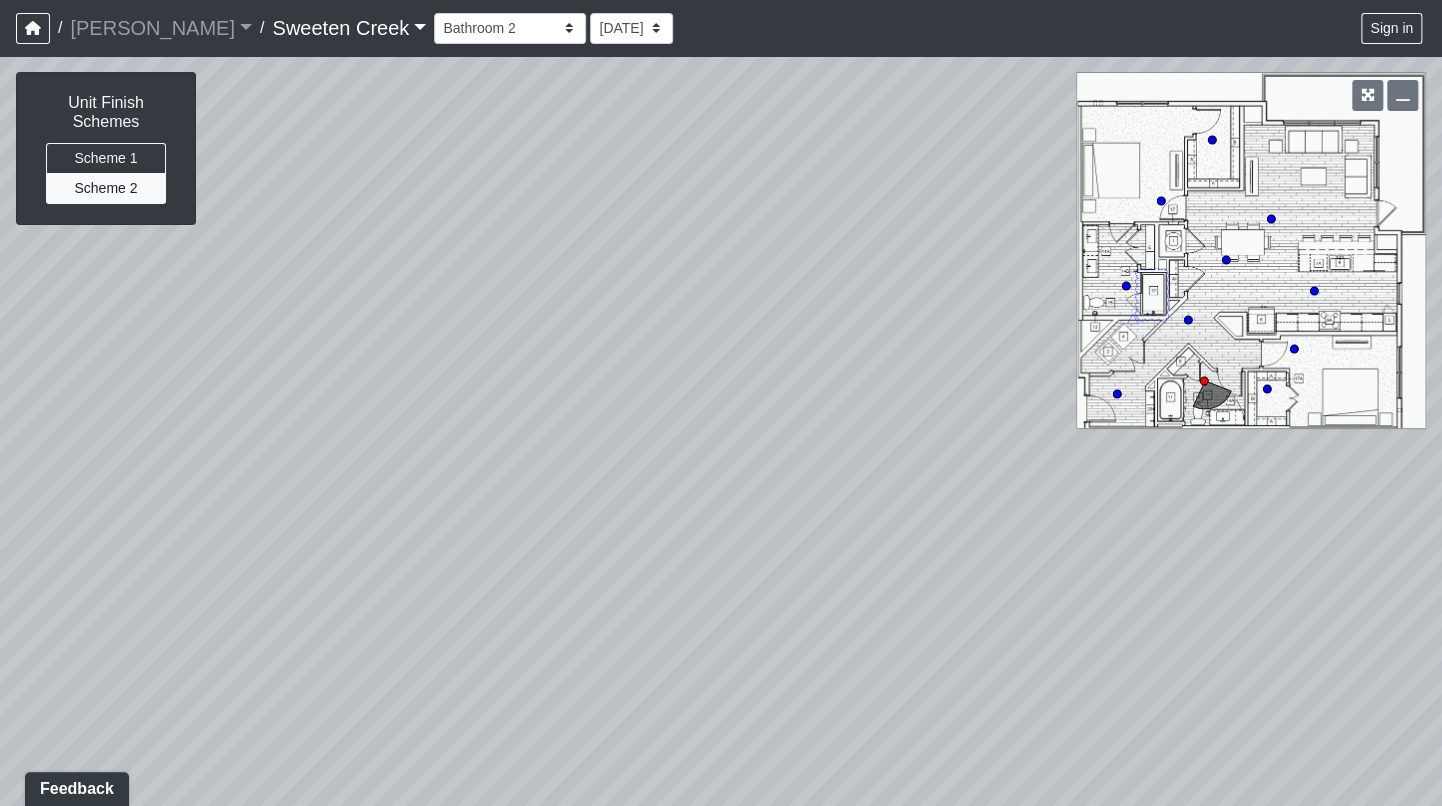 drag, startPoint x: 510, startPoint y: 293, endPoint x: 517, endPoint y: 307, distance: 15.652476 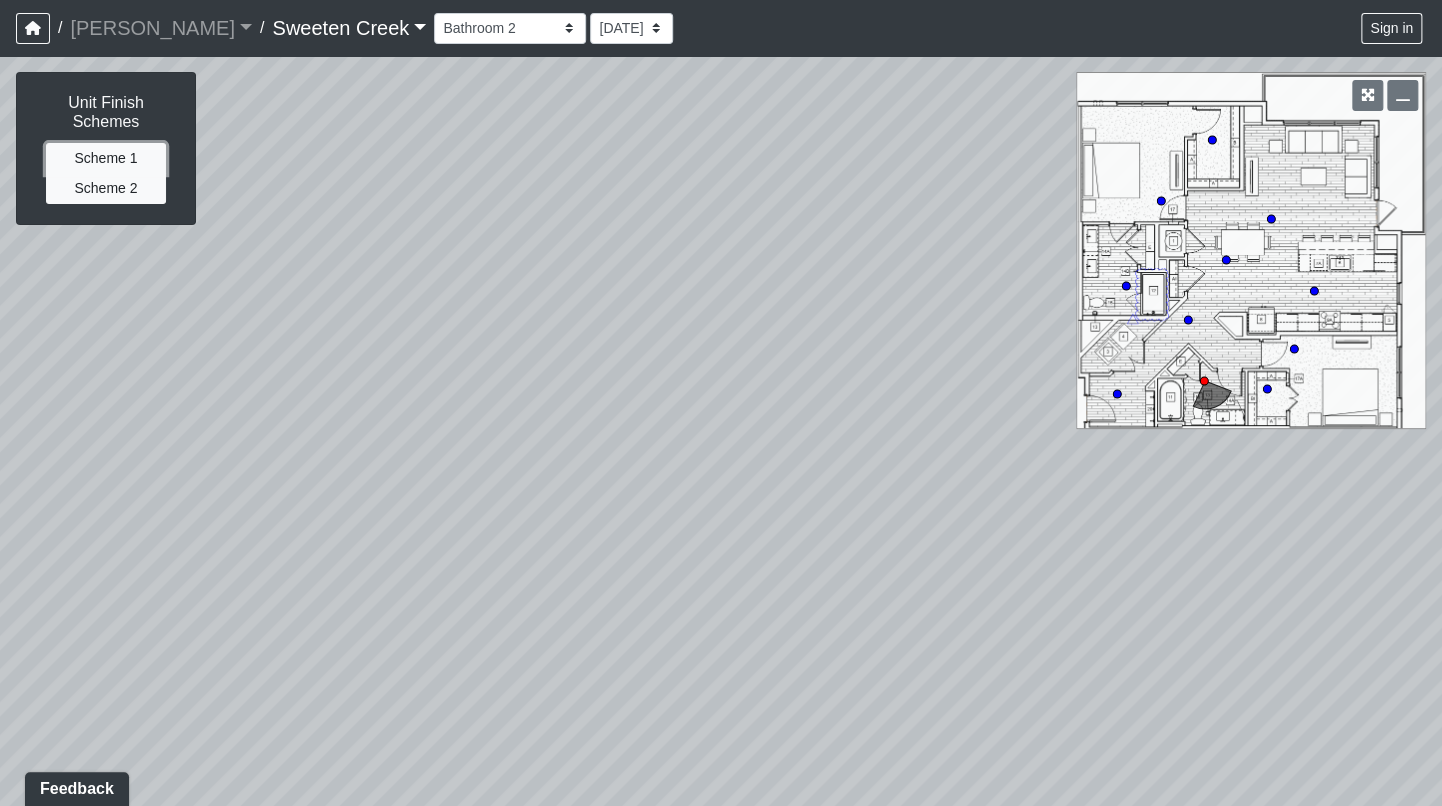 click on "Scheme 1" at bounding box center [106, 158] 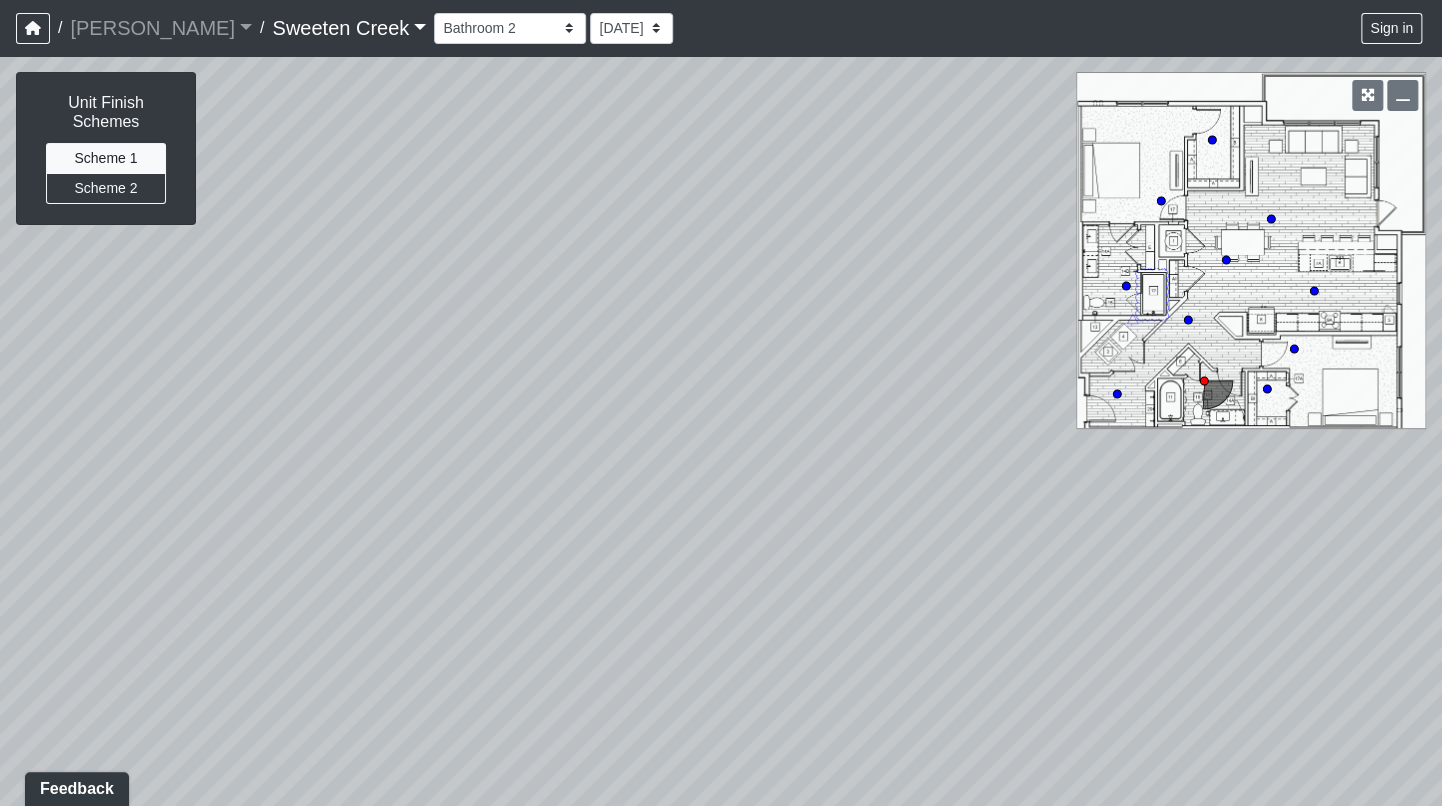 drag, startPoint x: 535, startPoint y: 364, endPoint x: 697, endPoint y: 398, distance: 165.52945 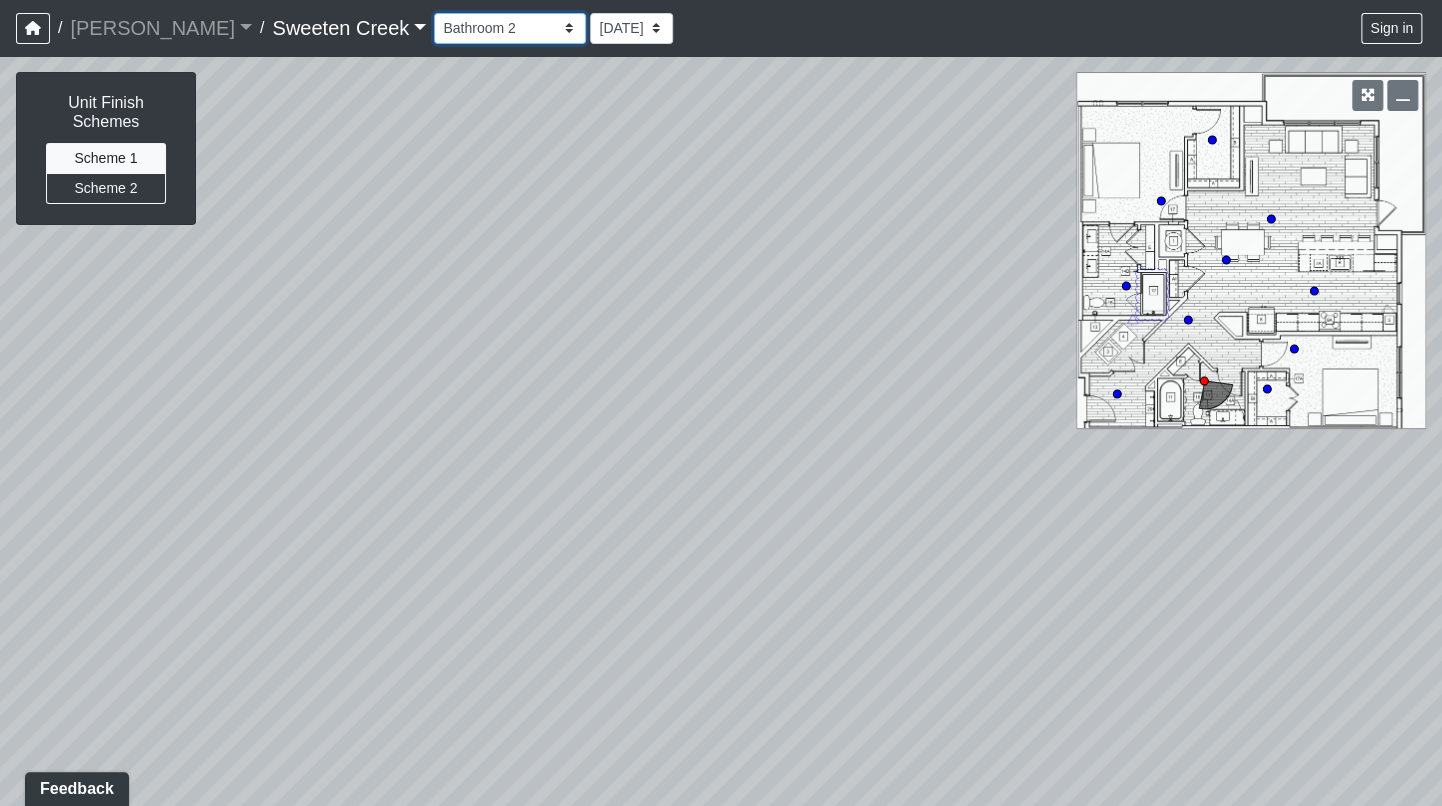 click on "Bistro Fitness - Hobby Booth Seating Counter Dining Dining 2 Elevators Elevators 2 Island Island 2 Island 3 Booth Seating Fireplace Pool Table Scrabble Seating Cardio Water Fountain Weights Wellness Counter Seating Entry Office Reception Counter Seating Elevator Lobby Mailboxes 1 Mailboxes 2 Mailboxes 3 Package Daybeds Daybeds 2 Daybeds 3 Entry Entry 2 Firepit Firepit 2 Grill 1 Grill 2 Grill 3 Loungers Loungers 2 Loungers 3 Pool Pool 2 Pool 3 Pool 4 Pool 5 Putt Putt Seating Spa TV Seating Bathroom Bedroom Den Entry Kitchen Living Room WIC Bathroom Bathroom 2 Bedroom Bedroom 2 Dining Room Entry Hallway Kitchen Living Room WIC WIC 2" at bounding box center (510, 28) 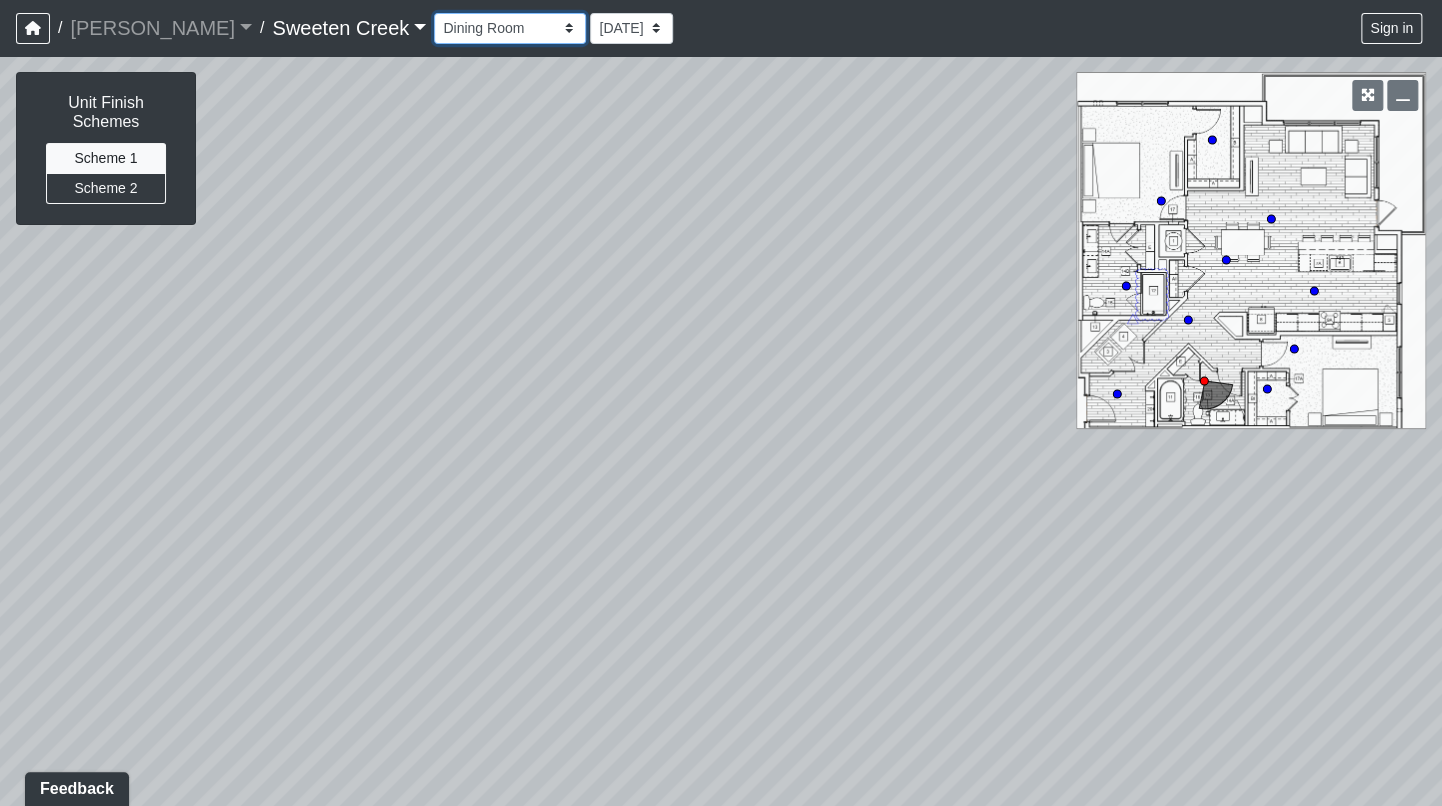 click on "Bistro Fitness - Hobby Booth Seating Counter Dining Dining 2 Elevators Elevators 2 Island Island 2 Island 3 Booth Seating Fireplace Pool Table Scrabble Seating Cardio Water Fountain Weights Wellness Counter Seating Entry Office Reception Counter Seating Elevator Lobby Mailboxes 1 Mailboxes 2 Mailboxes 3 Package Daybeds Daybeds 2 Daybeds 3 Entry Entry 2 Firepit Firepit 2 Grill 1 Grill 2 Grill 3 Loungers Loungers 2 Loungers 3 Pool Pool 2 Pool 3 Pool 4 Pool 5 Putt Putt Seating Spa TV Seating Bathroom Bedroom Den Entry Kitchen Living Room WIC Bathroom Bathroom 2 Bedroom Bedroom 2 Dining Room Entry Hallway Kitchen Living Room WIC WIC 2" at bounding box center [510, 28] 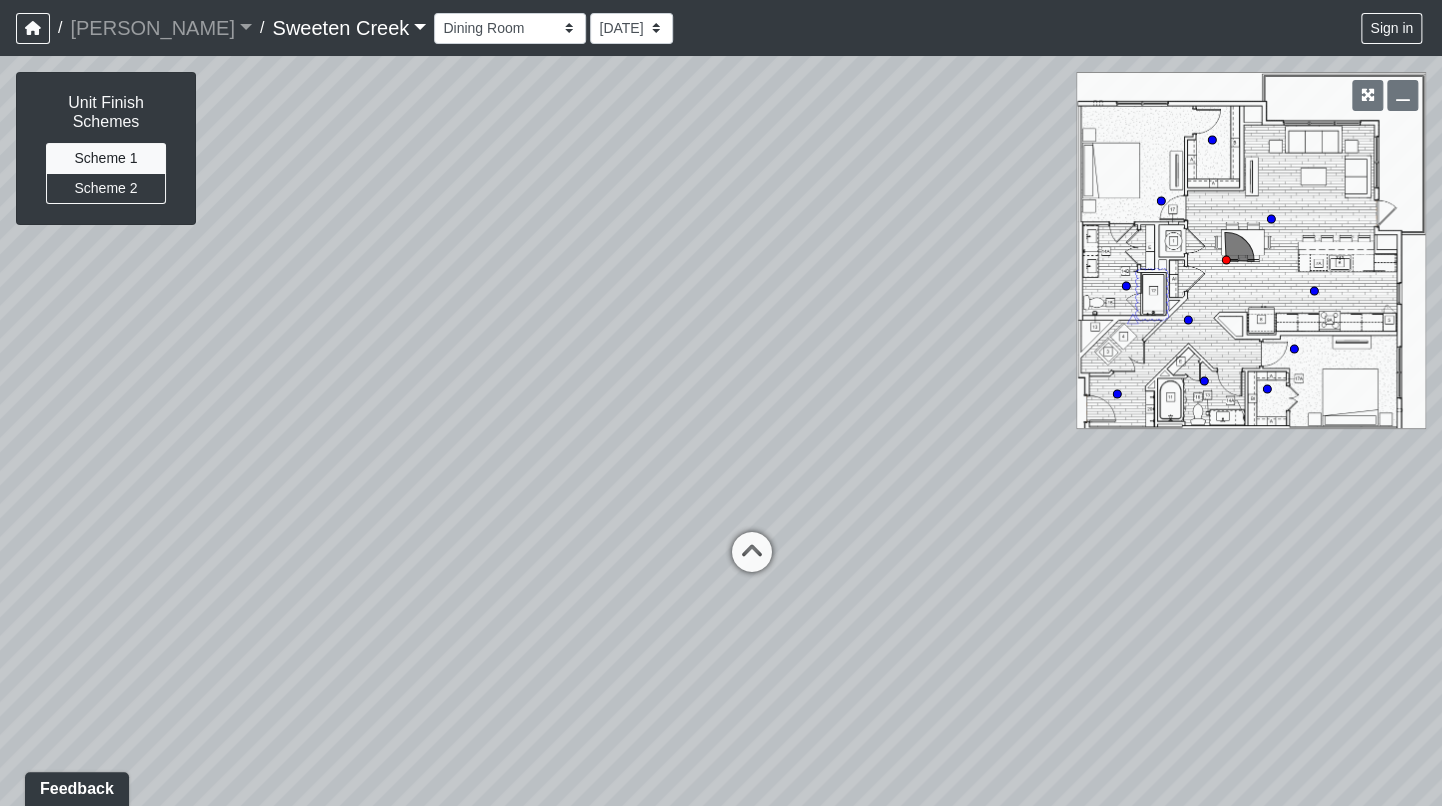 drag, startPoint x: 861, startPoint y: 295, endPoint x: 939, endPoint y: 90, distance: 219.33765 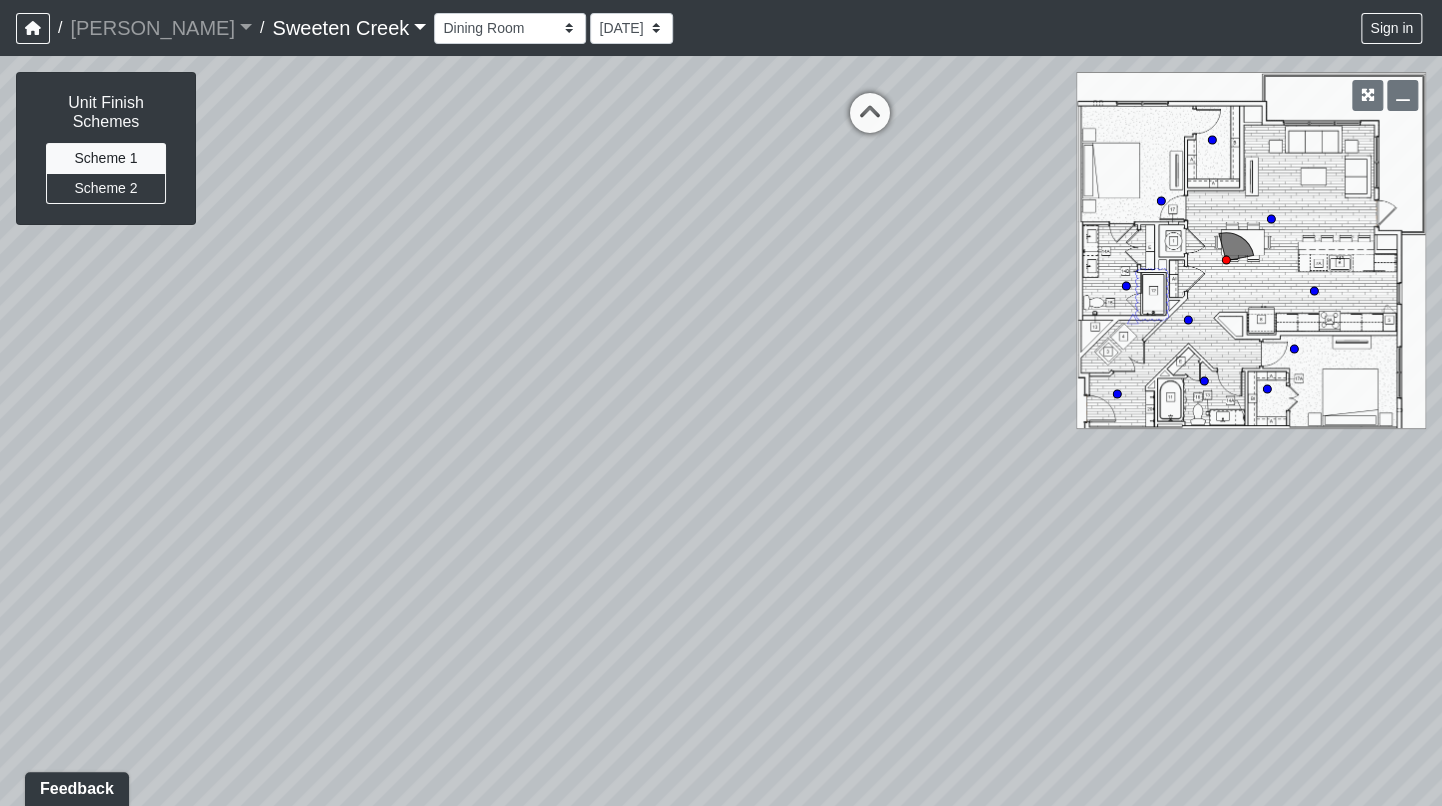 drag, startPoint x: 734, startPoint y: 634, endPoint x: 753, endPoint y: 354, distance: 280.6439 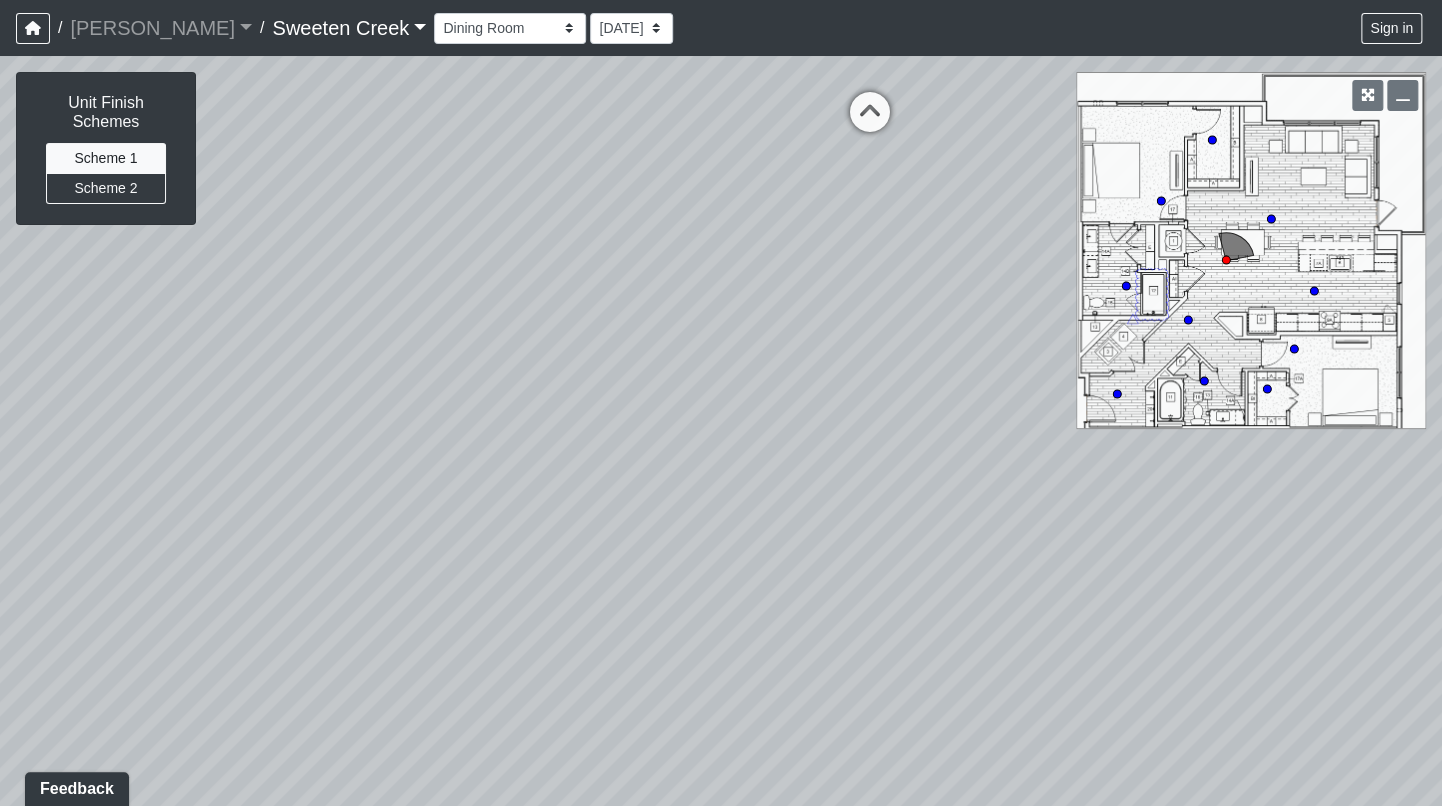 click on "Loading... Office Loading... Reception Loading... Mailroom - Elevator Lobby Loading... Leasing - Entry Loading... Mailboxes 1 Loading... Mailboxes 1 Loading... Elevator Lobby Loading... Mailboxes 3 Loading... Mailboxes 2 Loading... Mailboxes 1 Loading... Elevator Lobby Loading... Mailboxes 2 Loading... Weights Loading... Water Fountain Loading... [GEOGRAPHIC_DATA] - Fitness - Hobby Loading... Mailboxes 2 Loading... Cardio Loading... Wellness Loading... Fitness - Cardio Loading... Hobby - Counter Loading... Bistro Loading... Counter Loading... Dining 2 Loading... Elevators 2 Loading... [GEOGRAPHIC_DATA] - Bistro Loading... Clubroom - Seating Loading... Booth Seating Loading... Counter Loading... Island 3 Loading... Dining 2 Loading... Island Loading... [GEOGRAPHIC_DATA] - Bistro Loading... Elevators 2 Loading... Booth Seating Loading... Counter Loading... Clubroom - Fireplace Loading... Dining Loading... Dining 2 Loading... Bistro - Island 3 Loading... Fireplace Loading... Seating Loading... Fireplace Loading... WIC" at bounding box center (721, 431) 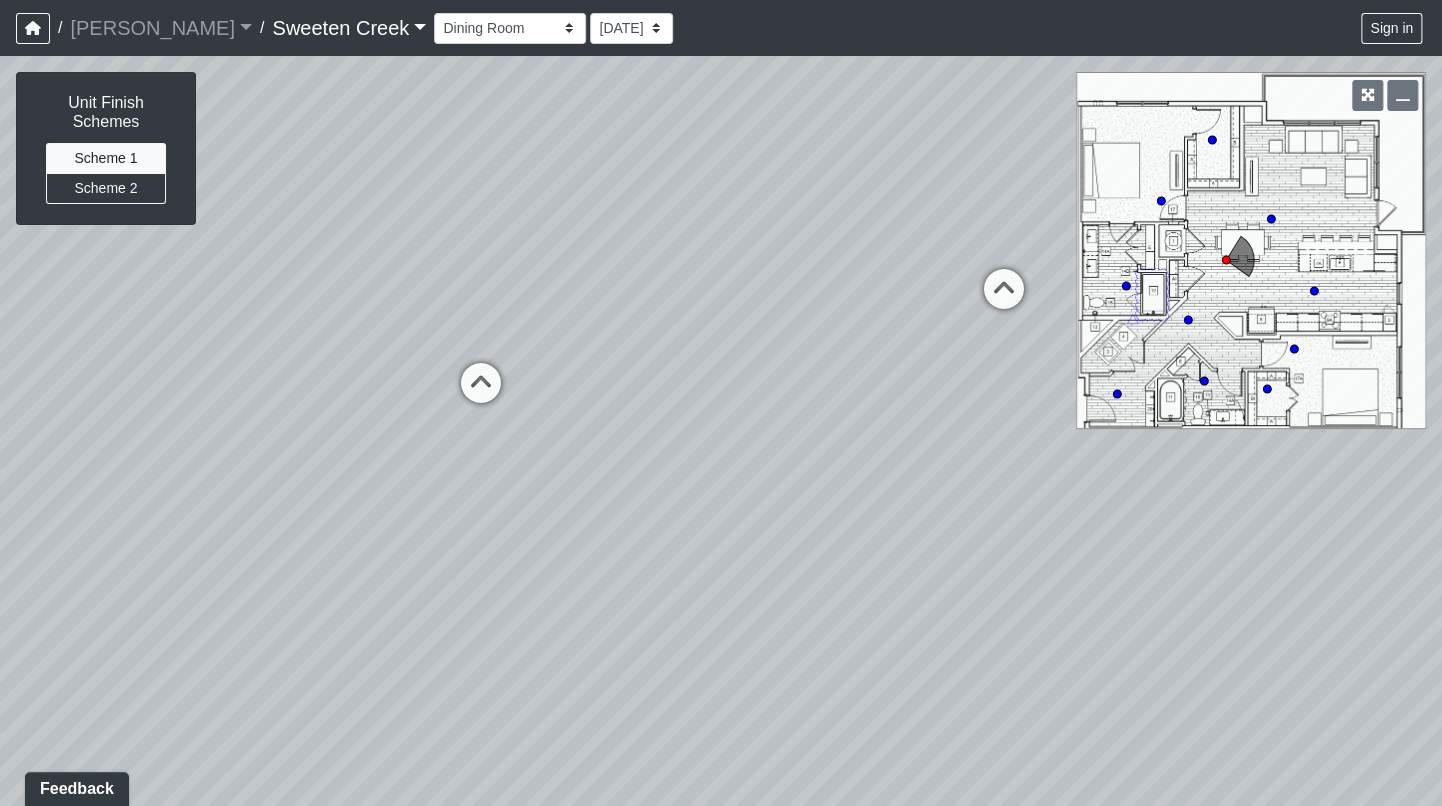 drag, startPoint x: 457, startPoint y: 338, endPoint x: 234, endPoint y: 618, distance: 357.9511 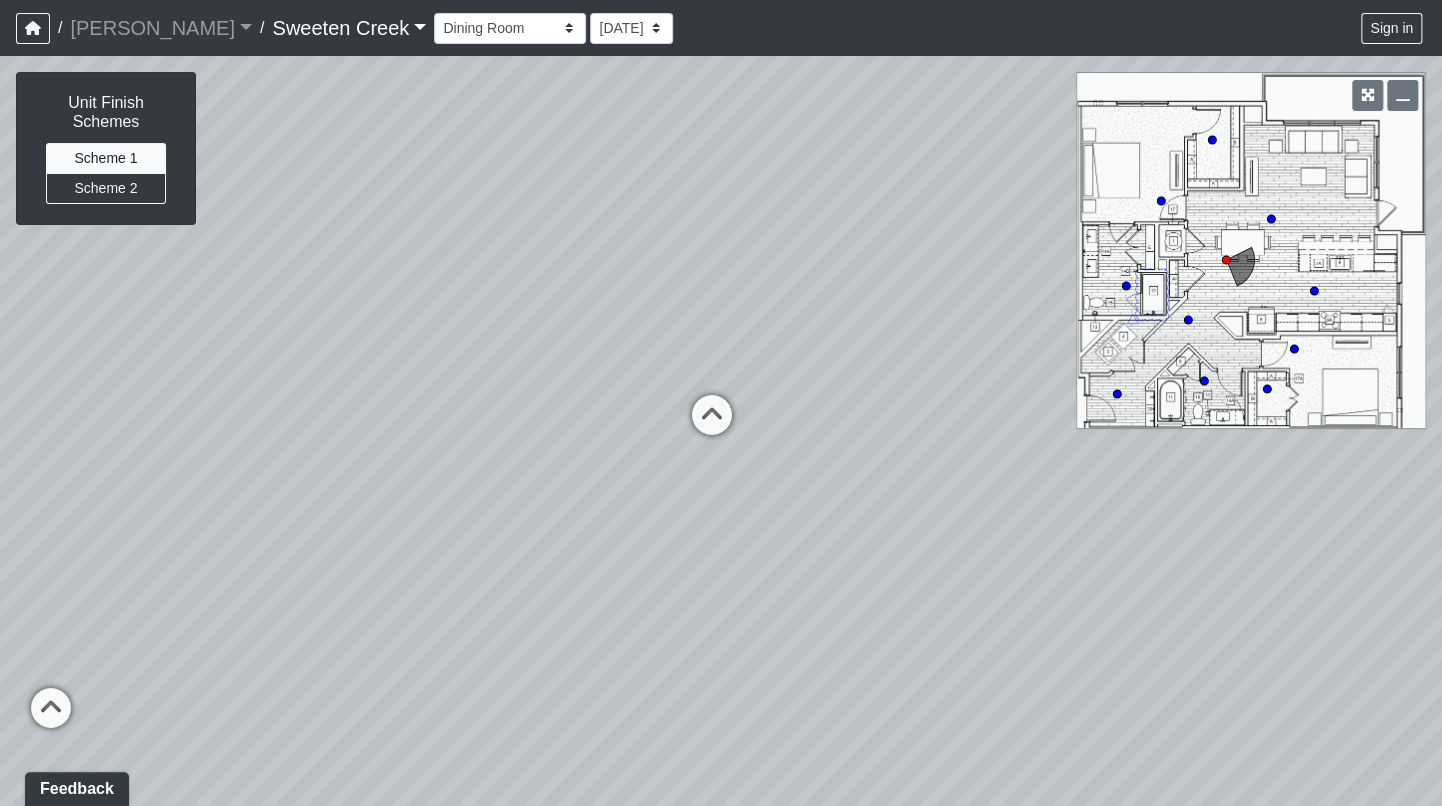 drag, startPoint x: 843, startPoint y: 355, endPoint x: 436, endPoint y: 417, distance: 411.69528 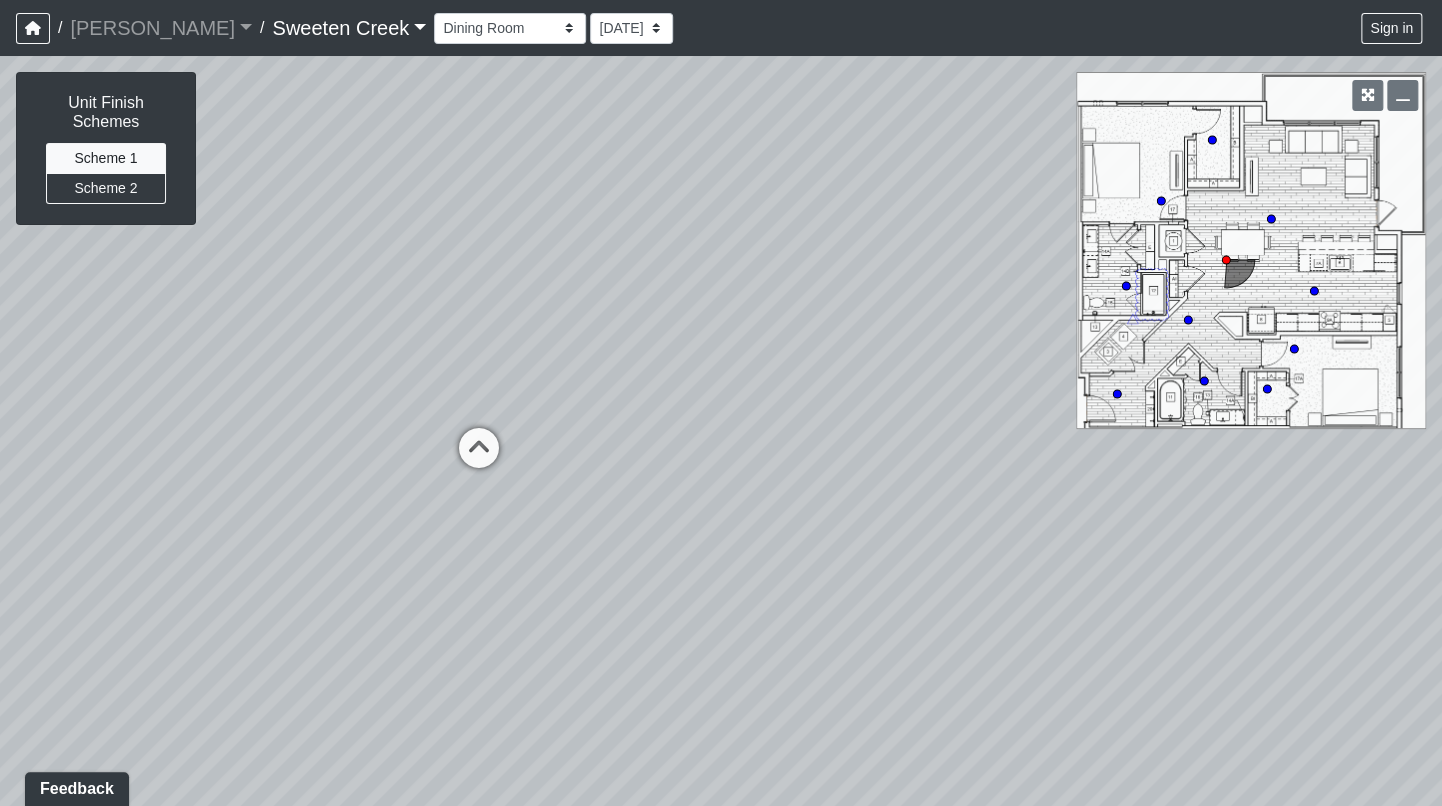 drag, startPoint x: 759, startPoint y: 530, endPoint x: 416, endPoint y: 537, distance: 343.0714 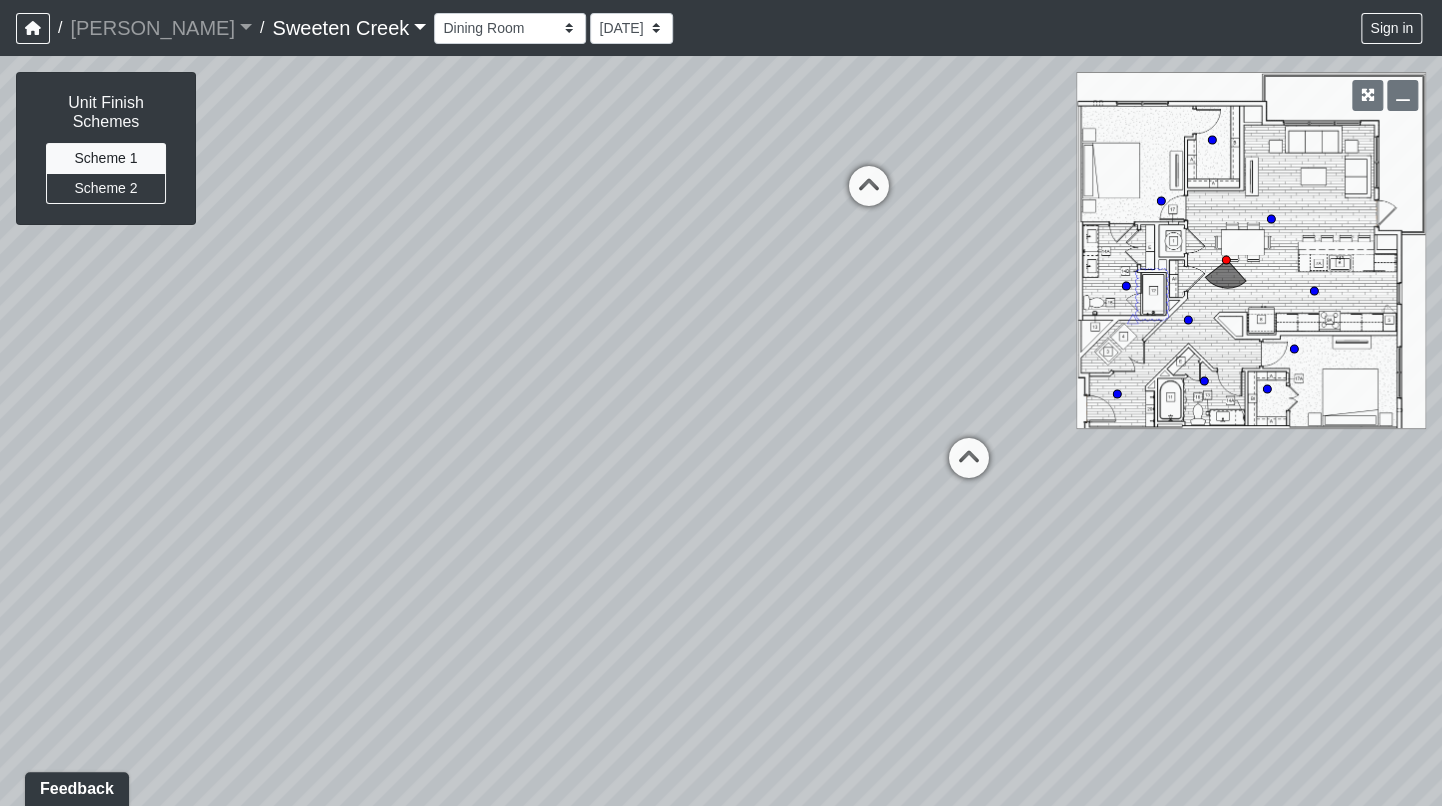 drag, startPoint x: 852, startPoint y: 586, endPoint x: 166, endPoint y: 541, distance: 687.47437 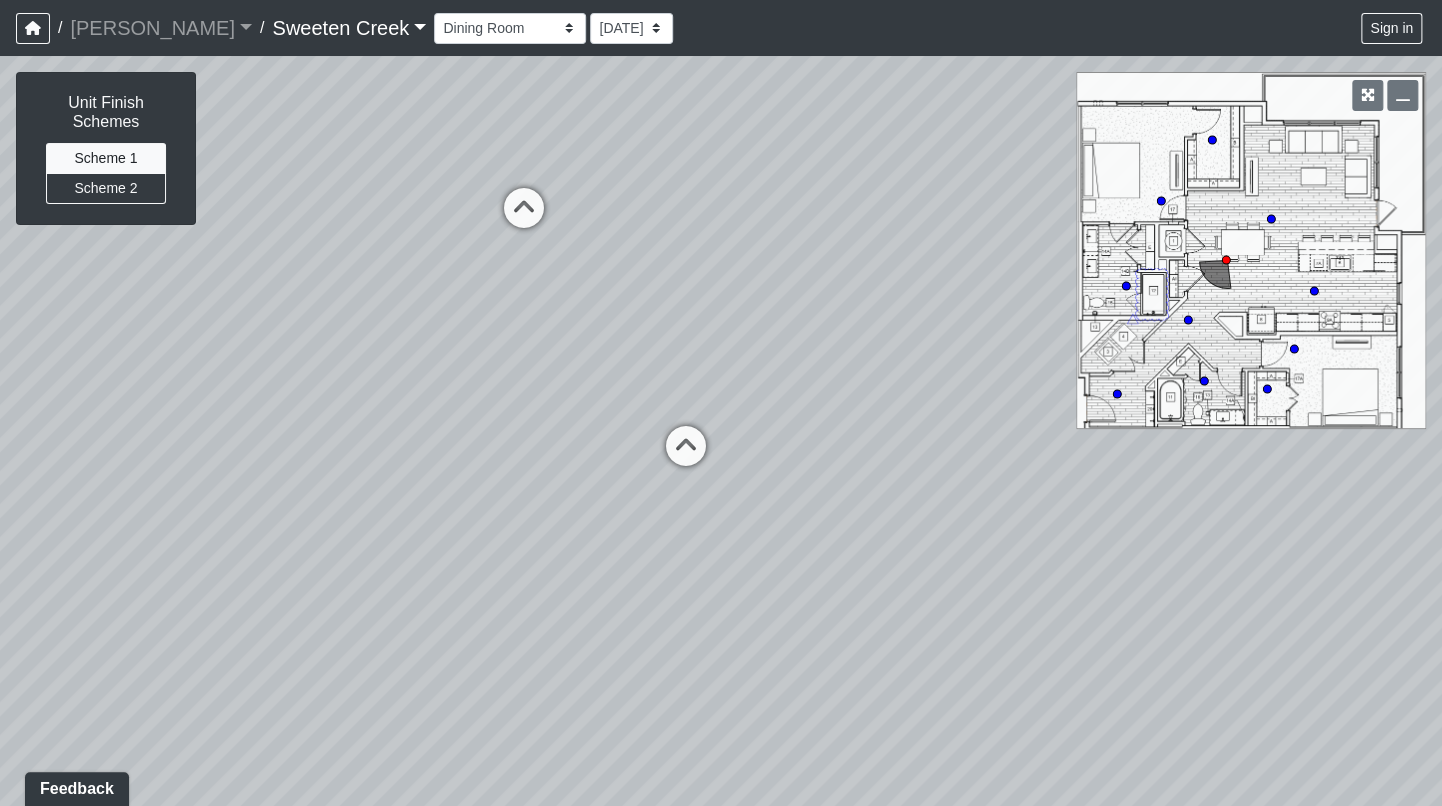 drag, startPoint x: 910, startPoint y: 641, endPoint x: 485, endPoint y: 610, distance: 426.1291 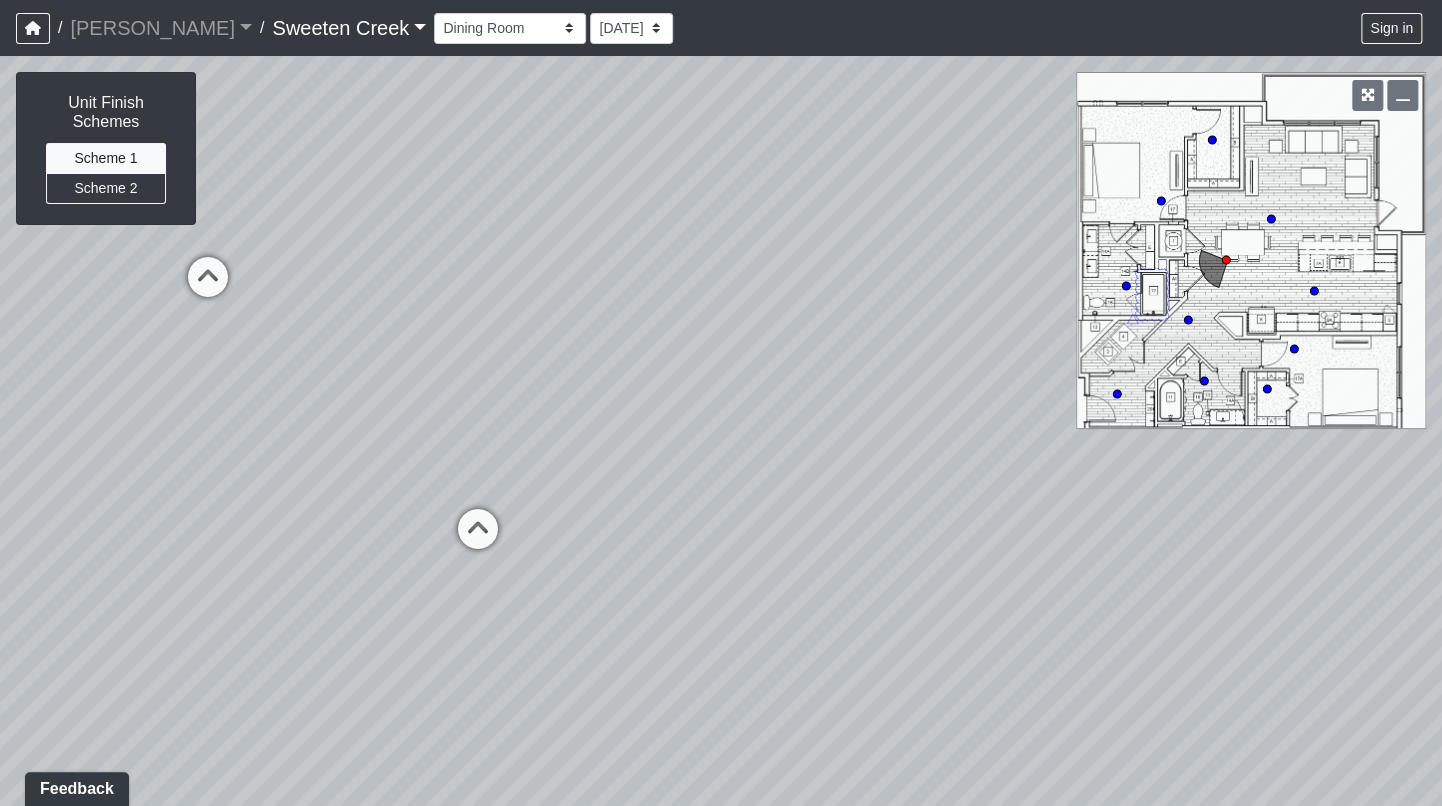 drag, startPoint x: 959, startPoint y: 578, endPoint x: 670, endPoint y: 665, distance: 301.8112 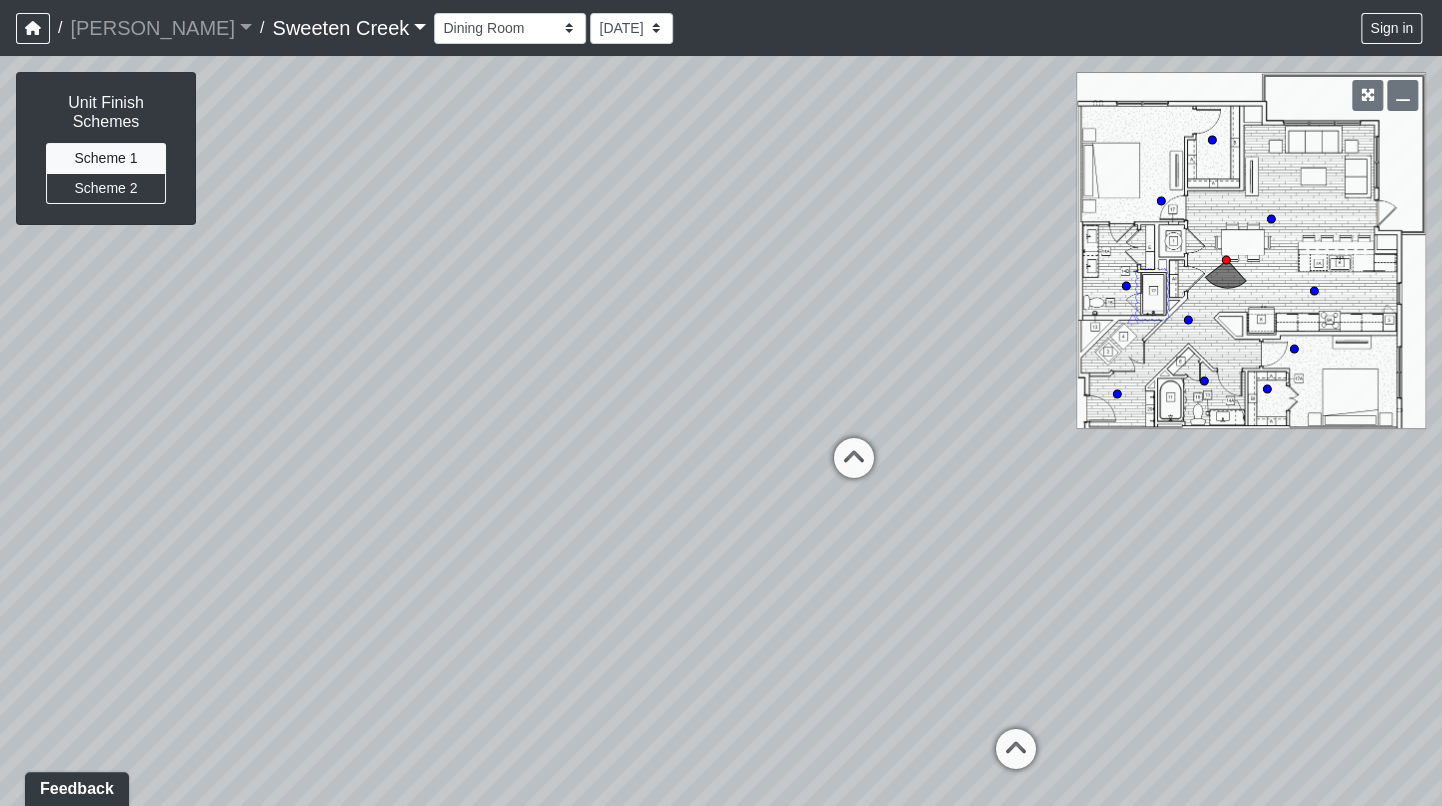 drag, startPoint x: 845, startPoint y: 248, endPoint x: 1440, endPoint y: 541, distance: 663.23 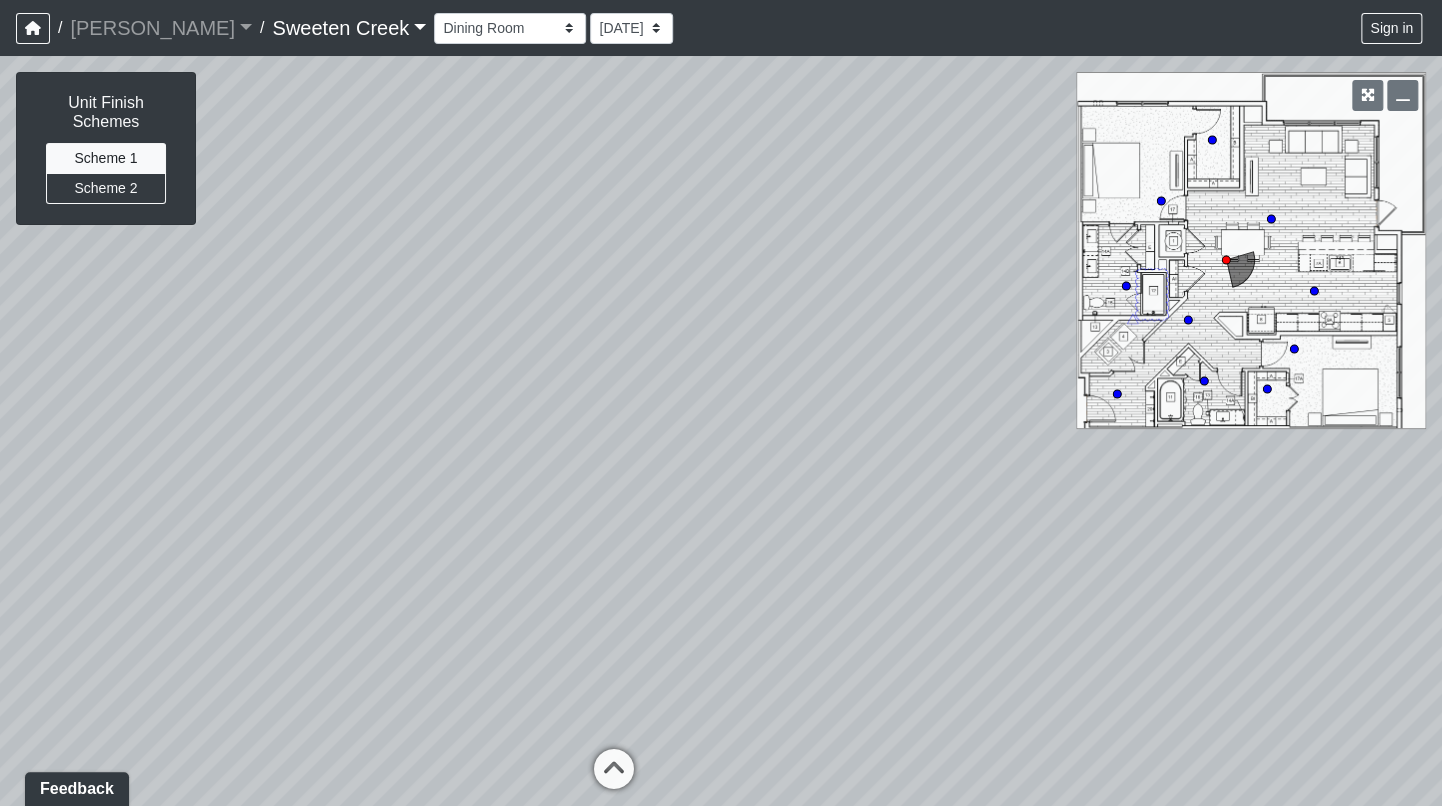 drag, startPoint x: 731, startPoint y: 314, endPoint x: 1445, endPoint y: 376, distance: 716.6868 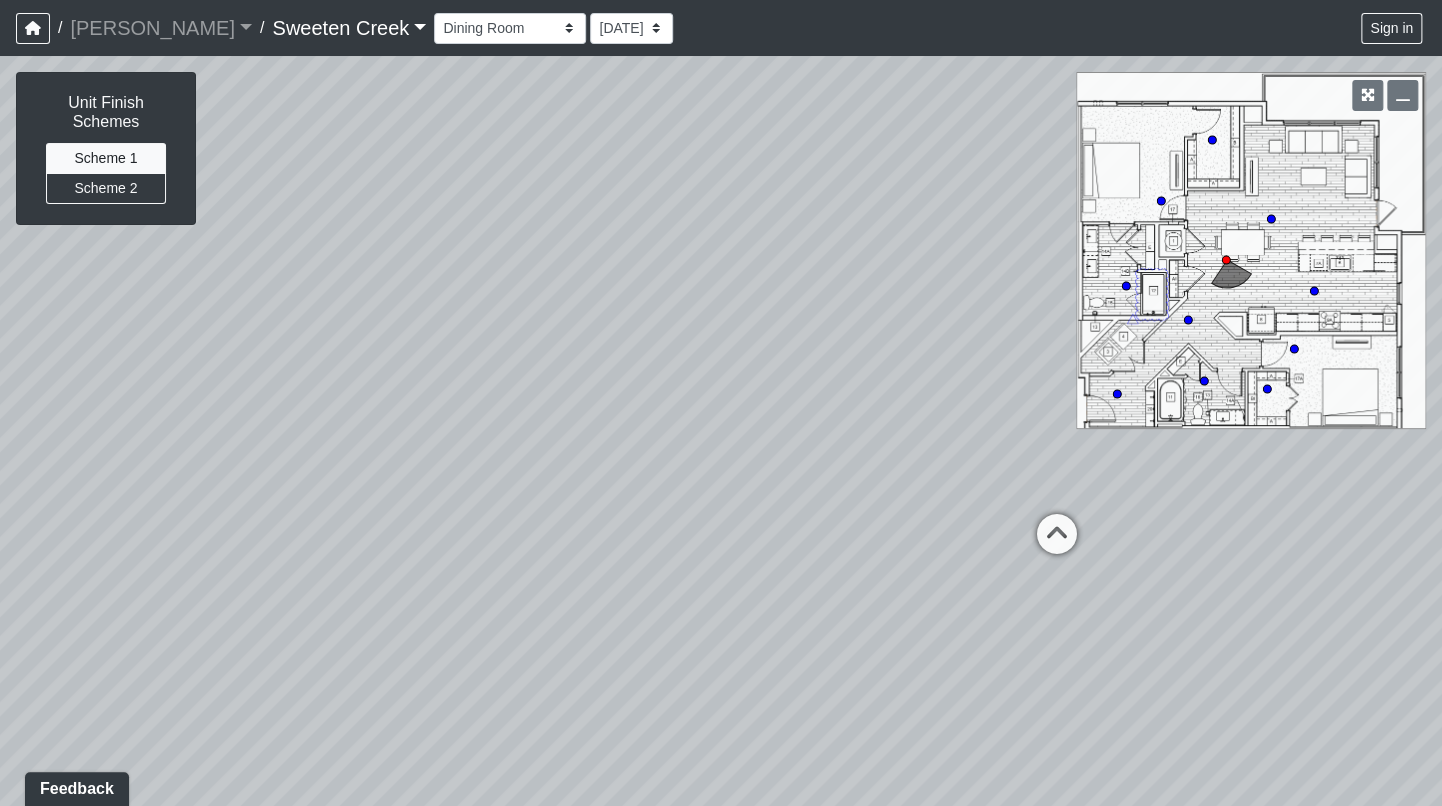 drag, startPoint x: 965, startPoint y: 322, endPoint x: 443, endPoint y: 354, distance: 522.9799 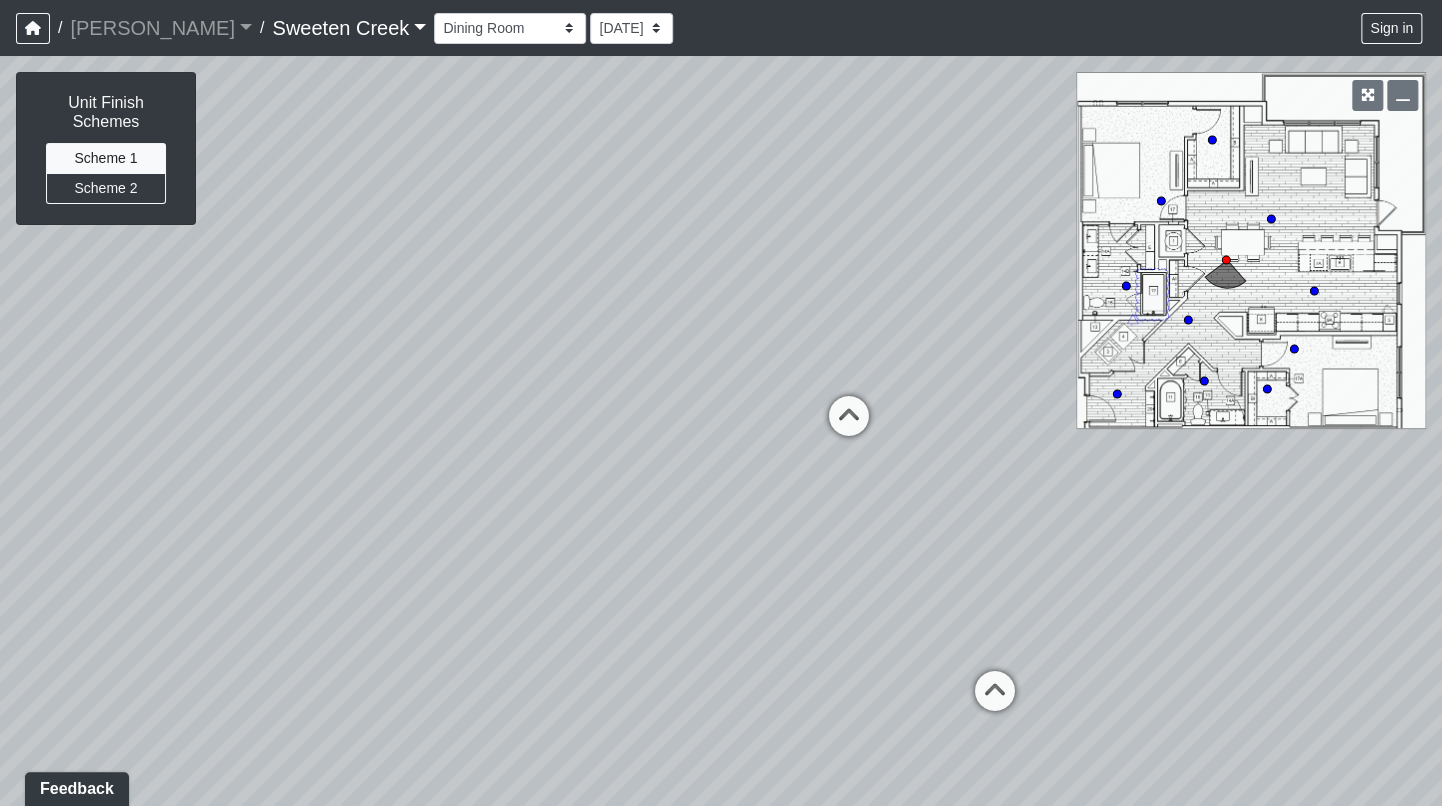 drag, startPoint x: 888, startPoint y: 521, endPoint x: 648, endPoint y: 390, distance: 273.4246 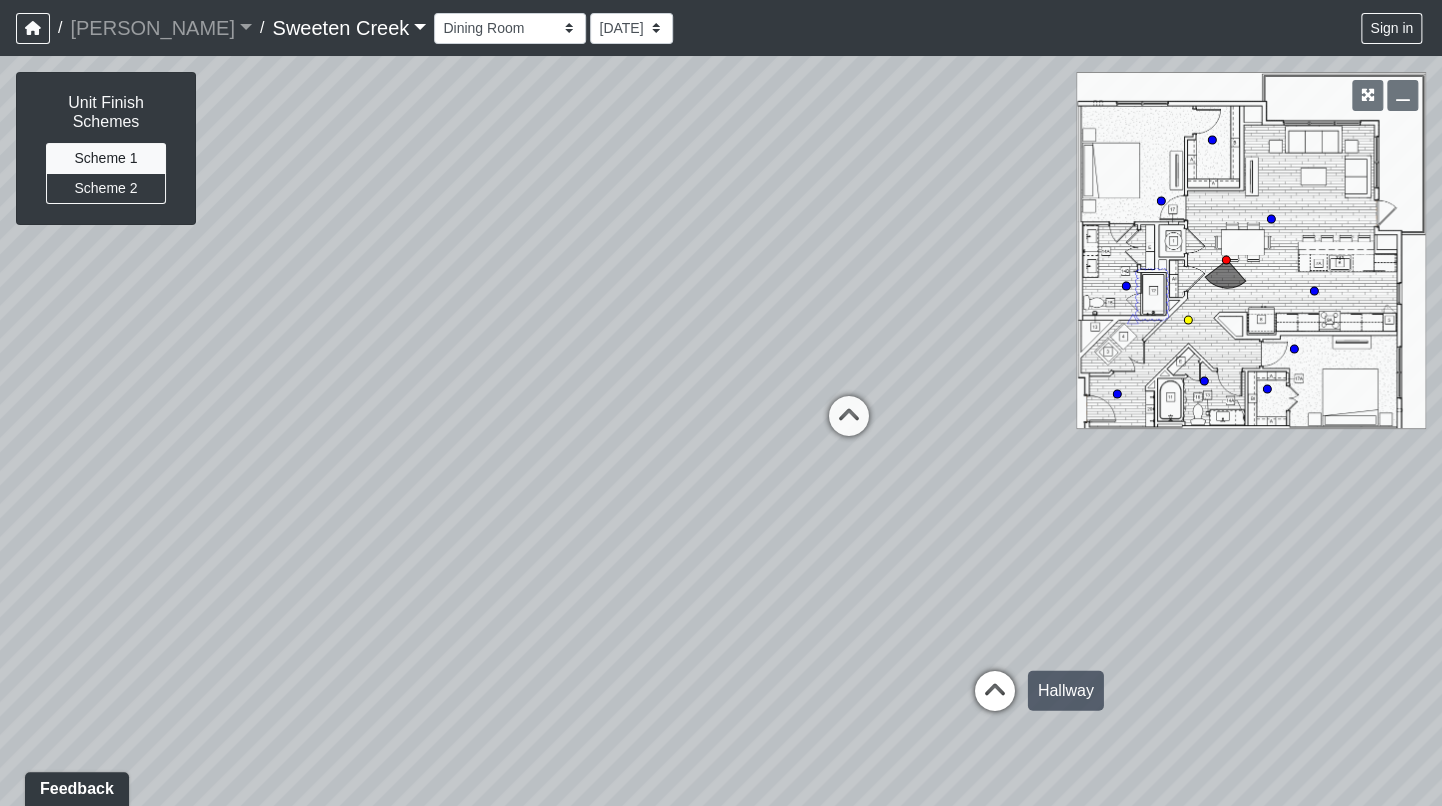 click at bounding box center [995, 701] 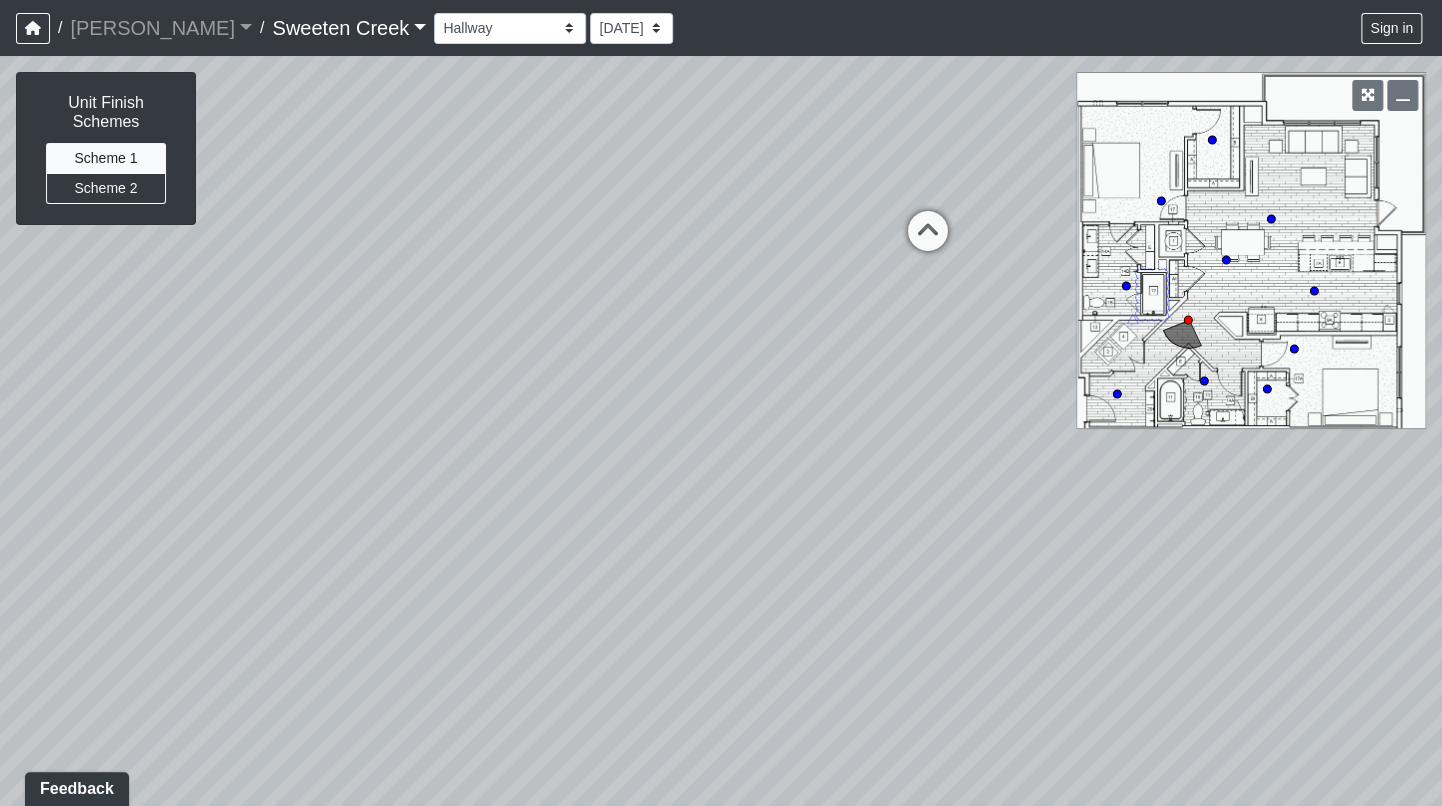 drag, startPoint x: 574, startPoint y: 353, endPoint x: 317, endPoint y: 287, distance: 265.33942 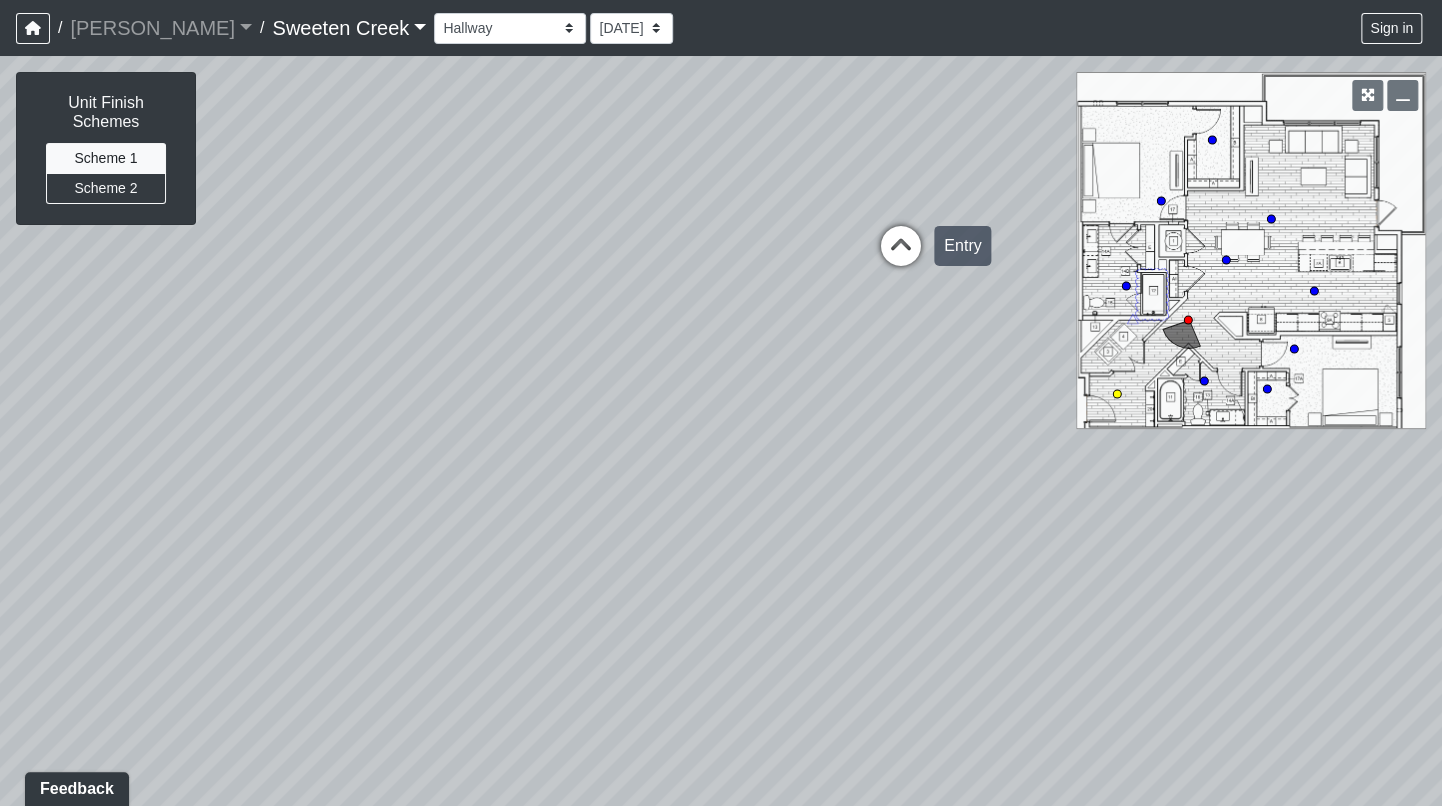 click at bounding box center (901, 256) 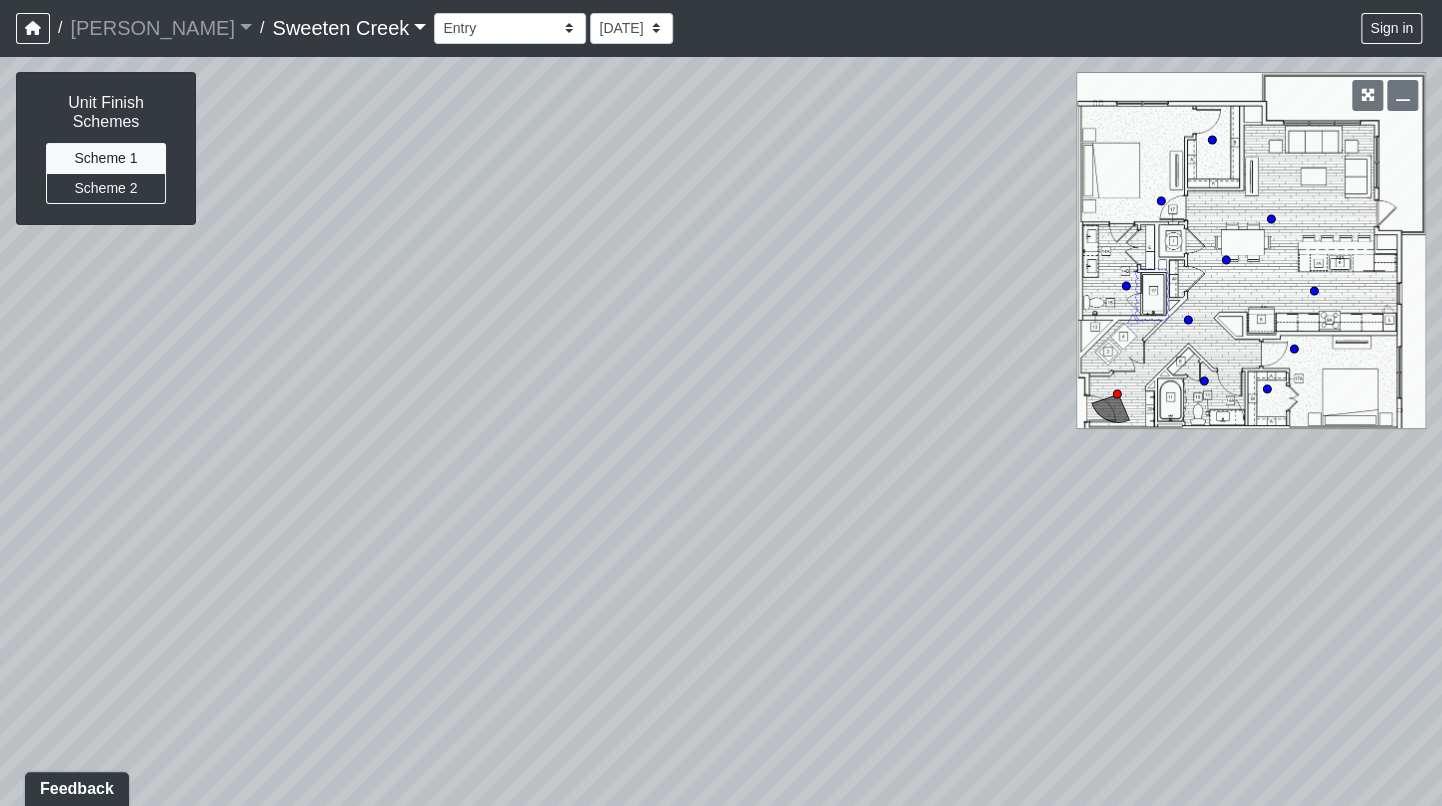 click on "Loading... Office Loading... Reception Loading... Mailroom - Elevator Lobby Loading... Leasing - Entry Loading... Mailboxes 1 Loading... Mailboxes 1 Loading... Elevator Lobby Loading... Mailboxes 3 Loading... Mailboxes 2 Loading... Mailboxes 1 Loading... Elevator Lobby Loading... Mailboxes 2 Loading... Weights Loading... Water Fountain Loading... [GEOGRAPHIC_DATA] - Fitness - Hobby Loading... Mailboxes 2 Loading... Cardio Loading... Wellness Loading... Fitness - Cardio Loading... Hobby - Counter Loading... Bistro Loading... Counter Loading... Dining 2 Loading... Elevators 2 Loading... [GEOGRAPHIC_DATA] - Bistro Loading... Clubroom - Seating Loading... Booth Seating Loading... Counter Loading... Island 3 Loading... Dining 2 Loading... Island Loading... [GEOGRAPHIC_DATA] - Bistro Loading... Elevators 2 Loading... Booth Seating Loading... Counter Loading... Clubroom - Fireplace Loading... Dining Loading... Dining 2 Loading... Bistro - Island 3 Loading... Fireplace Loading... Seating Loading... Fireplace Loading... WIC" at bounding box center (721, 431) 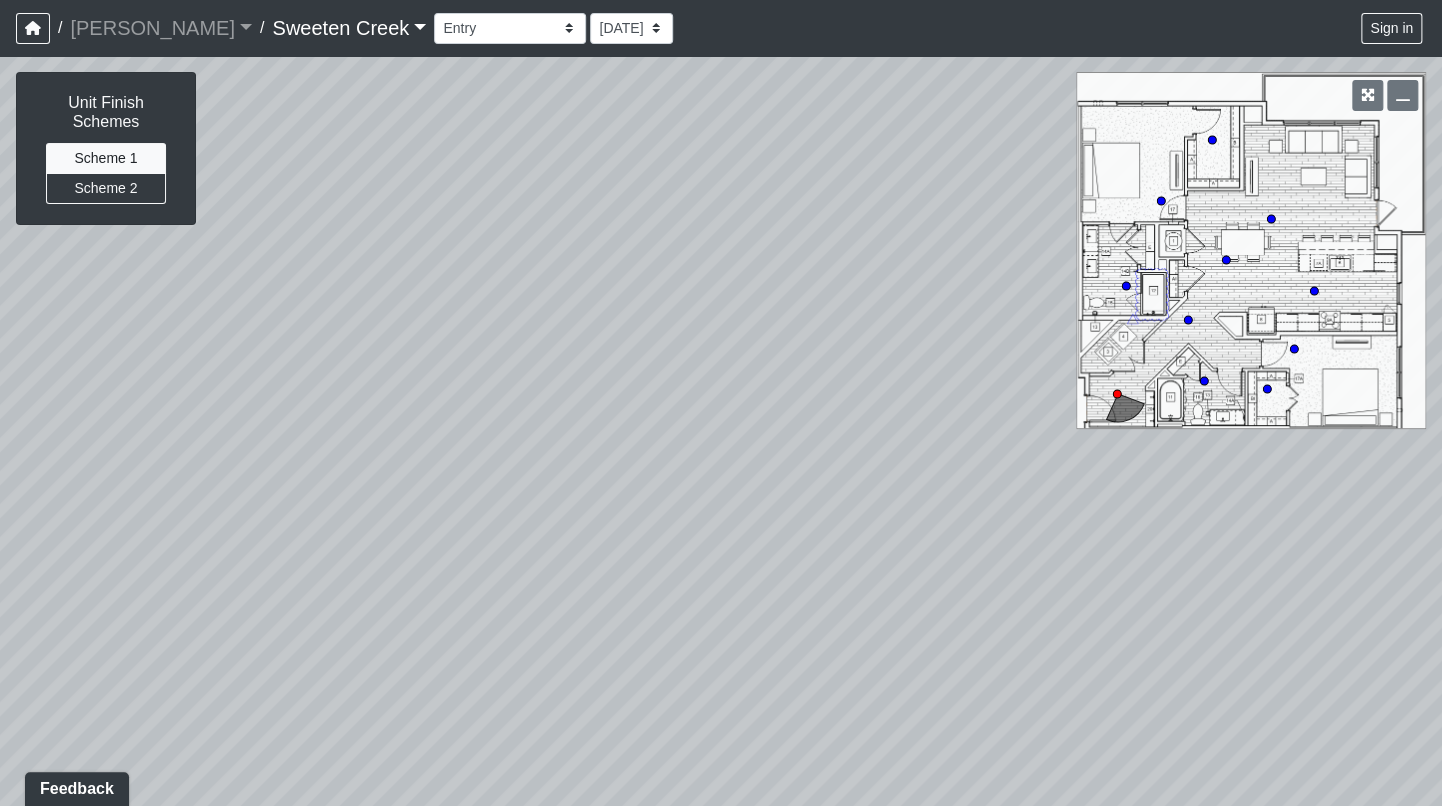 drag, startPoint x: 847, startPoint y: 297, endPoint x: 1466, endPoint y: 177, distance: 630.5244 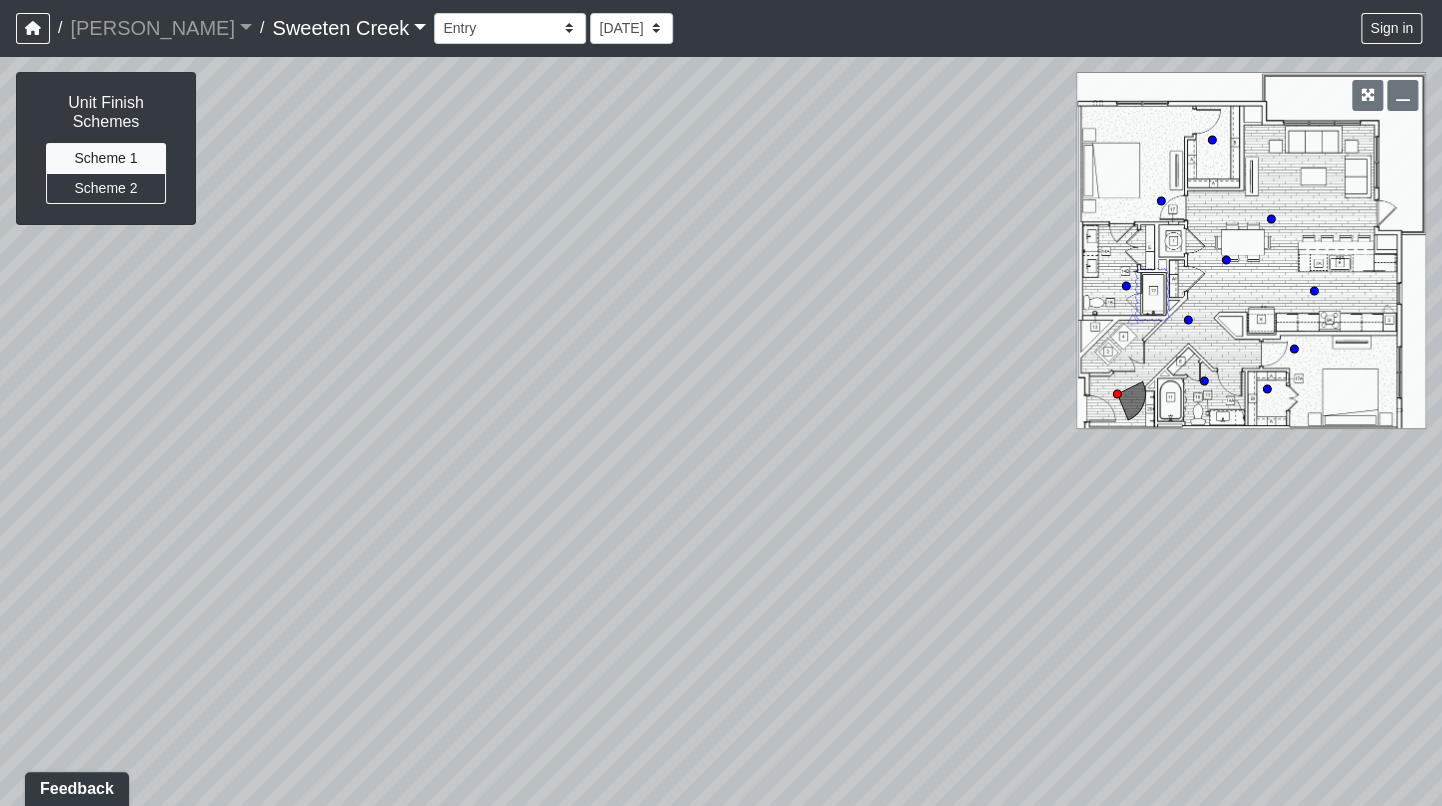 drag, startPoint x: 824, startPoint y: 273, endPoint x: 1337, endPoint y: 578, distance: 596.8199 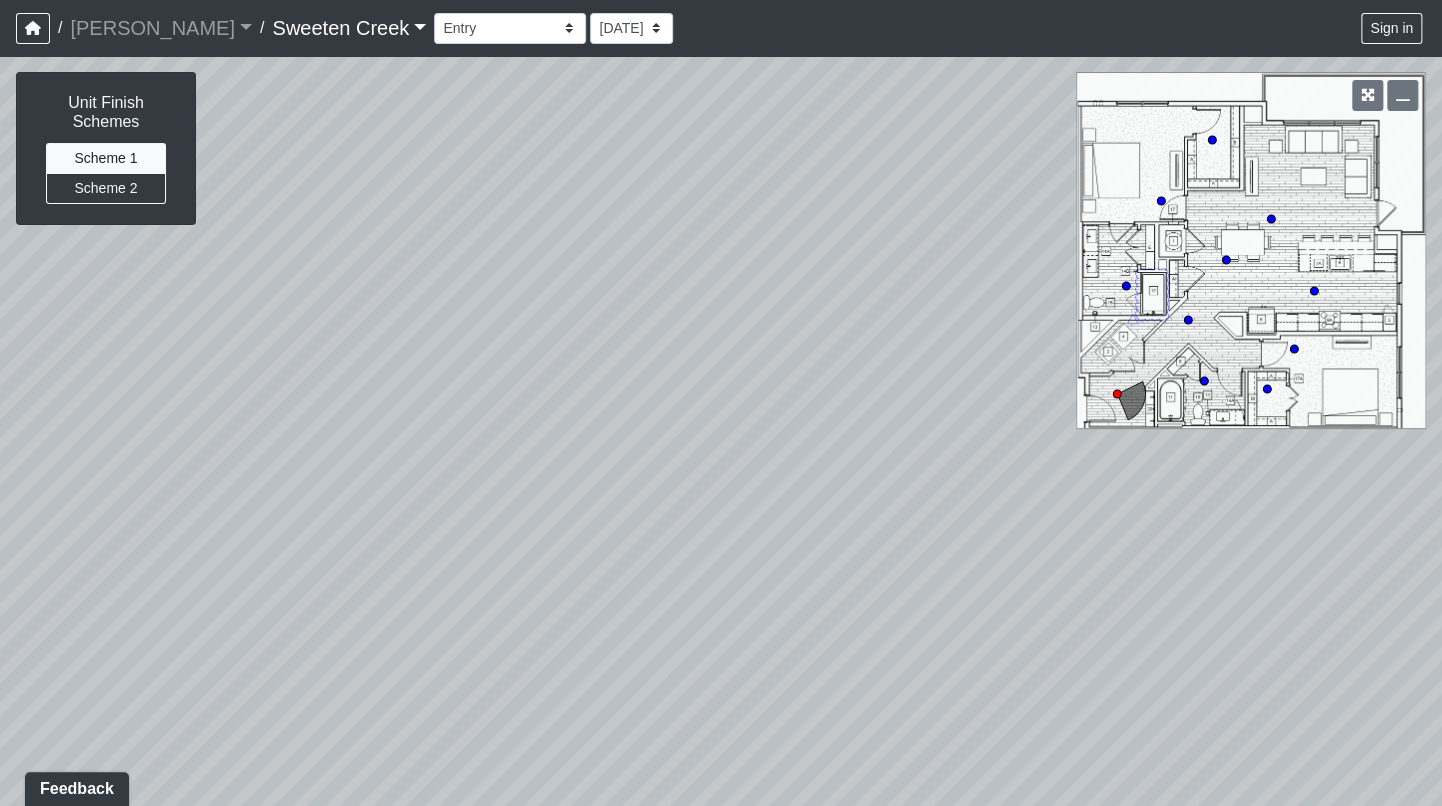 click on "Loading... Office Loading... Reception Loading... Mailroom - Elevator Lobby Loading... Leasing - Entry Loading... Mailboxes 1 Loading... Mailboxes 1 Loading... Elevator Lobby Loading... Mailboxes 3 Loading... Mailboxes 2 Loading... Mailboxes 1 Loading... Elevator Lobby Loading... Mailboxes 2 Loading... Weights Loading... Water Fountain Loading... [GEOGRAPHIC_DATA] - Fitness - Hobby Loading... Mailboxes 2 Loading... Cardio Loading... Wellness Loading... Fitness - Cardio Loading... Hobby - Counter Loading... Bistro Loading... Counter Loading... Dining 2 Loading... Elevators 2 Loading... [GEOGRAPHIC_DATA] - Bistro Loading... Clubroom - Seating Loading... Booth Seating Loading... Counter Loading... Island 3 Loading... Dining 2 Loading... Island Loading... [GEOGRAPHIC_DATA] - Bistro Loading... Elevators 2 Loading... Booth Seating Loading... Counter Loading... Clubroom - Fireplace Loading... Dining Loading... Dining 2 Loading... Bistro - Island 3 Loading... Fireplace Loading... Seating Loading... Fireplace Loading... WIC" at bounding box center (721, 431) 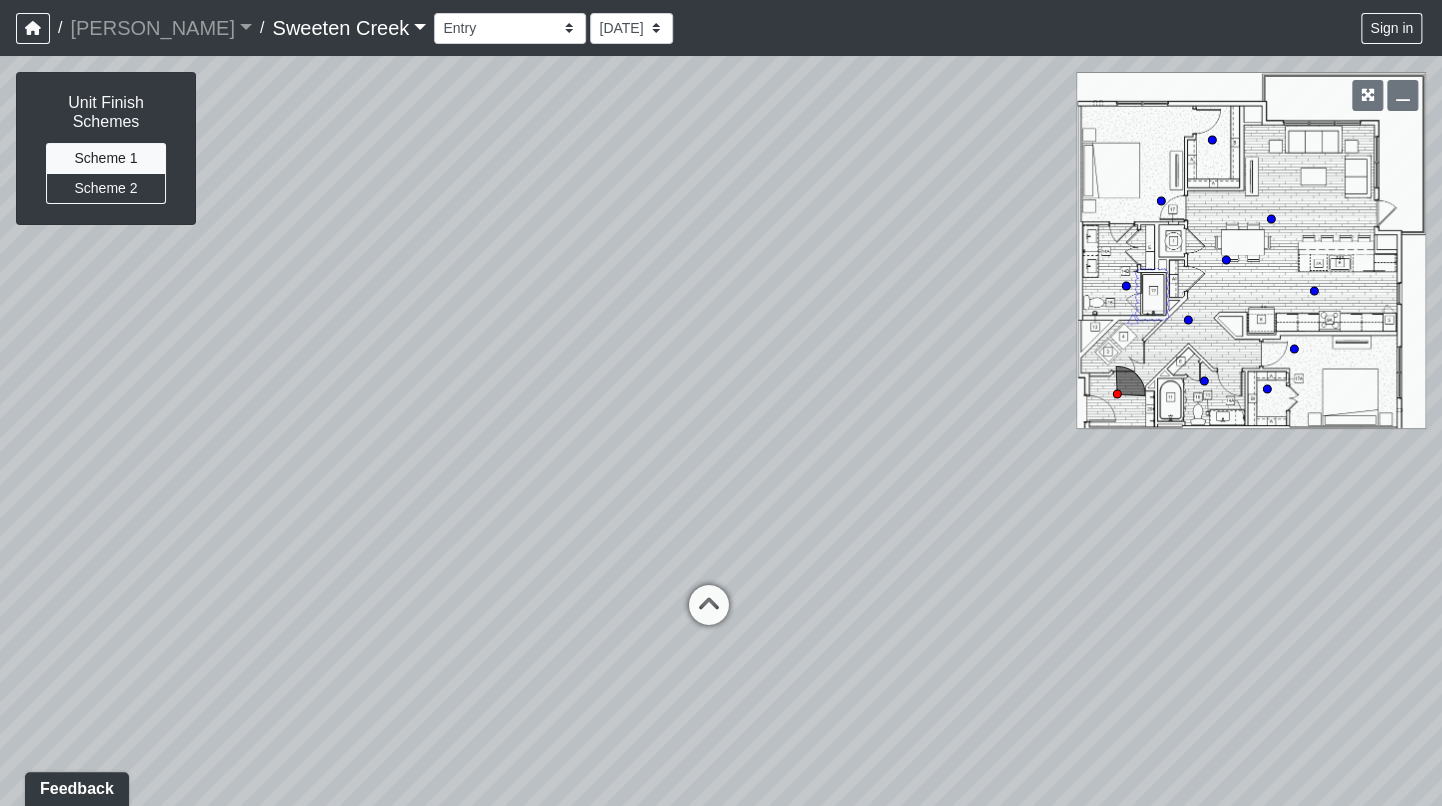 drag, startPoint x: 533, startPoint y: 228, endPoint x: 1389, endPoint y: 265, distance: 856.79926 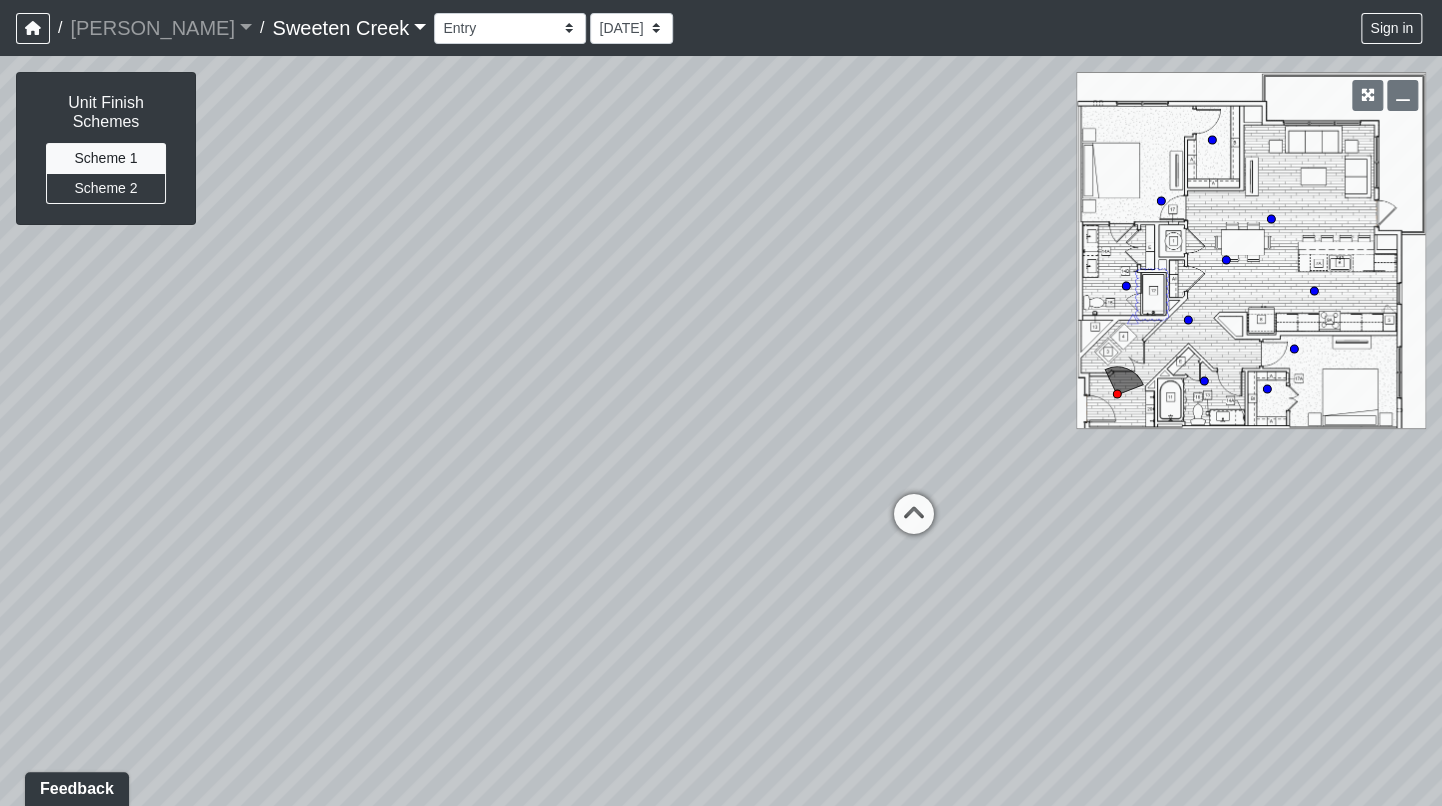 drag, startPoint x: 565, startPoint y: 221, endPoint x: 870, endPoint y: 108, distance: 325.2599 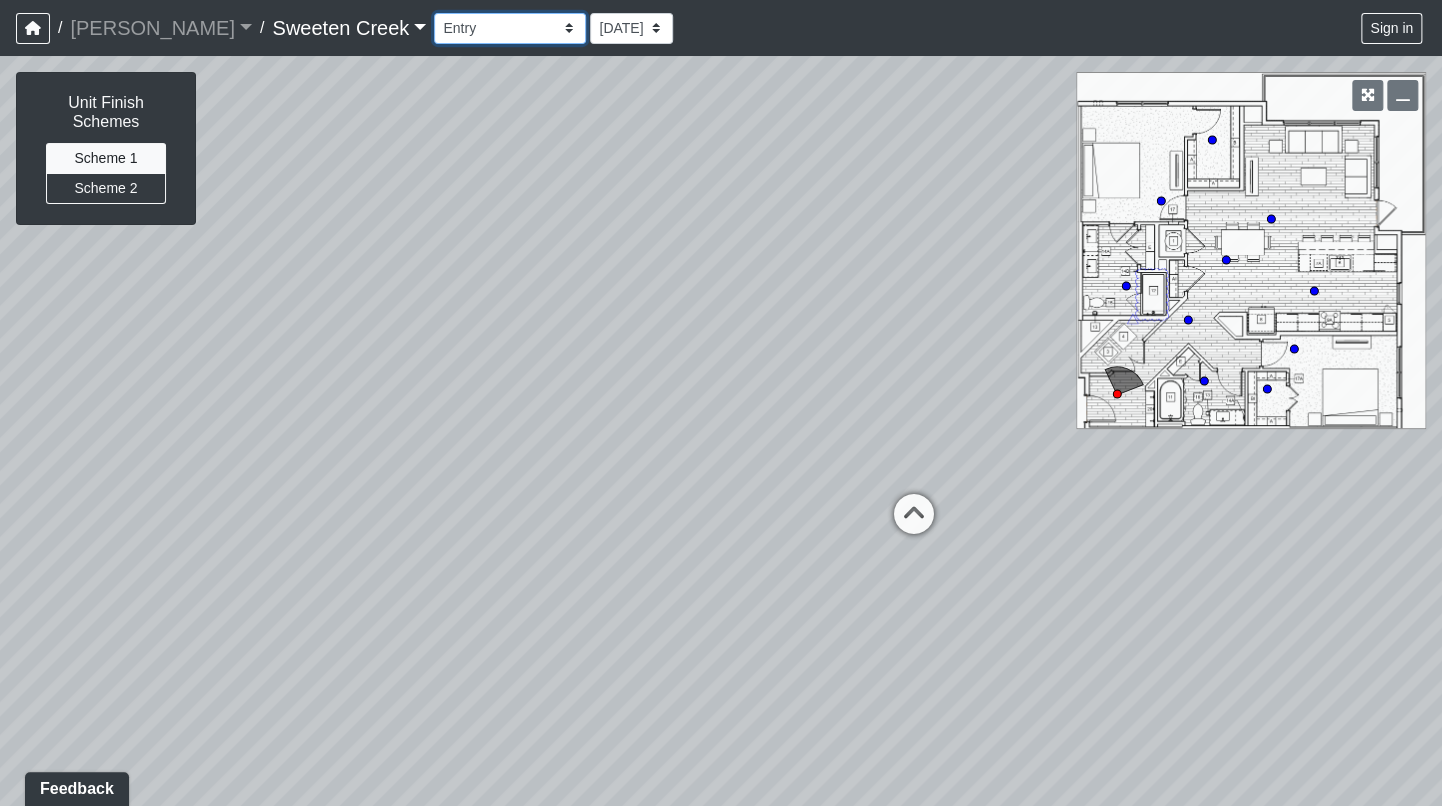 click on "Bistro Fitness - Hobby Booth Seating Counter Dining Dining 2 Elevators Elevators 2 Island Island 2 Island 3 Booth Seating Fireplace Pool Table Scrabble Seating Cardio Water Fountain Weights Wellness Counter Seating Entry Office Reception Counter Seating Elevator Lobby Mailboxes 1 Mailboxes 2 Mailboxes 3 Package Daybeds Daybeds 2 Daybeds 3 Entry Entry 2 Firepit Firepit 2 Grill 1 Grill 2 Grill 3 Loungers Loungers 2 Loungers 3 Pool Pool 2 Pool 3 Pool 4 Pool 5 Putt Putt Seating Spa TV Seating Bathroom Bedroom Den Entry Kitchen Living Room WIC Bathroom Bathroom 2 Bedroom Bedroom 2 Dining Room Entry Hallway Kitchen Living Room WIC WIC 2" at bounding box center (510, 28) 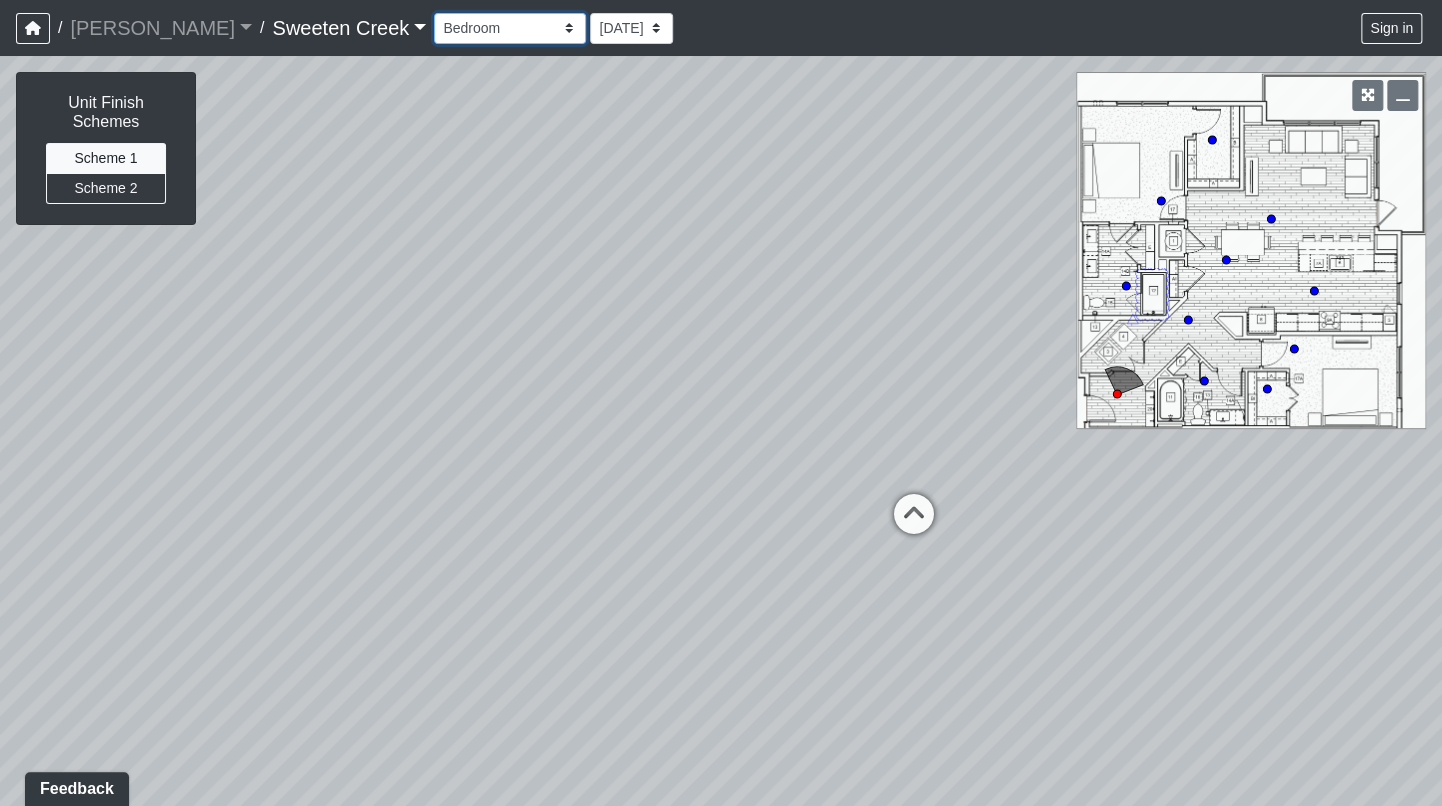 click on "Bistro Fitness - Hobby Booth Seating Counter Dining Dining 2 Elevators Elevators 2 Island Island 2 Island 3 Booth Seating Fireplace Pool Table Scrabble Seating Cardio Water Fountain Weights Wellness Counter Seating Entry Office Reception Counter Seating Elevator Lobby Mailboxes 1 Mailboxes 2 Mailboxes 3 Package Daybeds Daybeds 2 Daybeds 3 Entry Entry 2 Firepit Firepit 2 Grill 1 Grill 2 Grill 3 Loungers Loungers 2 Loungers 3 Pool Pool 2 Pool 3 Pool 4 Pool 5 Putt Putt Seating Spa TV Seating Bathroom Bedroom Den Entry Kitchen Living Room WIC Bathroom Bathroom 2 Bedroom Bedroom 2 Dining Room Entry Hallway Kitchen Living Room WIC WIC 2" at bounding box center [510, 28] 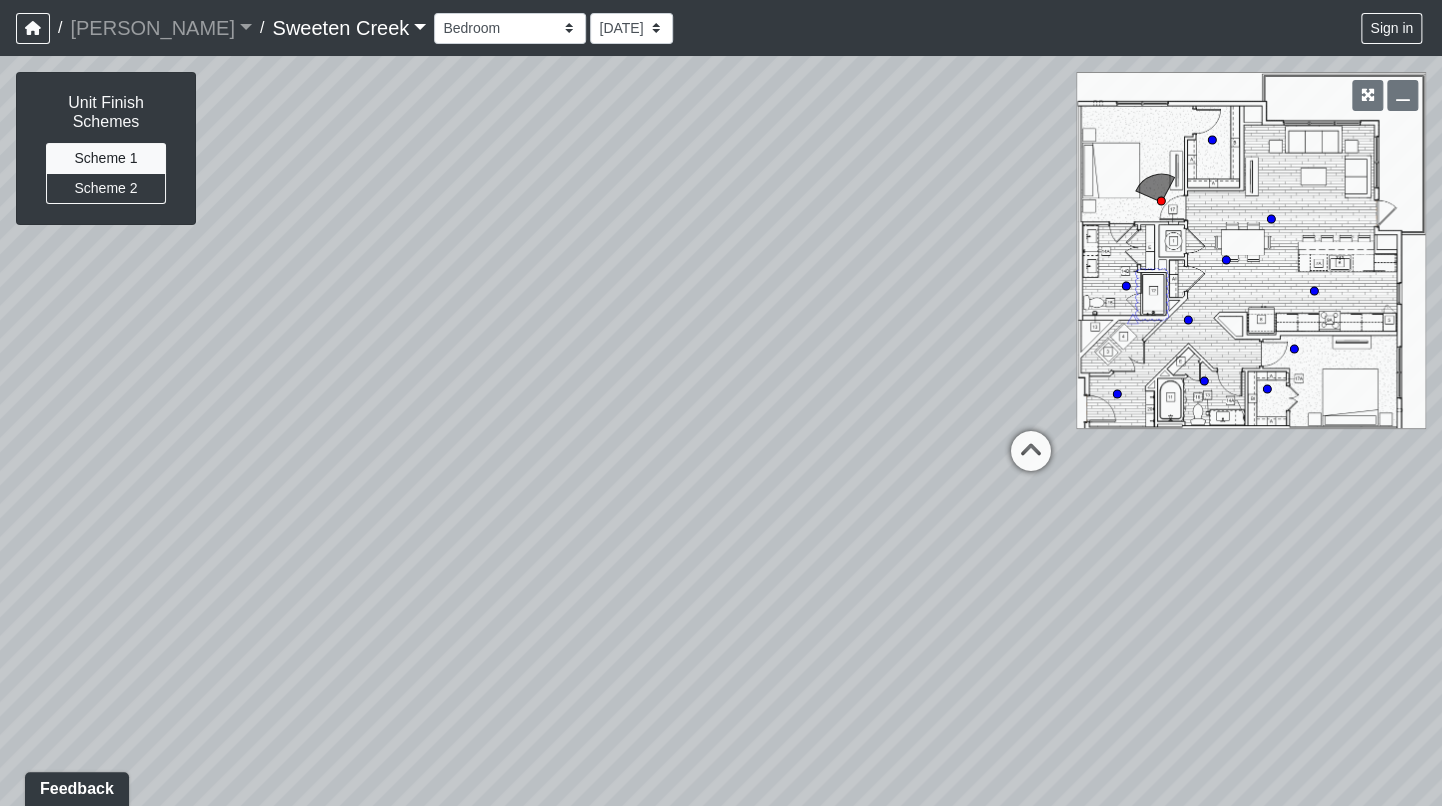 drag, startPoint x: 600, startPoint y: 151, endPoint x: 500, endPoint y: 179, distance: 103.84604 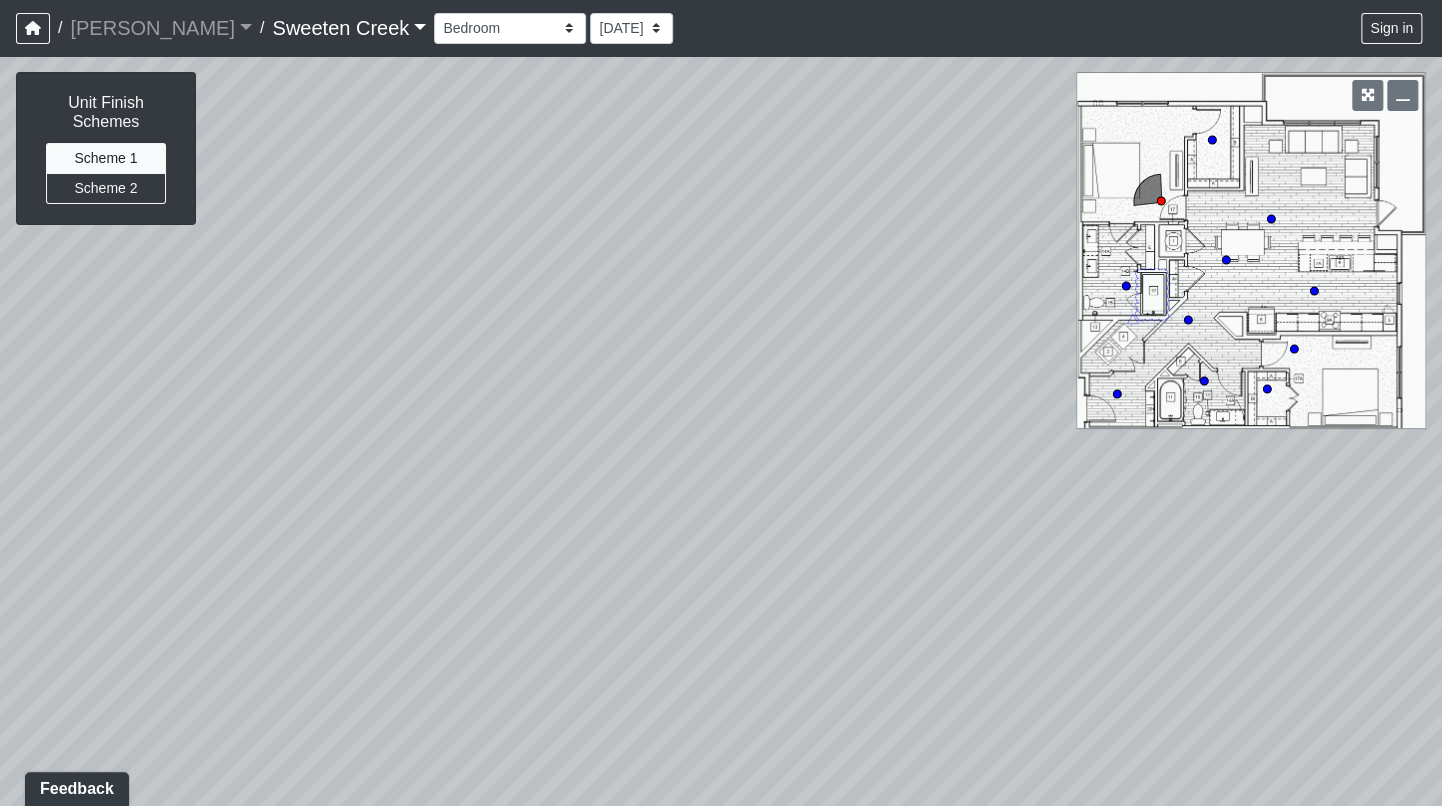 drag, startPoint x: 904, startPoint y: 169, endPoint x: 836, endPoint y: 262, distance: 115.2085 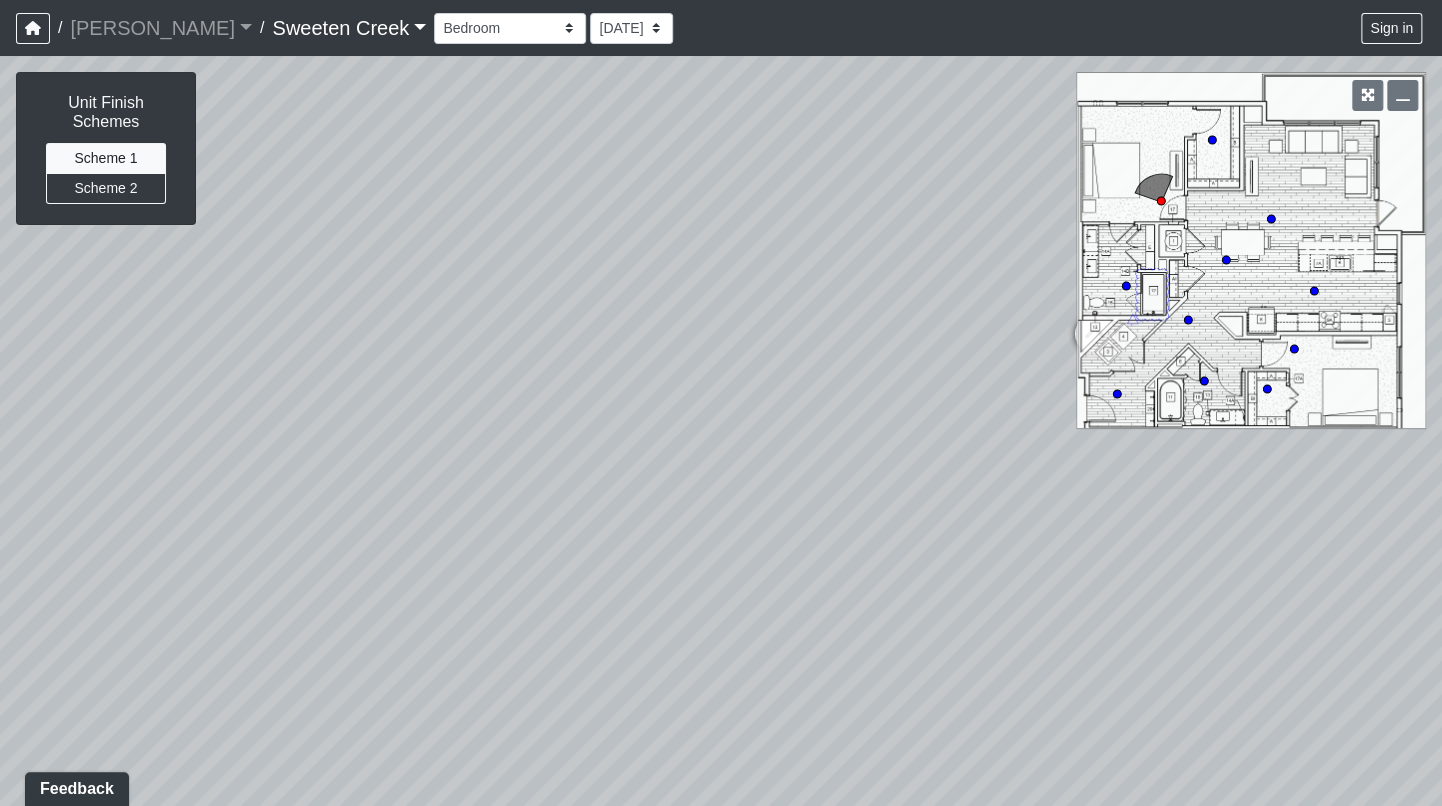 drag, startPoint x: 524, startPoint y: 286, endPoint x: 32, endPoint y: 269, distance: 492.2936 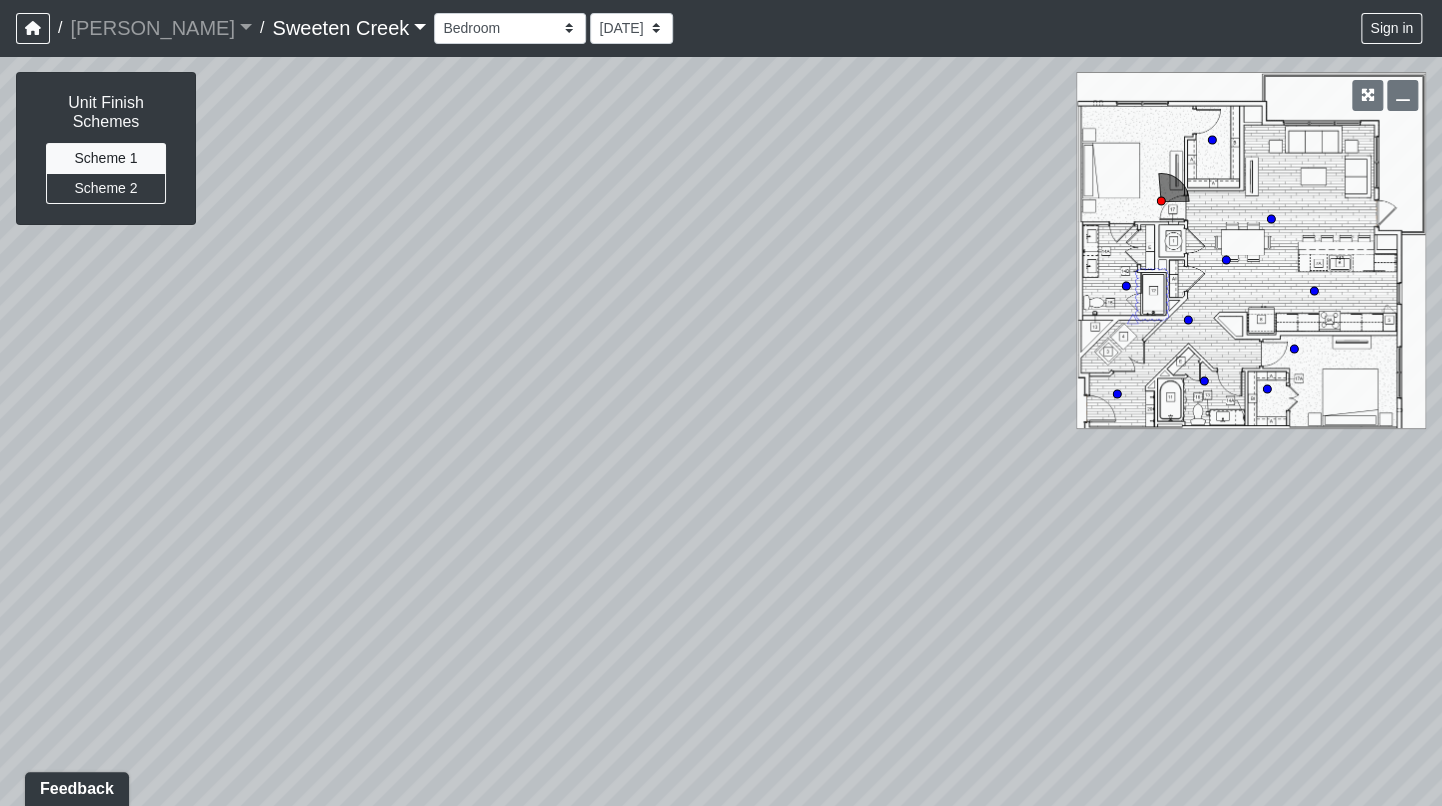 drag, startPoint x: 1038, startPoint y: 534, endPoint x: 178, endPoint y: 241, distance: 908.54224 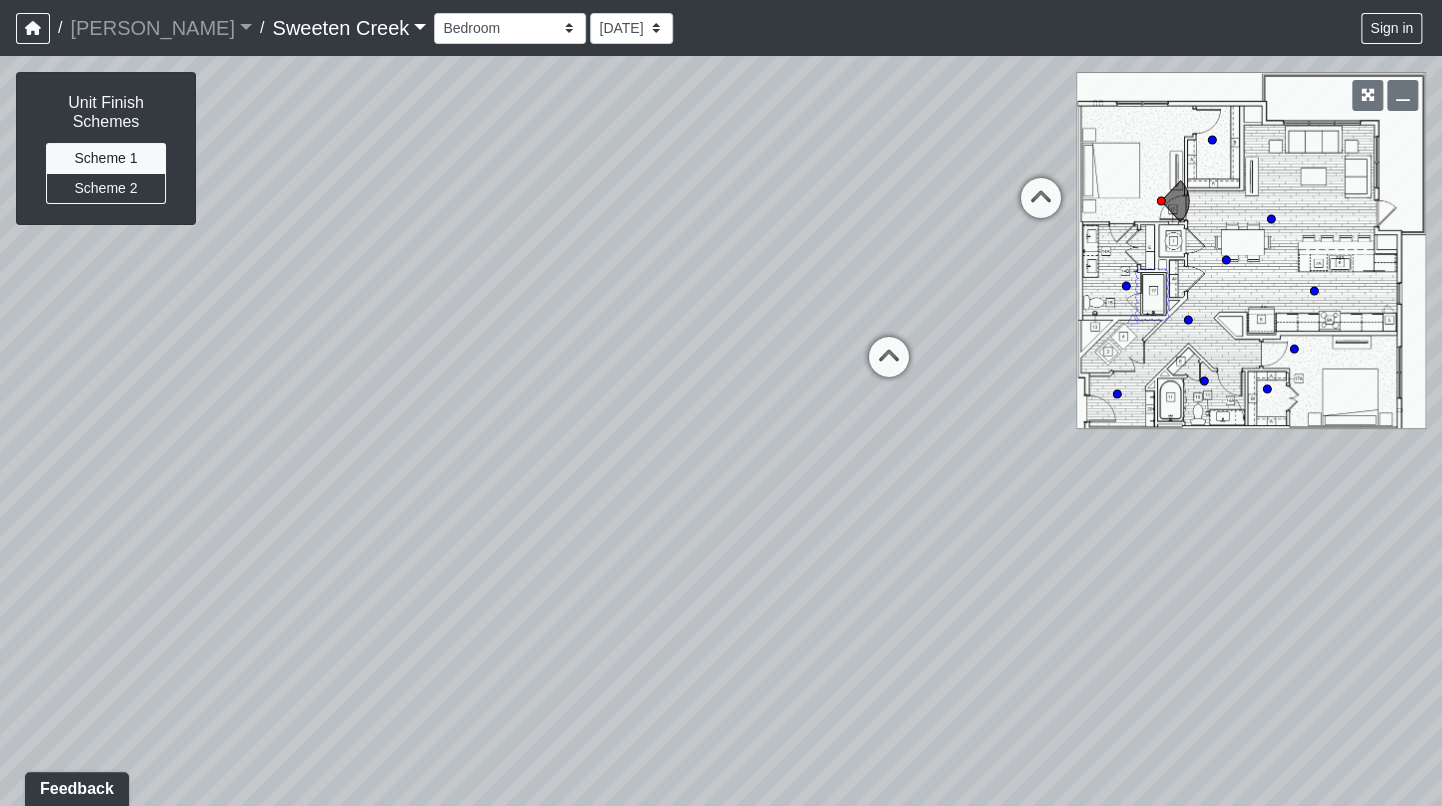 drag, startPoint x: 852, startPoint y: 355, endPoint x: 225, endPoint y: 419, distance: 630.2579 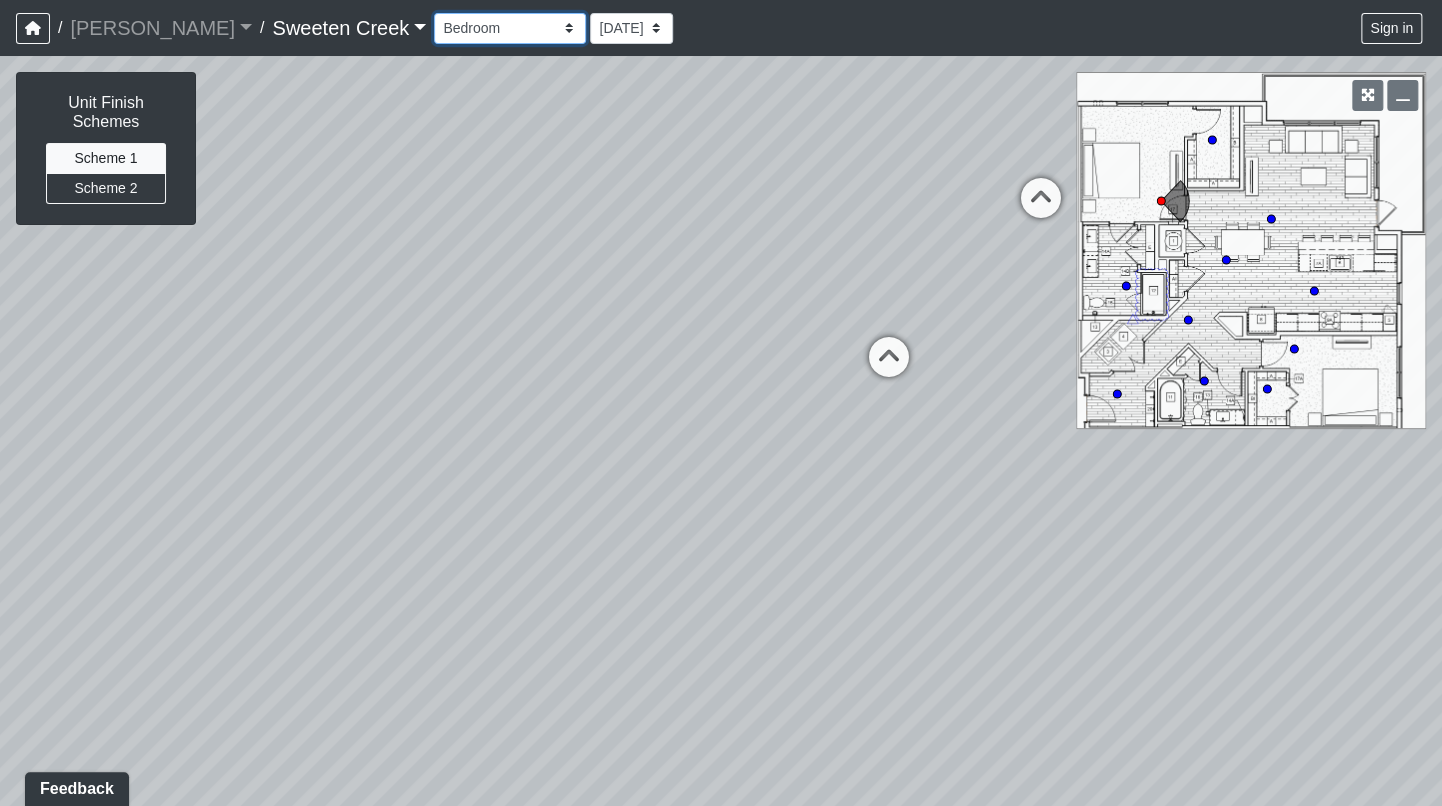 click on "Bistro Fitness - Hobby Booth Seating Counter Dining Dining 2 Elevators Elevators 2 Island Island 2 Island 3 Booth Seating Fireplace Pool Table Scrabble Seating Cardio Water Fountain Weights Wellness Counter Seating Entry Office Reception Counter Seating Elevator Lobby Mailboxes 1 Mailboxes 2 Mailboxes 3 Package Daybeds Daybeds 2 Daybeds 3 Entry Entry 2 Firepit Firepit 2 Grill 1 Grill 2 Grill 3 Loungers Loungers 2 Loungers 3 Pool Pool 2 Pool 3 Pool 4 Pool 5 Putt Putt Seating Spa TV Seating Bathroom Bedroom Den Entry Kitchen Living Room WIC Bathroom Bathroom 2 Bedroom Bedroom 2 Dining Room Entry Hallway Kitchen Living Room WIC WIC 2" at bounding box center [510, 28] 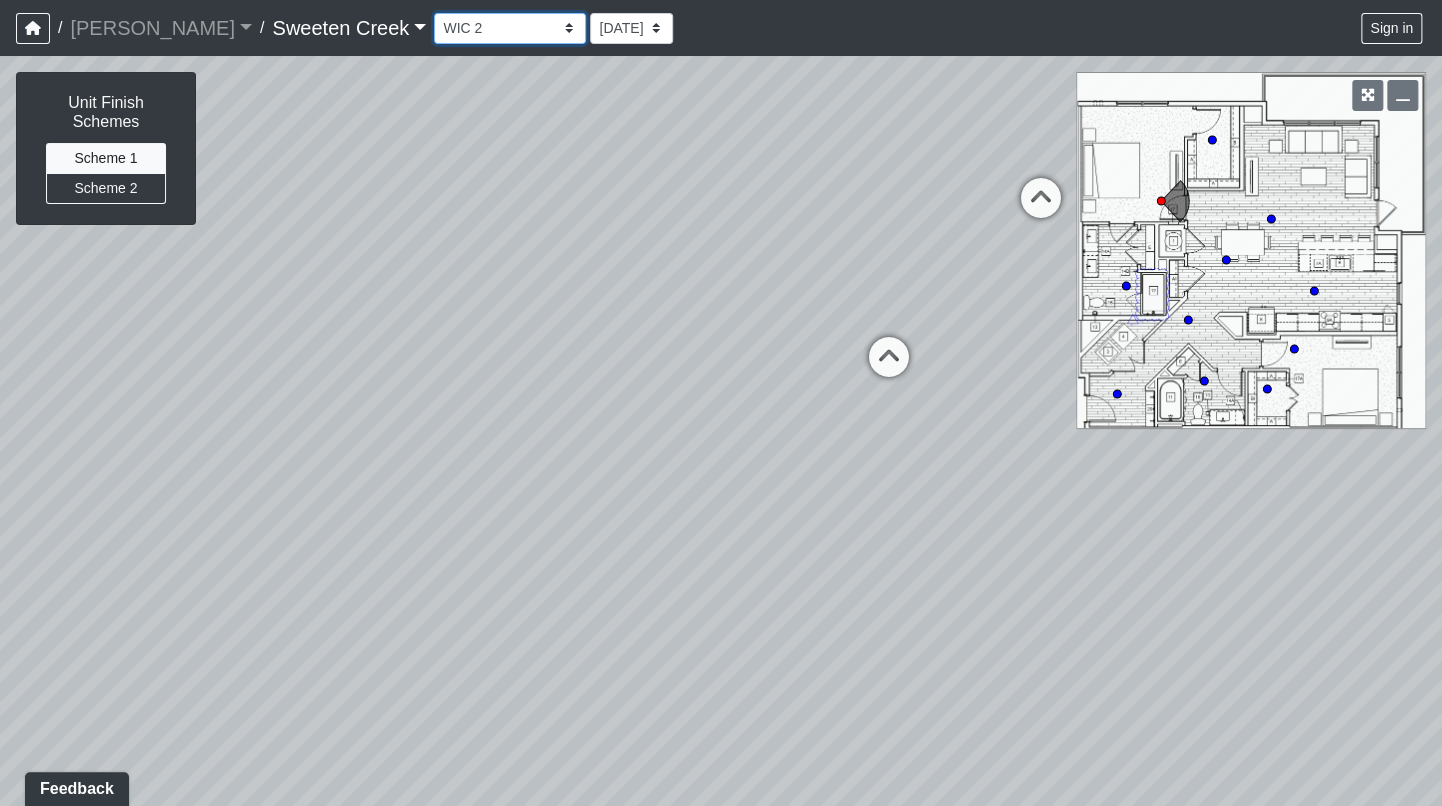 click on "Bistro Fitness - Hobby Booth Seating Counter Dining Dining 2 Elevators Elevators 2 Island Island 2 Island 3 Booth Seating Fireplace Pool Table Scrabble Seating Cardio Water Fountain Weights Wellness Counter Seating Entry Office Reception Counter Seating Elevator Lobby Mailboxes 1 Mailboxes 2 Mailboxes 3 Package Daybeds Daybeds 2 Daybeds 3 Entry Entry 2 Firepit Firepit 2 Grill 1 Grill 2 Grill 3 Loungers Loungers 2 Loungers 3 Pool Pool 2 Pool 3 Pool 4 Pool 5 Putt Putt Seating Spa TV Seating Bathroom Bedroom Den Entry Kitchen Living Room WIC Bathroom Bathroom 2 Bedroom Bedroom 2 Dining Room Entry Hallway Kitchen Living Room WIC WIC 2" at bounding box center (510, 28) 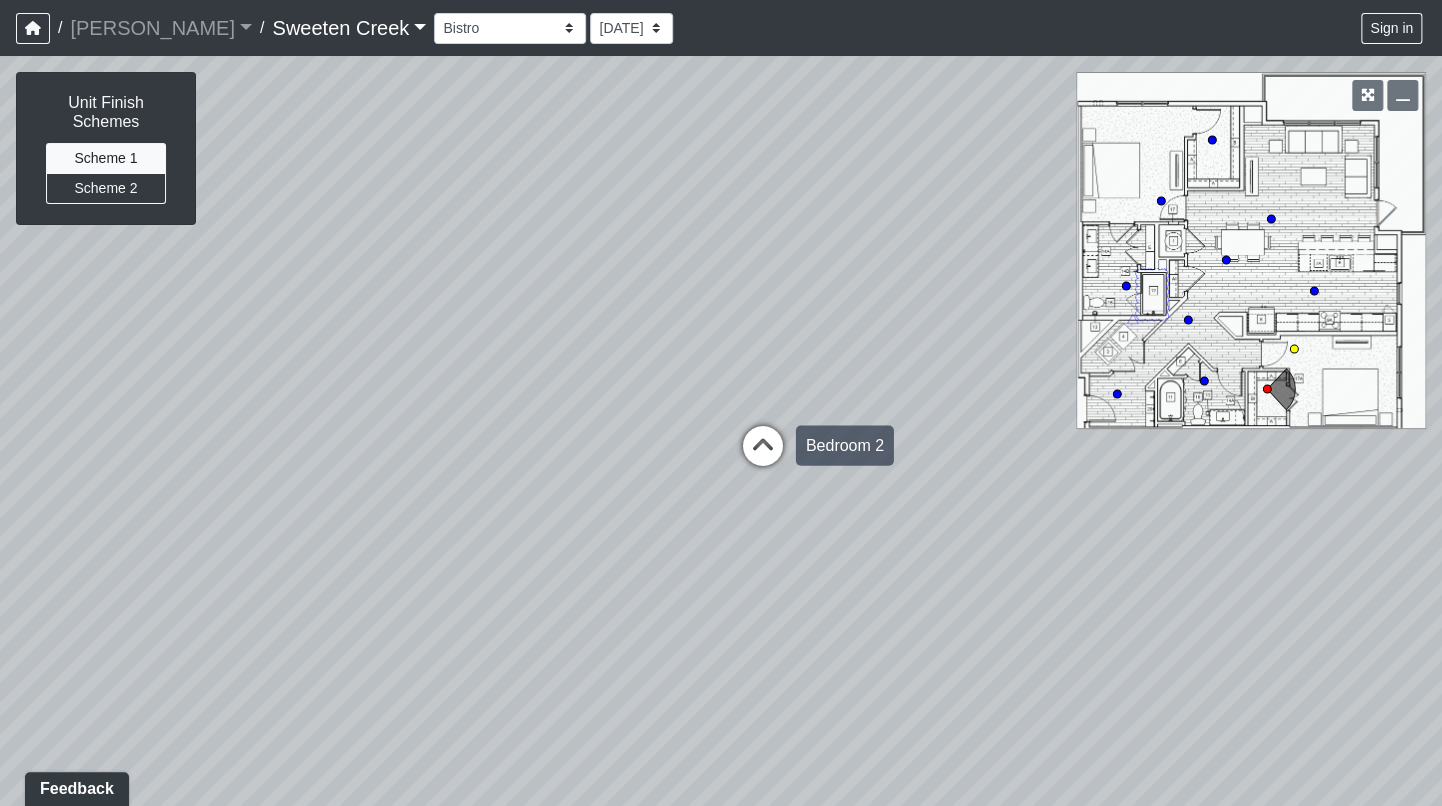click at bounding box center [763, 455] 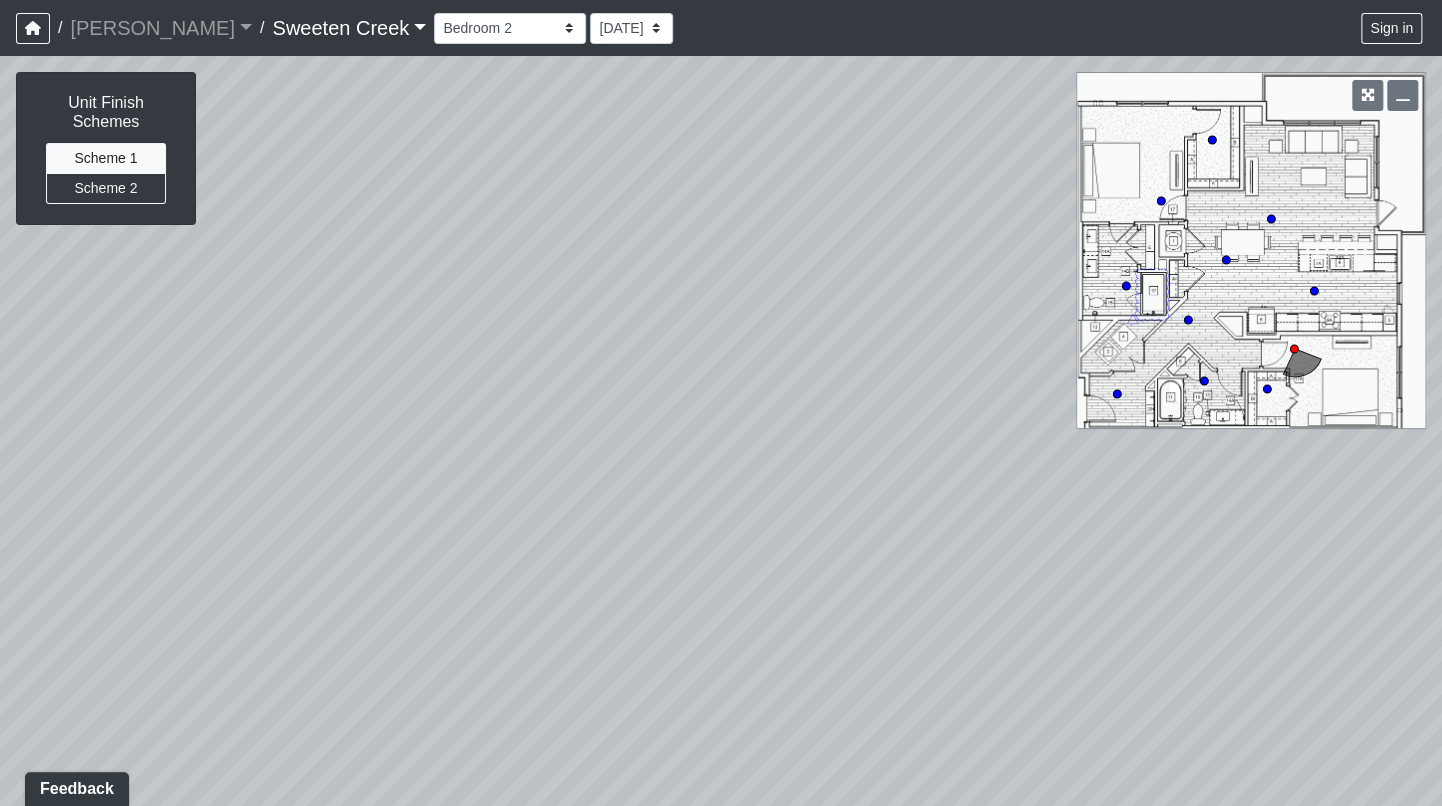 drag, startPoint x: 813, startPoint y: 391, endPoint x: 174, endPoint y: 368, distance: 639.4138 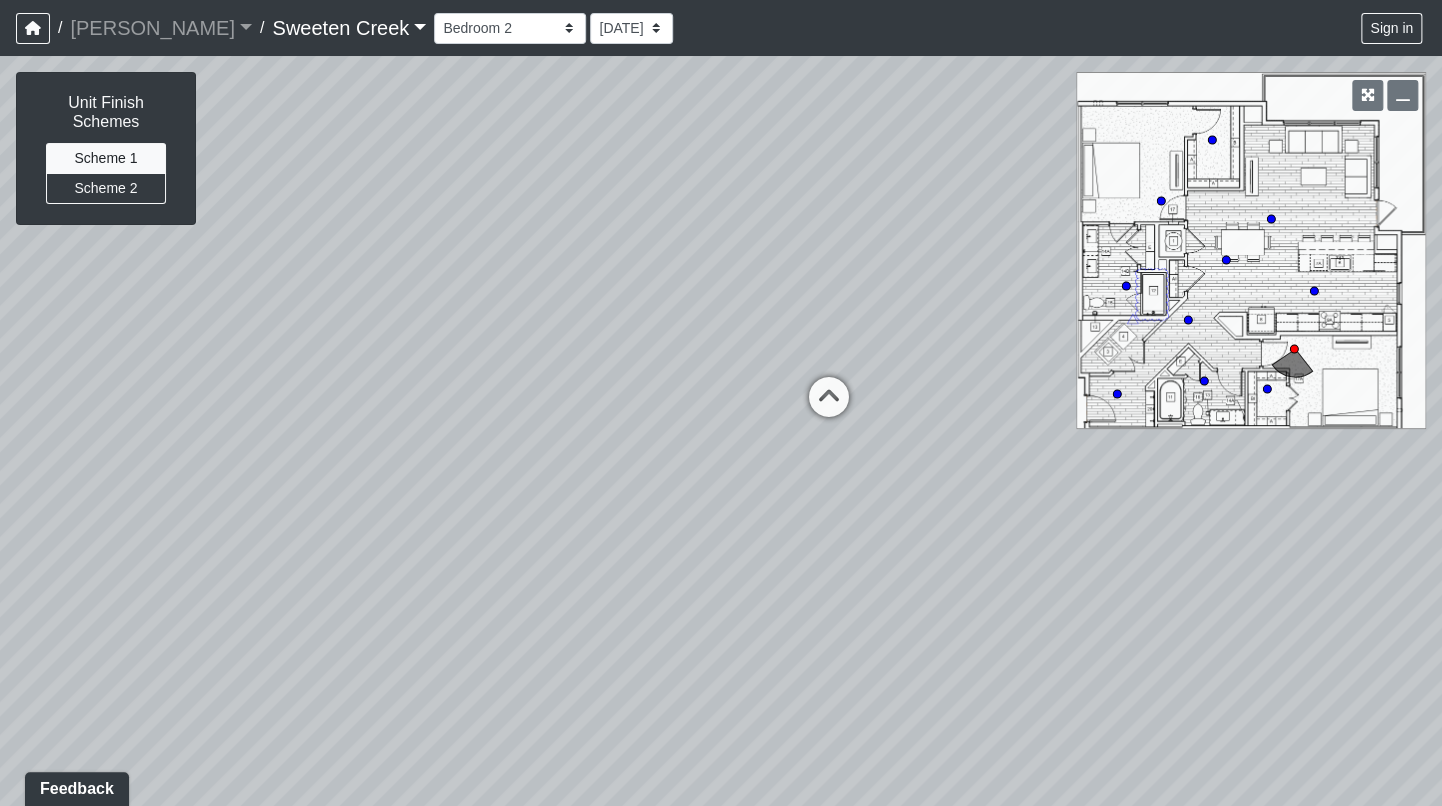 drag, startPoint x: 749, startPoint y: 429, endPoint x: 324, endPoint y: 545, distance: 440.54626 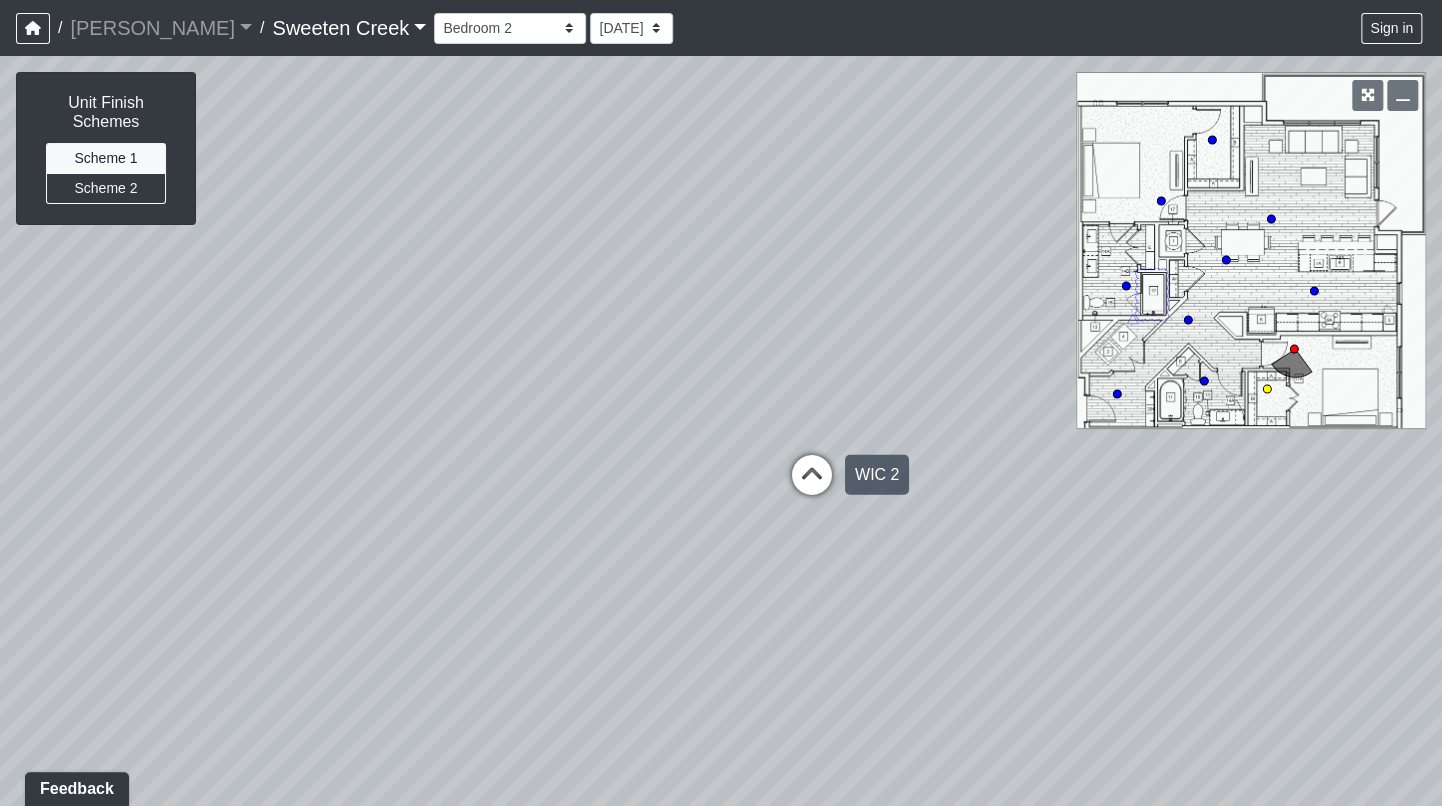 click at bounding box center [812, 485] 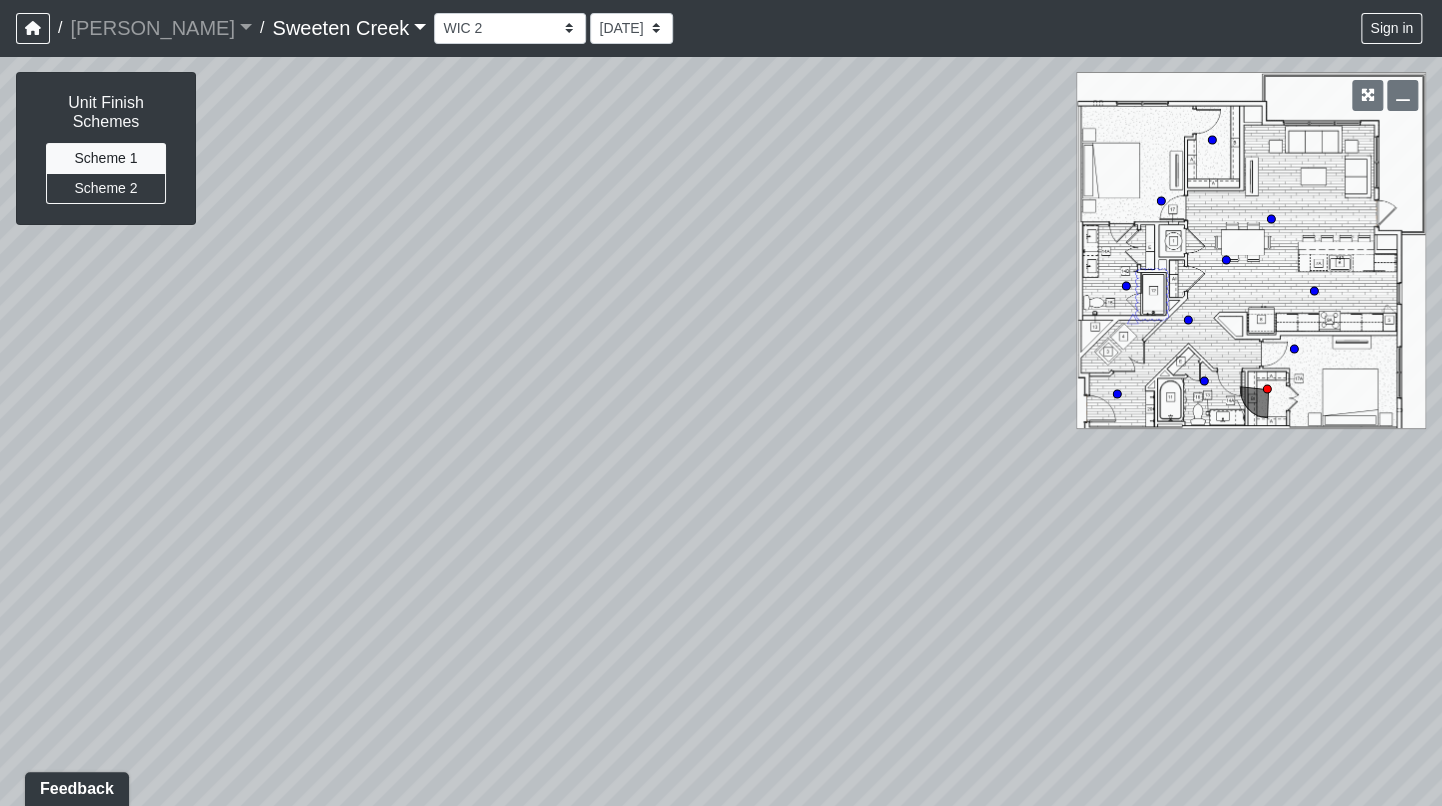 drag, startPoint x: 873, startPoint y: 371, endPoint x: 454, endPoint y: 354, distance: 419.34473 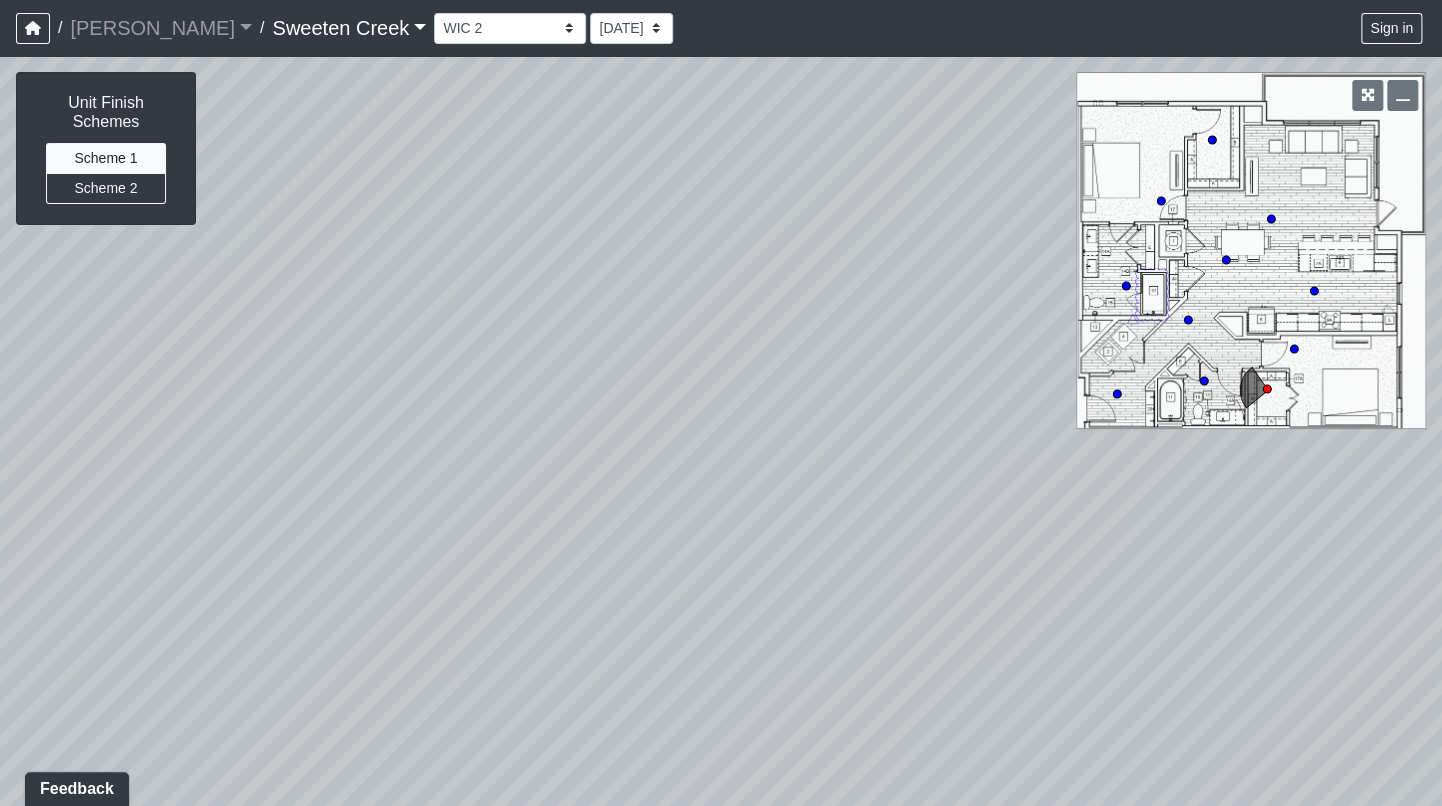 drag, startPoint x: 990, startPoint y: 408, endPoint x: 402, endPoint y: 395, distance: 588.1437 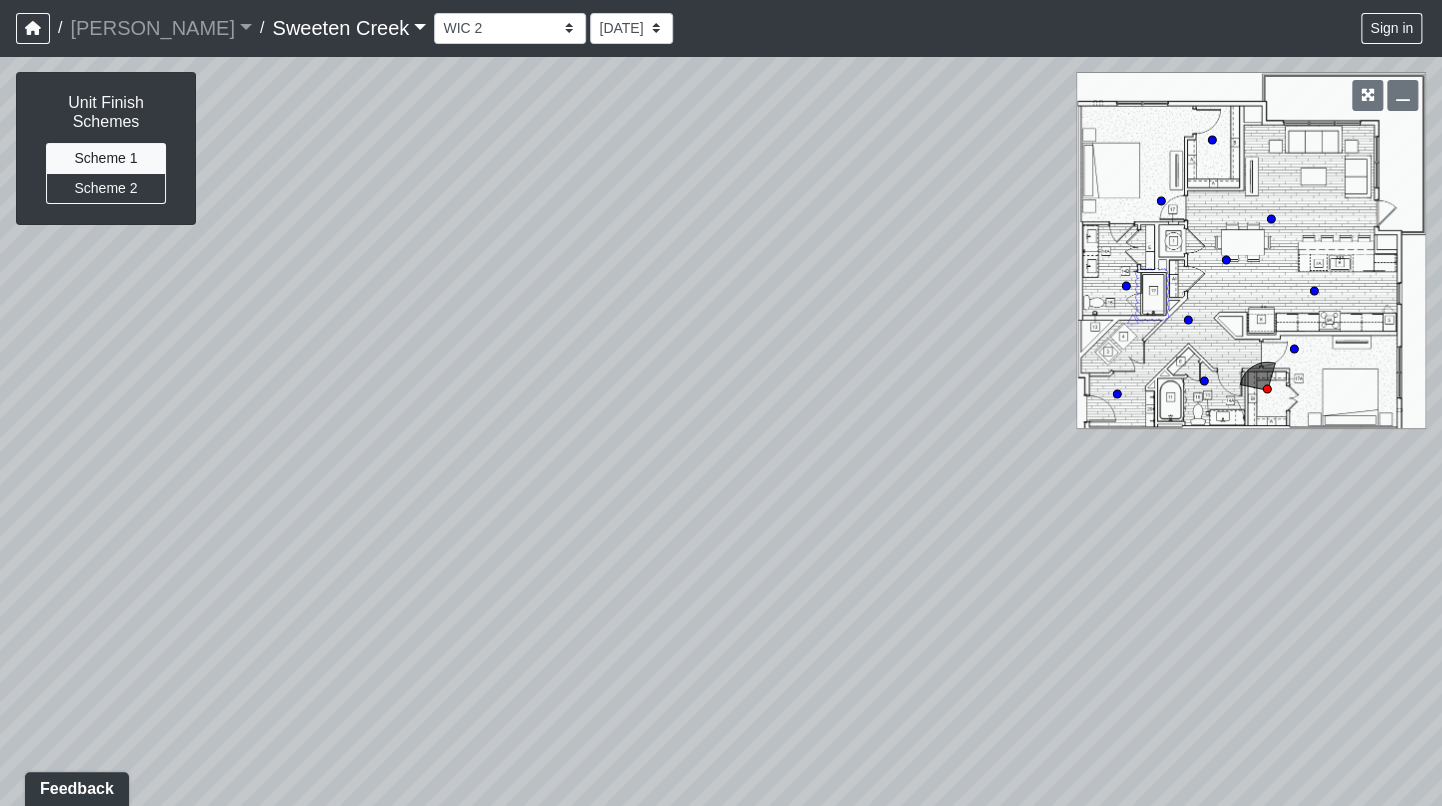 drag, startPoint x: 485, startPoint y: 214, endPoint x: 163, endPoint y: 370, distance: 357.79883 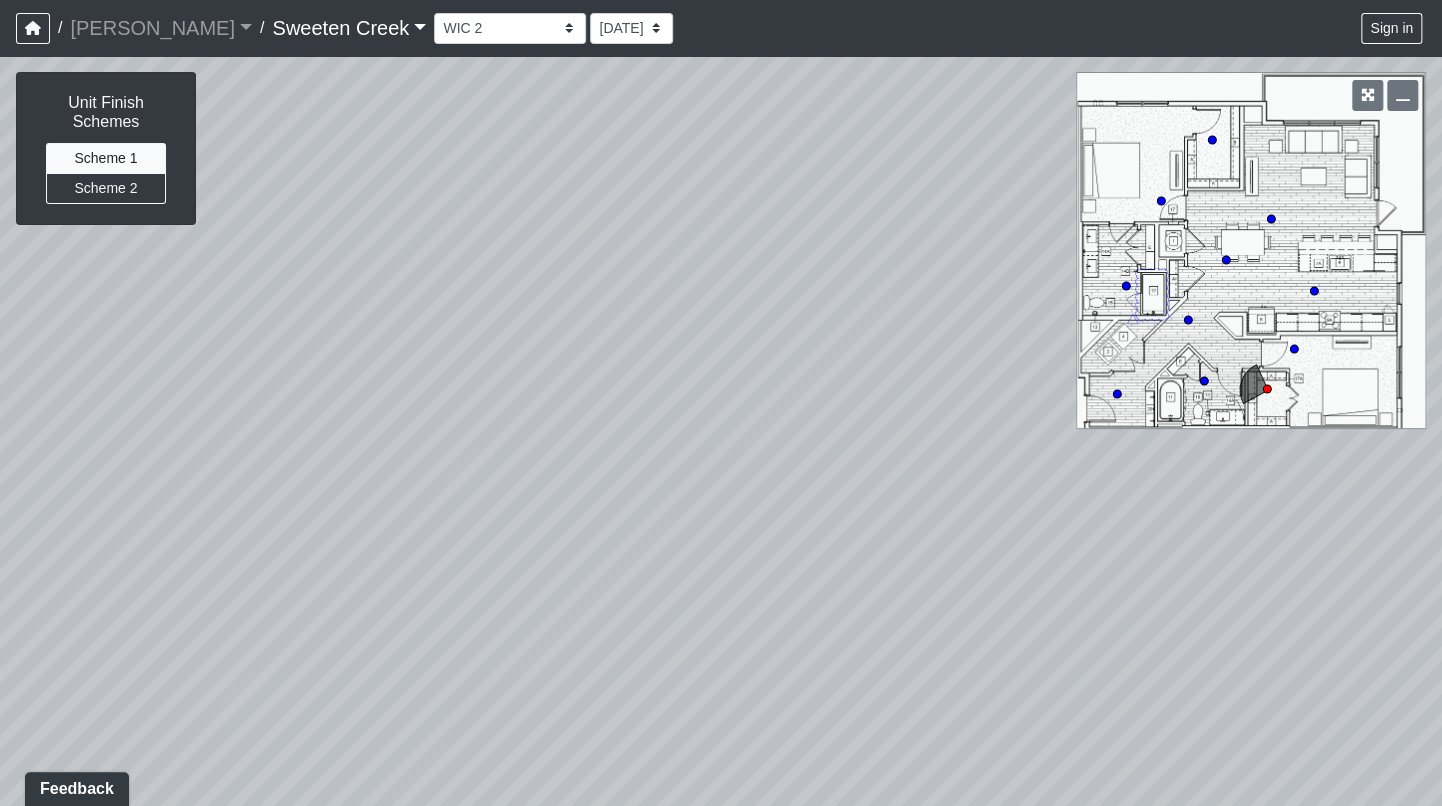 drag, startPoint x: 818, startPoint y: 586, endPoint x: 1449, endPoint y: 766, distance: 656.17145 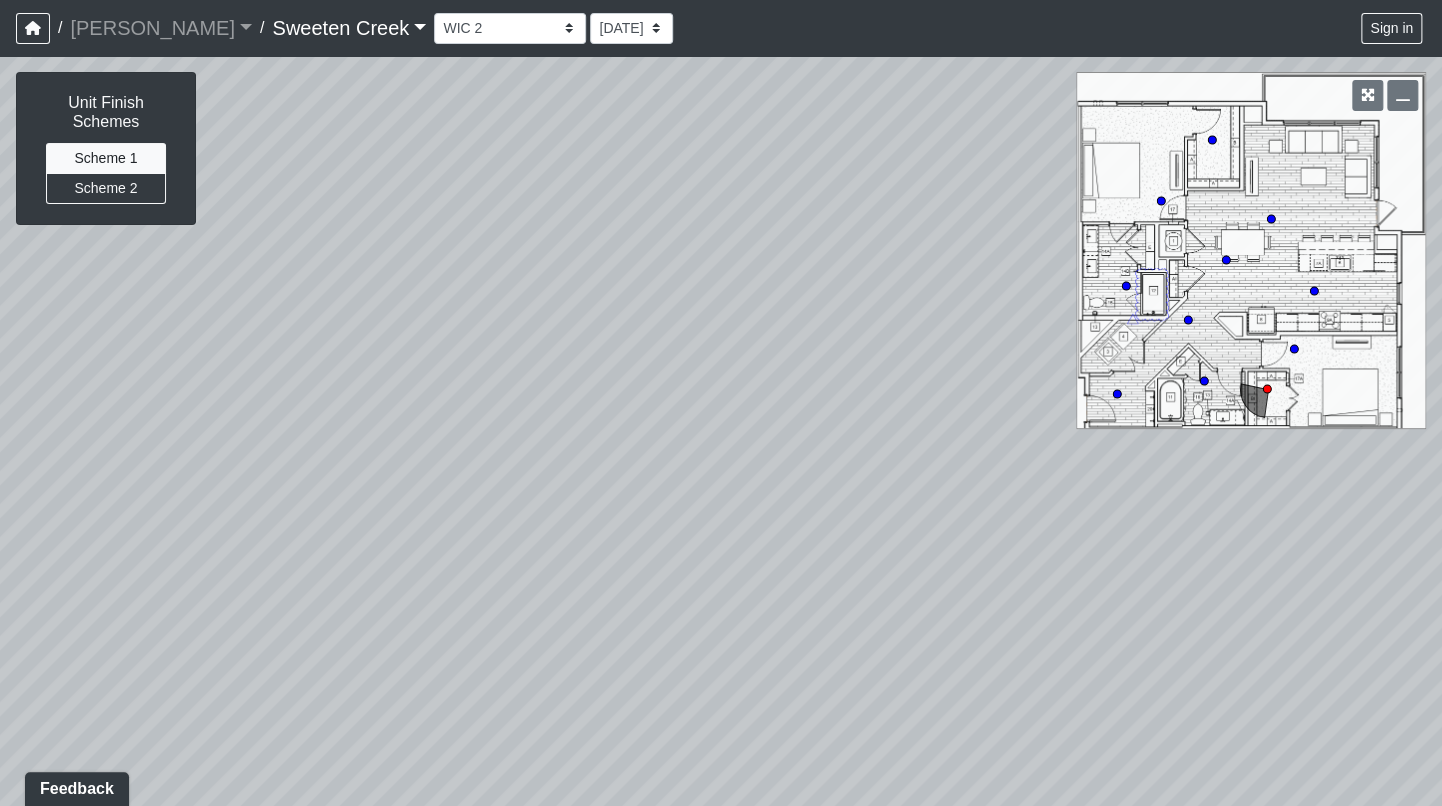 drag, startPoint x: 783, startPoint y: 218, endPoint x: 1484, endPoint y: 315, distance: 707.6793 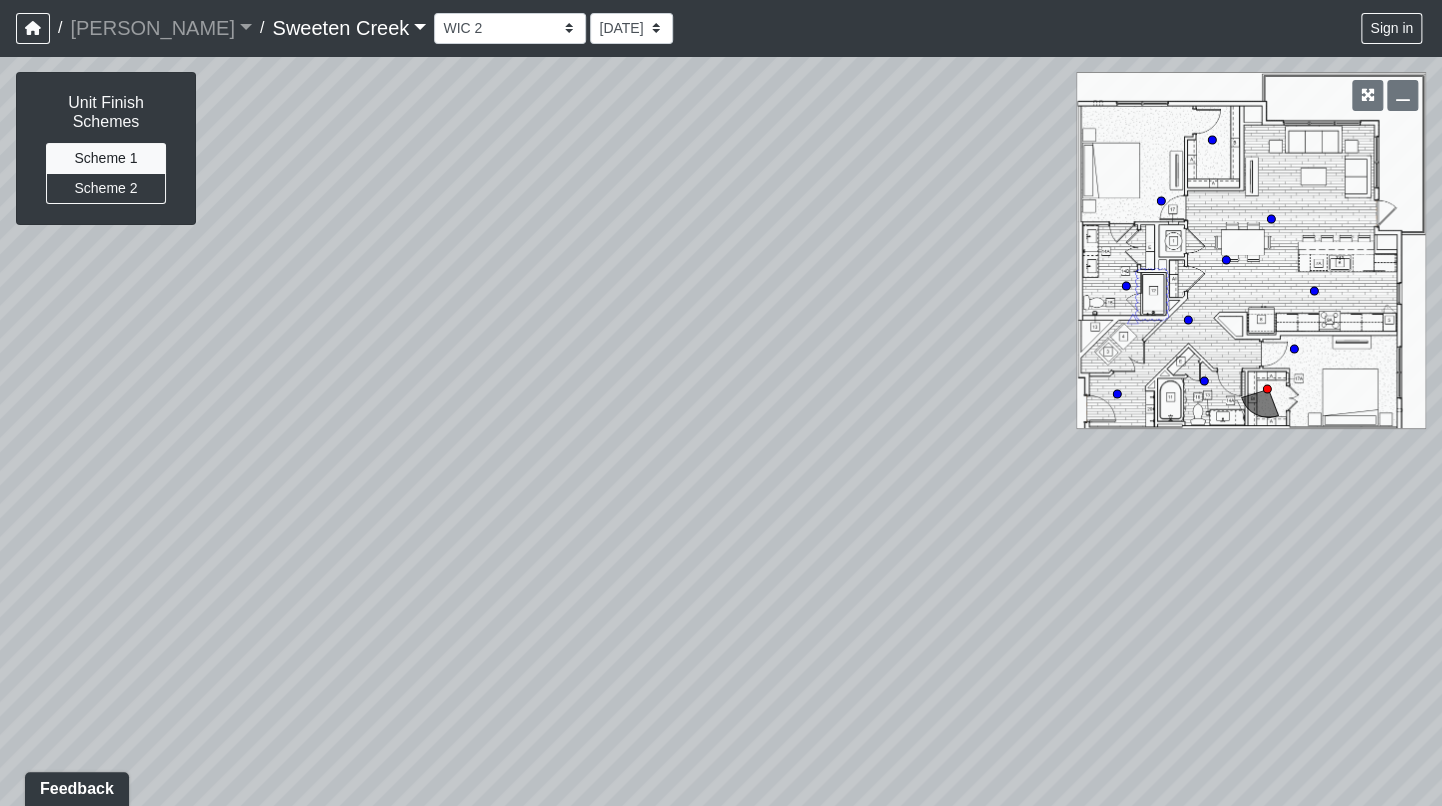 drag, startPoint x: 819, startPoint y: 259, endPoint x: 1197, endPoint y: 251, distance: 378.08466 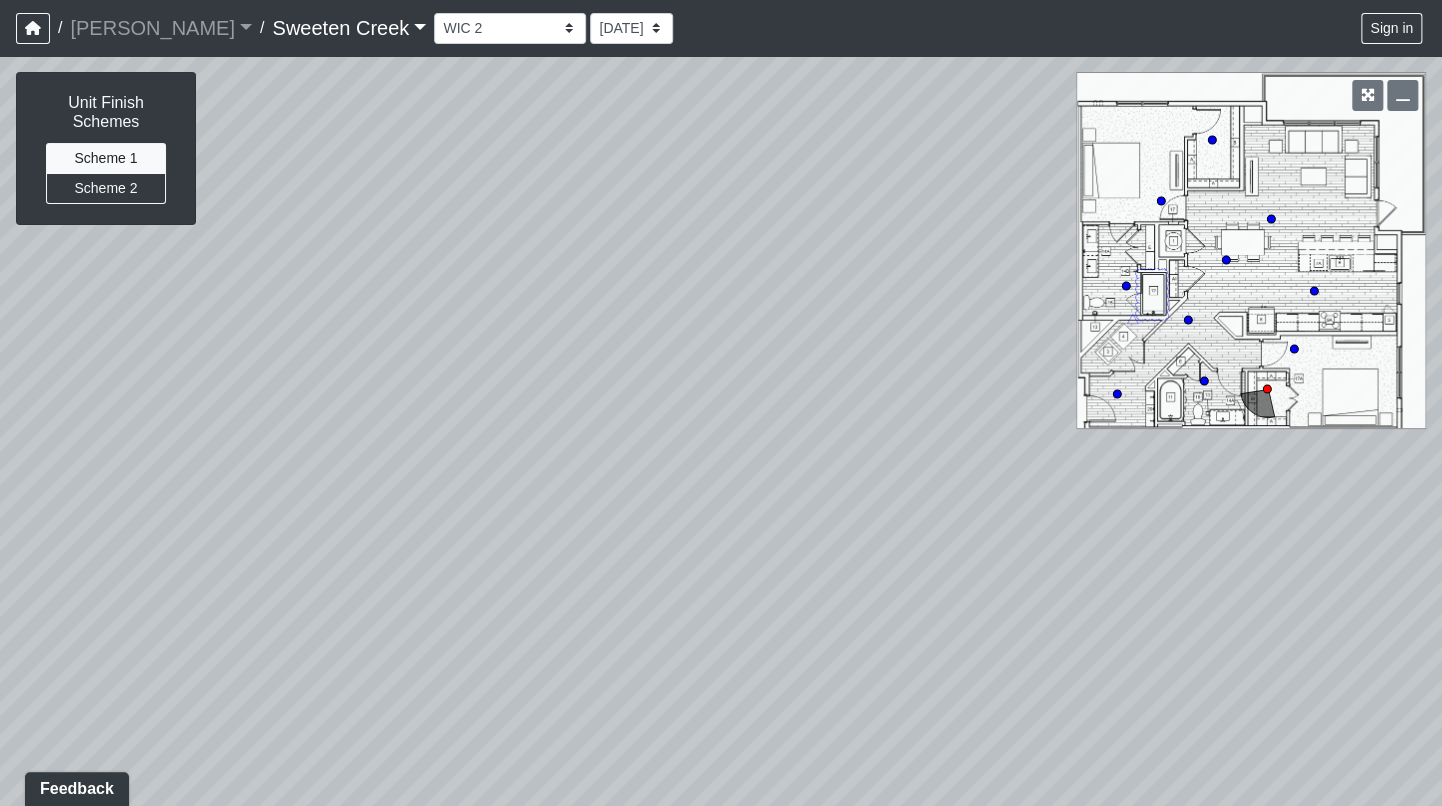 drag, startPoint x: 949, startPoint y: 246, endPoint x: 837, endPoint y: 213, distance: 116.76044 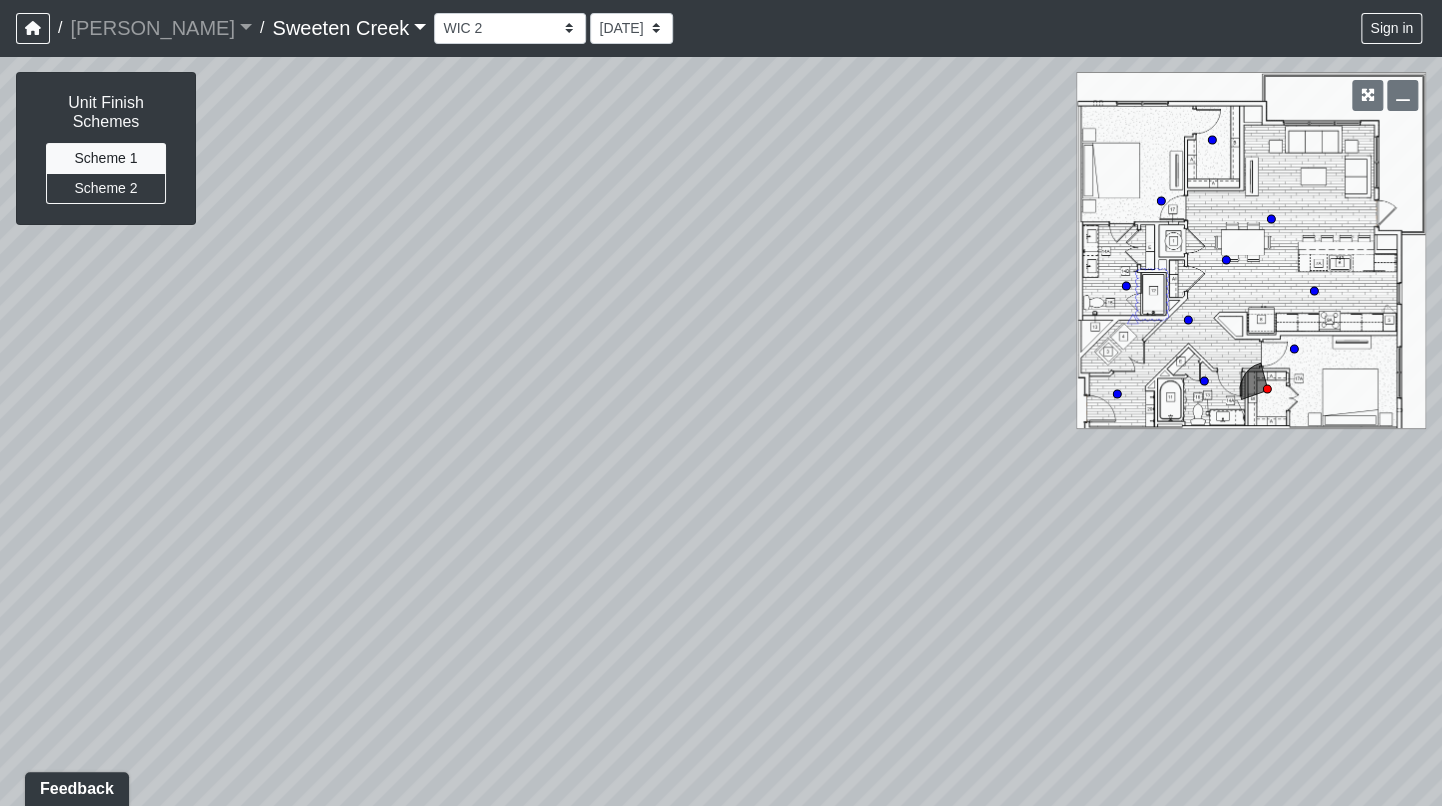 drag, startPoint x: 928, startPoint y: 505, endPoint x: 230, endPoint y: 437, distance: 701.3045 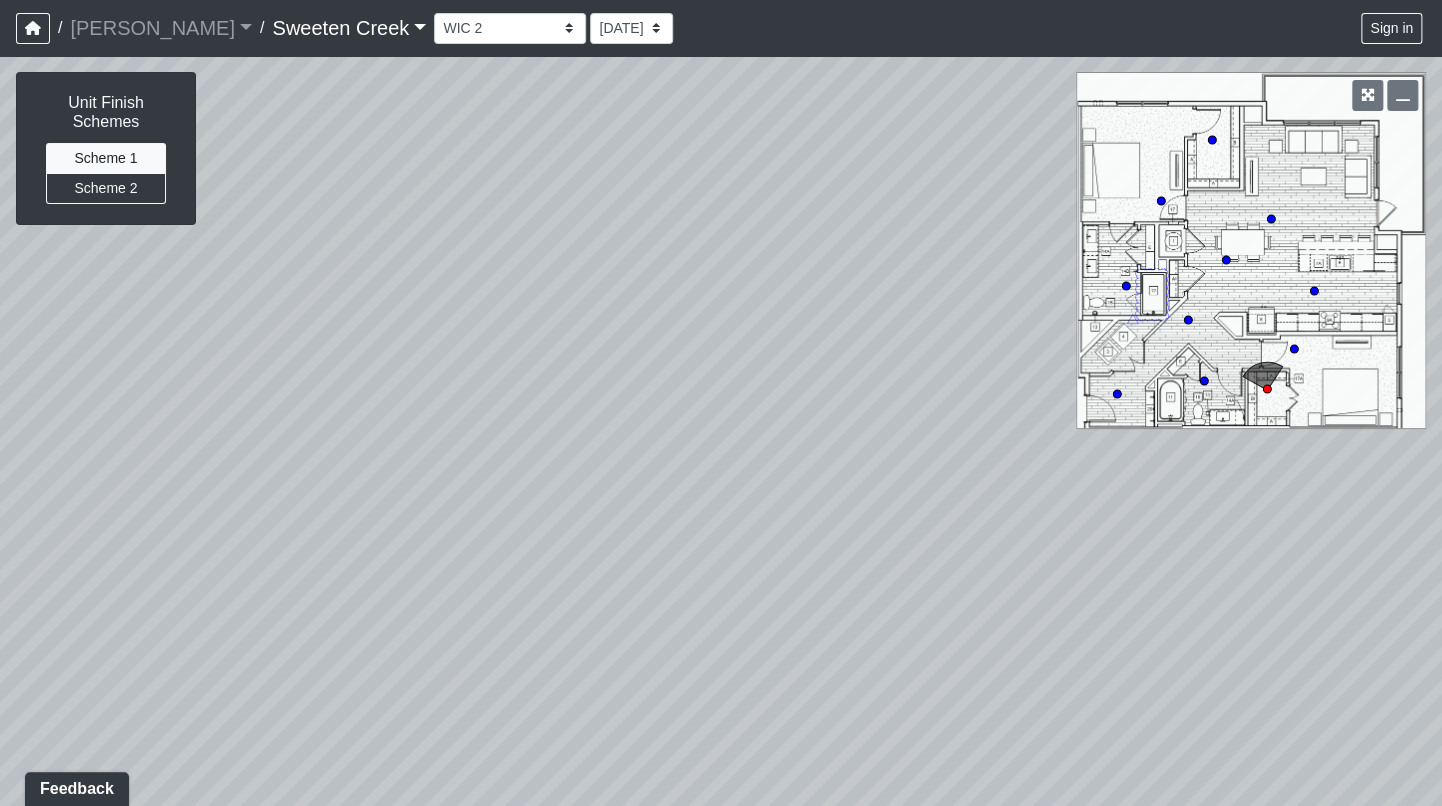 drag, startPoint x: 926, startPoint y: 313, endPoint x: 300, endPoint y: 324, distance: 626.0966 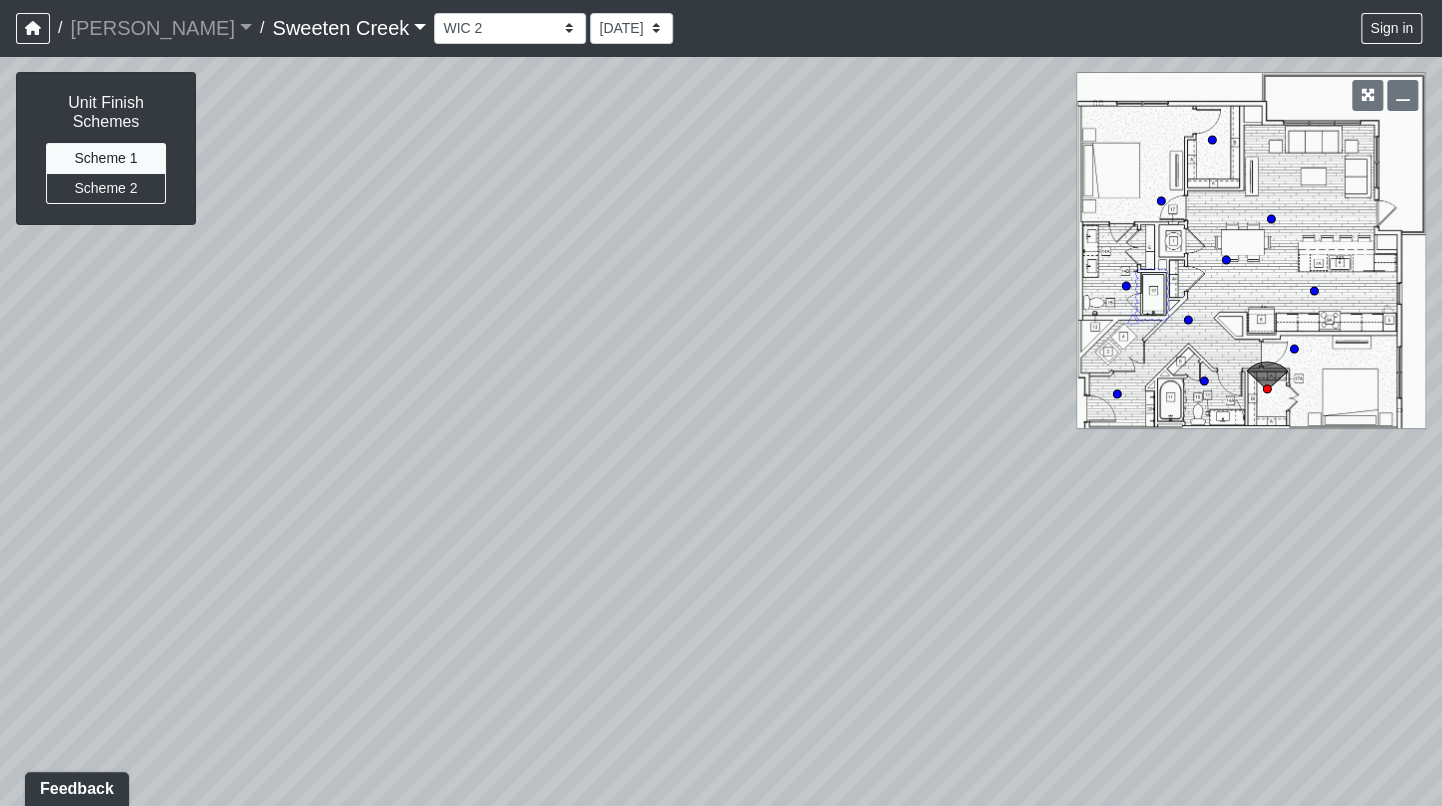 drag, startPoint x: 953, startPoint y: 289, endPoint x: 769, endPoint y: 319, distance: 186.42961 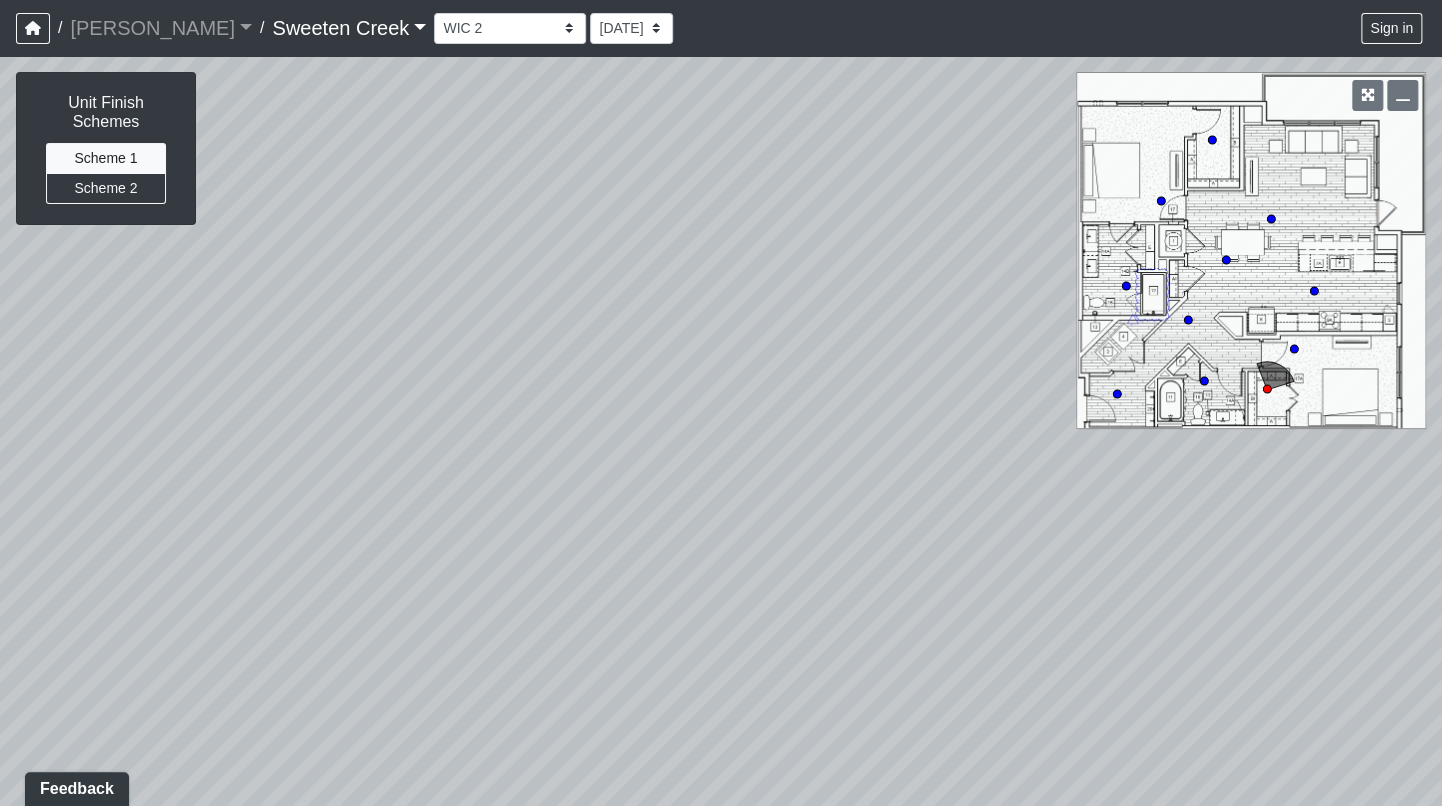 drag, startPoint x: 839, startPoint y: 194, endPoint x: 510, endPoint y: 241, distance: 332.34018 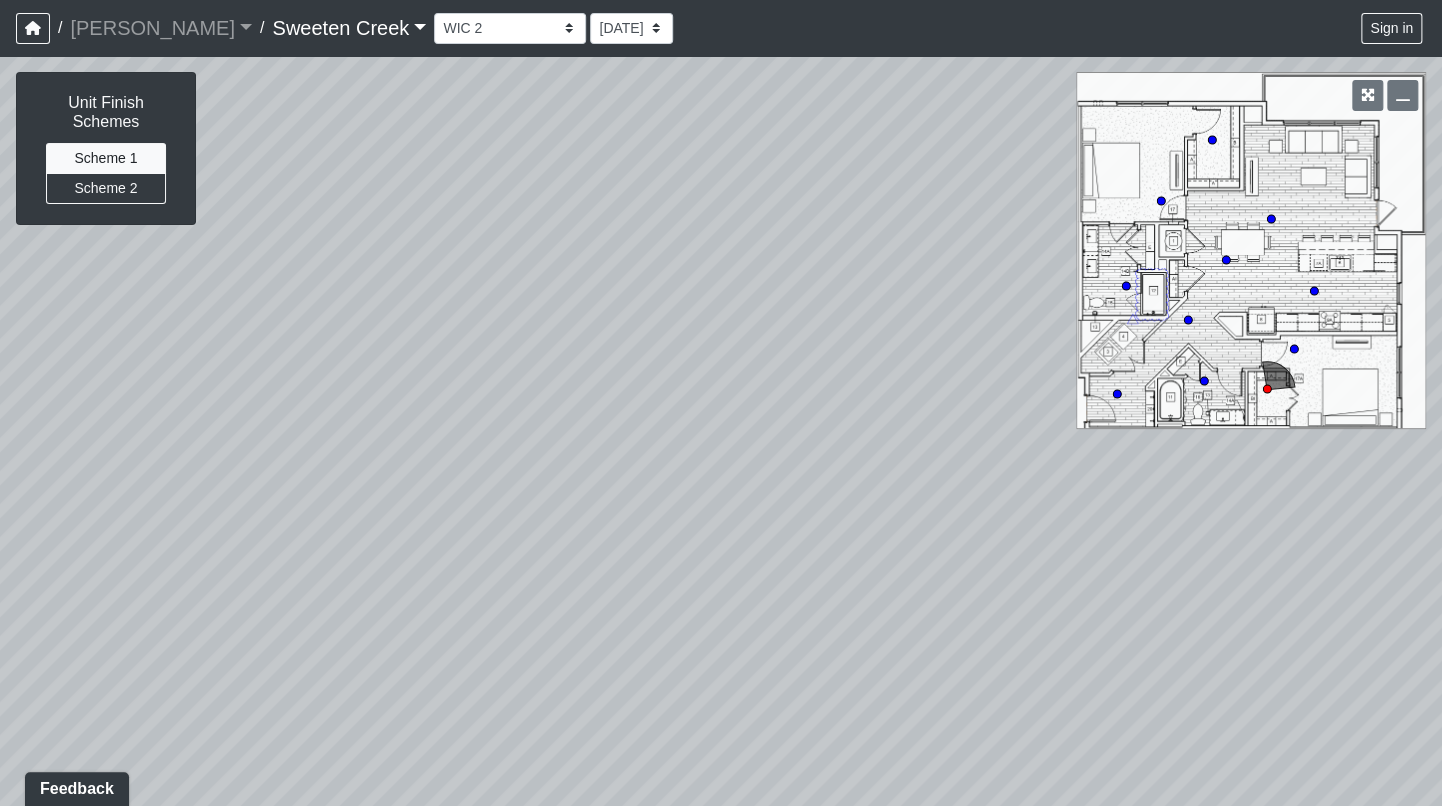 drag, startPoint x: 947, startPoint y: 170, endPoint x: 789, endPoint y: 187, distance: 158.91193 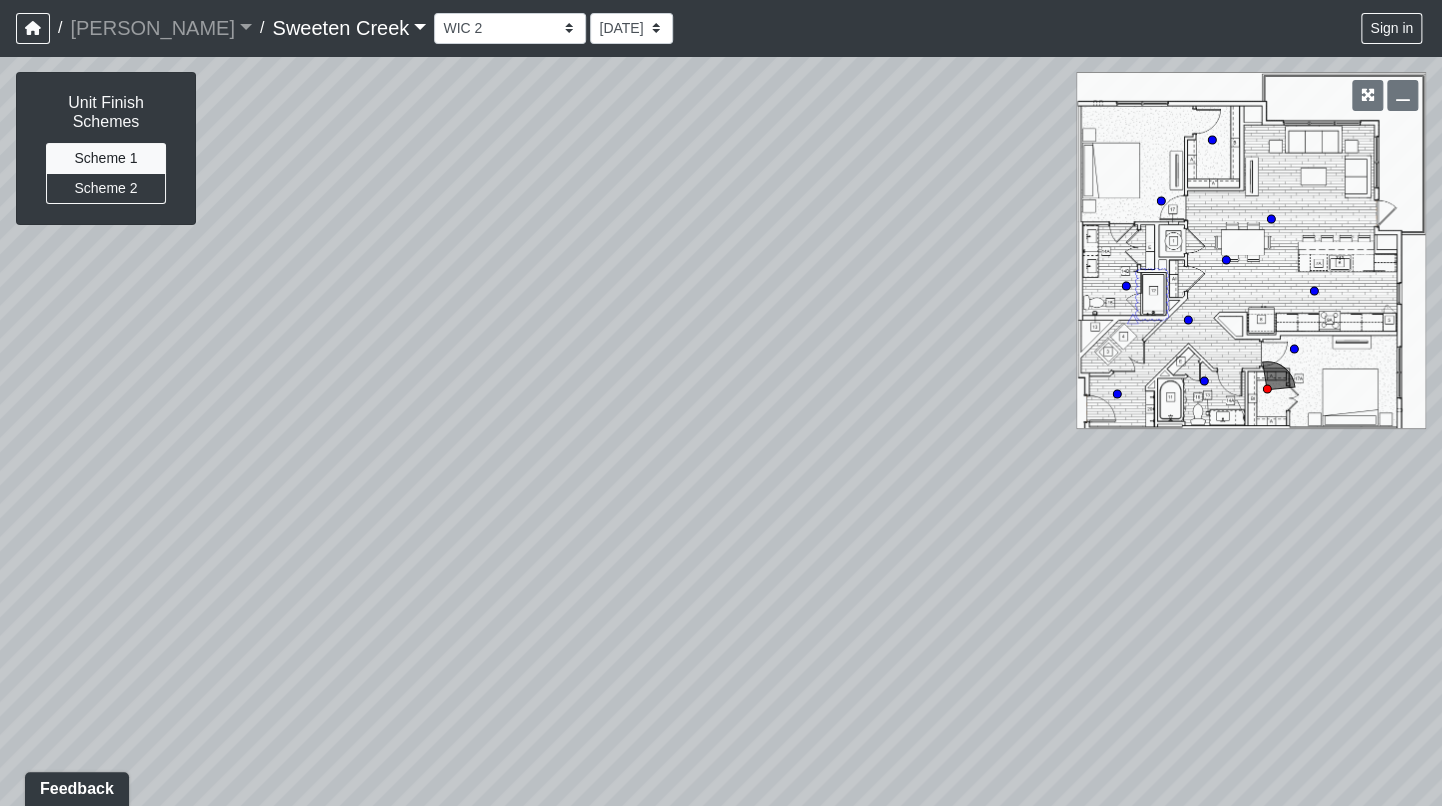 click on "Loading... Office Loading... Reception Loading... Mailroom - Elevator Lobby Loading... Leasing - Entry Loading... Mailboxes 1 Loading... Mailboxes 1 Loading... Elevator Lobby Loading... Mailboxes 3 Loading... Mailboxes 2 Loading... Mailboxes 1 Loading... Elevator Lobby Loading... Mailboxes 2 Loading... Weights Loading... Water Fountain Loading... [GEOGRAPHIC_DATA] - Fitness - Hobby Loading... Mailboxes 2 Loading... Cardio Loading... Wellness Loading... Fitness - Cardio Loading... Hobby - Counter Loading... Bistro Loading... Counter Loading... Dining 2 Loading... Elevators 2 Loading... [GEOGRAPHIC_DATA] - Bistro Loading... Clubroom - Seating Loading... Booth Seating Loading... Counter Loading... Island 3 Loading... Dining 2 Loading... Island Loading... [GEOGRAPHIC_DATA] - Bistro Loading... Elevators 2 Loading... Booth Seating Loading... Counter Loading... Clubroom - Fireplace Loading... Dining Loading... Dining 2 Loading... Bistro - Island 3 Loading... Fireplace Loading... Seating Loading... Fireplace Loading... WIC" at bounding box center [721, 431] 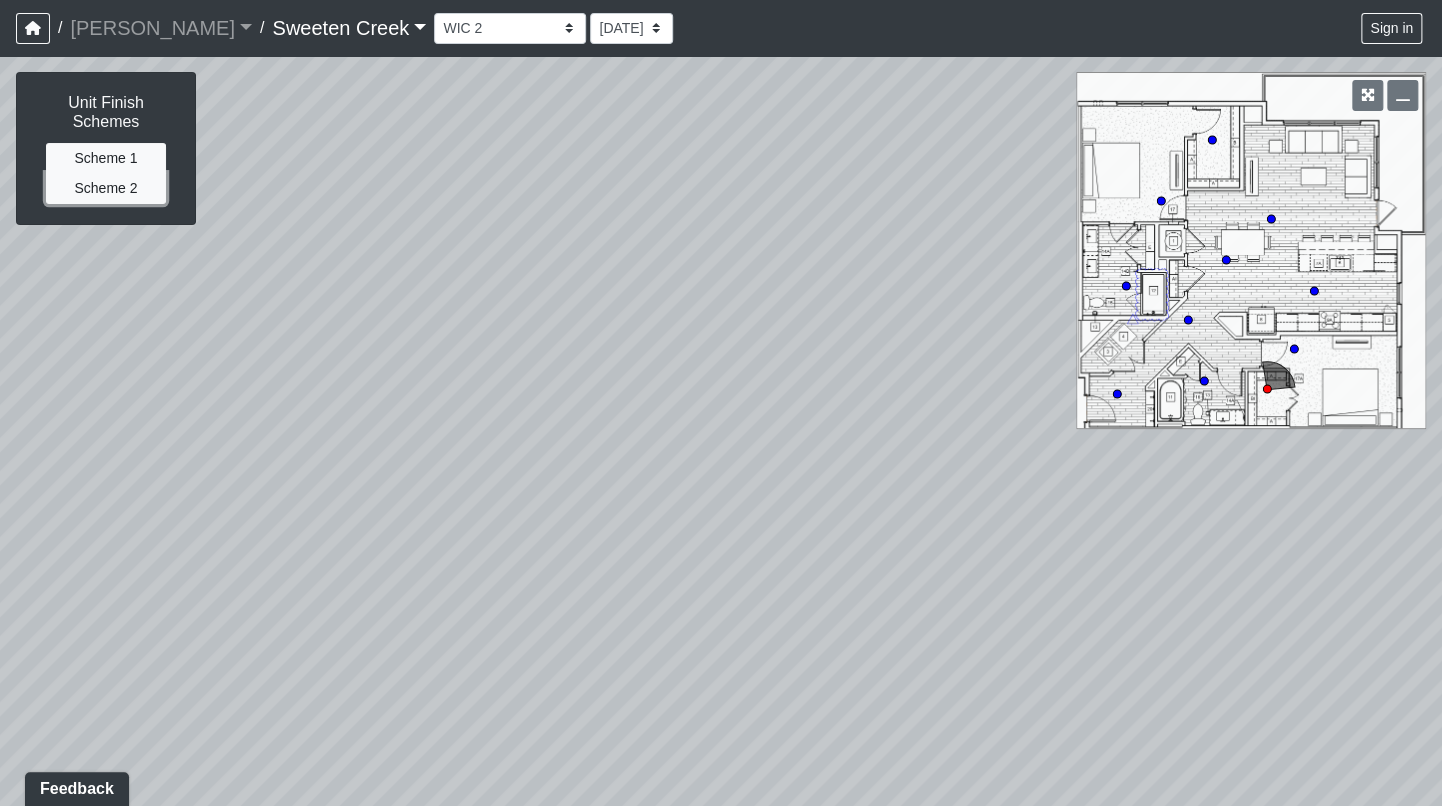 click on "Scheme 2" at bounding box center (106, 188) 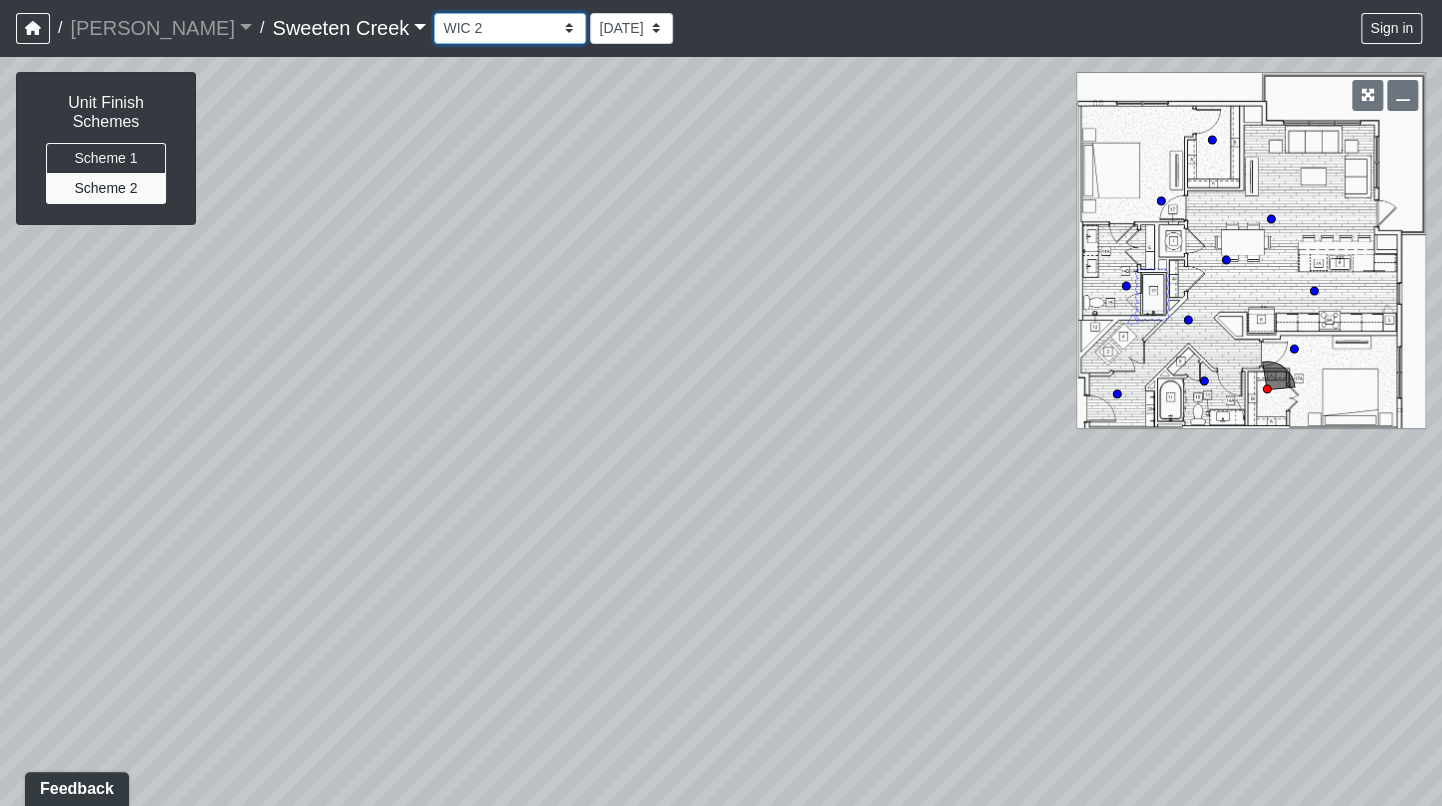 click on "Bistro Fitness - Hobby Booth Seating Counter Dining Dining 2 Elevators Elevators 2 Island Island 2 Island 3 Booth Seating Fireplace Pool Table Scrabble Seating Cardio Water Fountain Weights Wellness Counter Seating Entry Office Reception Counter Seating Elevator Lobby Mailboxes 1 Mailboxes 2 Mailboxes 3 Package Daybeds Daybeds 2 Daybeds 3 Entry Entry 2 Firepit Firepit 2 Grill 1 Grill 2 Grill 3 Loungers Loungers 2 Loungers 3 Pool Pool 2 Pool 3 Pool 4 Pool 5 Putt Putt Seating Spa TV Seating Bathroom Bedroom Den Entry Kitchen Living Room WIC Bathroom Bathroom 2 Bedroom Bedroom 2 Dining Room Entry Hallway Kitchen Living Room WIC WIC 2" at bounding box center (510, 28) 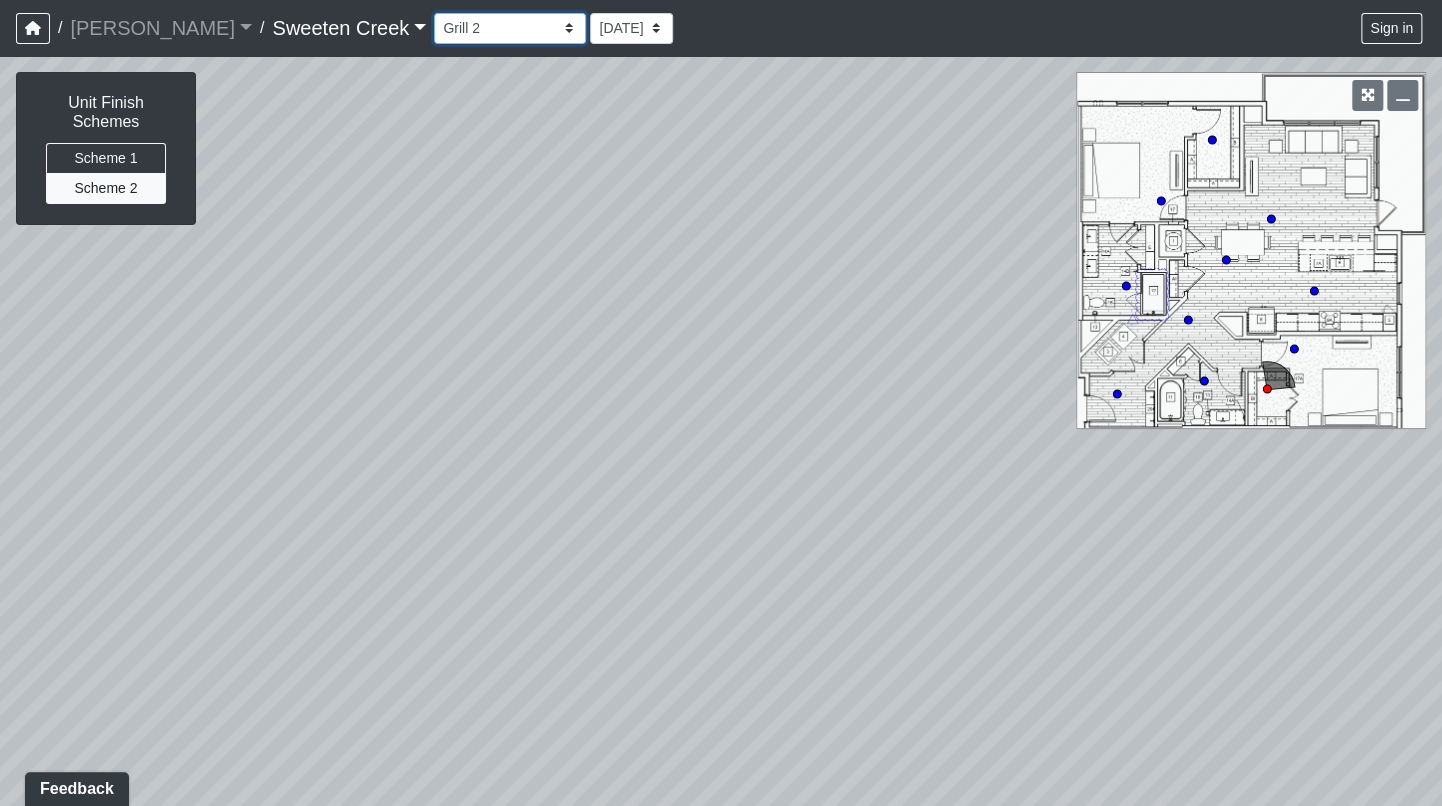 click on "Bistro Fitness - Hobby Booth Seating Counter Dining Dining 2 Elevators Elevators 2 Island Island 2 Island 3 Booth Seating Fireplace Pool Table Scrabble Seating Cardio Water Fountain Weights Wellness Counter Seating Entry Office Reception Counter Seating Elevator Lobby Mailboxes 1 Mailboxes 2 Mailboxes 3 Package Daybeds Daybeds 2 Daybeds 3 Entry Entry 2 Firepit Firepit 2 Grill 1 Grill 2 Grill 3 Loungers Loungers 2 Loungers 3 Pool Pool 2 Pool 3 Pool 4 Pool 5 Putt Putt Seating Spa TV Seating Bathroom Bedroom Den Entry Kitchen Living Room WIC Bathroom Bathroom 2 Bedroom Bedroom 2 Dining Room Entry Hallway Kitchen Living Room WIC WIC 2" at bounding box center (510, 28) 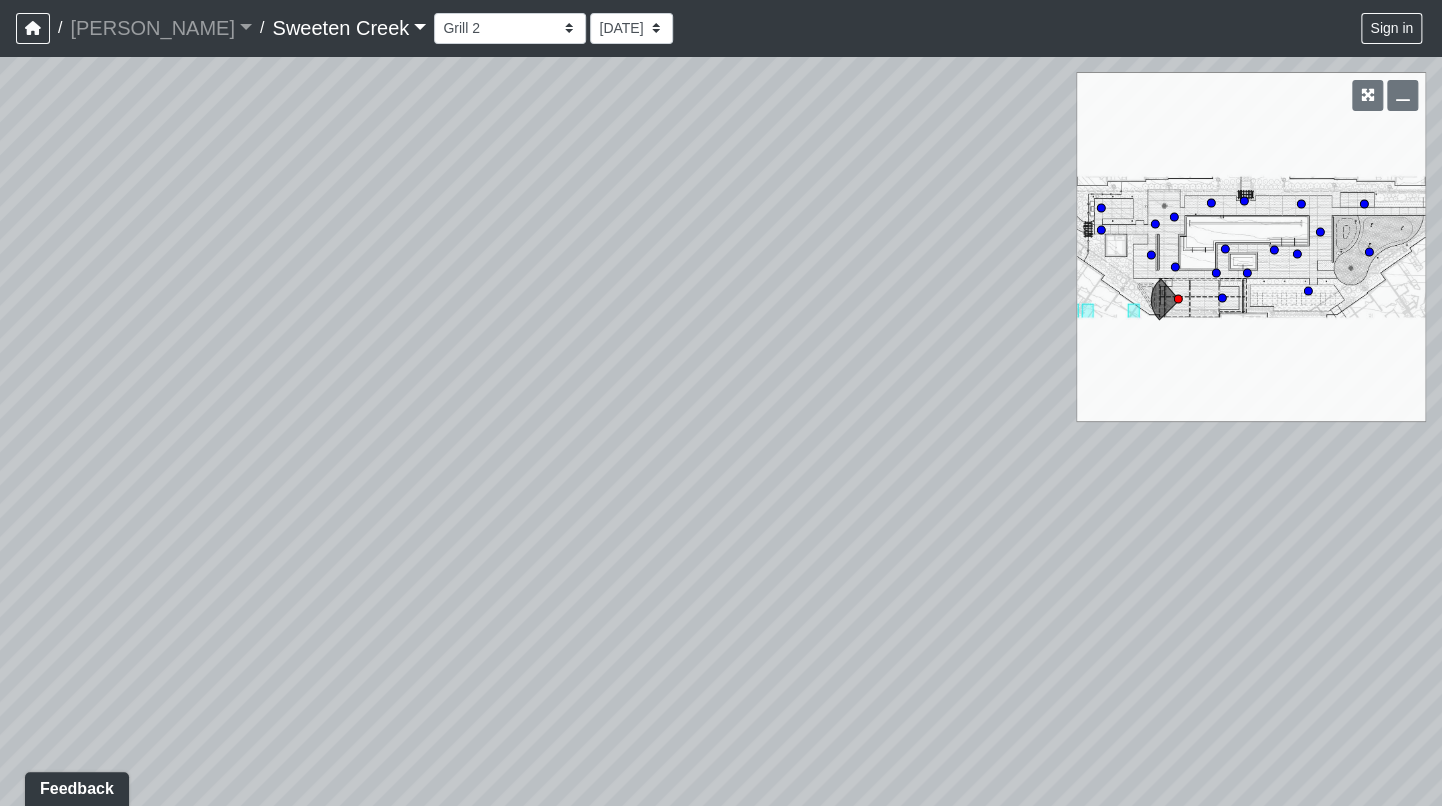 drag, startPoint x: 209, startPoint y: 560, endPoint x: 1334, endPoint y: 482, distance: 1127.7008 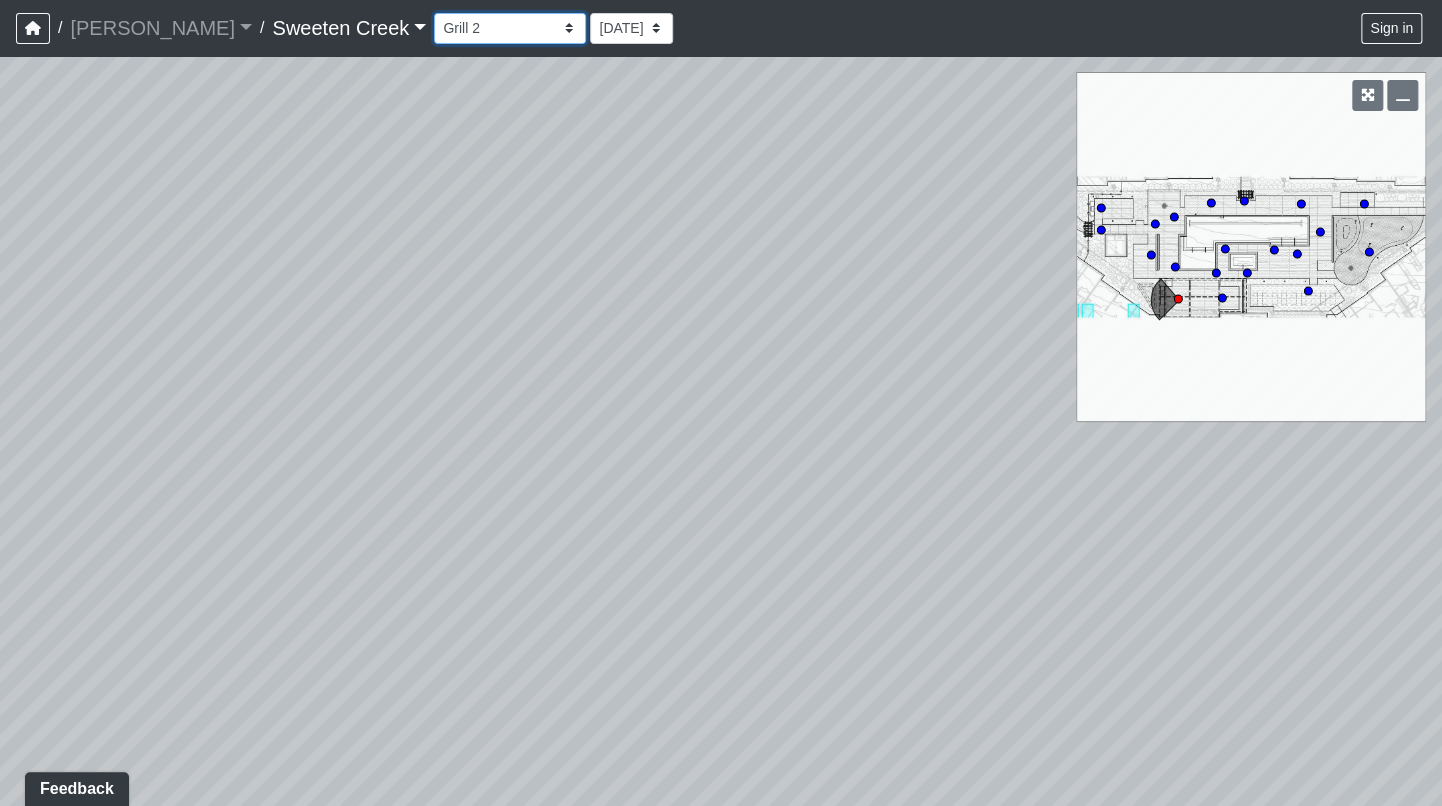 click on "Bistro Fitness - Hobby Booth Seating Counter Dining Dining 2 Elevators Elevators 2 Island Island 2 Island 3 Booth Seating Fireplace Pool Table Scrabble Seating Cardio Water Fountain Weights Wellness Counter Seating Entry Office Reception Counter Seating Elevator Lobby Mailboxes 1 Mailboxes 2 Mailboxes 3 Package Daybeds Daybeds 2 Daybeds 3 Entry Entry 2 Firepit Firepit 2 Grill 1 Grill 2 Grill 3 Loungers Loungers 2 Loungers 3 Pool Pool 2 Pool 3 Pool 4 Pool 5 Putt Putt Seating Spa TV Seating Bathroom Bedroom Den Entry Kitchen Living Room WIC Bathroom Bathroom 2 Bedroom Bedroom 2 Dining Room Entry Hallway Kitchen Living Room WIC WIC 2" at bounding box center [510, 28] 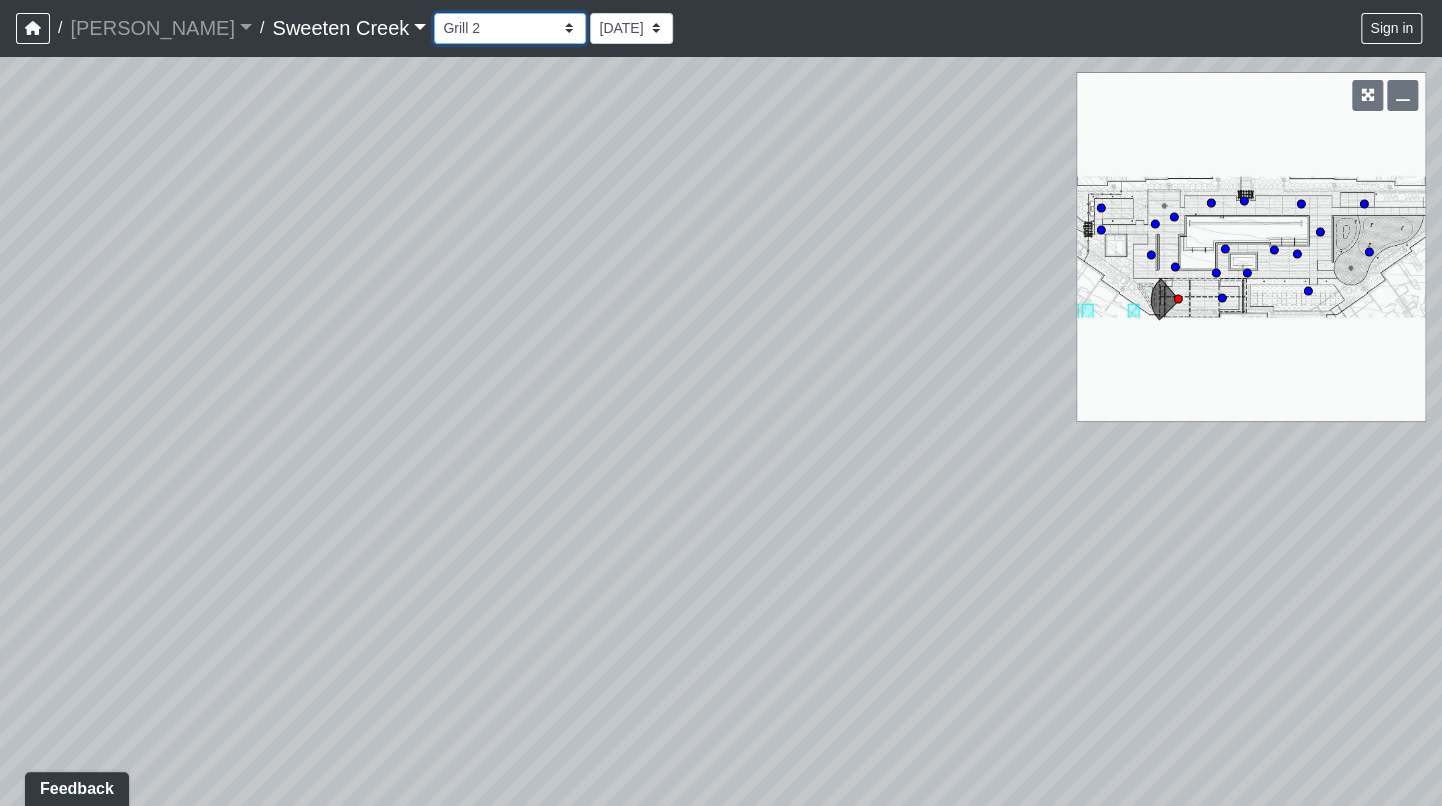 click on "Bistro Fitness - Hobby Booth Seating Counter Dining Dining 2 Elevators Elevators 2 Island Island 2 Island 3 Booth Seating Fireplace Pool Table Scrabble Seating Cardio Water Fountain Weights Wellness Counter Seating Entry Office Reception Counter Seating Elevator Lobby Mailboxes 1 Mailboxes 2 Mailboxes 3 Package Daybeds Daybeds 2 Daybeds 3 Entry Entry 2 Firepit Firepit 2 Grill 1 Grill 2 Grill 3 Loungers Loungers 2 Loungers 3 Pool Pool 2 Pool 3 Pool 4 Pool 5 Putt Putt Seating Spa TV Seating Bathroom Bedroom Den Entry Kitchen Living Room WIC Bathroom Bathroom 2 Bedroom Bedroom 2 Dining Room Entry Hallway Kitchen Living Room WIC WIC 2" at bounding box center [510, 28] 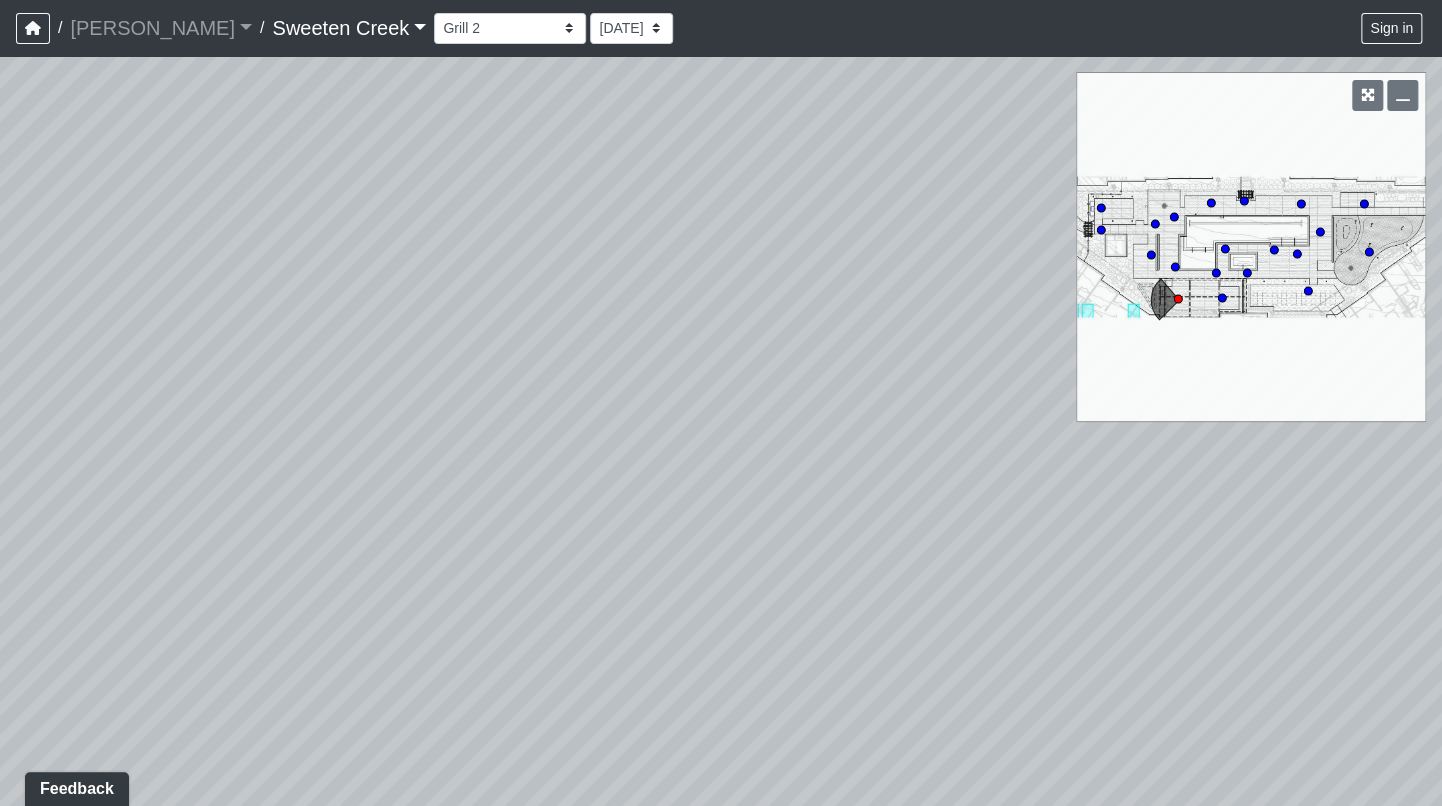click 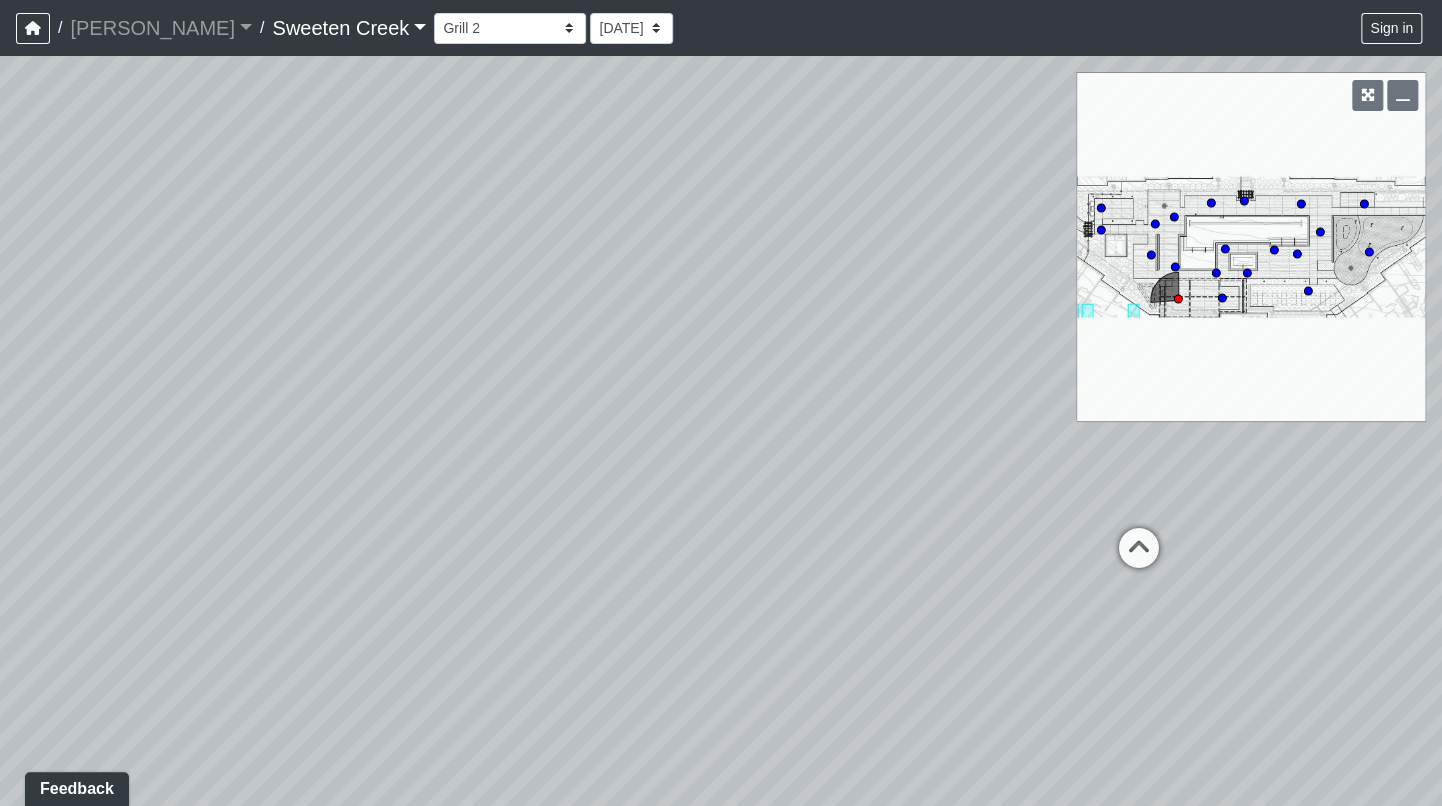 drag, startPoint x: 729, startPoint y: 322, endPoint x: 289, endPoint y: 409, distance: 448.51868 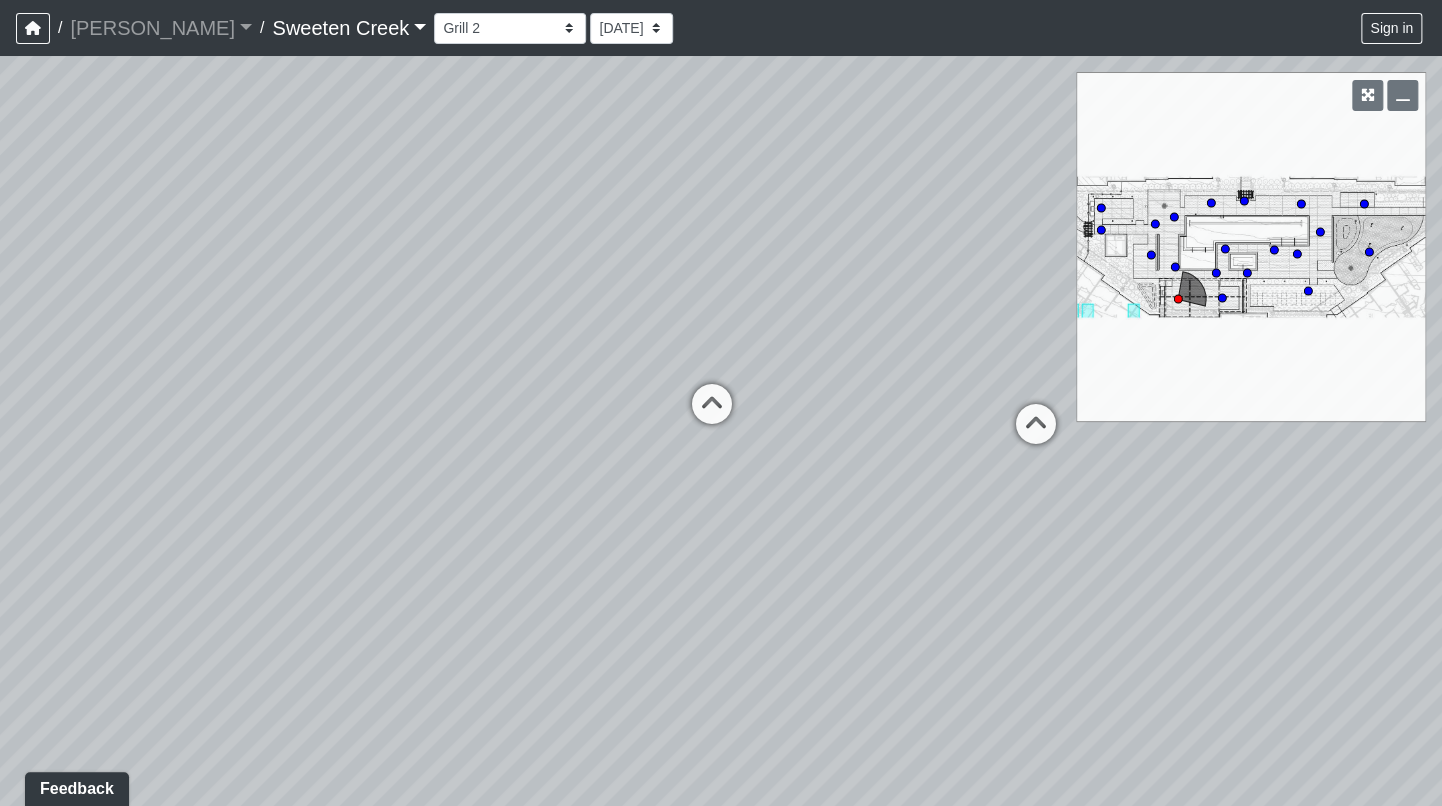drag, startPoint x: 365, startPoint y: 370, endPoint x: -51, endPoint y: 375, distance: 416.03006 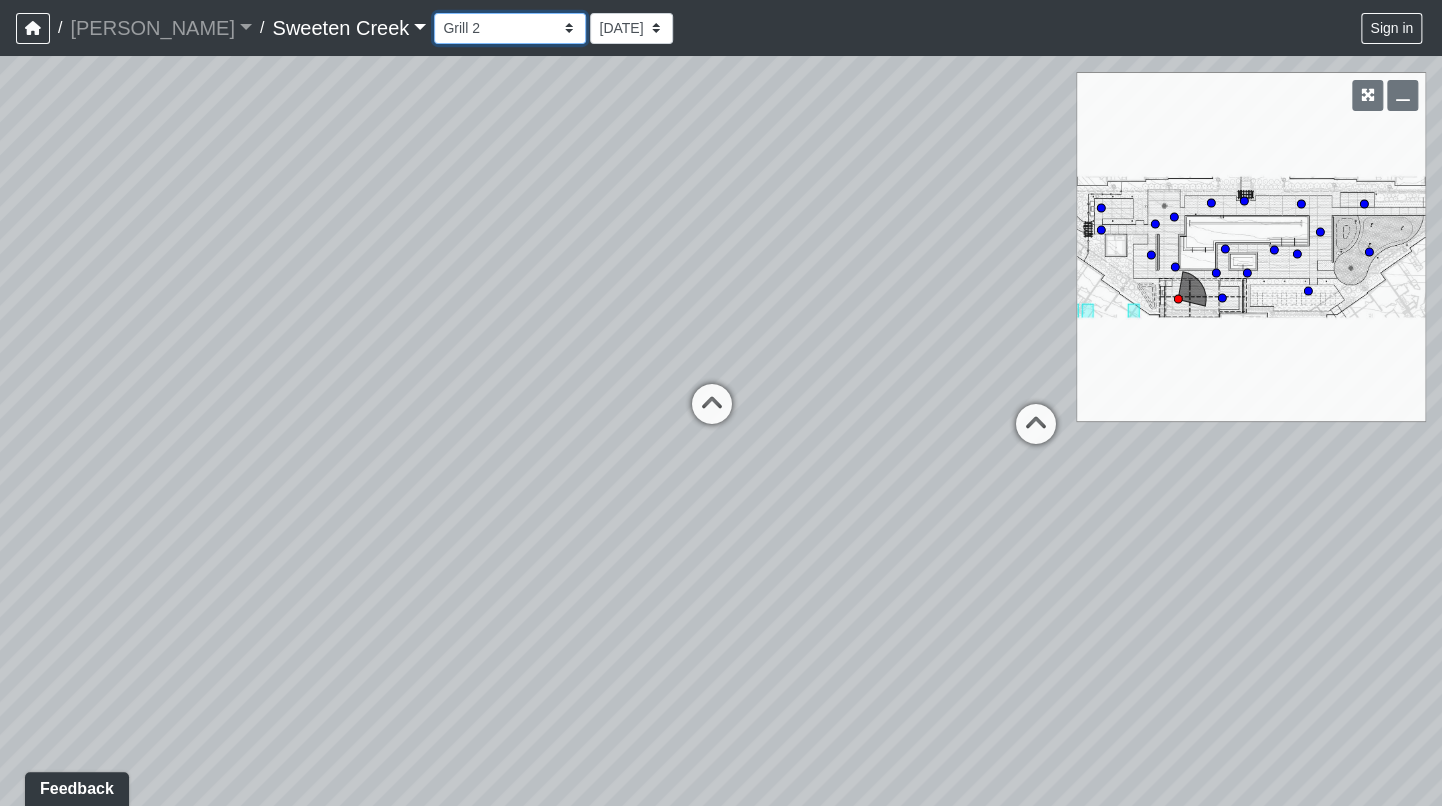 click on "Bistro Fitness - Hobby Booth Seating Counter Dining Dining 2 Elevators Elevators 2 Island Island 2 Island 3 Booth Seating Fireplace Pool Table Scrabble Seating Cardio Water Fountain Weights Wellness Counter Seating Entry Office Reception Counter Seating Elevator Lobby Mailboxes 1 Mailboxes 2 Mailboxes 3 Package Daybeds Daybeds 2 Daybeds 3 Entry Entry 2 Firepit Firepit 2 Grill 1 Grill 2 Grill 3 Loungers Loungers 2 Loungers 3 Pool Pool 2 Pool 3 Pool 4 Pool 5 Putt Putt Seating Spa TV Seating Bathroom Bedroom Den Entry Kitchen Living Room WIC Bathroom Bathroom 2 Bedroom Bedroom 2 Dining Room Entry Hallway Kitchen Living Room WIC WIC 2" at bounding box center [510, 28] 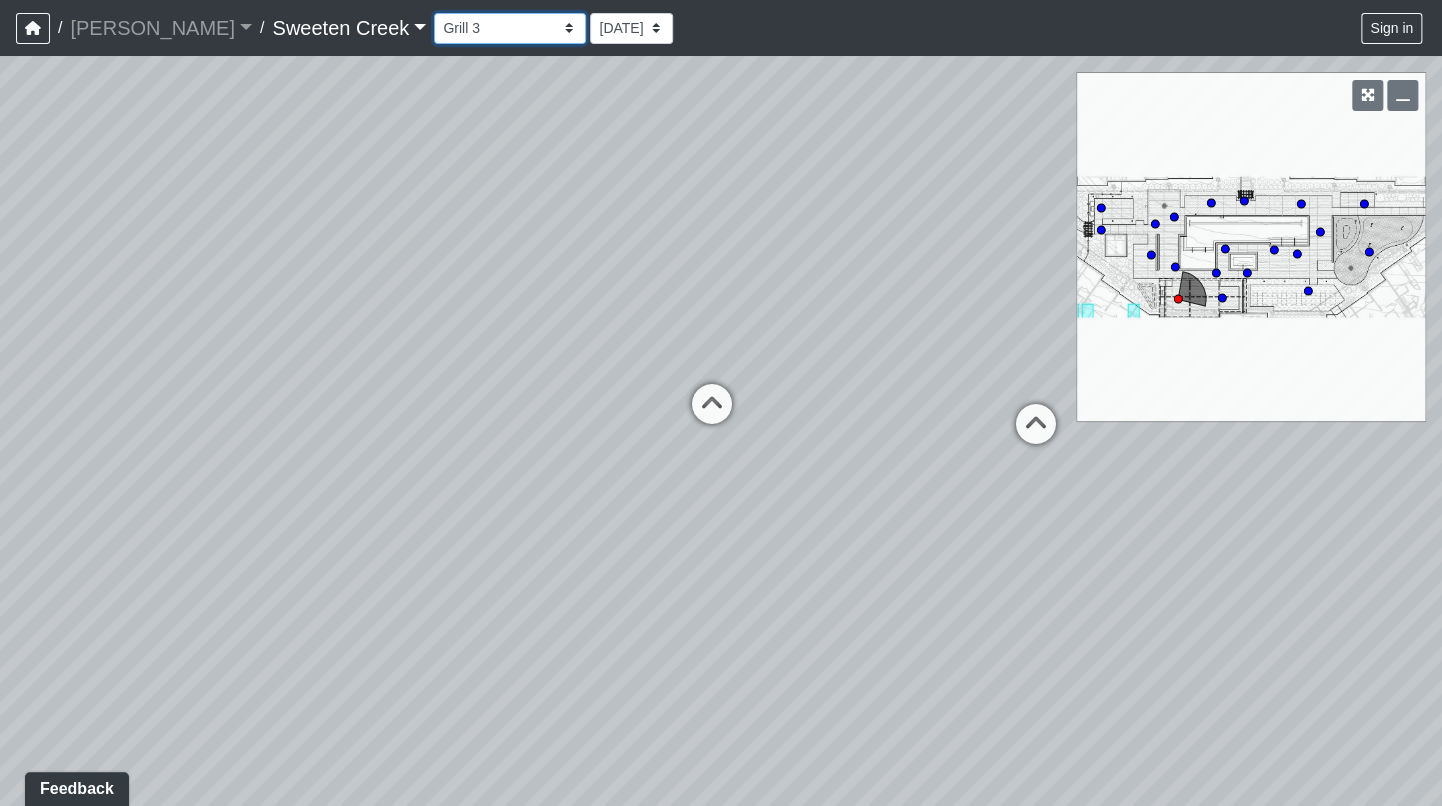 click on "Bistro Fitness - Hobby Booth Seating Counter Dining Dining 2 Elevators Elevators 2 Island Island 2 Island 3 Booth Seating Fireplace Pool Table Scrabble Seating Cardio Water Fountain Weights Wellness Counter Seating Entry Office Reception Counter Seating Elevator Lobby Mailboxes 1 Mailboxes 2 Mailboxes 3 Package Daybeds Daybeds 2 Daybeds 3 Entry Entry 2 Firepit Firepit 2 Grill 1 Grill 2 Grill 3 Loungers Loungers 2 Loungers 3 Pool Pool 2 Pool 3 Pool 4 Pool 5 Putt Putt Seating Spa TV Seating Bathroom Bedroom Den Entry Kitchen Living Room WIC Bathroom Bathroom 2 Bedroom Bedroom 2 Dining Room Entry Hallway Kitchen Living Room WIC WIC 2" at bounding box center (510, 28) 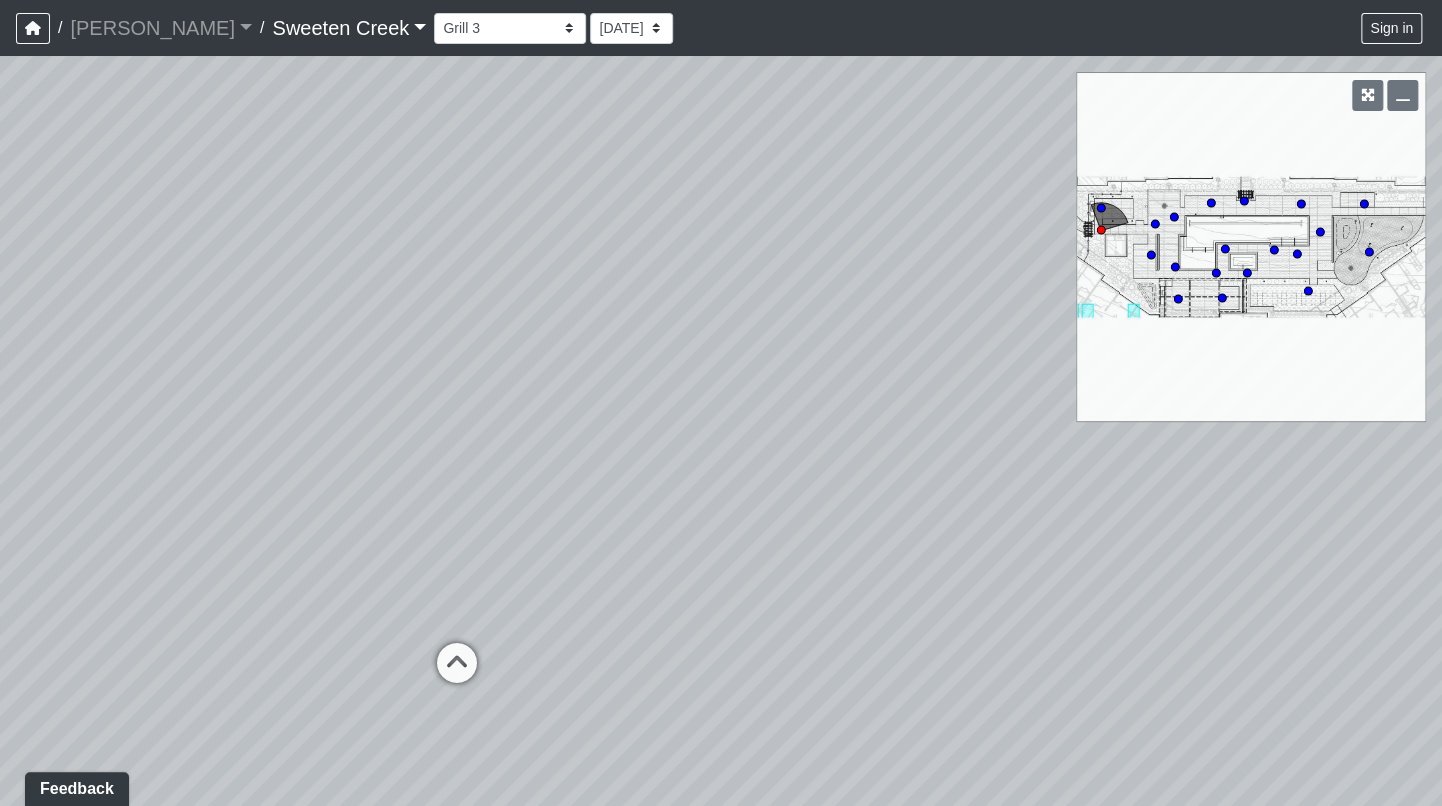 drag, startPoint x: 833, startPoint y: 349, endPoint x: 483, endPoint y: 384, distance: 351.74564 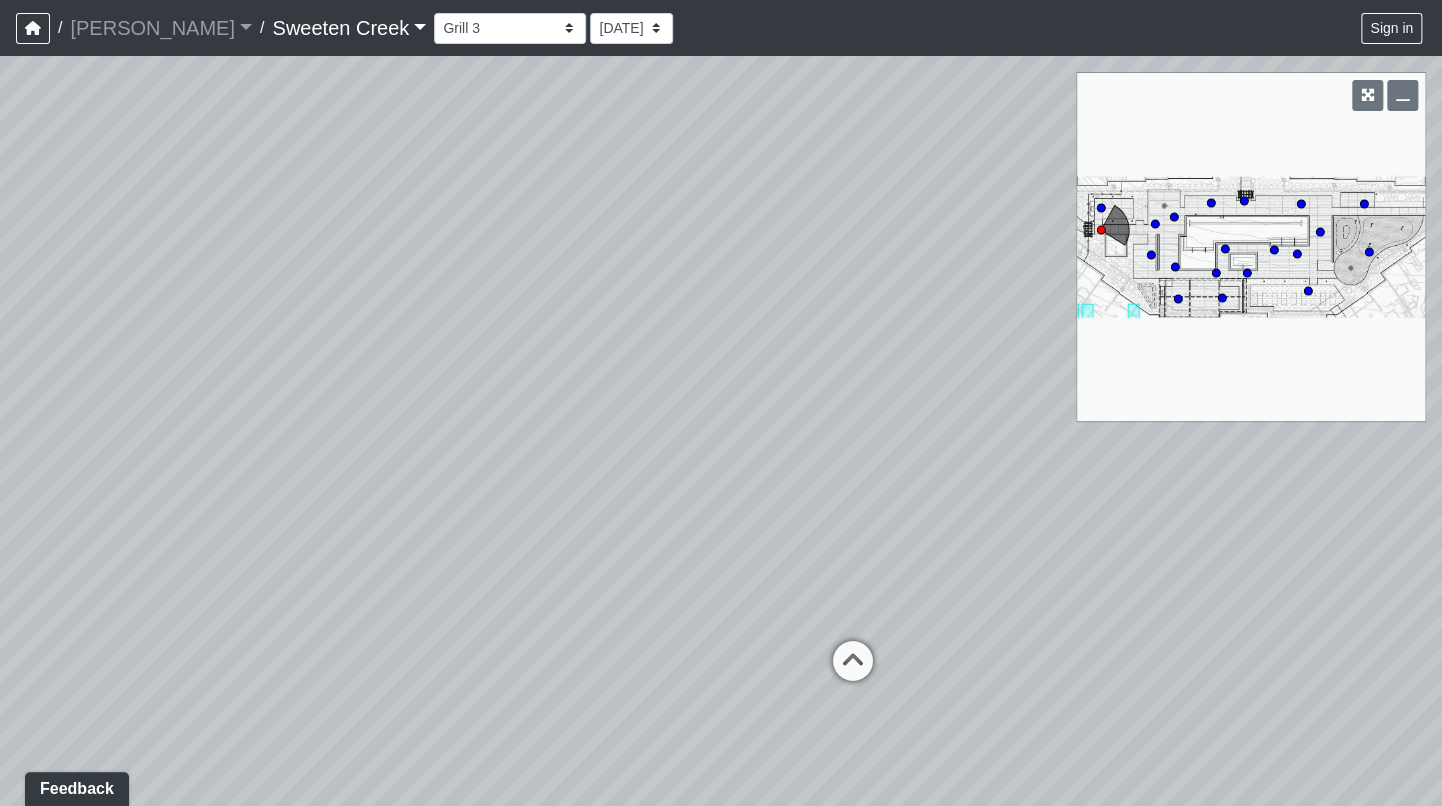 drag, startPoint x: 496, startPoint y: 435, endPoint x: 391, endPoint y: 501, distance: 124.02016 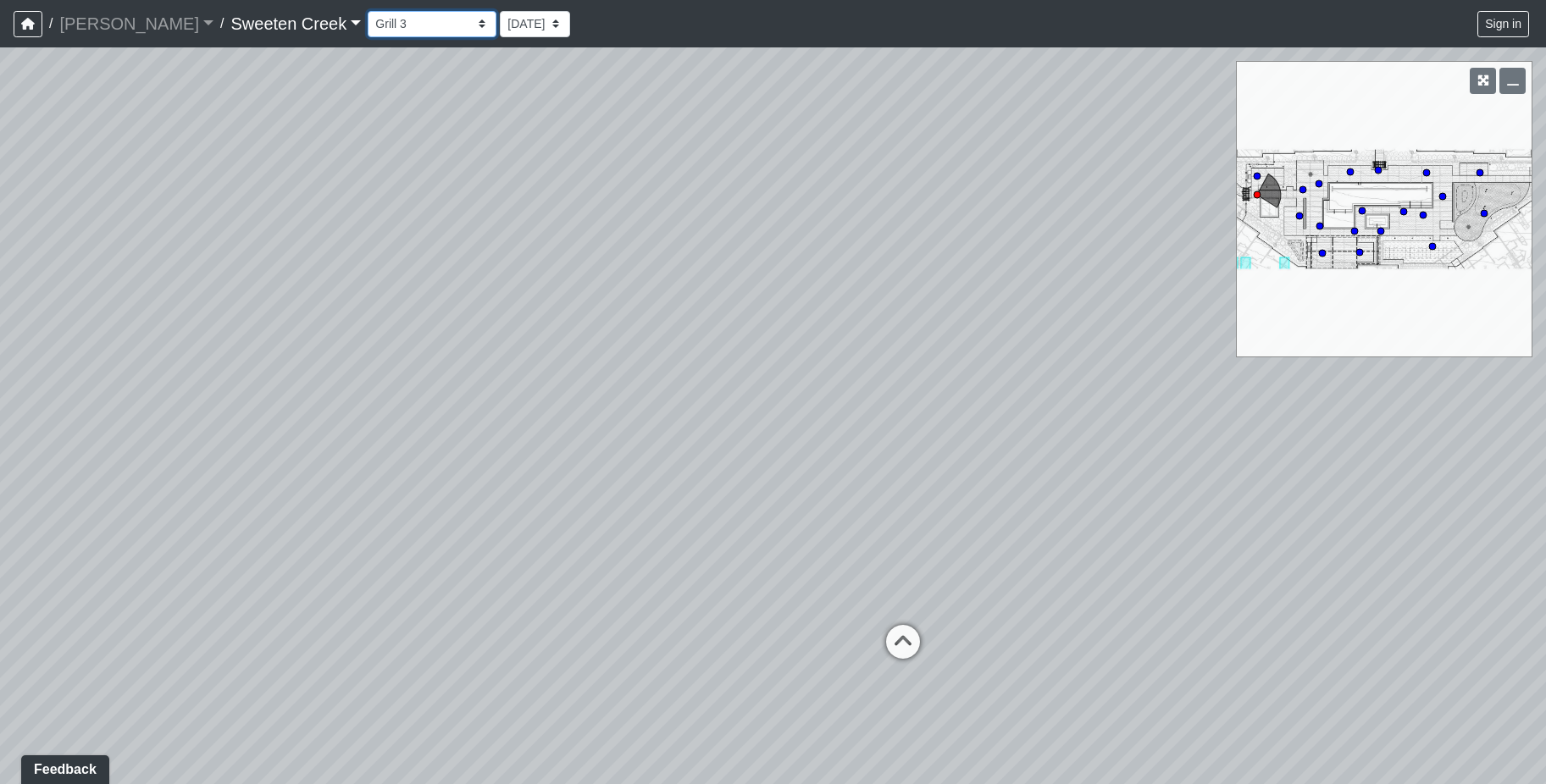 click on "Bistro Fitness - Hobby Booth Seating Counter Dining Dining 2 Elevators Elevators 2 Island Island 2 Island 3 Booth Seating Fireplace Pool Table Scrabble Seating Cardio Water Fountain Weights Wellness Counter Seating Entry Office Reception Counter Seating Elevator Lobby Mailboxes 1 Mailboxes 2 Mailboxes 3 Package Daybeds Daybeds 2 Daybeds 3 Entry Entry 2 Firepit Firepit 2 Grill 1 Grill 2 Grill 3 Loungers Loungers 2 Loungers 3 Pool Pool 2 Pool 3 Pool 4 Pool 5 Putt Putt Seating Spa TV Seating Bathroom Bedroom Den Entry Kitchen Living Room WIC Bathroom Bathroom 2 Bedroom Bedroom 2 Dining Room Entry Hallway Kitchen Living Room WIC WIC 2" at bounding box center [432, 24] 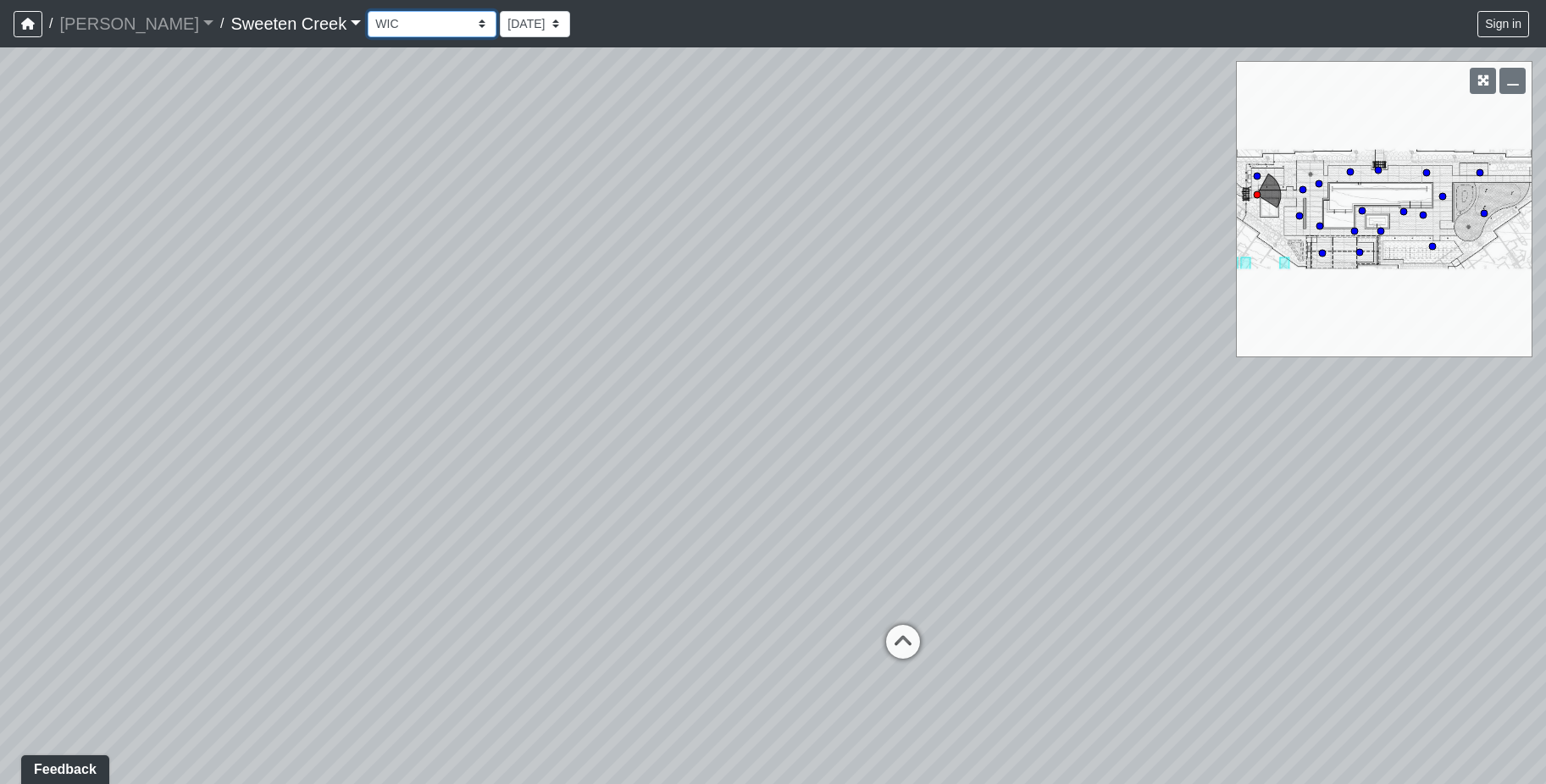 click on "Bistro Fitness - Hobby Booth Seating Counter Dining Dining 2 Elevators Elevators 2 Island Island 2 Island 3 Booth Seating Fireplace Pool Table Scrabble Seating Cardio Water Fountain Weights Wellness Counter Seating Entry Office Reception Counter Seating Elevator Lobby Mailboxes 1 Mailboxes 2 Mailboxes 3 Package Daybeds Daybeds 2 Daybeds 3 Entry Entry 2 Firepit Firepit 2 Grill 1 Grill 2 Grill 3 Loungers Loungers 2 Loungers 3 Pool Pool 2 Pool 3 Pool 4 Pool 5 Putt Putt Seating Spa TV Seating Bathroom Bedroom Den Entry Kitchen Living Room WIC Bathroom Bathroom 2 Bedroom Bedroom 2 Dining Room Entry Hallway Kitchen Living Room WIC WIC 2" at bounding box center [432, 24] 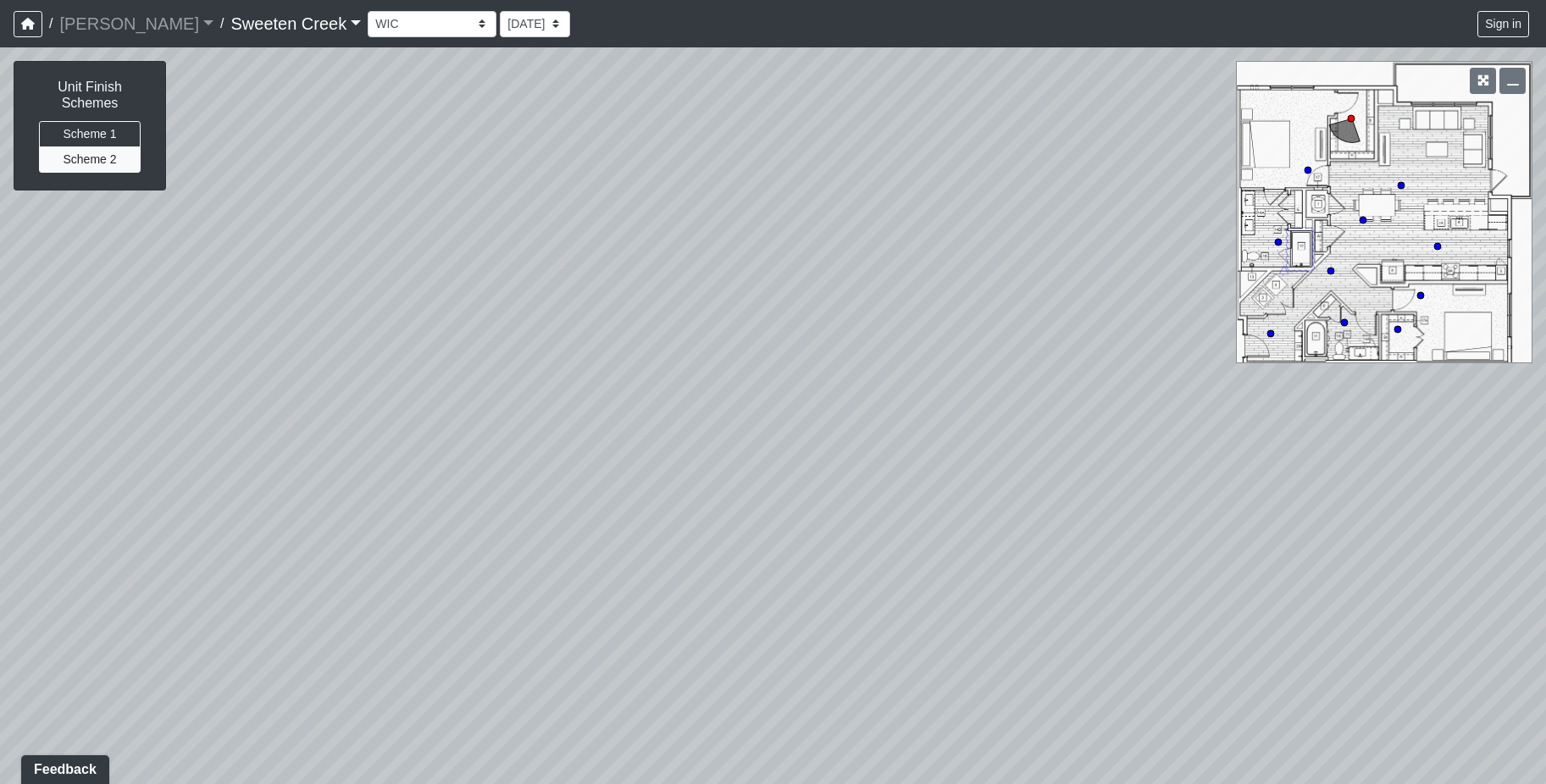 click on "Loading... Office Loading... Reception Loading... Mailroom - Elevator Lobby Loading... Leasing - Entry Loading... Mailboxes 1 Loading... Mailboxes 1 Loading... Elevator Lobby Loading... Mailboxes 3 Loading... Mailboxes 2 Loading... Mailboxes 1 Loading... Elevator Lobby Loading... Mailboxes 2 Loading... Weights Loading... Water Fountain Loading... [GEOGRAPHIC_DATA] - Fitness - Hobby Loading... Mailboxes 2 Loading... Cardio Loading... Wellness Loading... Fitness - Cardio Loading... Hobby - Counter Loading... Bistro Loading... Counter Loading... Dining 2 Loading... Elevators 2 Loading... [GEOGRAPHIC_DATA] - Bistro Loading... Clubroom - Seating Loading... Booth Seating Loading... Counter Loading... Island 3 Loading... Dining 2 Loading... Island Loading... [GEOGRAPHIC_DATA] - Bistro Loading... Elevators 2 Loading... Booth Seating Loading... Counter Loading... Clubroom - Fireplace Loading... Dining Loading... Dining 2 Loading... Bistro - Island 3 Loading... Fireplace Loading... Seating Loading... Fireplace Loading... WIC" at bounding box center [773, 416] 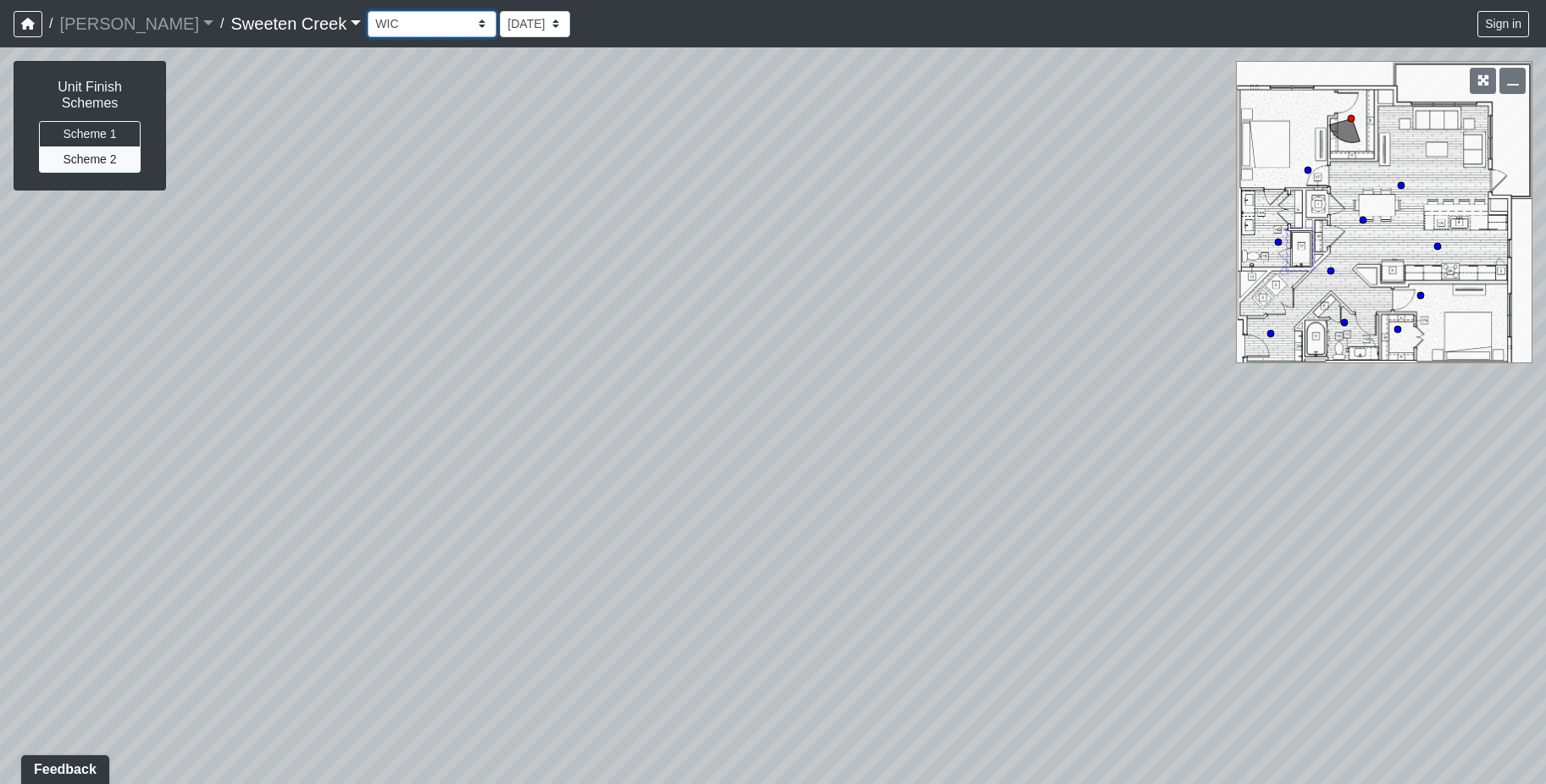 click on "Bistro Fitness - Hobby Booth Seating Counter Dining Dining 2 Elevators Elevators 2 Island Island 2 Island 3 Booth Seating Fireplace Pool Table Scrabble Seating Cardio Water Fountain Weights Wellness Counter Seating Entry Office Reception Counter Seating Elevator Lobby Mailboxes 1 Mailboxes 2 Mailboxes 3 Package Daybeds Daybeds 2 Daybeds 3 Entry Entry 2 Firepit Firepit 2 Grill 1 Grill 2 Grill 3 Loungers Loungers 2 Loungers 3 Pool Pool 2 Pool 3 Pool 4 Pool 5 Putt Putt Seating Spa TV Seating Bathroom Bedroom Den Entry Kitchen Living Room WIC Bathroom Bathroom 2 Bedroom Bedroom 2 Dining Room Entry Hallway Kitchen Living Room WIC WIC 2" at bounding box center (432, 24) 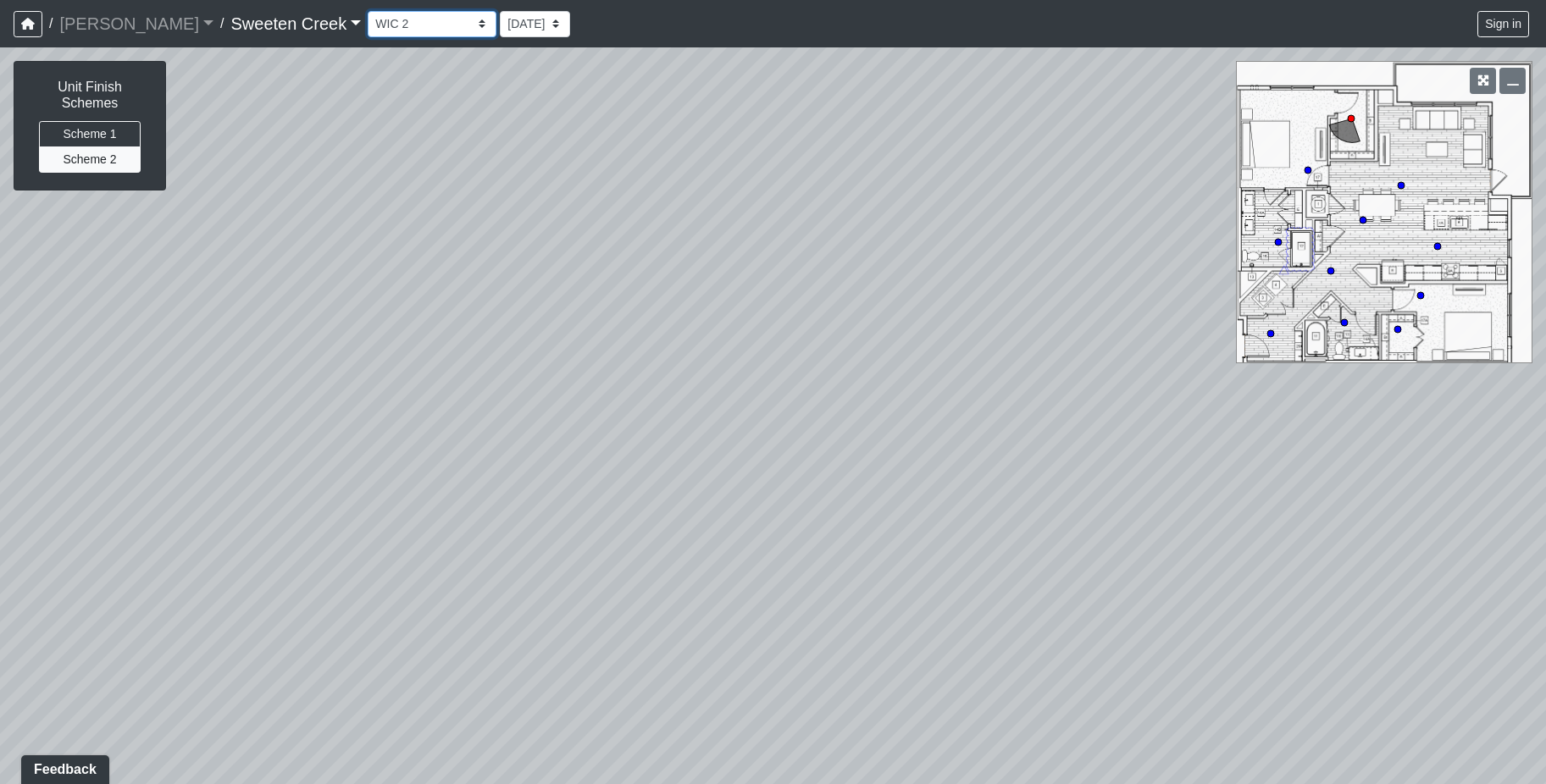 click on "Bistro Fitness - Hobby Booth Seating Counter Dining Dining 2 Elevators Elevators 2 Island Island 2 Island 3 Booth Seating Fireplace Pool Table Scrabble Seating Cardio Water Fountain Weights Wellness Counter Seating Entry Office Reception Counter Seating Elevator Lobby Mailboxes 1 Mailboxes 2 Mailboxes 3 Package Daybeds Daybeds 2 Daybeds 3 Entry Entry 2 Firepit Firepit 2 Grill 1 Grill 2 Grill 3 Loungers Loungers 2 Loungers 3 Pool Pool 2 Pool 3 Pool 4 Pool 5 Putt Putt Seating Spa TV Seating Bathroom Bedroom Den Entry Kitchen Living Room WIC Bathroom Bathroom 2 Bedroom Bedroom 2 Dining Room Entry Hallway Kitchen Living Room WIC WIC 2" at bounding box center [432, 24] 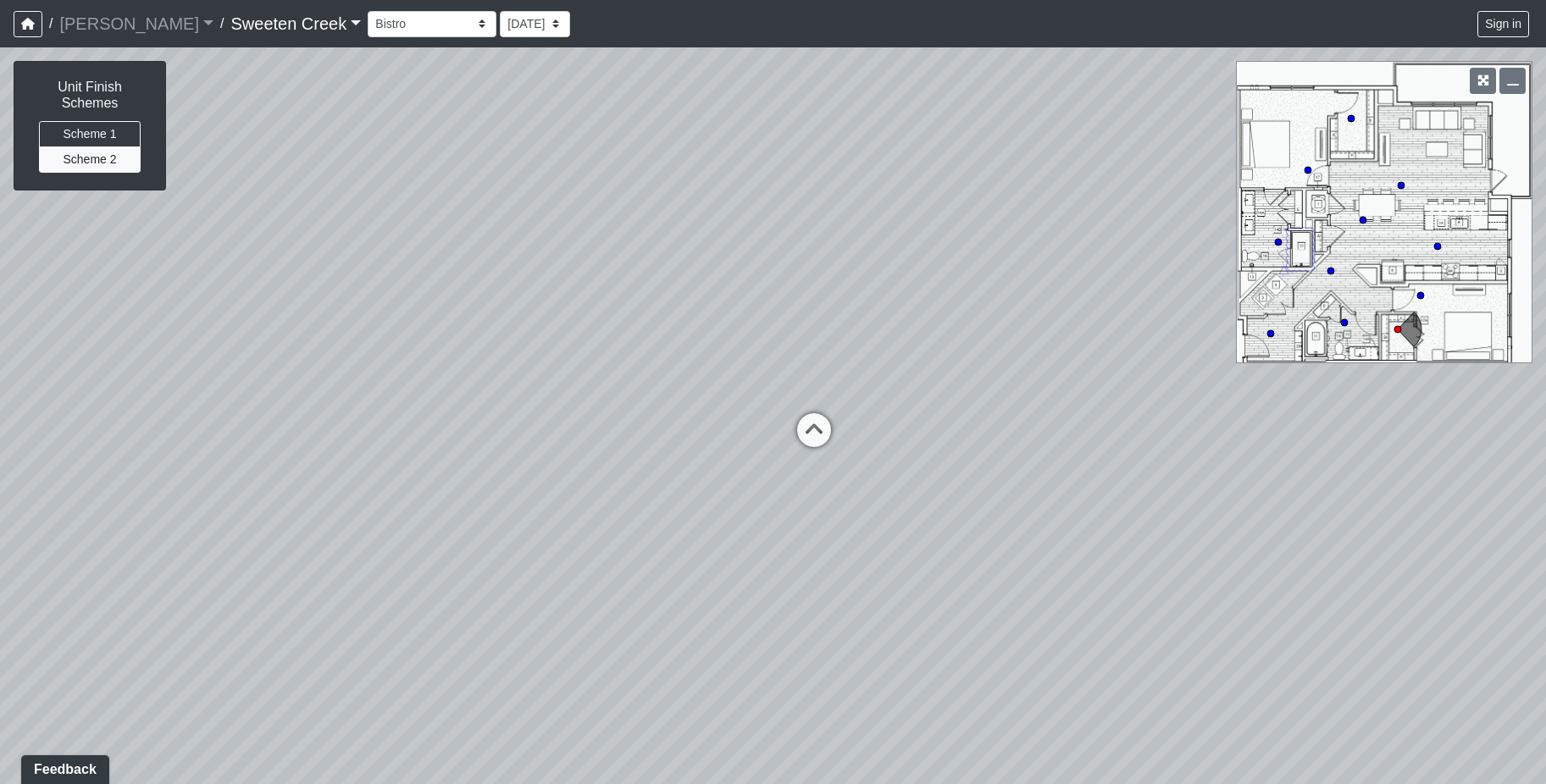 drag, startPoint x: 811, startPoint y: 427, endPoint x: 664, endPoint y: 406, distance: 148.49242 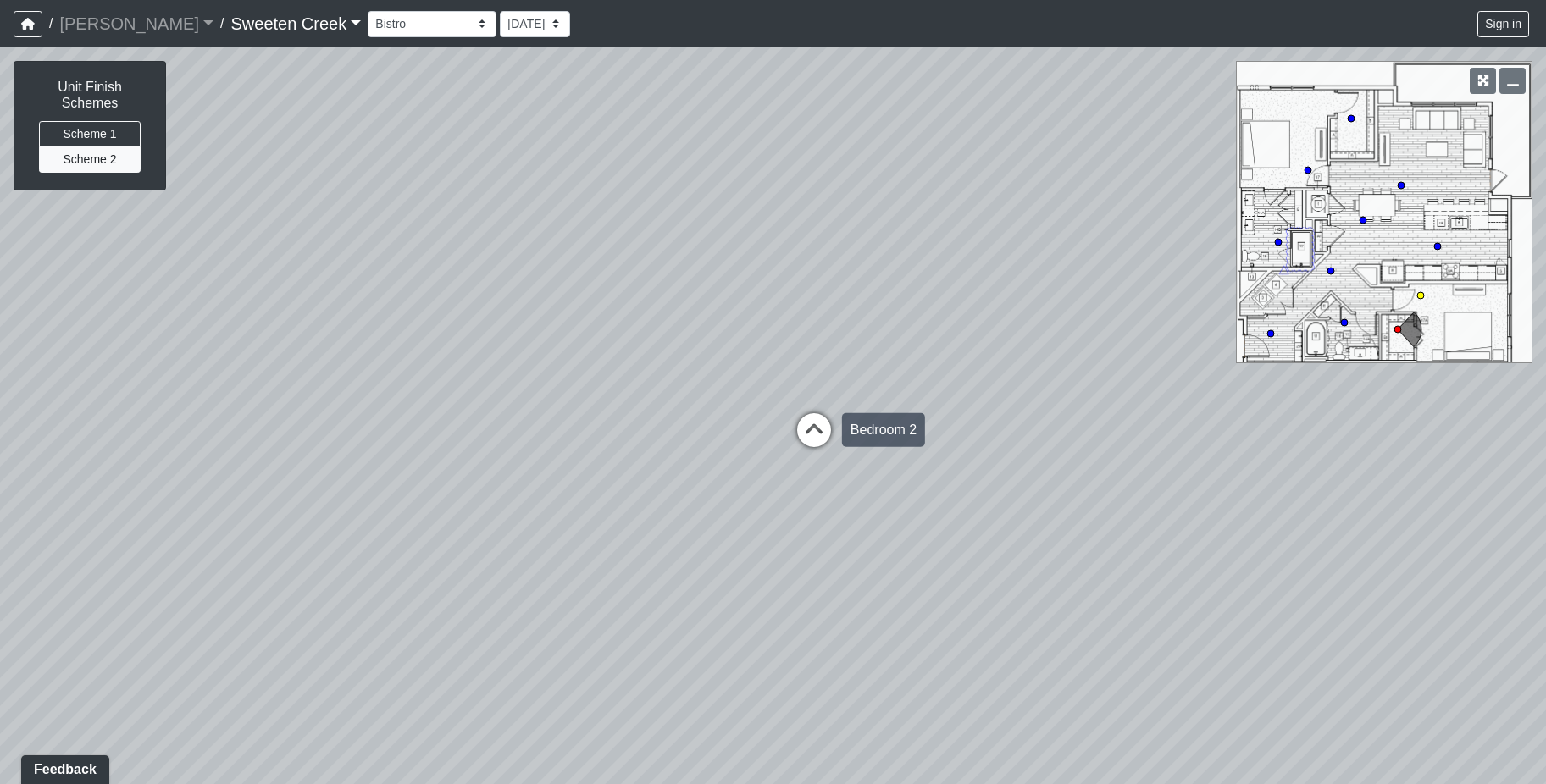 drag, startPoint x: 875, startPoint y: 408, endPoint x: 691, endPoint y: 396, distance: 184.39089 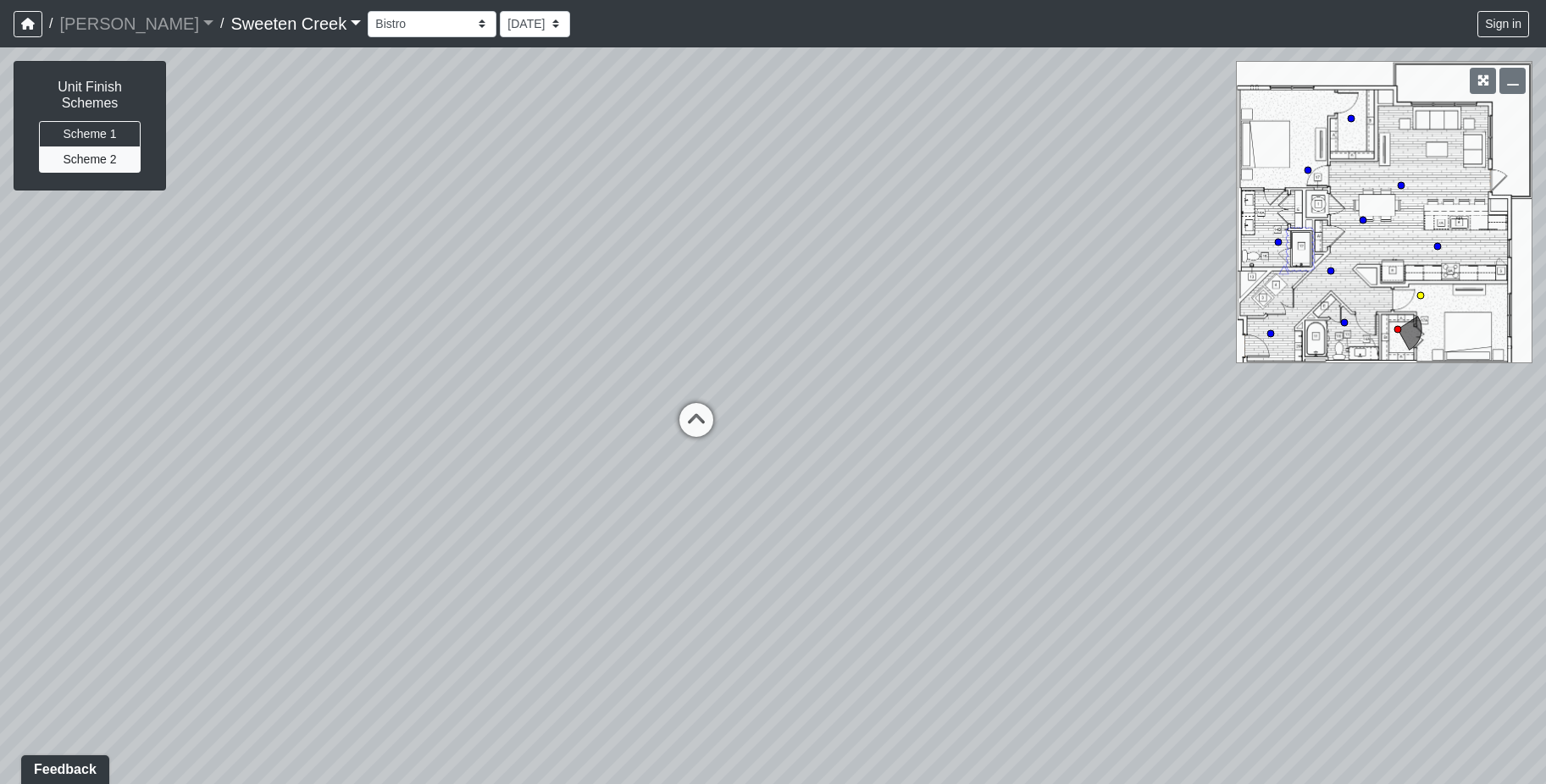 click on "Loading... Bedroom 2" at bounding box center (696, 420) 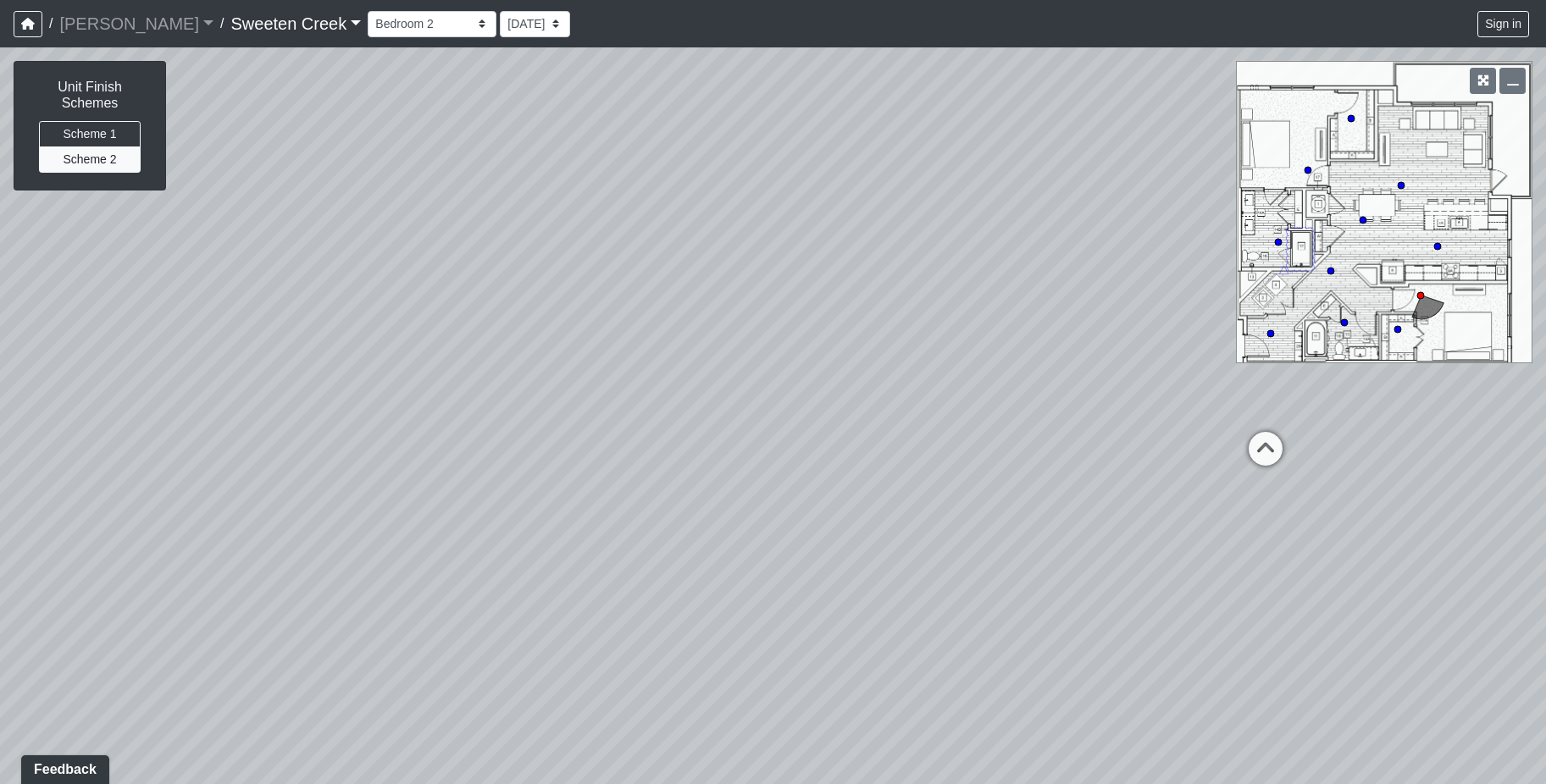 drag, startPoint x: 1099, startPoint y: 444, endPoint x: 380, endPoint y: 457, distance: 719.1175 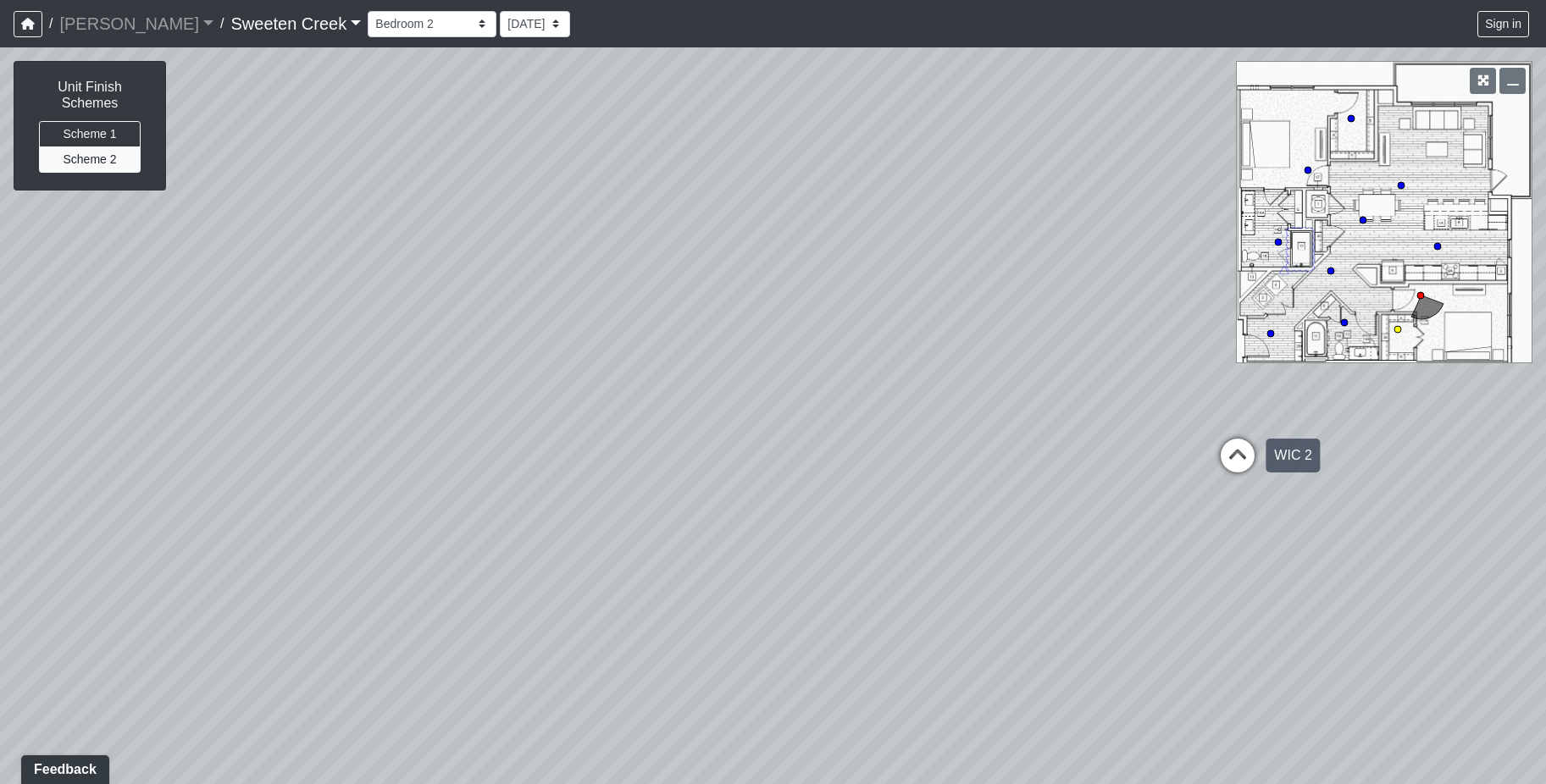 click at bounding box center [1238, 464] 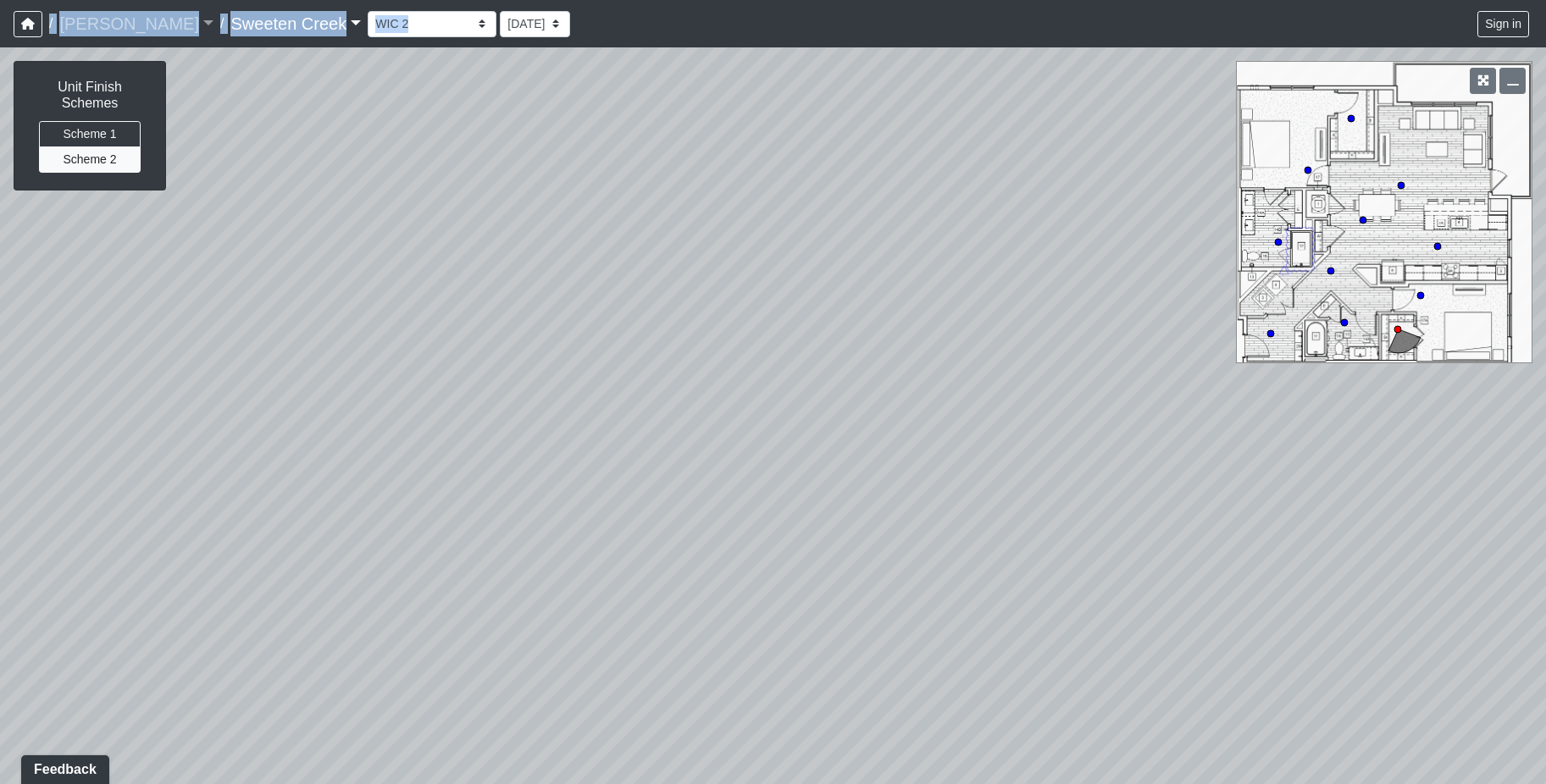 drag, startPoint x: 838, startPoint y: 23, endPoint x: 740, endPoint y: 51, distance: 101.92154 